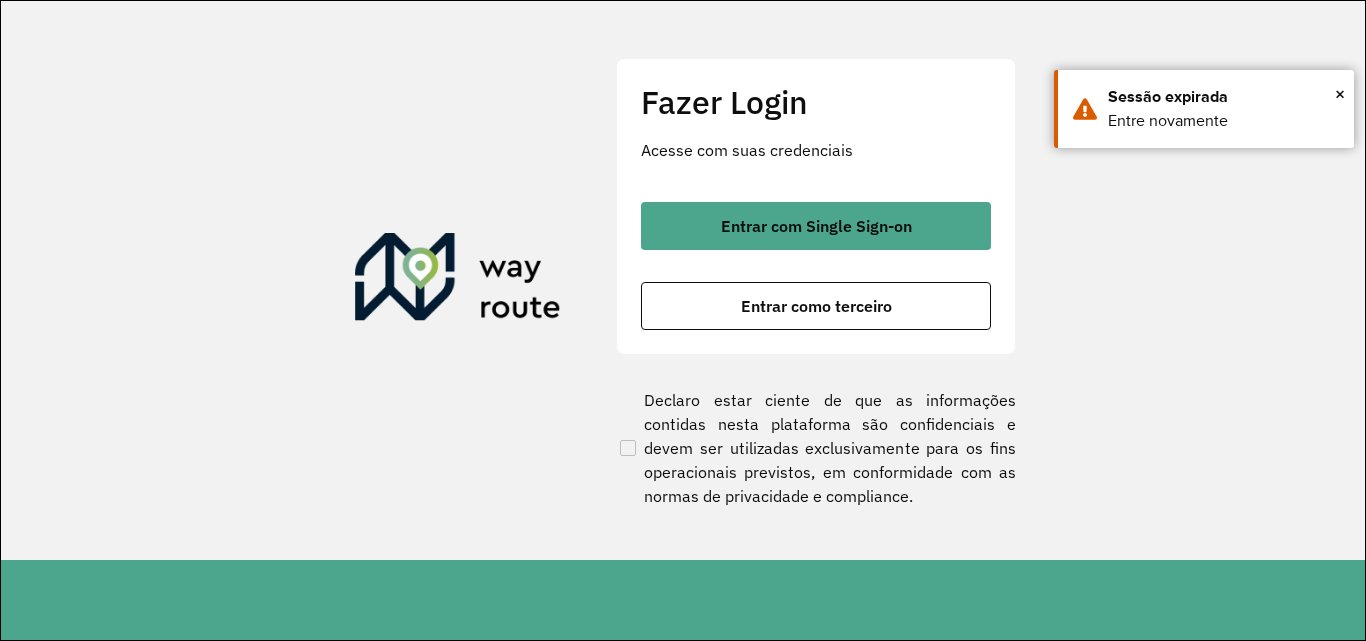 scroll, scrollTop: 0, scrollLeft: 0, axis: both 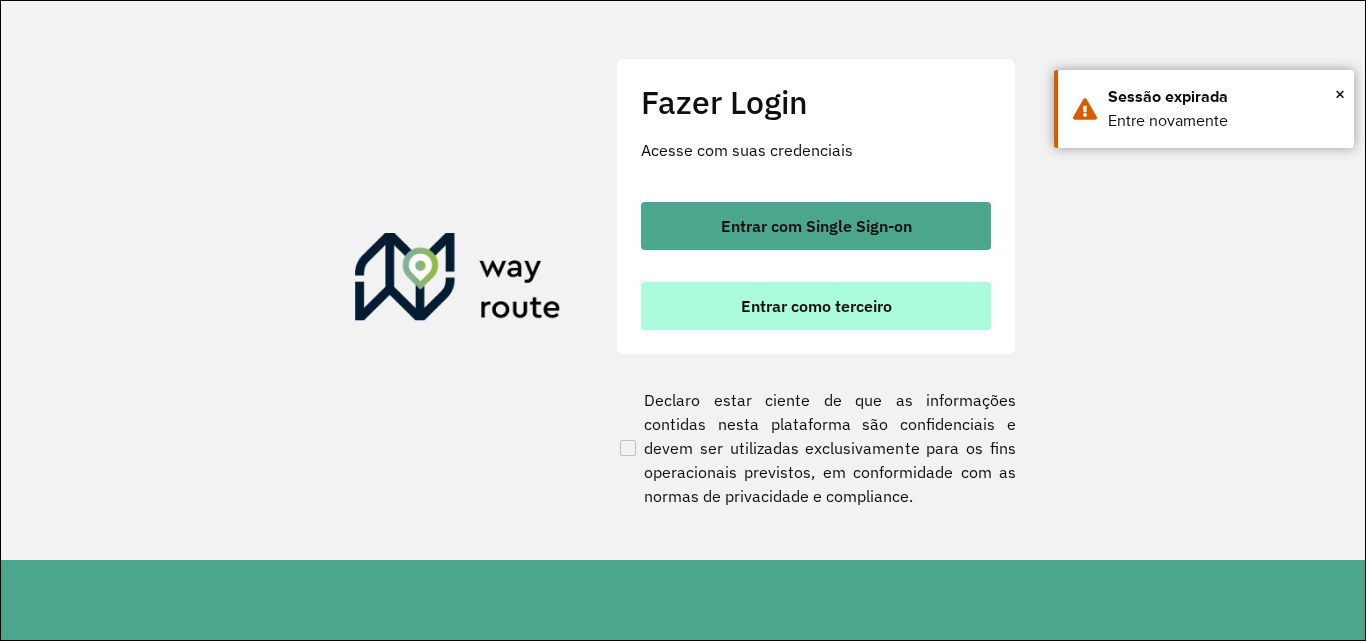 click on "Entrar como terceiro" at bounding box center [816, 306] 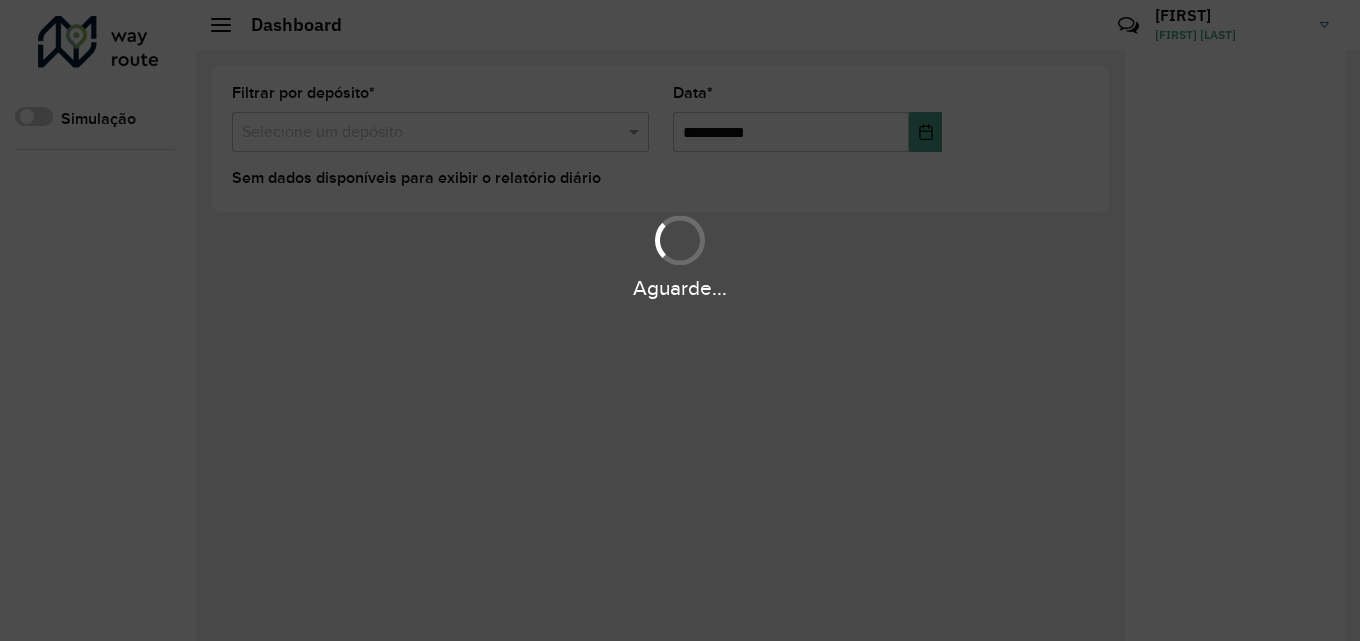 scroll, scrollTop: 0, scrollLeft: 0, axis: both 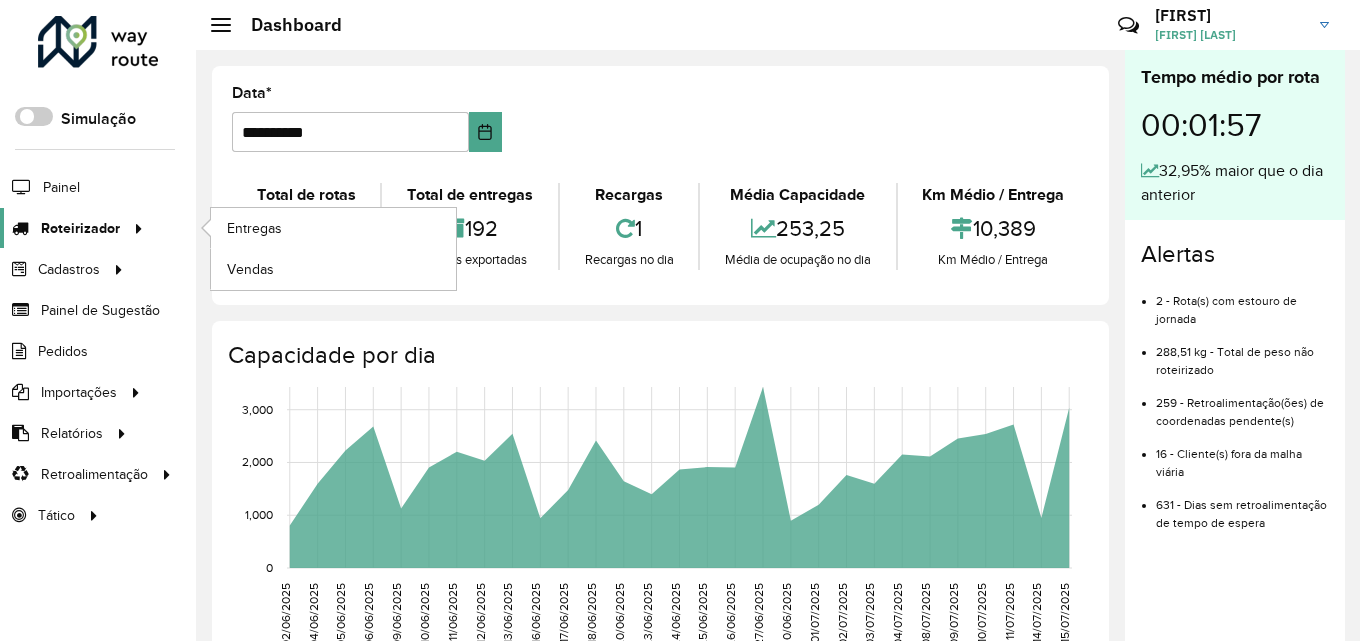 click 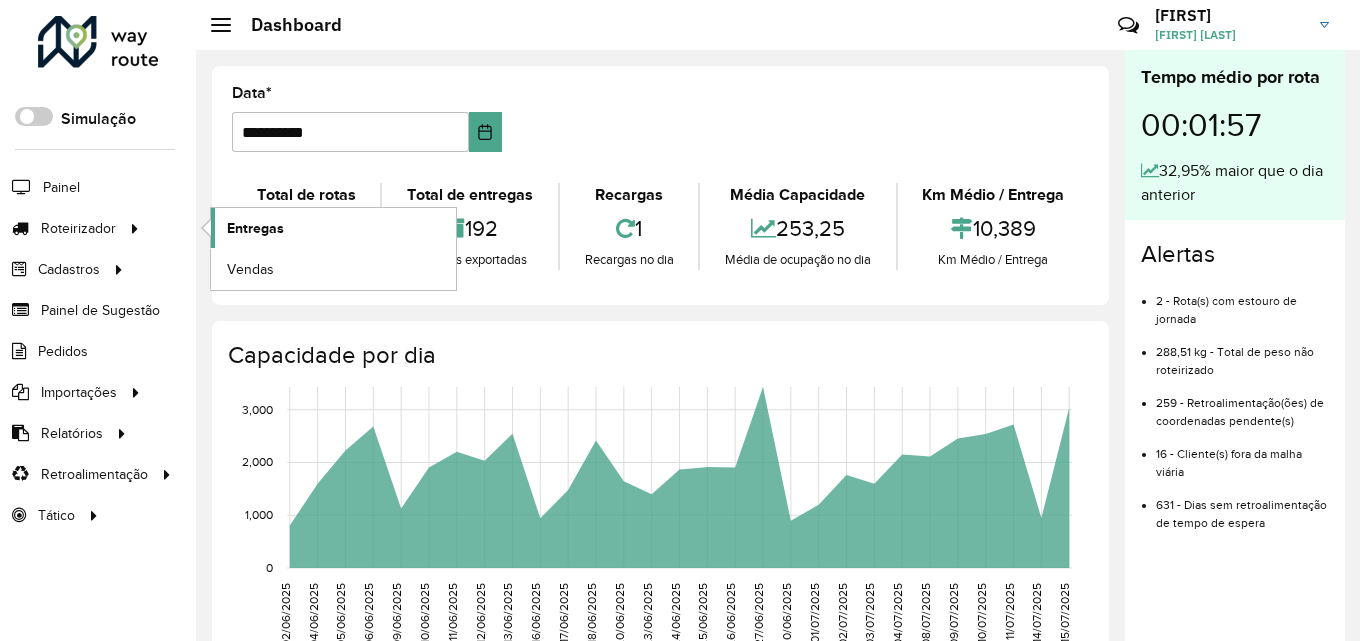 click on "Entregas" 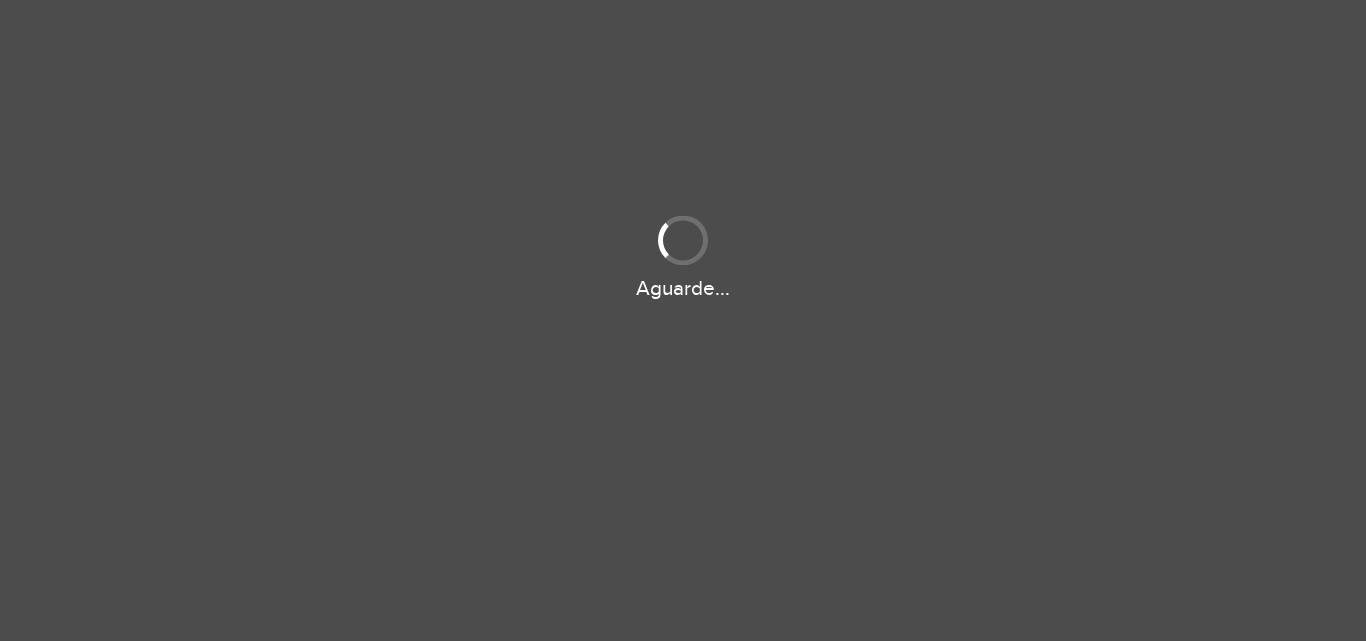 scroll, scrollTop: 0, scrollLeft: 0, axis: both 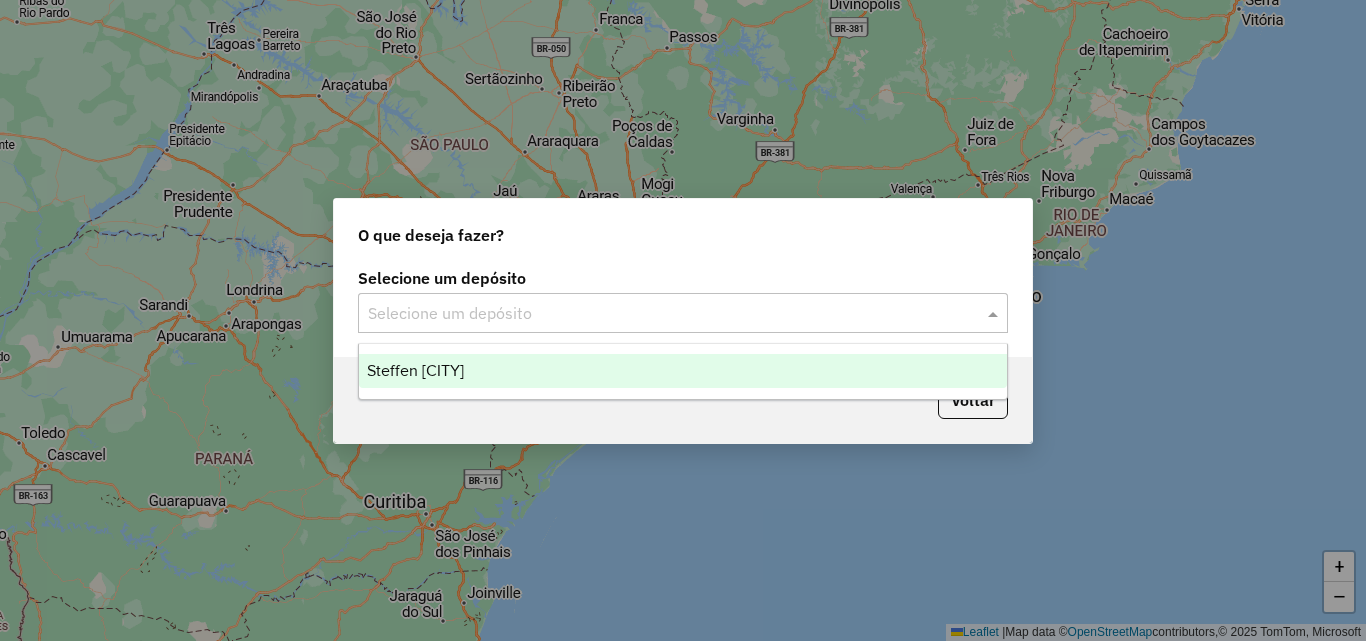 click 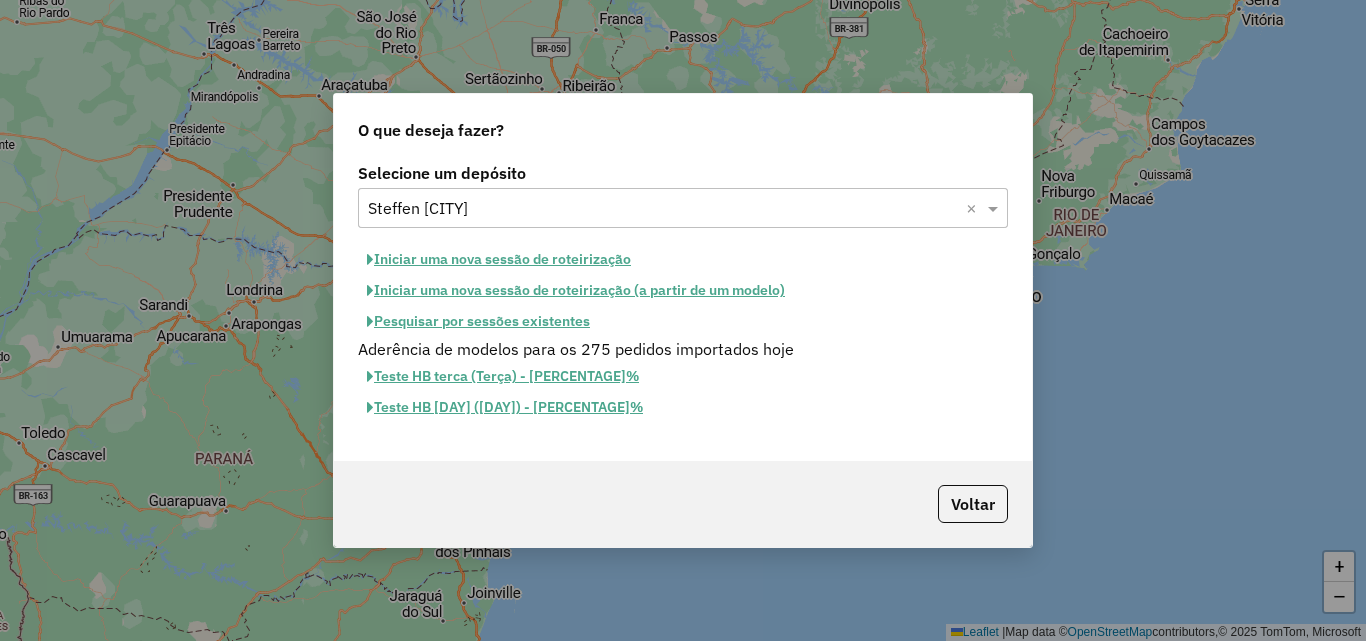 click on "Iniciar uma nova sessão de roteirização" 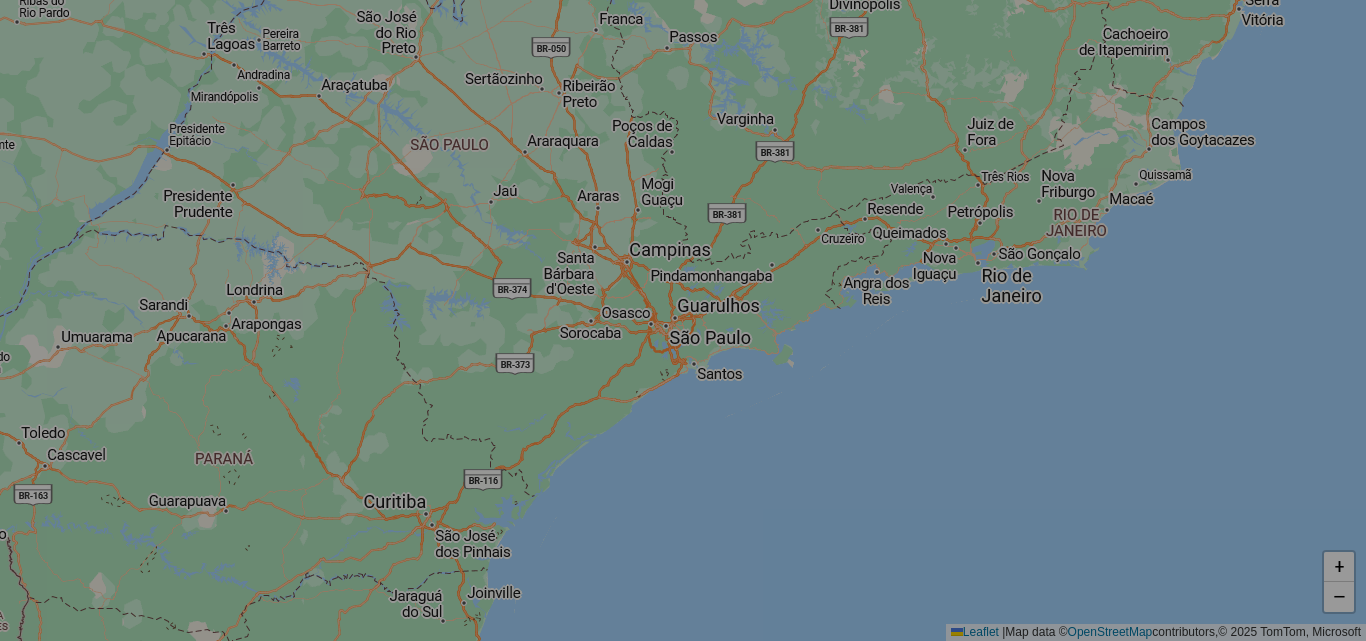 select on "*" 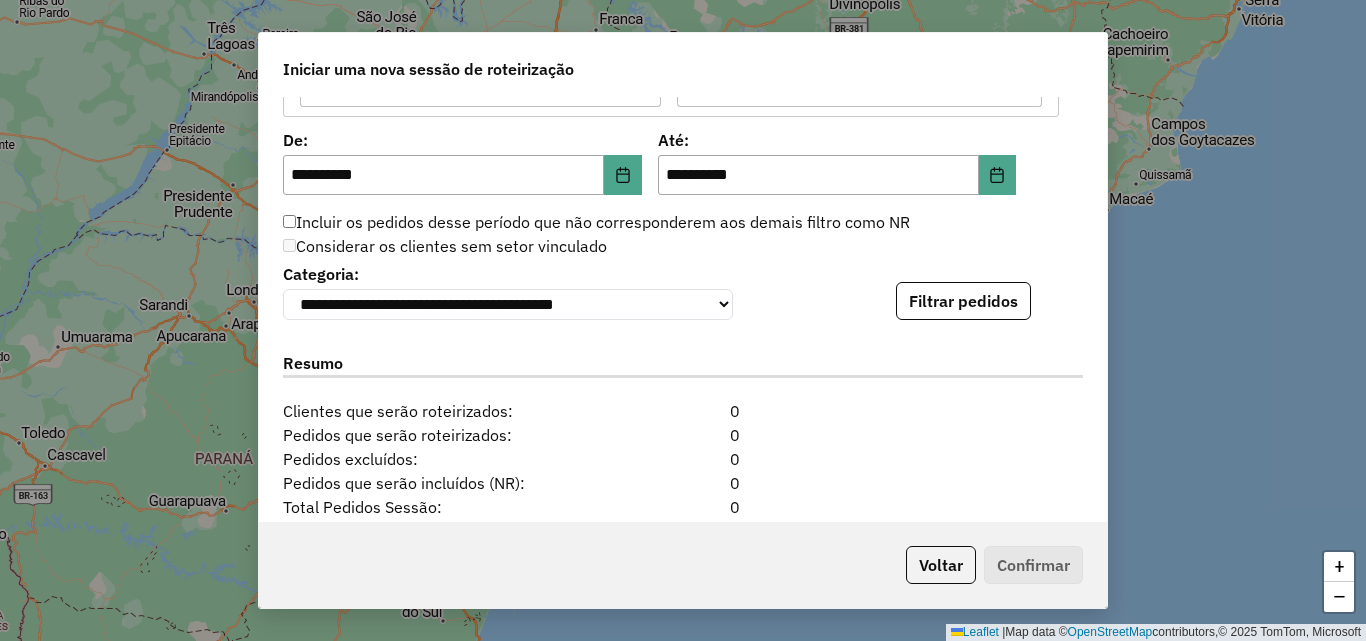 scroll, scrollTop: 1900, scrollLeft: 0, axis: vertical 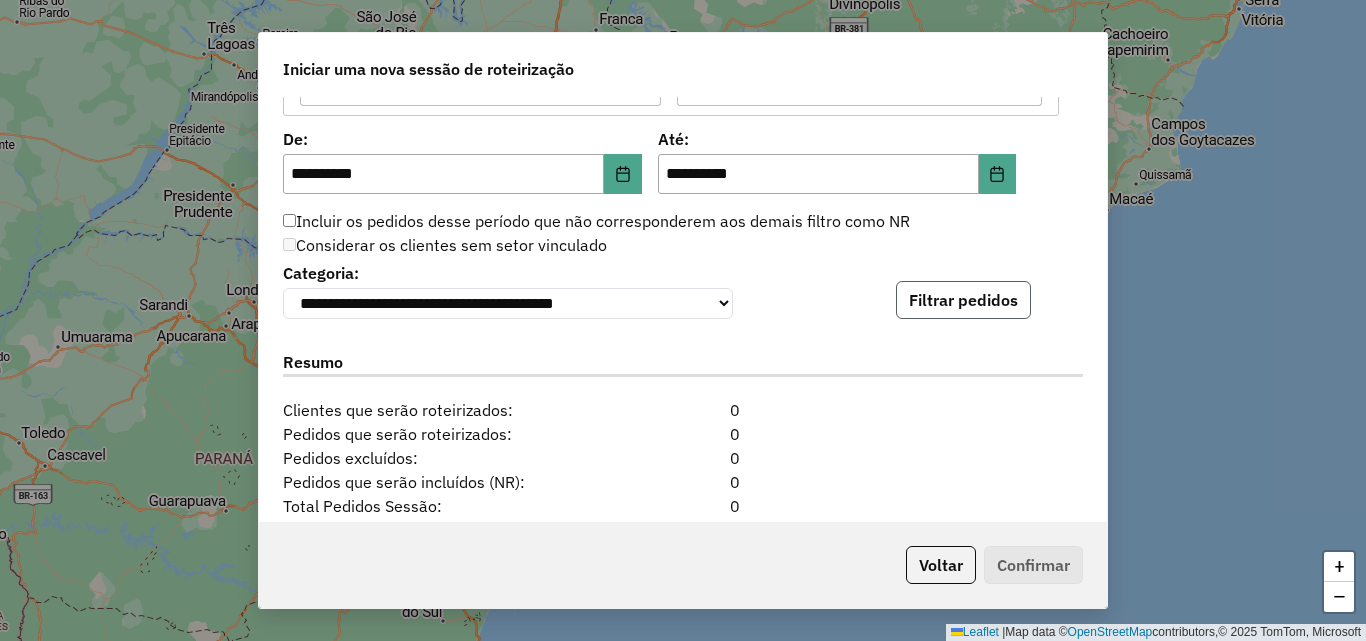 click on "Filtrar pedidos" 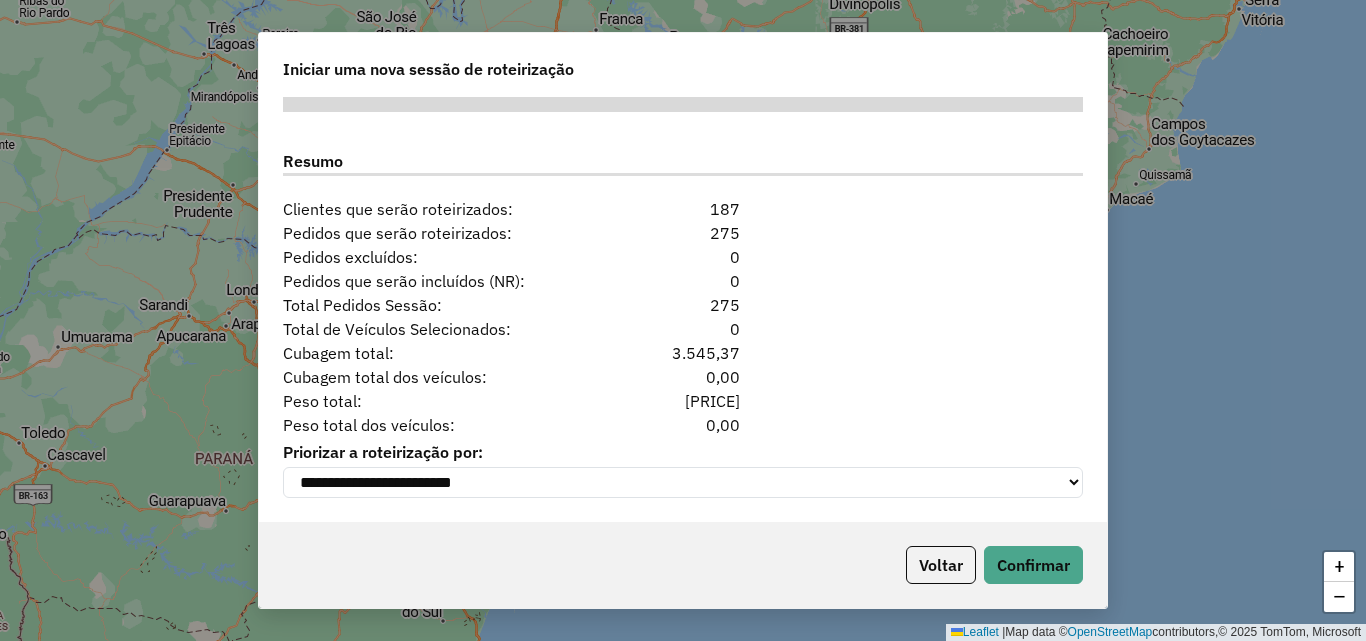 scroll, scrollTop: 2524, scrollLeft: 0, axis: vertical 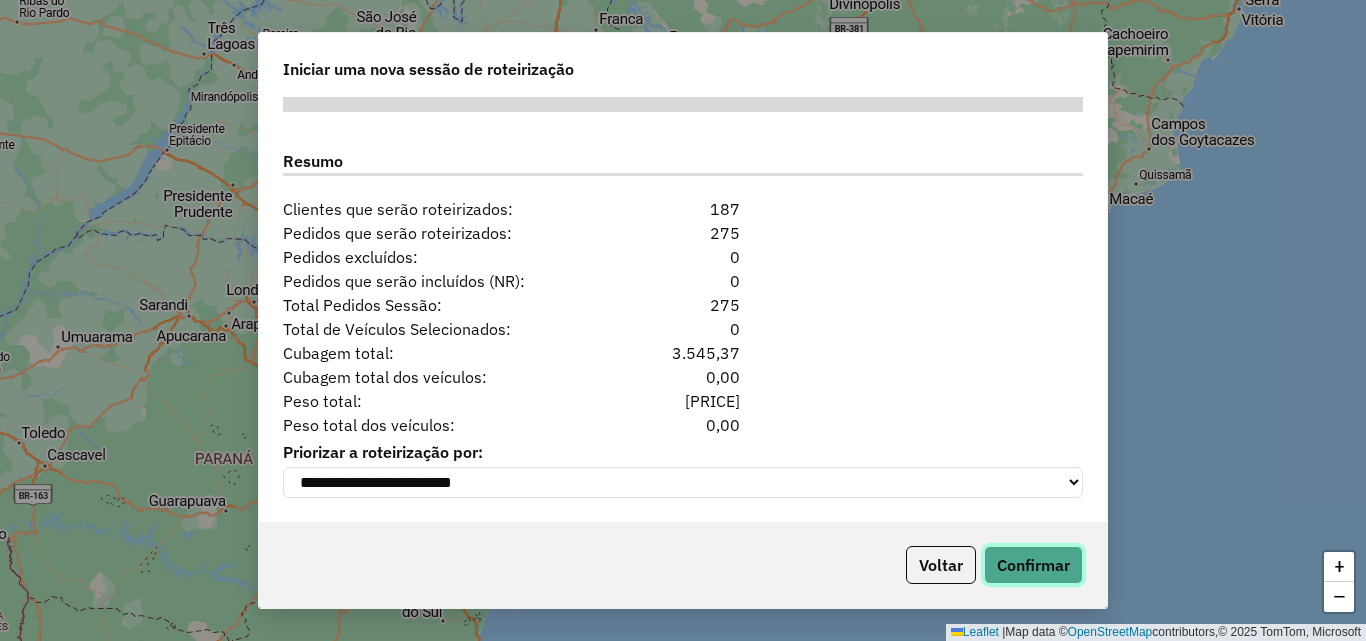click on "Confirmar" 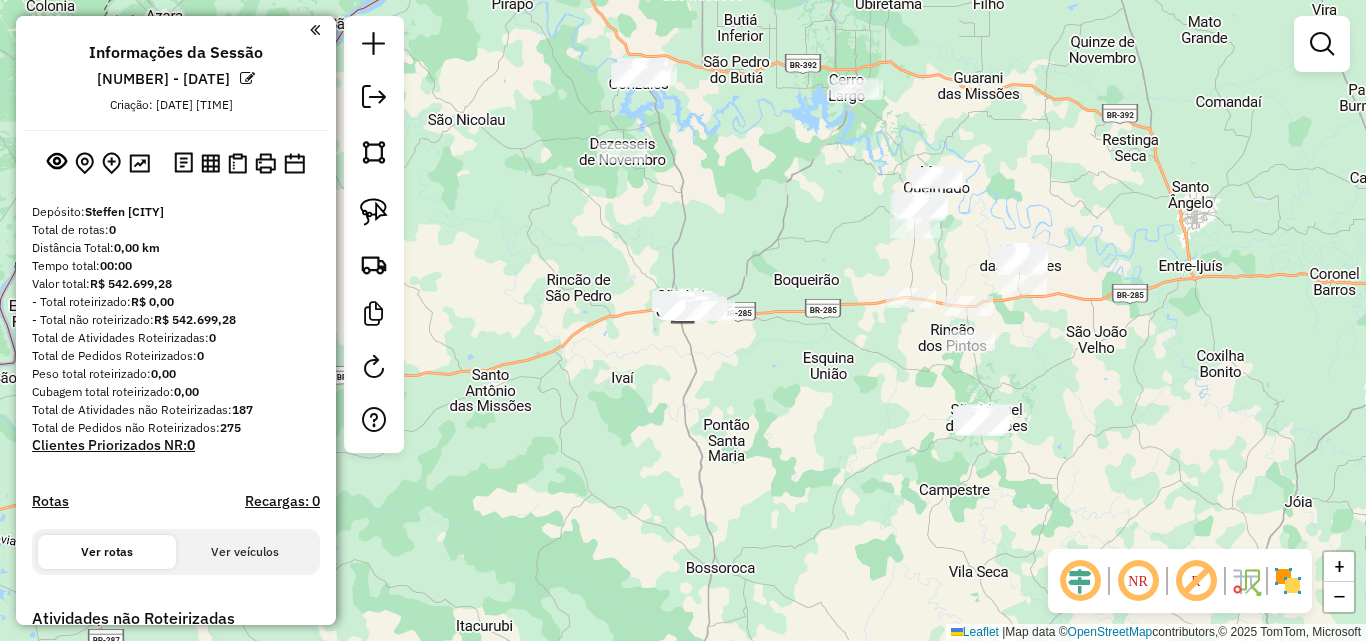 drag, startPoint x: 737, startPoint y: 410, endPoint x: 675, endPoint y: 185, distance: 233.38594 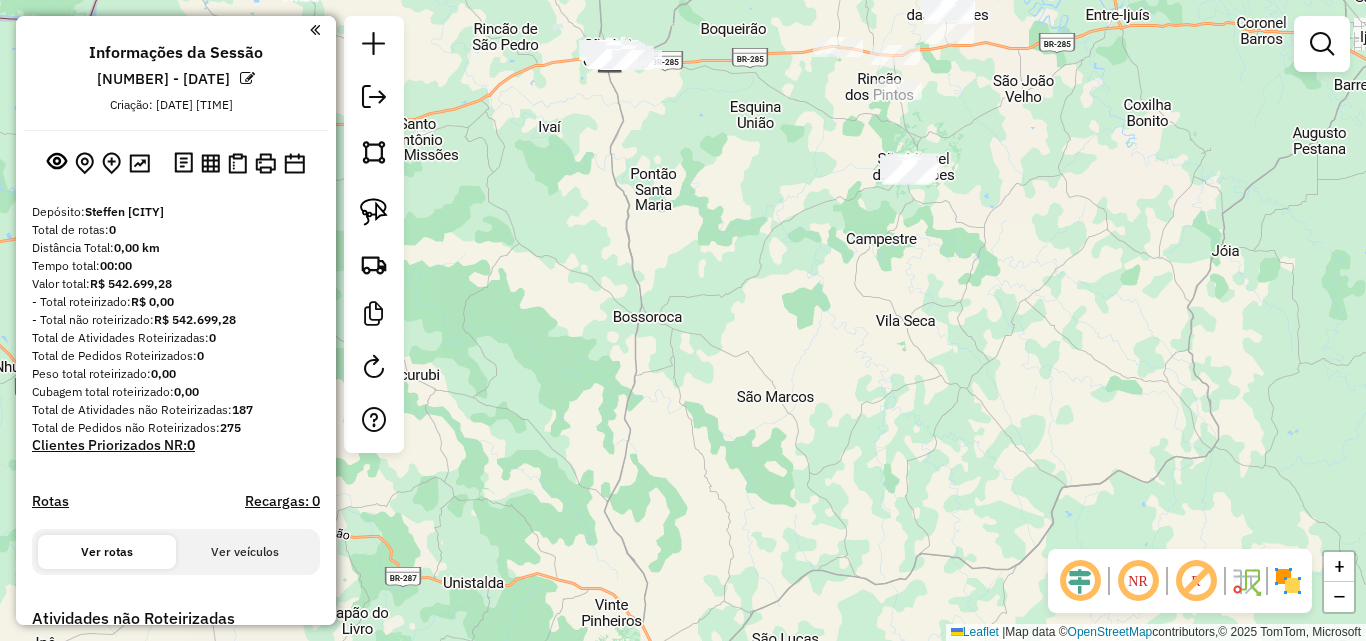 click on "Janela de atendimento Grade de atendimento Capacidade Transportadoras Veículos Cliente Pedidos  Rotas Selecione os dias de semana para filtrar as janelas de atendimento  Seg   Ter   Qua   Qui   Sex   Sáb   Dom  Informe o período da janela de atendimento: De: Até:  Filtrar exatamente a janela do cliente  Considerar janela de atendimento padrão  Selecione os dias de semana para filtrar as grades de atendimento  Seg   Ter   Qua   Qui   Sex   Sáb   Dom   Considerar clientes sem dia de atendimento cadastrado  Clientes fora do dia de atendimento selecionado Filtrar as atividades entre os valores definidos abaixo:  Peso mínimo:   Peso máximo:   Cubagem mínima:   Cubagem máxima:   De:   Até:  Filtrar as atividades entre o tempo de atendimento definido abaixo:  De:   Até:   Considerar capacidade total dos clientes não roteirizados Transportadora: Selecione um ou mais itens Tipo de veículo: Selecione um ou mais itens Veículo: Selecione um ou mais itens Motorista: Selecione um ou mais itens Nome: Rótulo:" 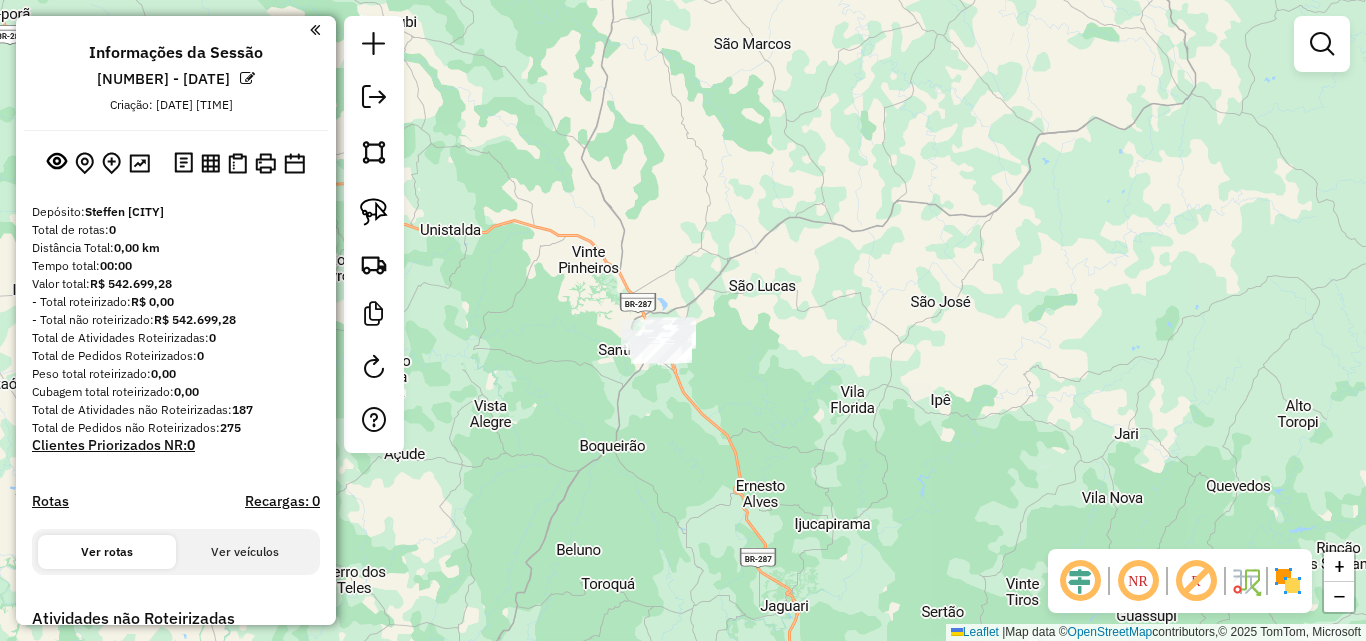 drag, startPoint x: 690, startPoint y: 374, endPoint x: 687, endPoint y: 400, distance: 26.172504 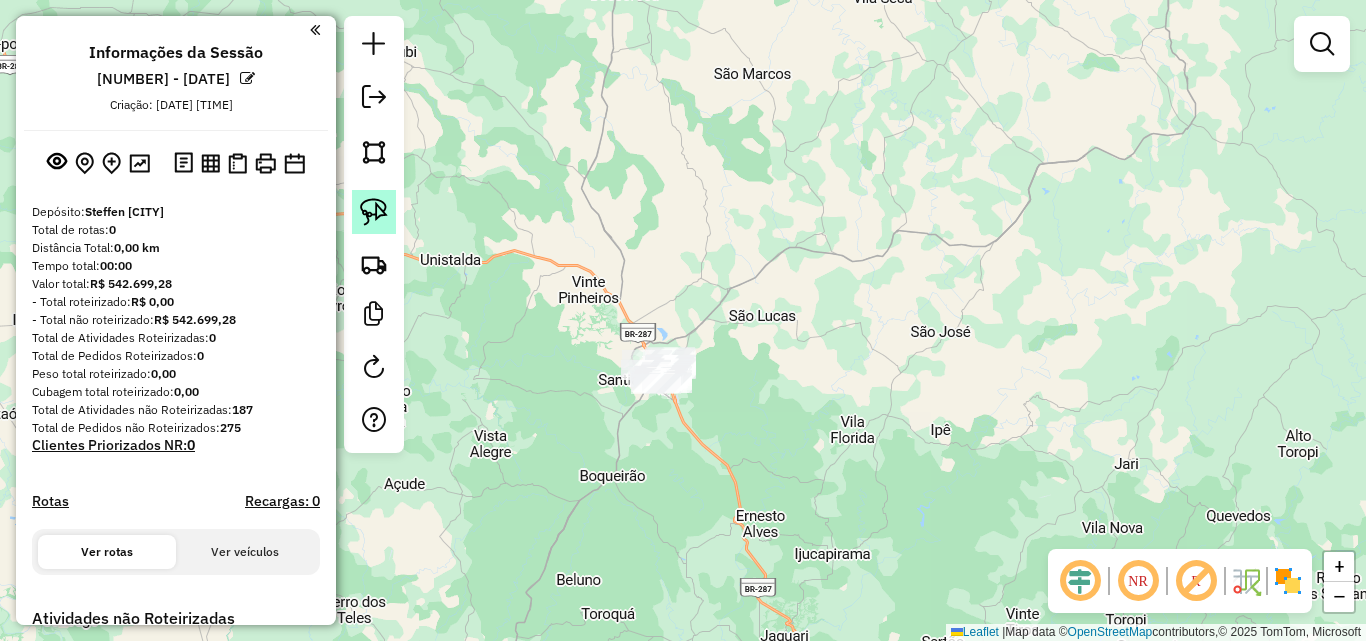 click 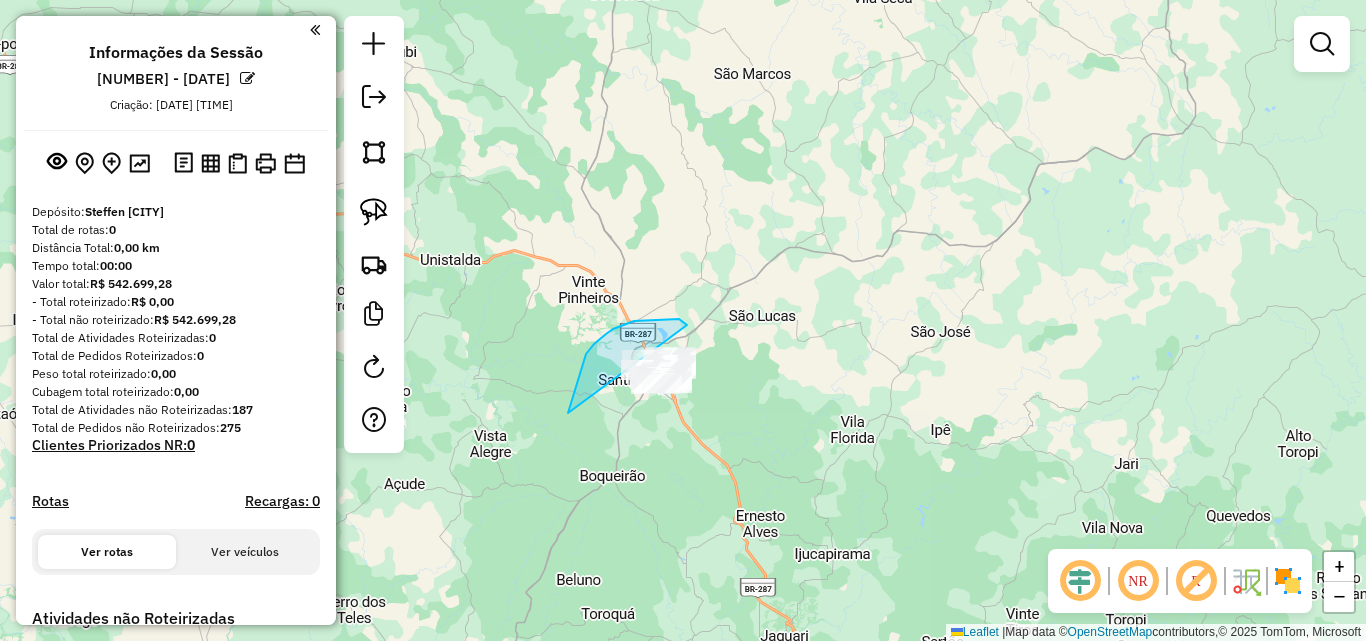 drag, startPoint x: 579, startPoint y: 377, endPoint x: 703, endPoint y: 445, distance: 141.42136 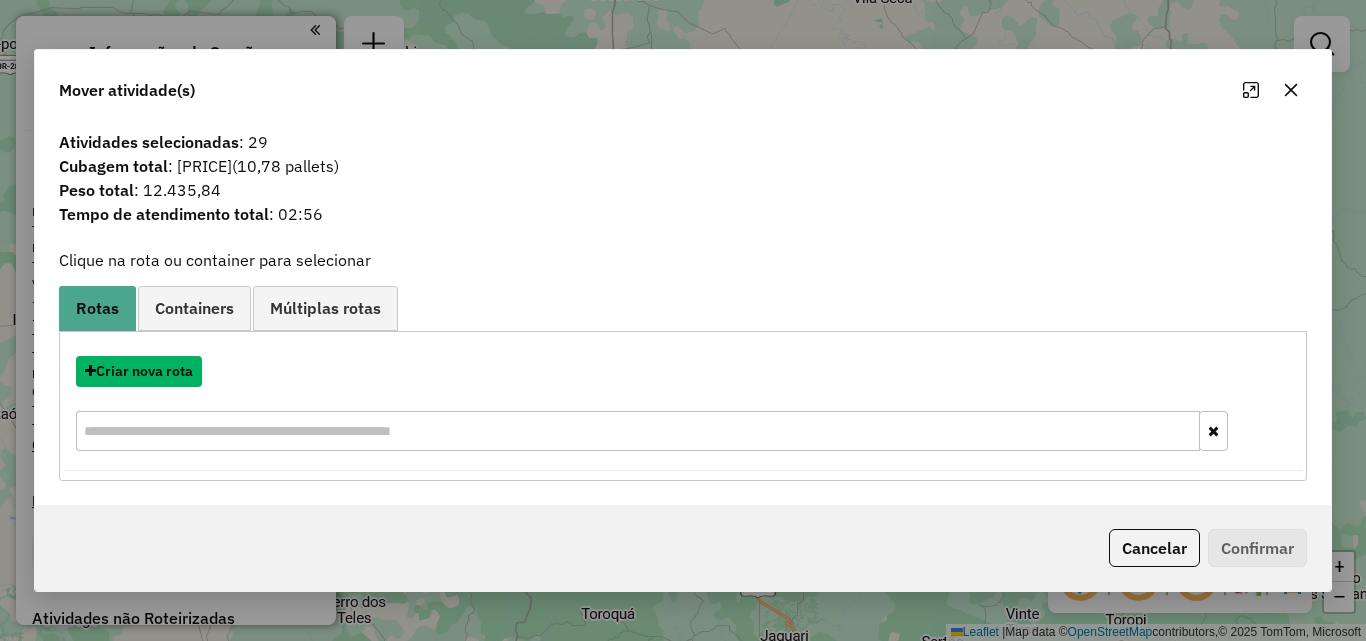click on "Criar nova rota" at bounding box center (139, 371) 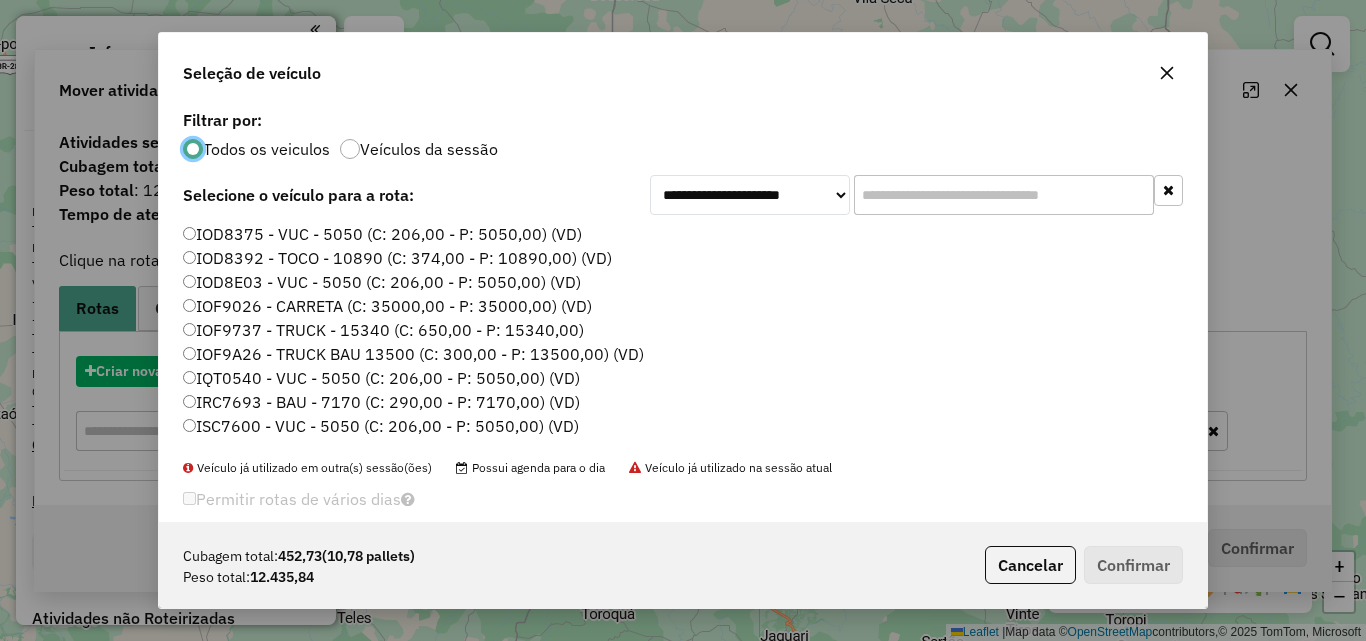 scroll, scrollTop: 11, scrollLeft: 6, axis: both 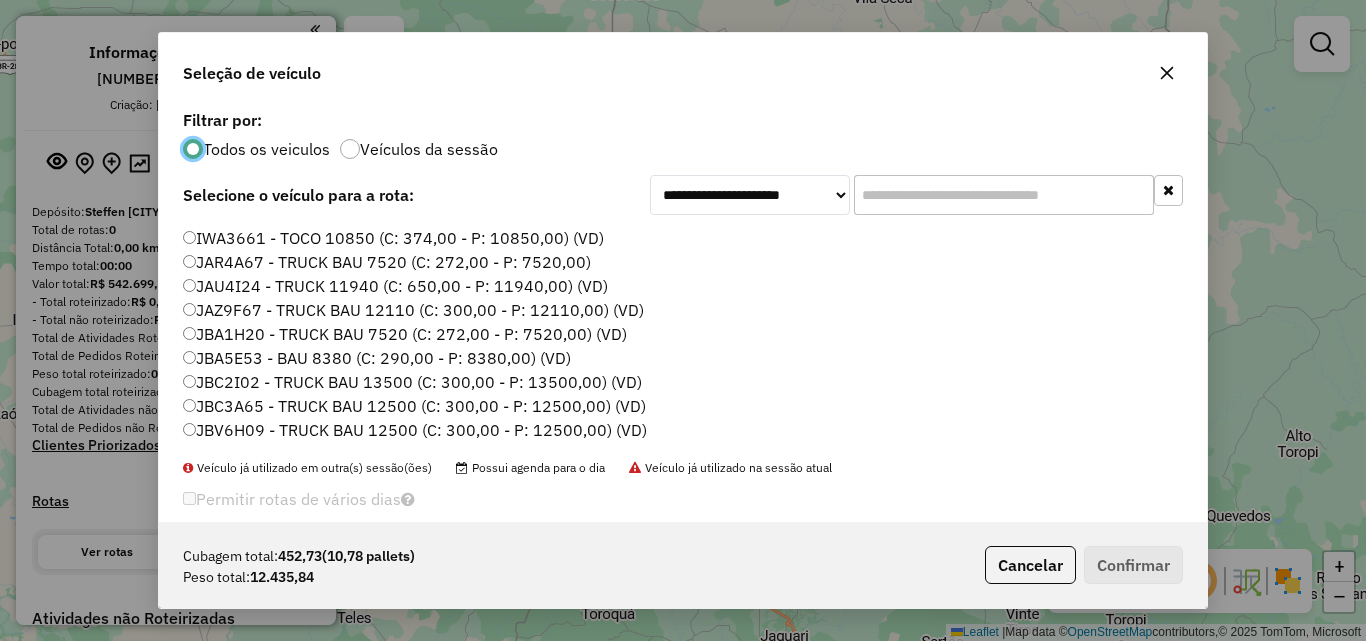 click on "JAZ9F67 - TRUCK BAU 12110 (C: 300,00 - P: 12110,00) (VD)" 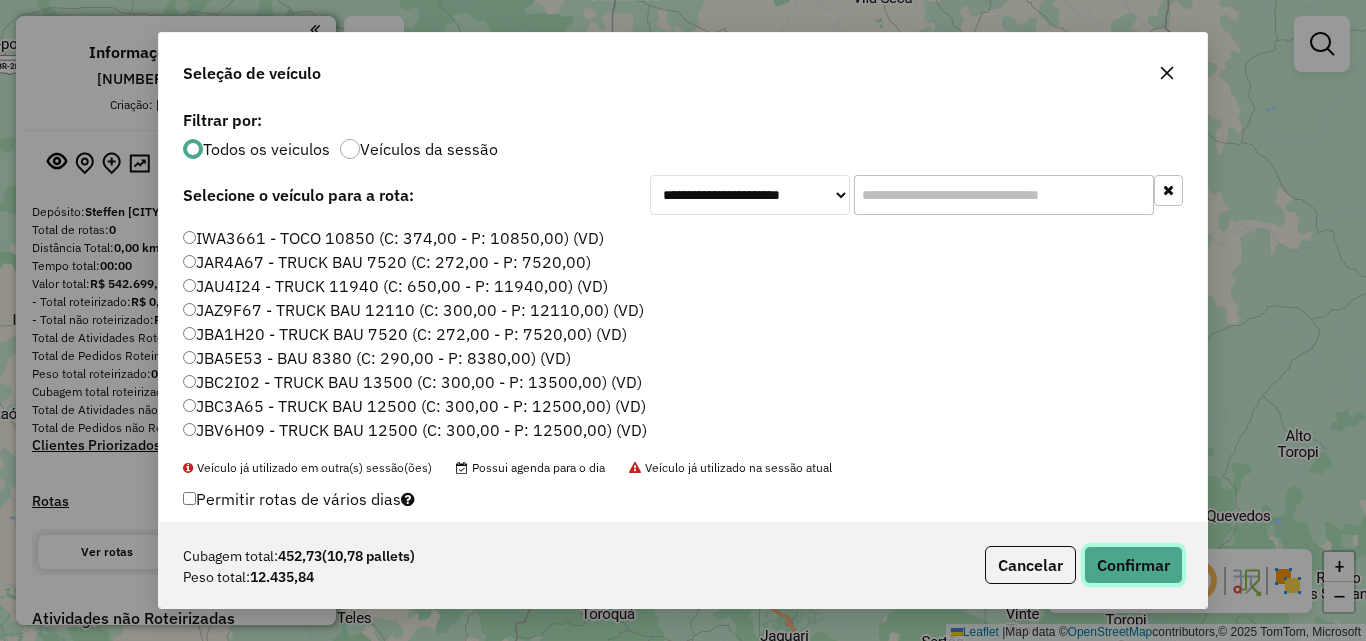 click on "Confirmar" 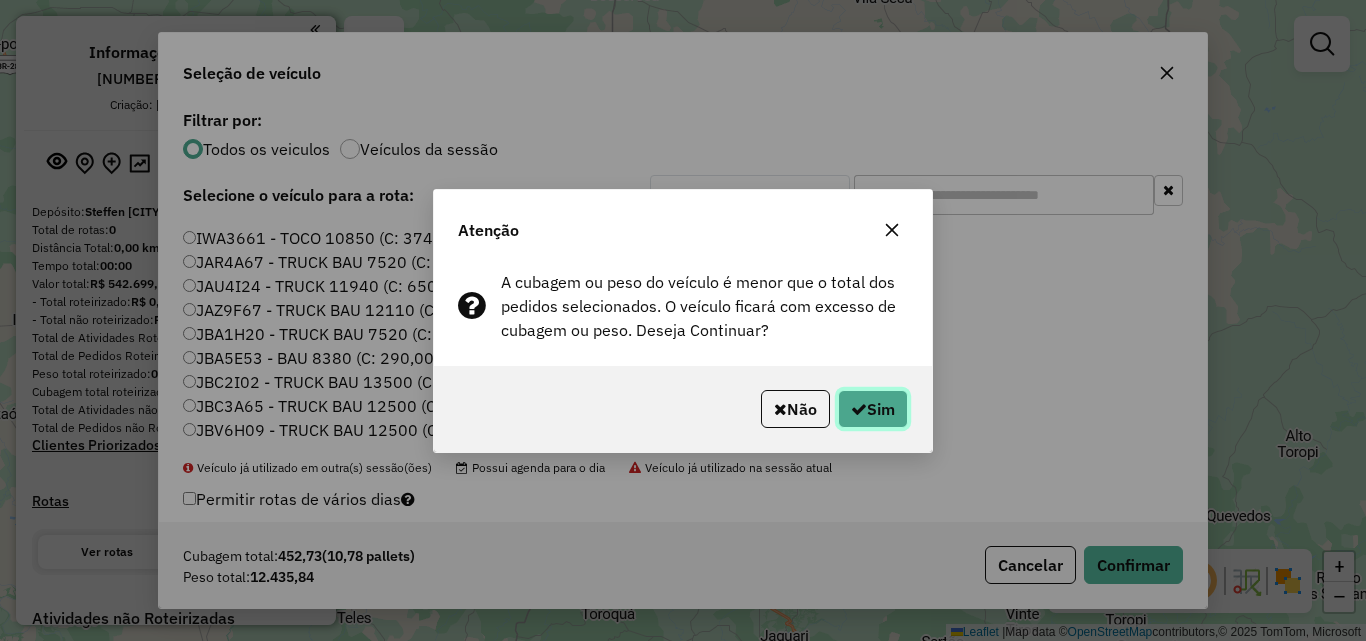 click on "Sim" 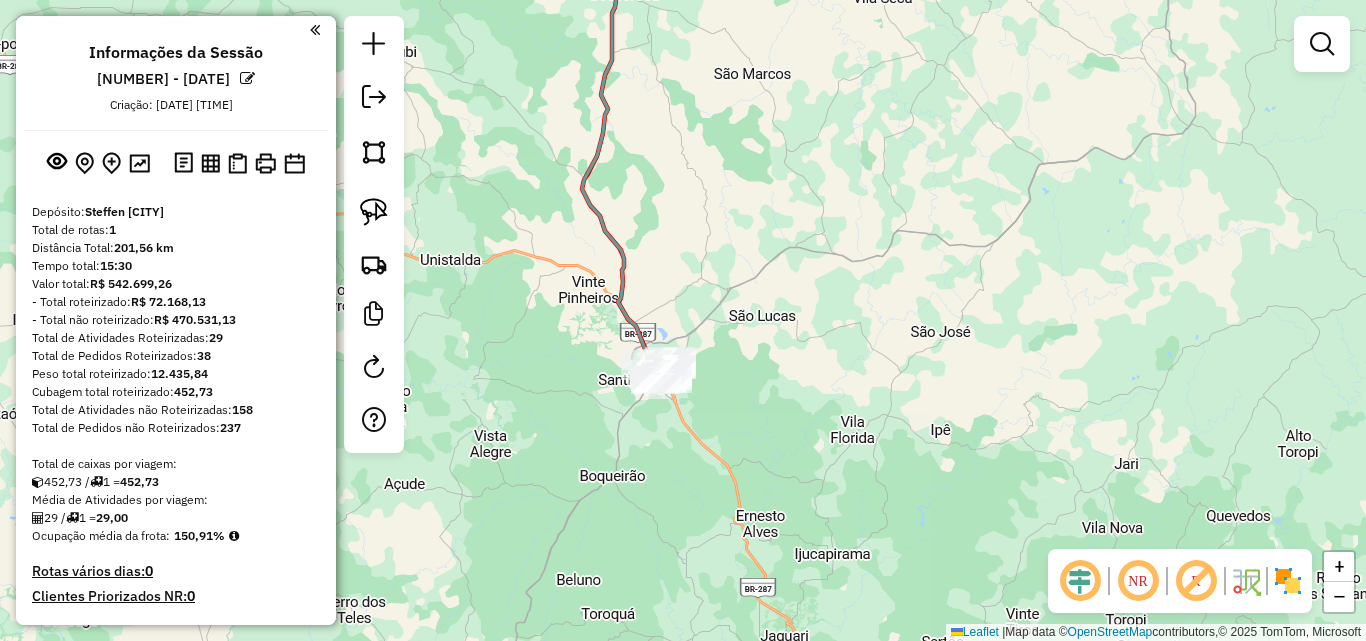 scroll, scrollTop: 400, scrollLeft: 0, axis: vertical 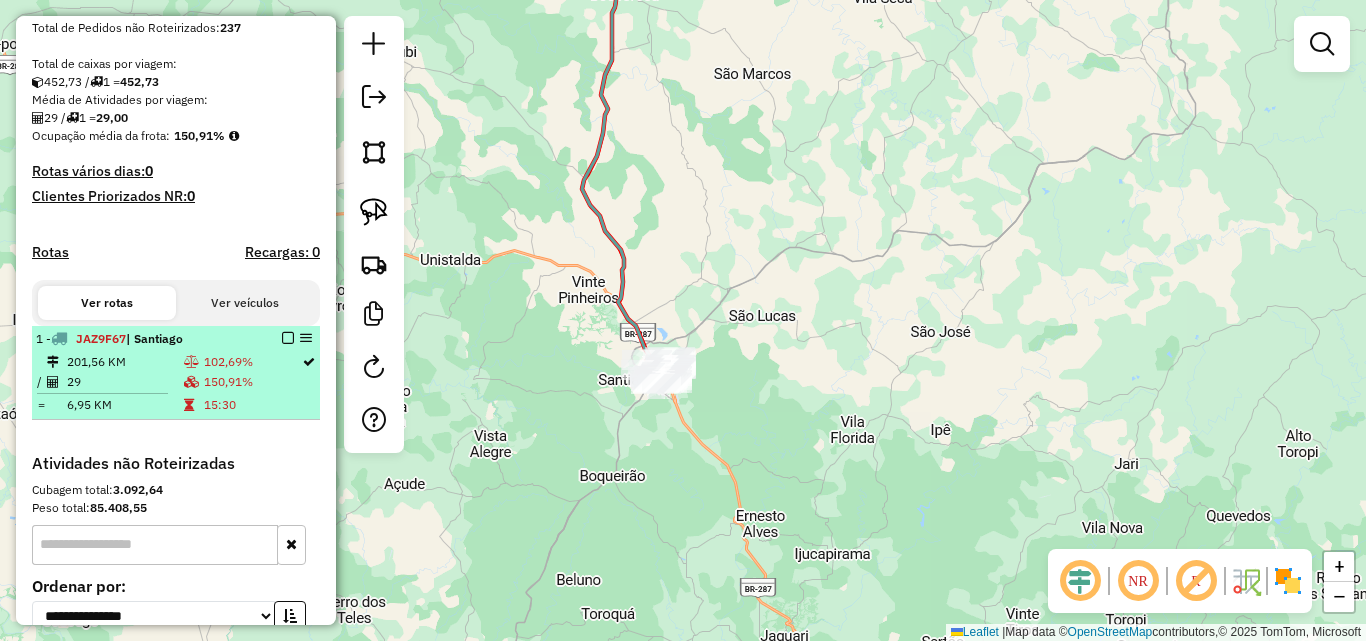 click on "29" at bounding box center [124, 382] 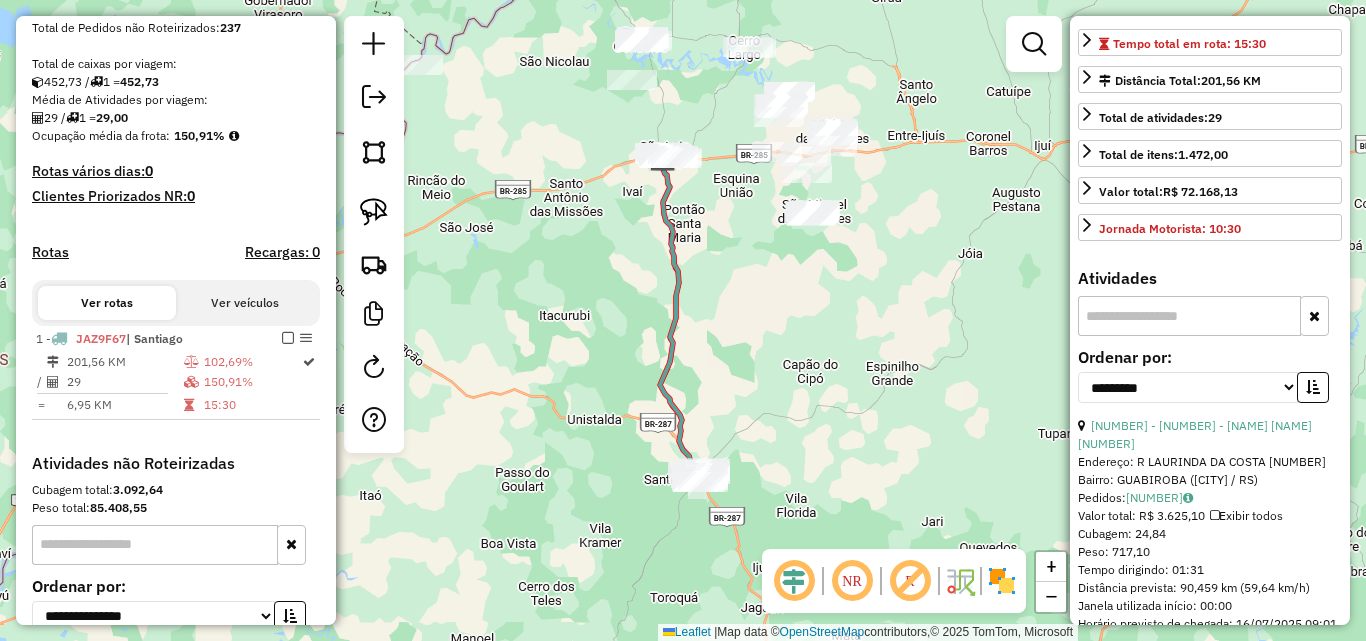 scroll, scrollTop: 500, scrollLeft: 0, axis: vertical 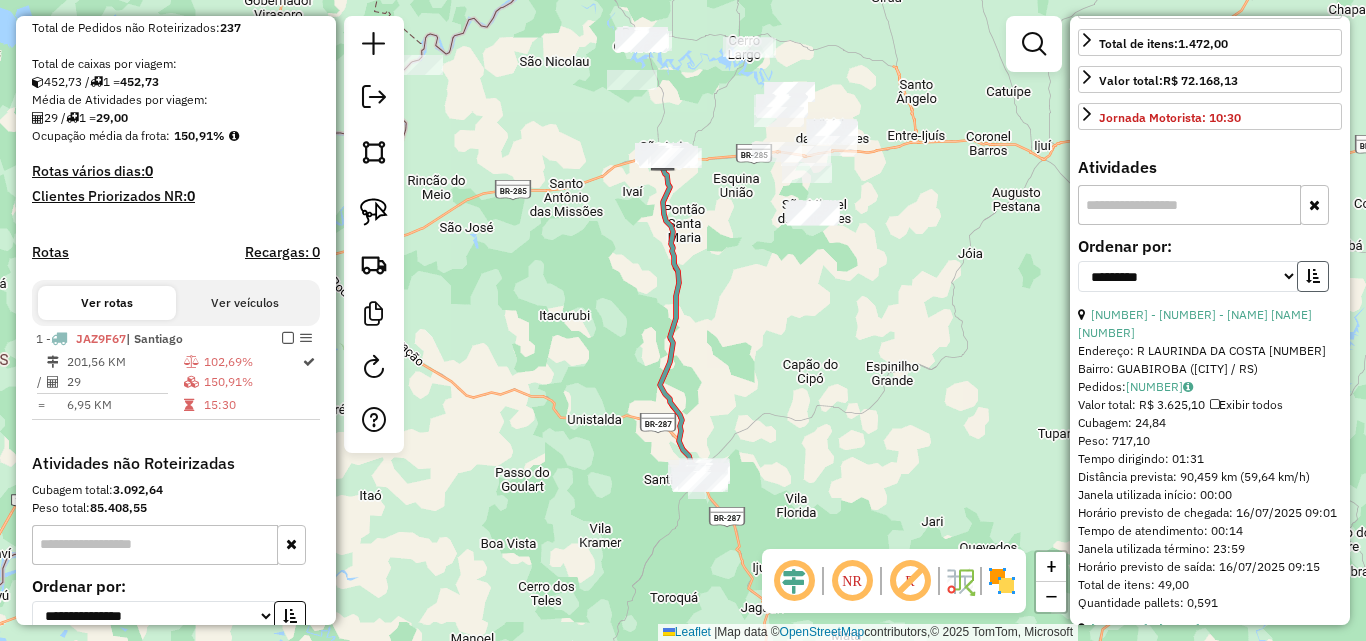 click at bounding box center [1313, 276] 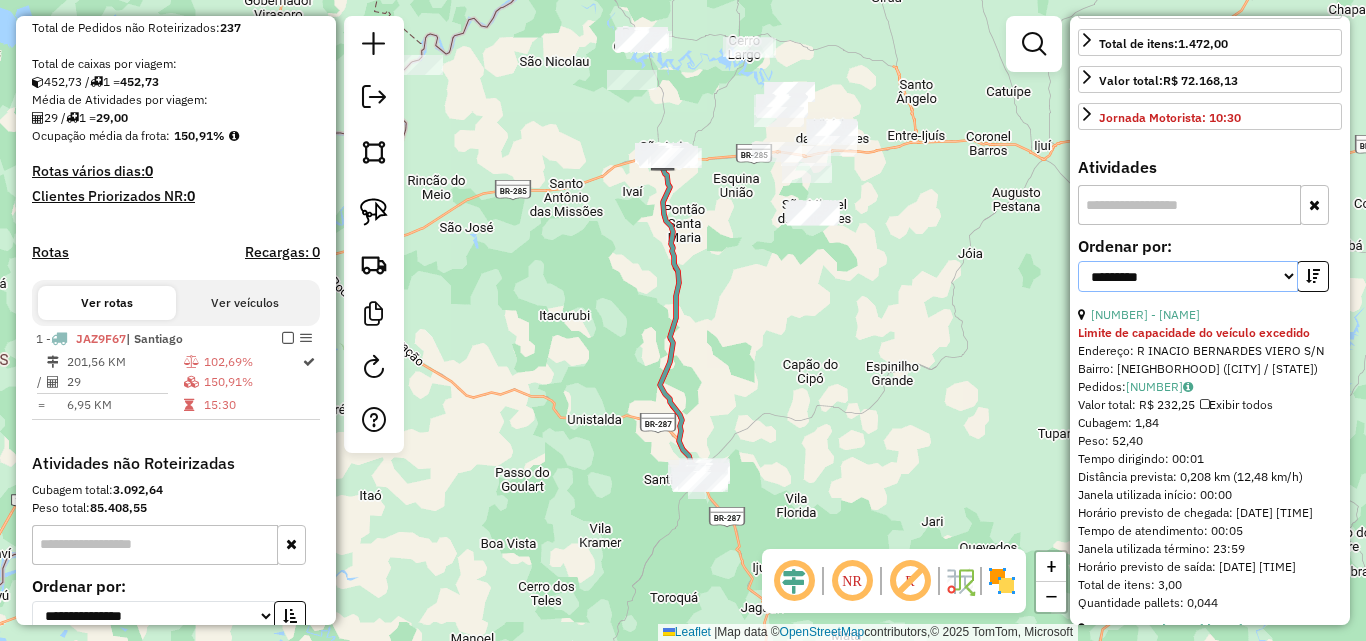 click on "**********" at bounding box center (1188, 276) 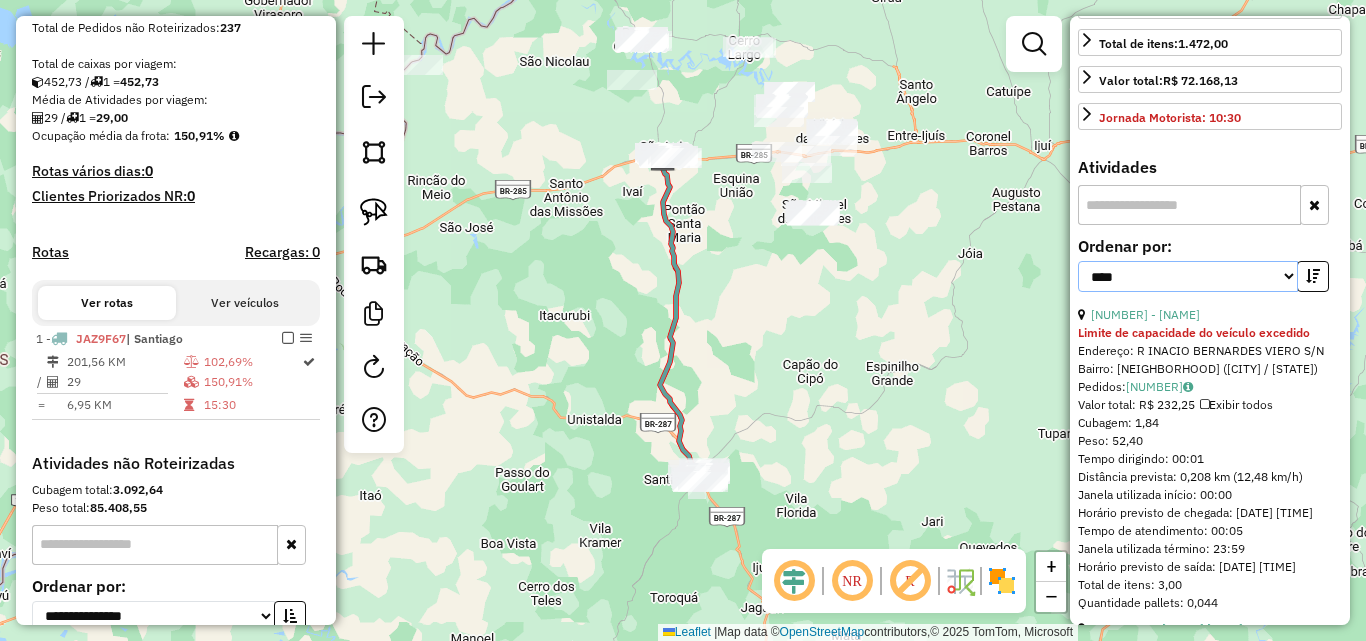 click on "**********" at bounding box center (1188, 276) 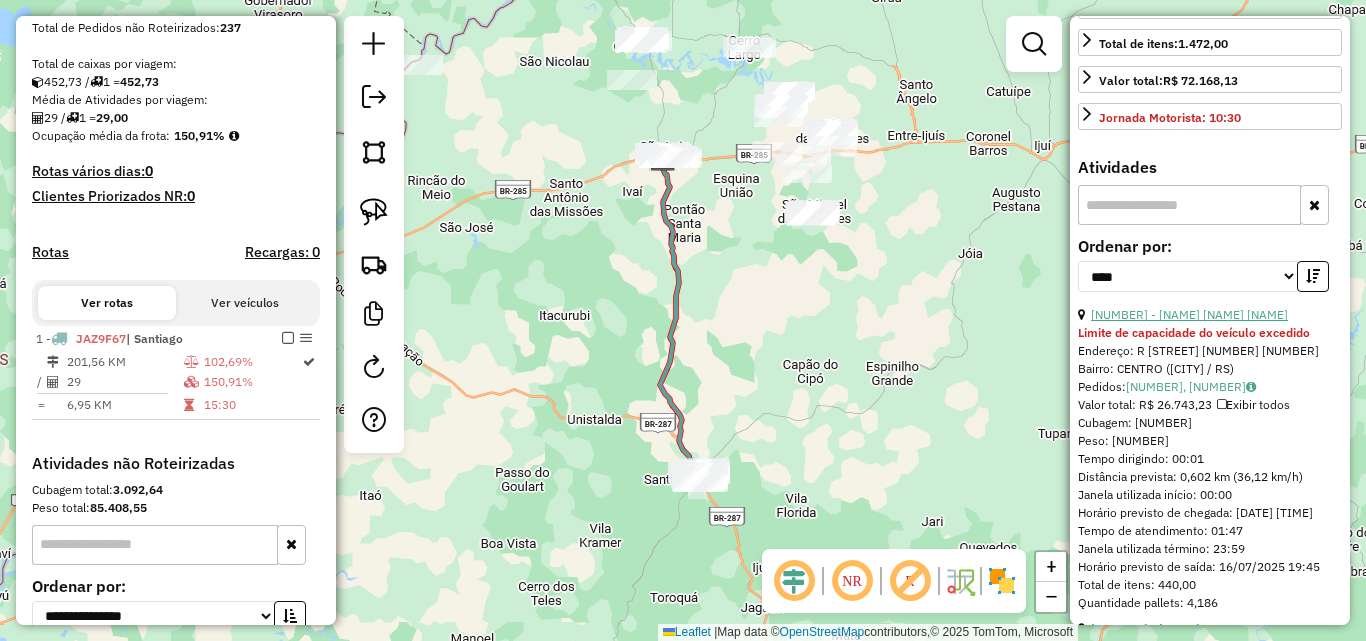 click on "[NUMBER] - [NAME] [NAME] [NAME]" at bounding box center [1189, 314] 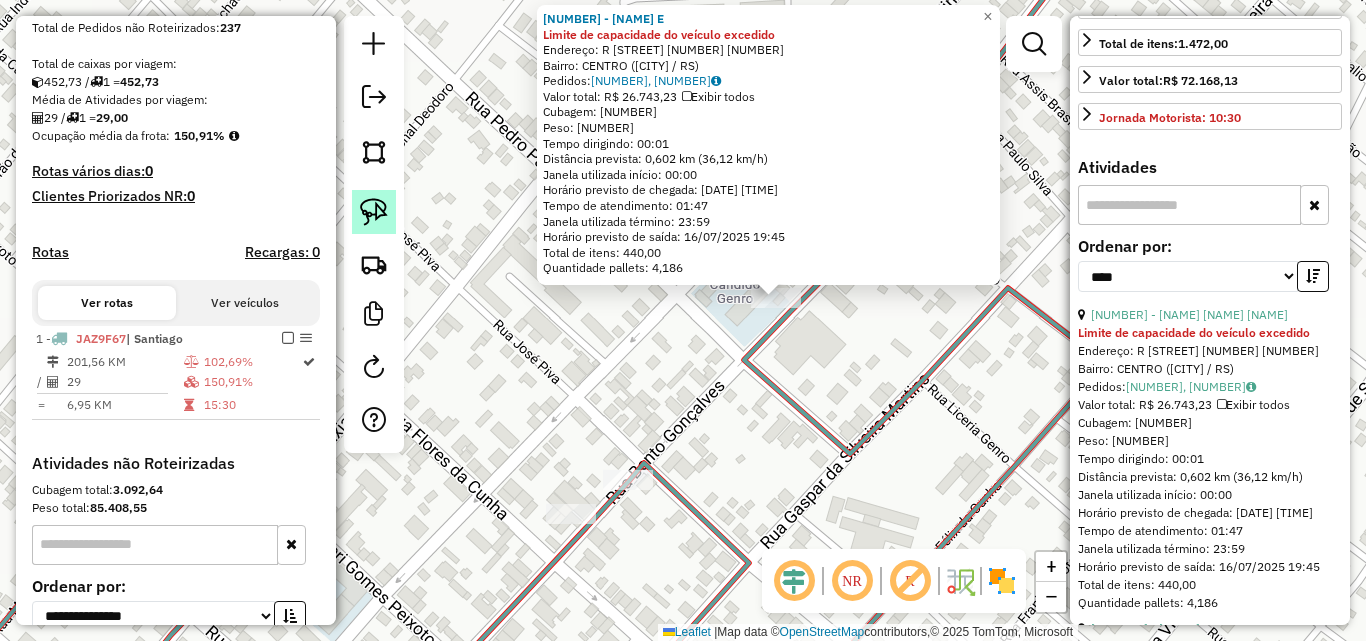 click 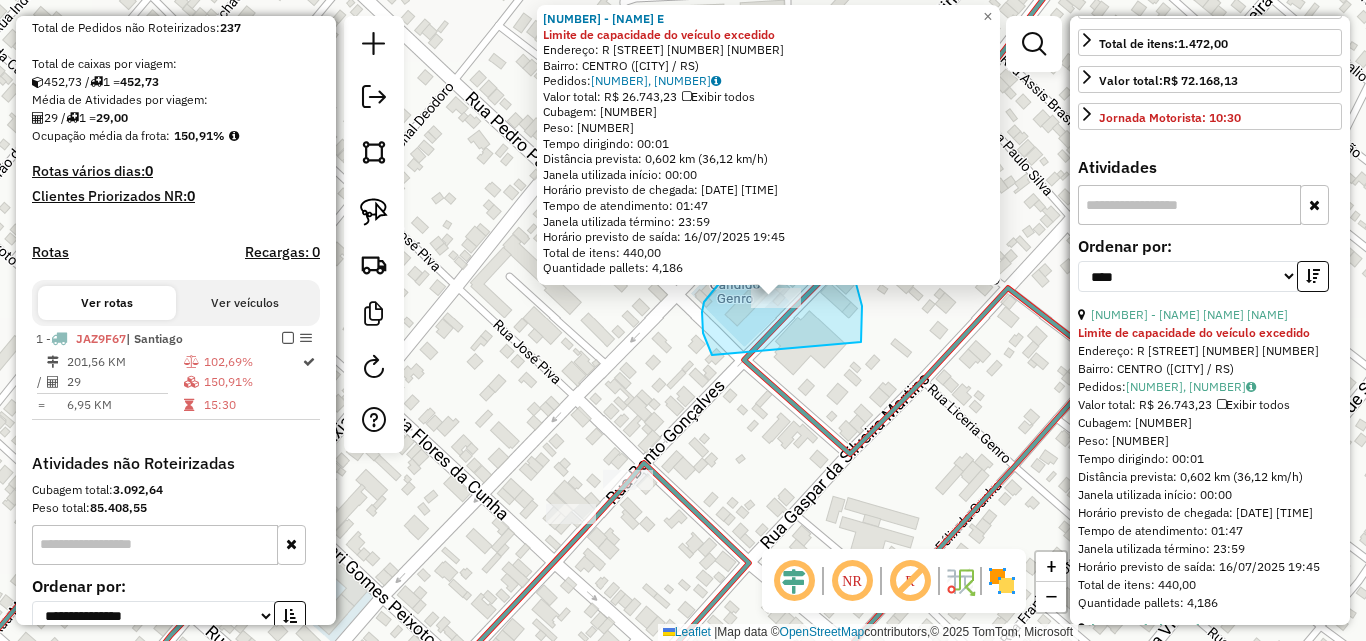 drag, startPoint x: 702, startPoint y: 317, endPoint x: 859, endPoint y: 345, distance: 159.47726 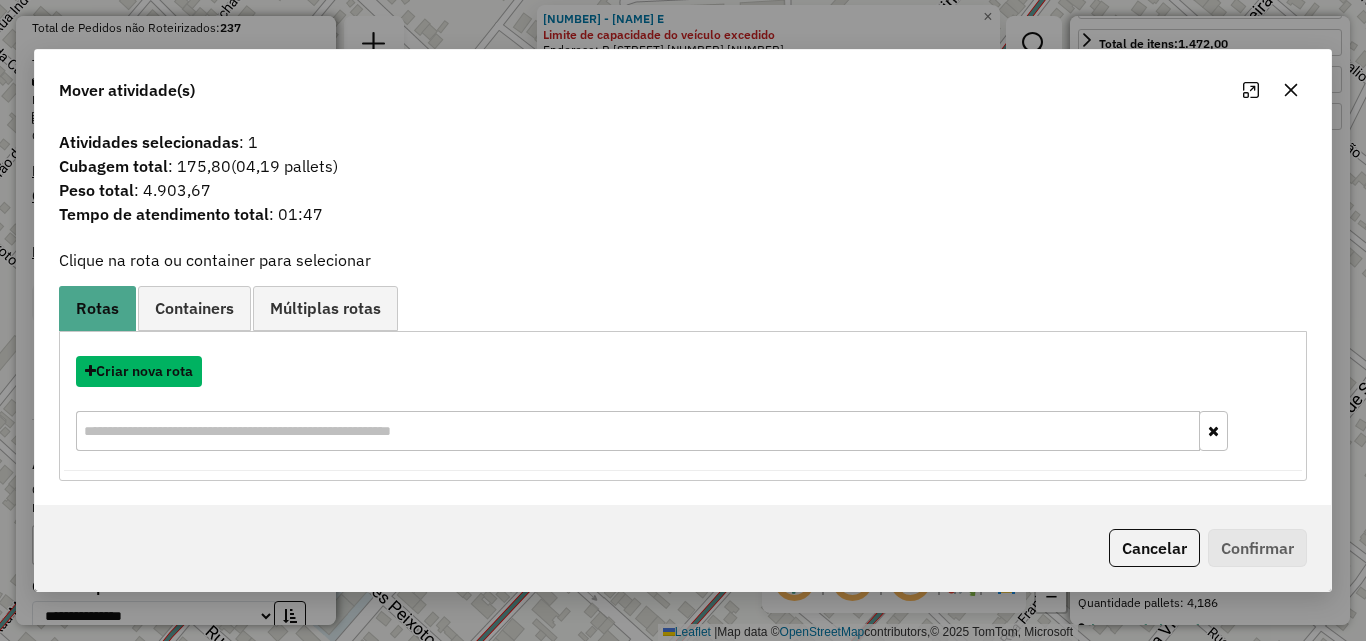 click on "Criar nova rota" at bounding box center (139, 371) 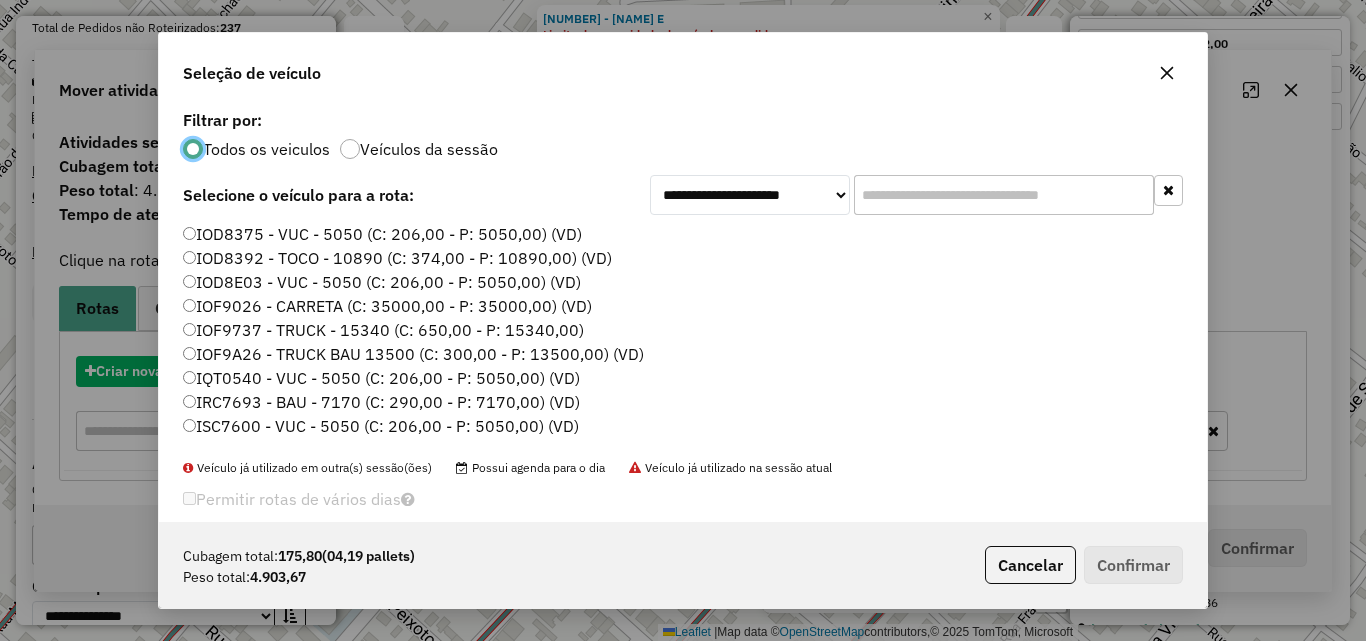 scroll, scrollTop: 11, scrollLeft: 6, axis: both 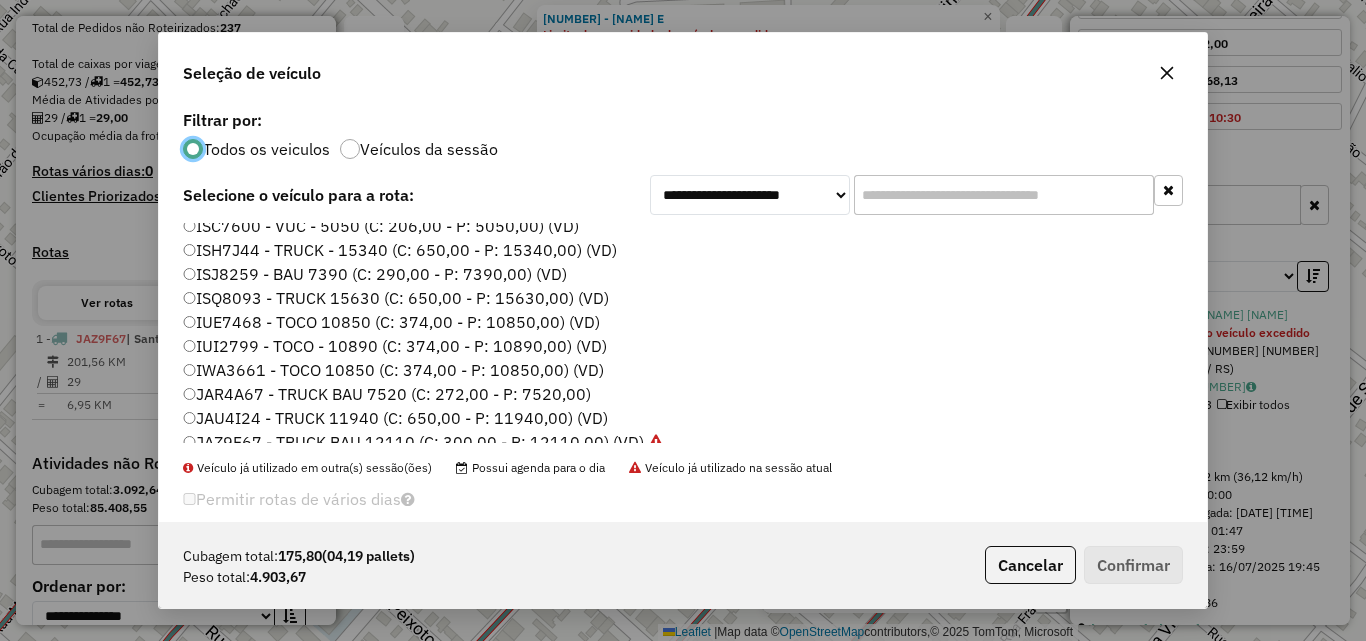click on "IUE7468 - TOCO 10850 (C: 374,00 - P: 10850,00) (VD)" 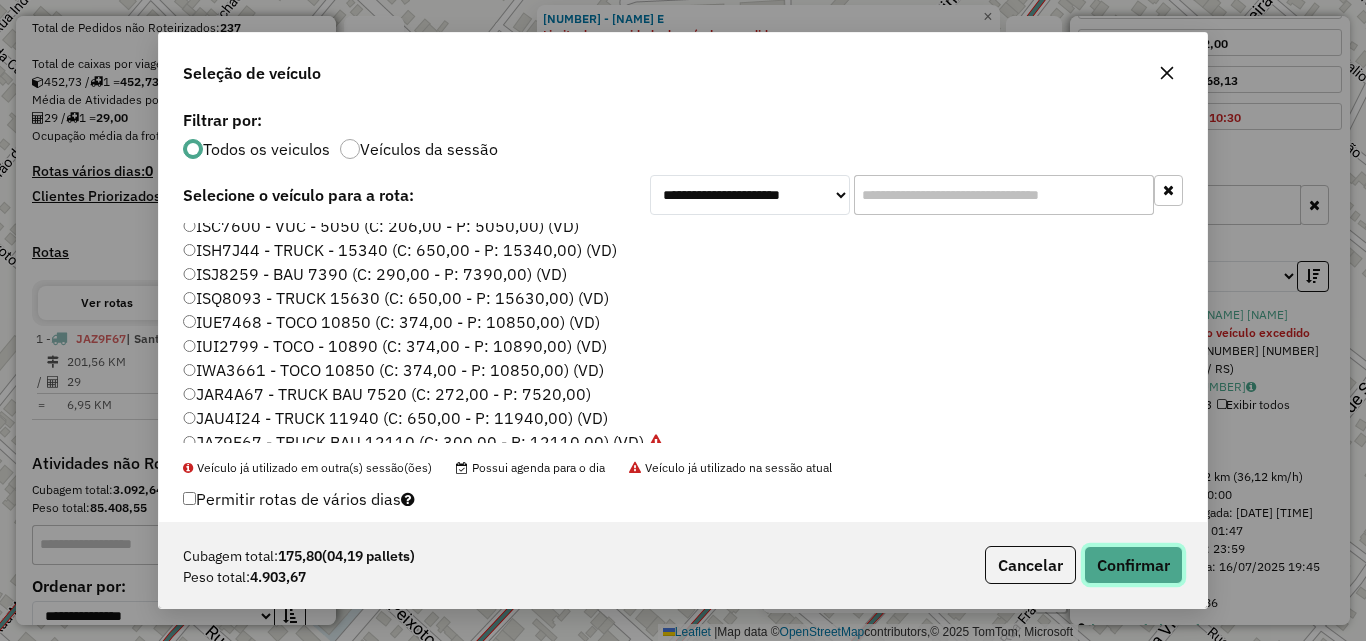 click on "Confirmar" 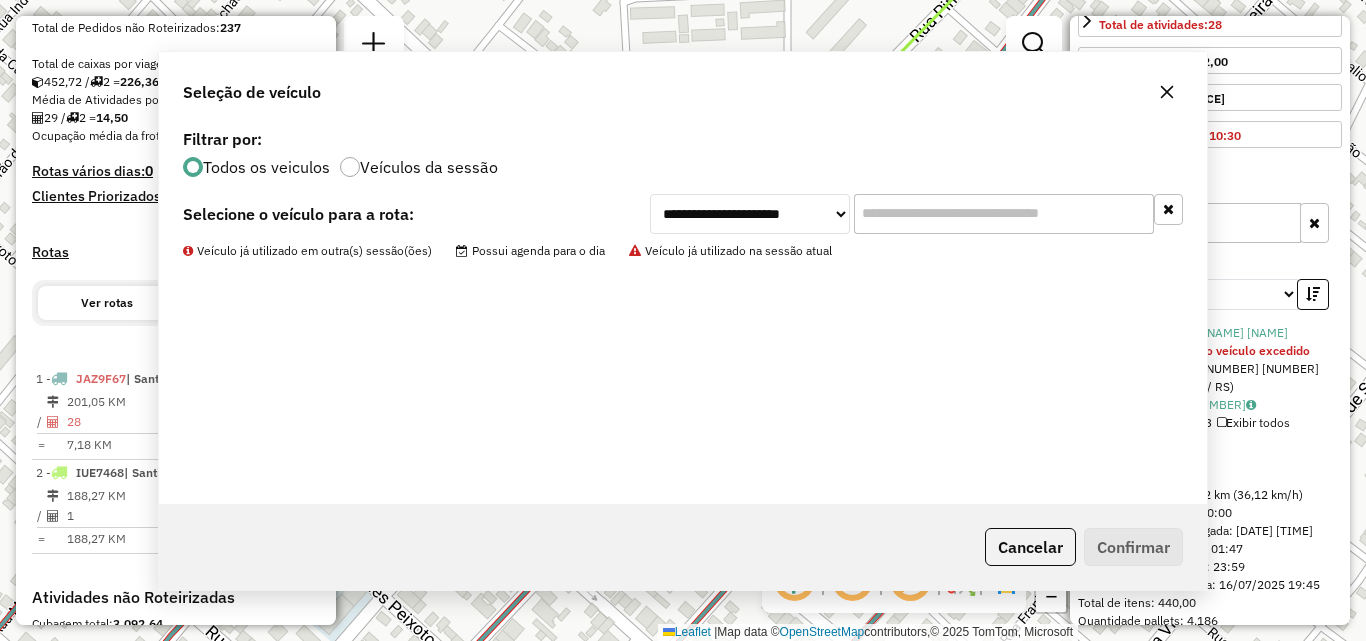 scroll, scrollTop: 464, scrollLeft: 0, axis: vertical 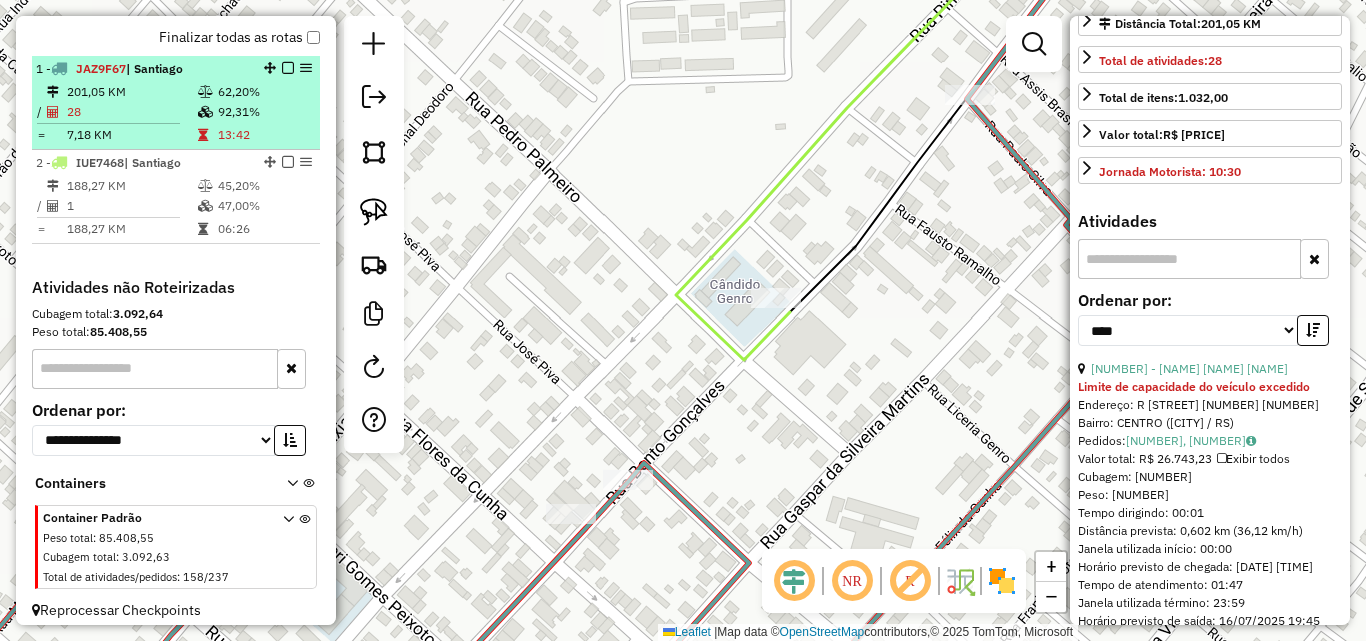 click on "28" at bounding box center (131, 112) 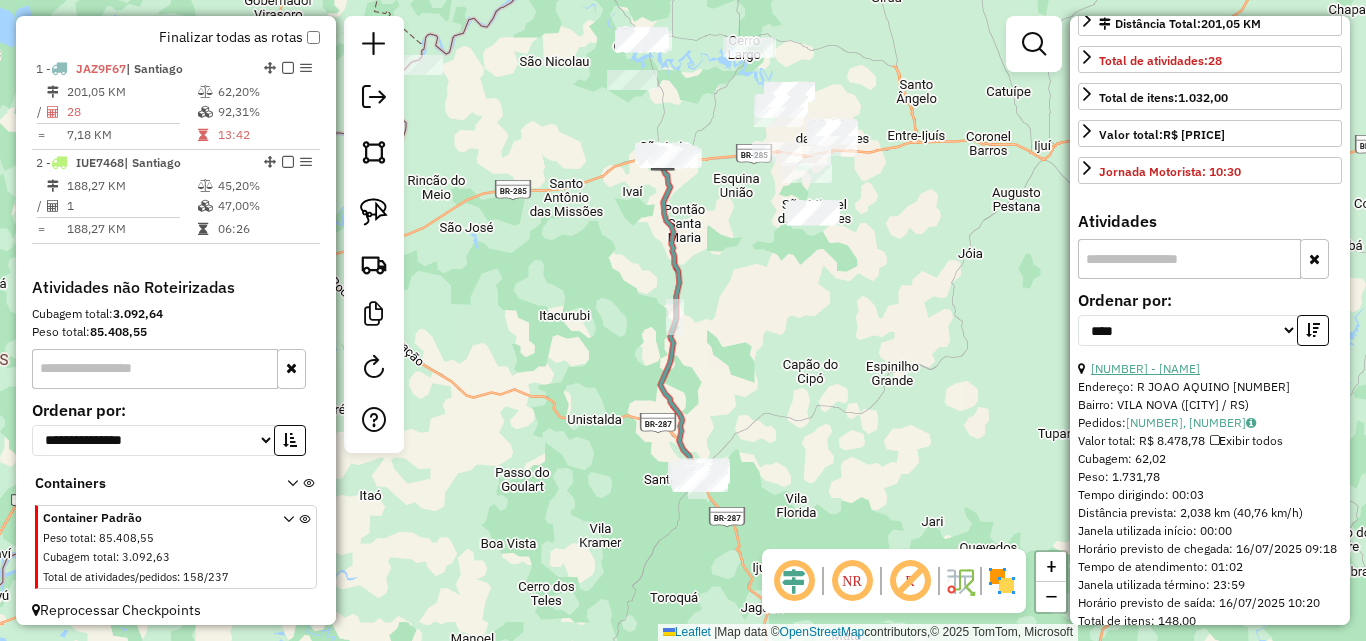 click on "[NUMBER] - [NAME]" at bounding box center (1145, 368) 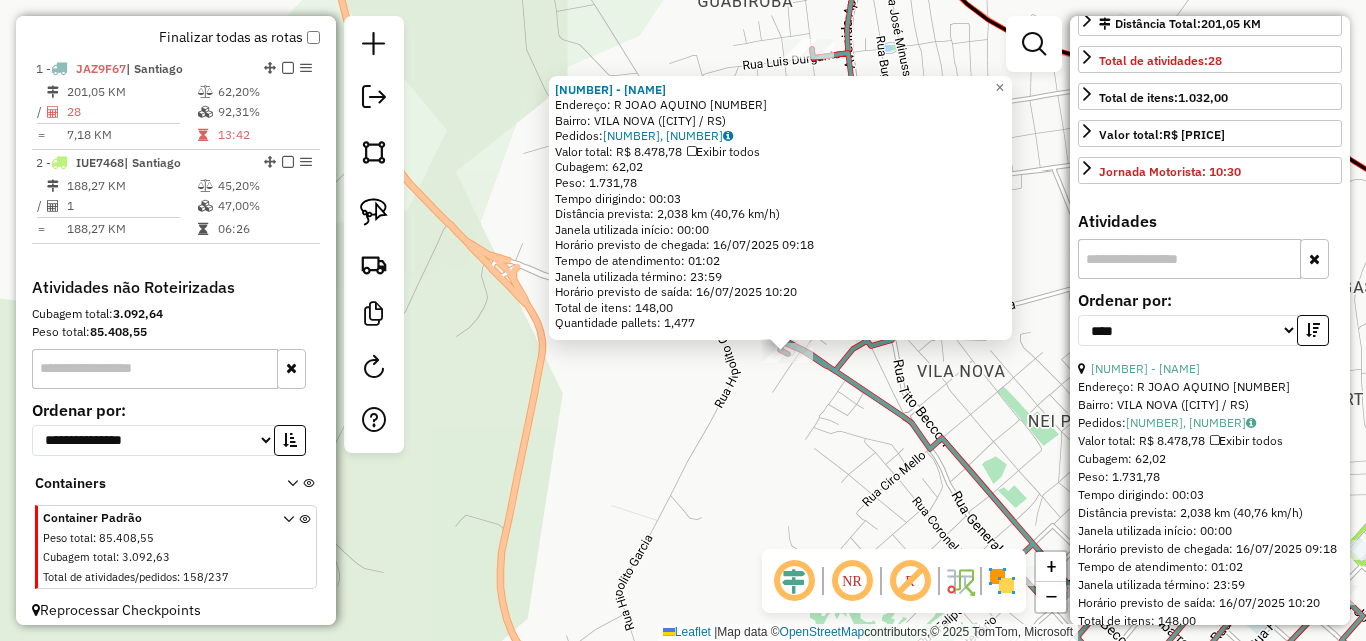 drag, startPoint x: 373, startPoint y: 207, endPoint x: 670, endPoint y: 358, distance: 333.18164 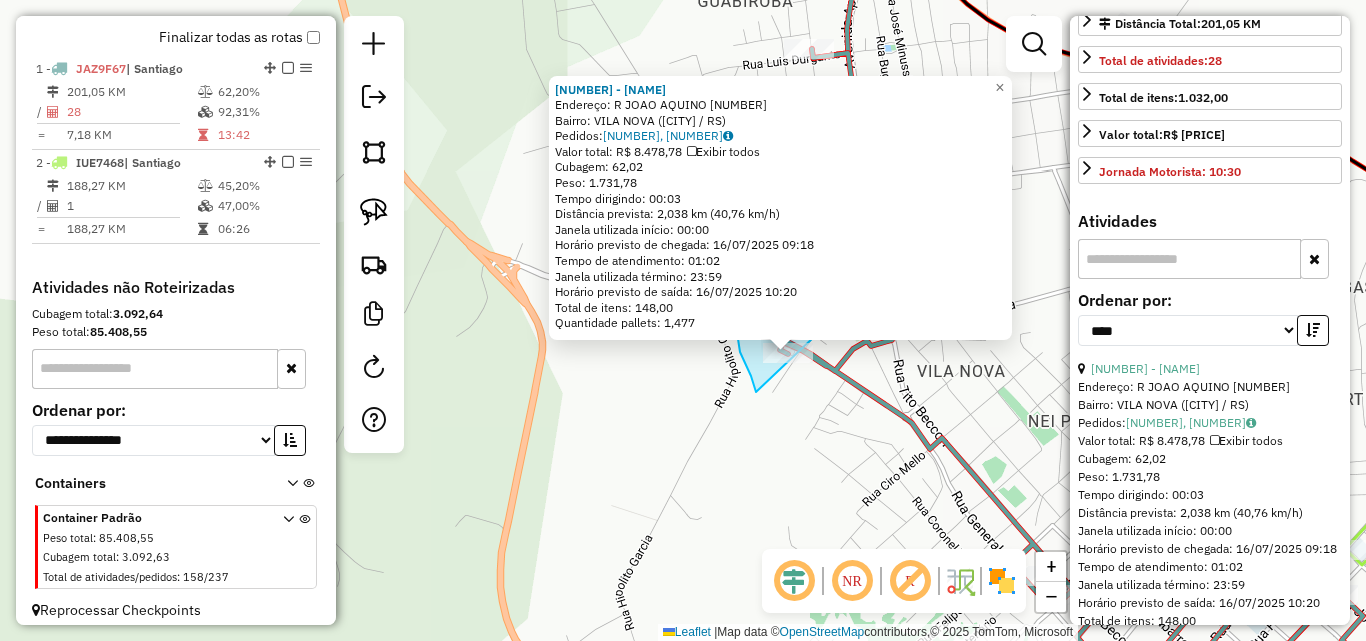 drag, startPoint x: 740, startPoint y: 352, endPoint x: 834, endPoint y: 361, distance: 94.42987 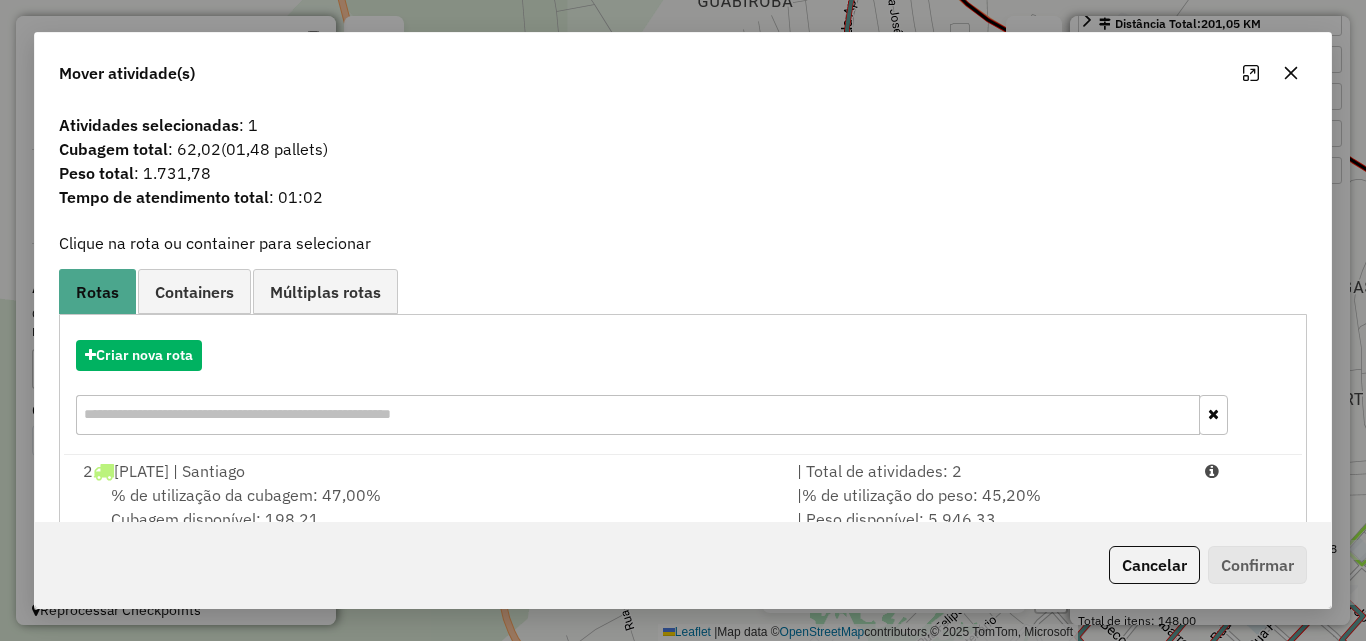 click on "2 IUE7468 | [CITY]" at bounding box center (428, 471) 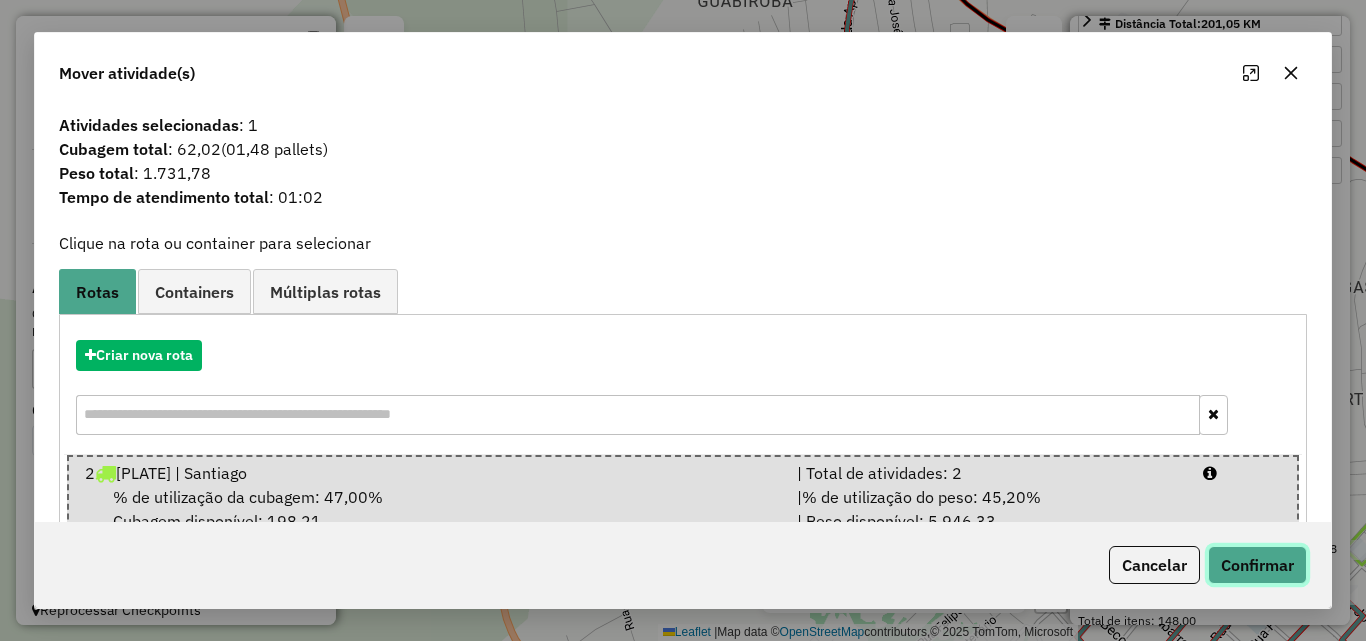 click on "Confirmar" 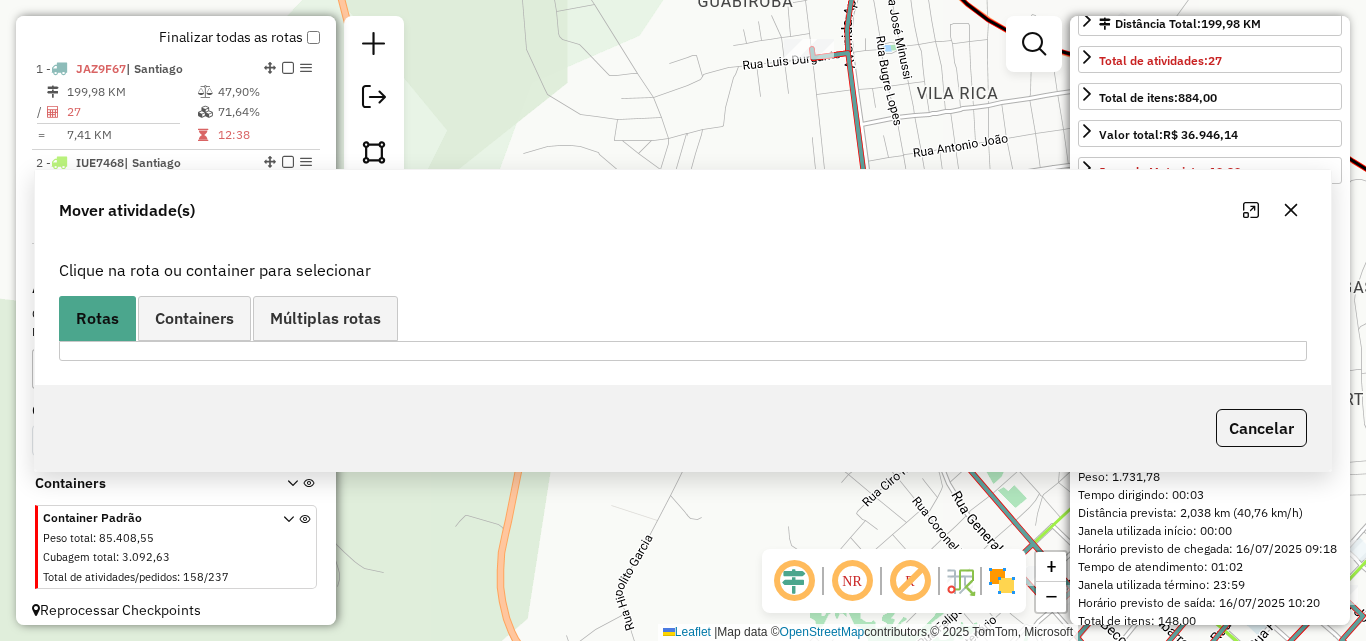 scroll, scrollTop: 722, scrollLeft: 0, axis: vertical 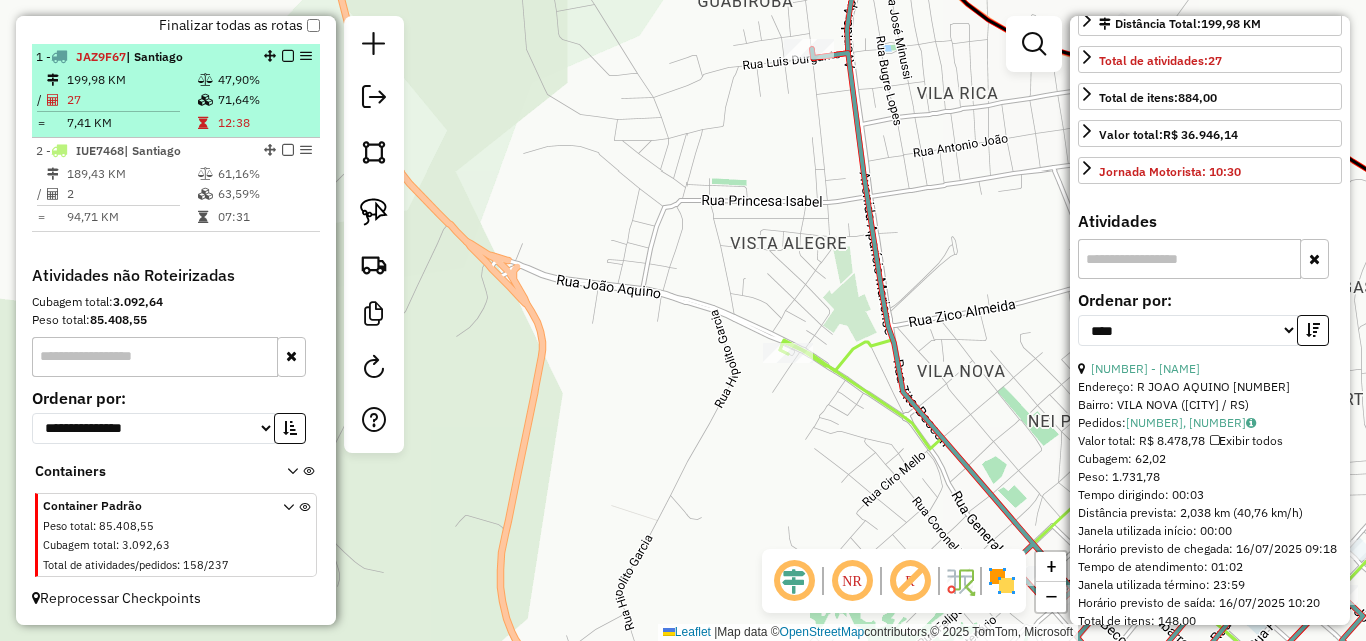 click on "27" at bounding box center [131, 100] 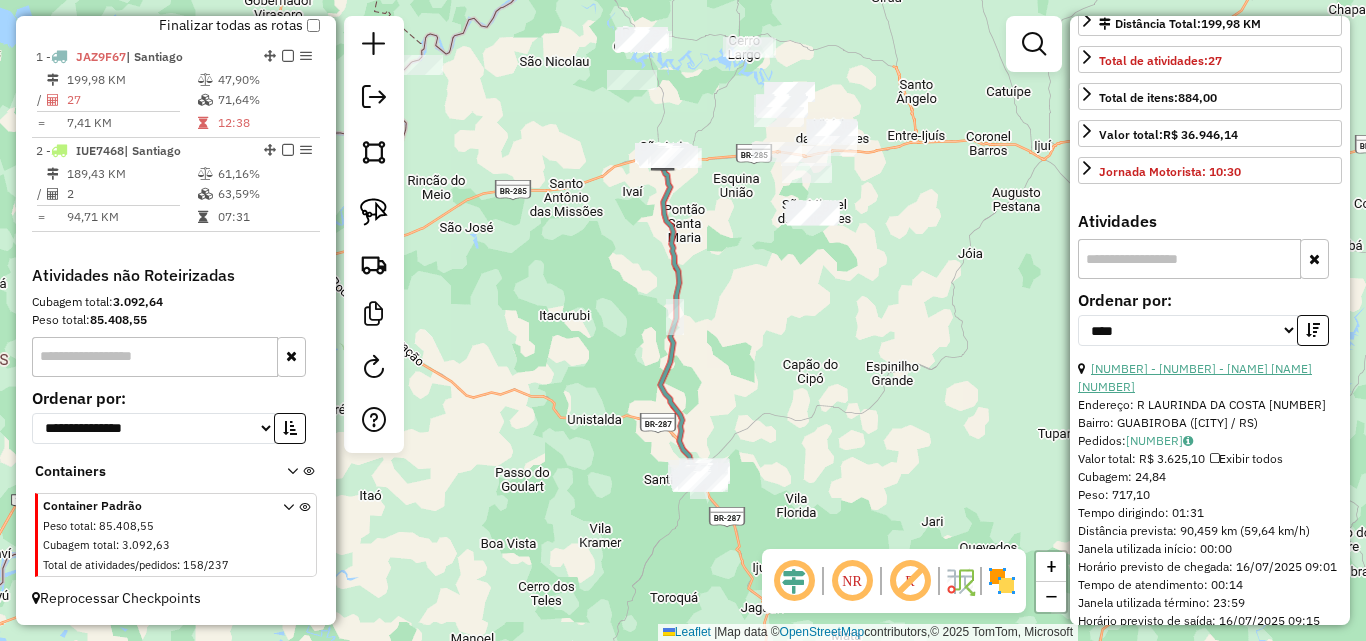 click on "[NUMBER] - [NUMBER] - [NAME] [NAME] [NUMBER]" at bounding box center (1195, 377) 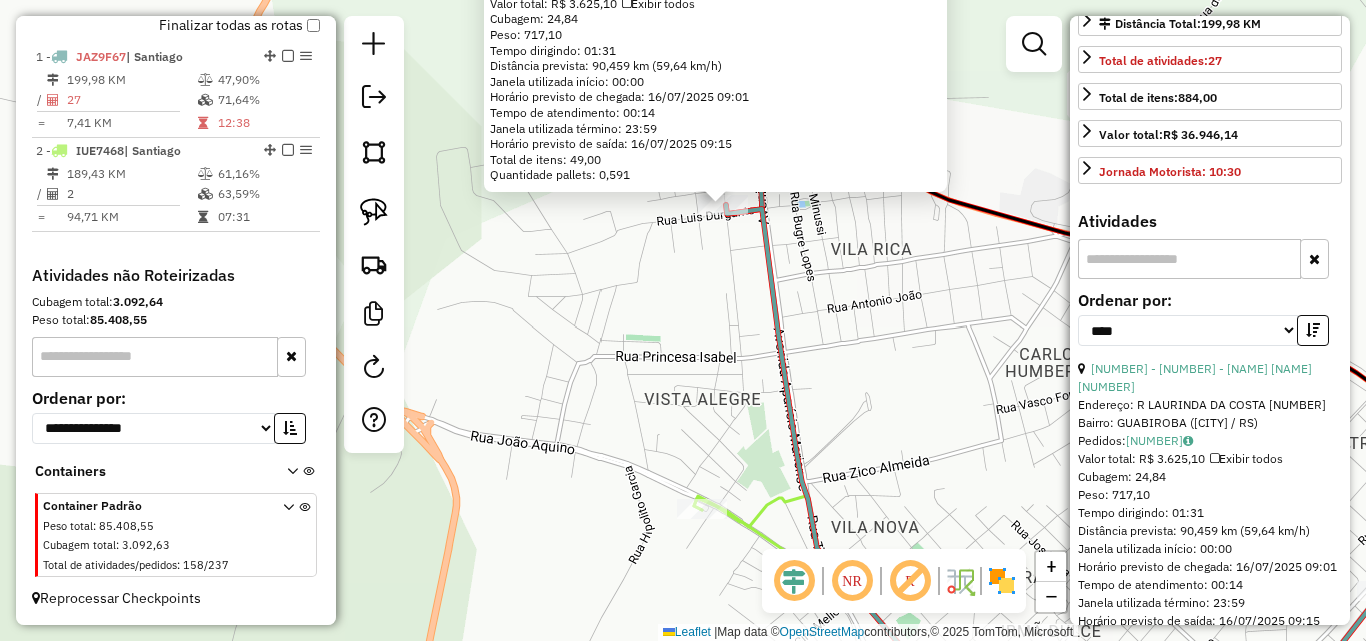 drag, startPoint x: 899, startPoint y: 352, endPoint x: 675, endPoint y: 342, distance: 224.2231 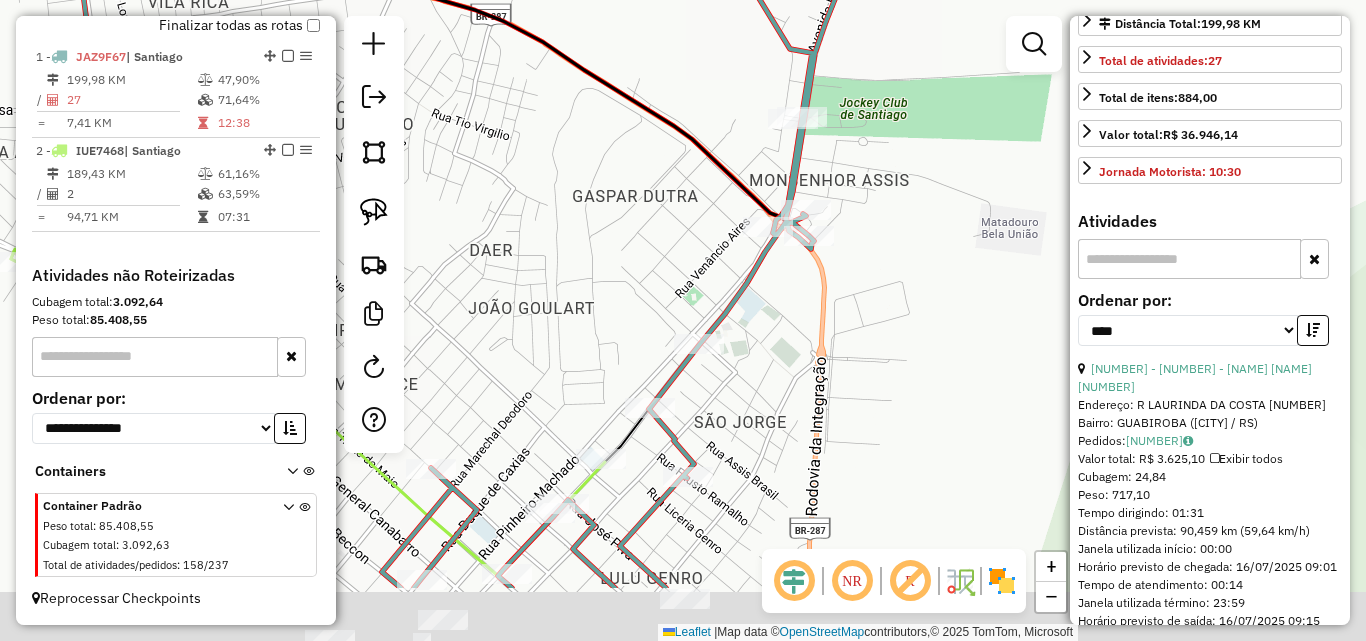 drag, startPoint x: 741, startPoint y: 477, endPoint x: 768, endPoint y: 317, distance: 162.26213 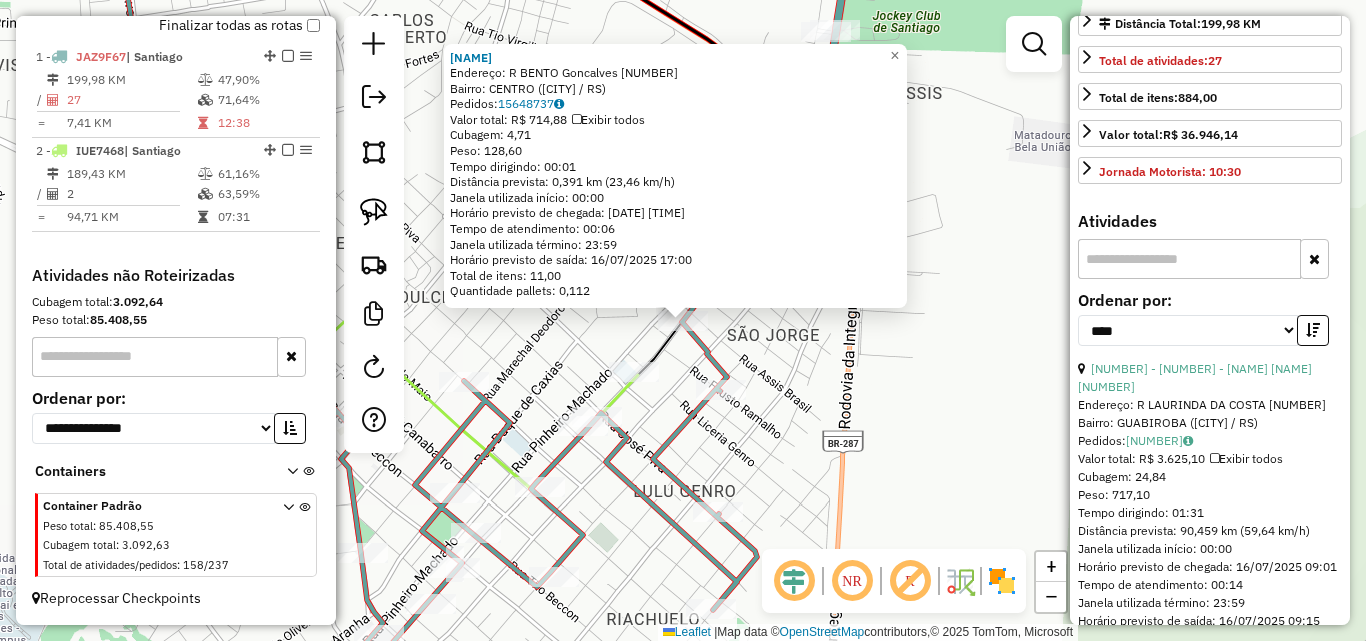 click on "Endereço: [STREET_NAME] [NUMBER] Bairro: [NEIGHBORHOOD] ([CITY] / [STATE]) Pedidos: [NUMBER] Valor total: [CURRENCY] [PRICE] Exibir todos Cubagem: [PERCENTAGE]% Peso: [WEIGHT] Tempo dirigindo: [TIME] Distância prevista: [DISTANCE] km ([SPEED] km/h) Janela utilizada início: [TIME] Horário previsto de chegada: [DATE] [TIME] Tempo de atendimento: [TIME] Janela utilizada término: [TIME] Horário previsto de saída: [DATE] [TIME] Total de itens: [QUANTITY] Quantidade pallets: [QUANTITY] × Janela de atendimento Grade de atendimento Capacidade Transportadoras Veículos Cliente Pedidos Rotas Selecione os dias de semana para filtrar as janelas de atendimento Seg Ter Qua Qui Sex Sáb Dom Informe o período da janela de atendimento: De: Até: Filtrar exatamente a janela do cliente Considerar janela de atendimento padrão Selecione os dias de semana para filtrar as grades de atendimento Seg Ter Qua Qui Sex Sáb Dom Peso mínimo: Peso máximo: De:" 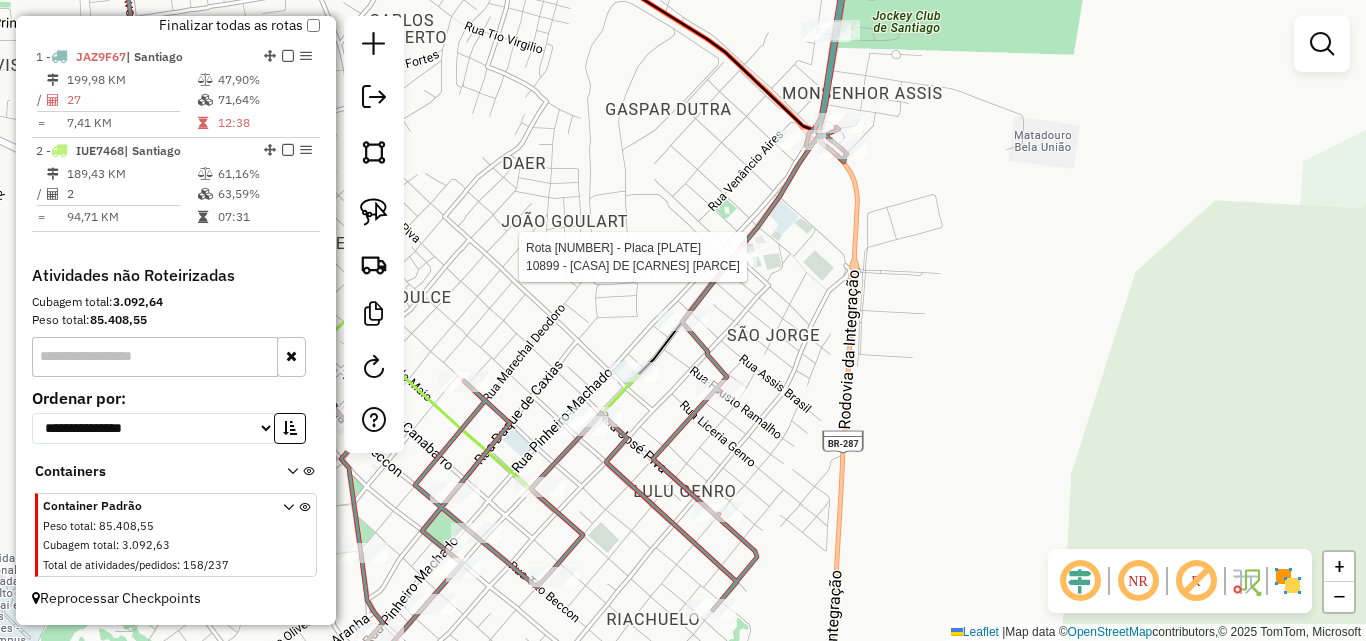 select on "*********" 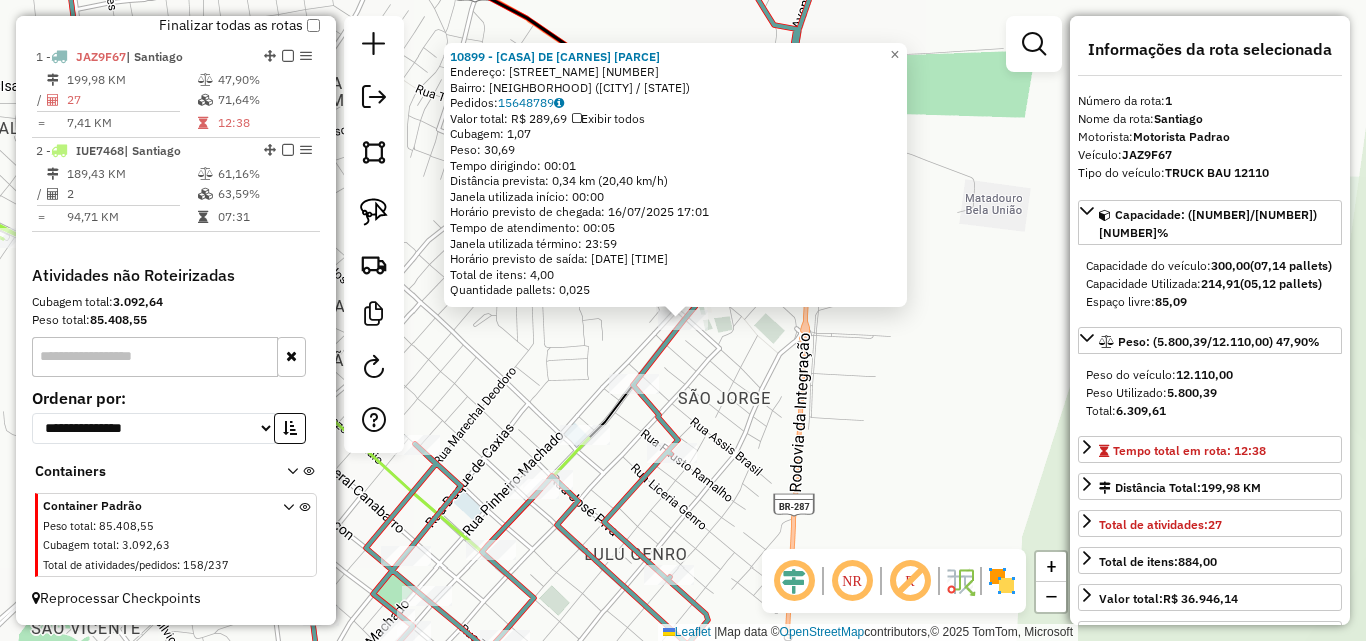 click on "10899 - [CASA] DE [CARNES] [PARCE] Endereço: R BENTO GONCALVES 161 Bairro: SAO JORGE ([CITY] / RS) Pedidos: 15648789 Valor total: R$ 289,69 Exibir todos Cubagem: 1,07 Peso: 30,69 Tempo dirigindo: 00:01 Distância prevista: 0,34 km (20,40 km/h) Janela utilizada início: 00:00 Horário previsto de chegada: 16/07/2025 17:01 Tempo de atendimento: 00:05 Janela utilizada término: 23:59 Horário previsto de saída: 16/07/2025 17:06 Total de itens: 4,00 Quantidade pallets: 0,025 × Janela de atendimento Grade de atendimento Capacidade Transportadoras Veículos Cliente Pedidos Rotas Selecione os dias de semana para filtrar as janelas de atendimento Seg Ter Qua Qui Sex Sáb Dom Informe o período da janela de atendimento: De: Até: Filtrar exatamente a janela do cliente Considerar janela de atendimento padrão Selecione os dias de semana para filtrar as grades de atendimento Seg Ter Qua Qui Sex Sáb Dom Peso mínimo: Peso máximo: De: +" 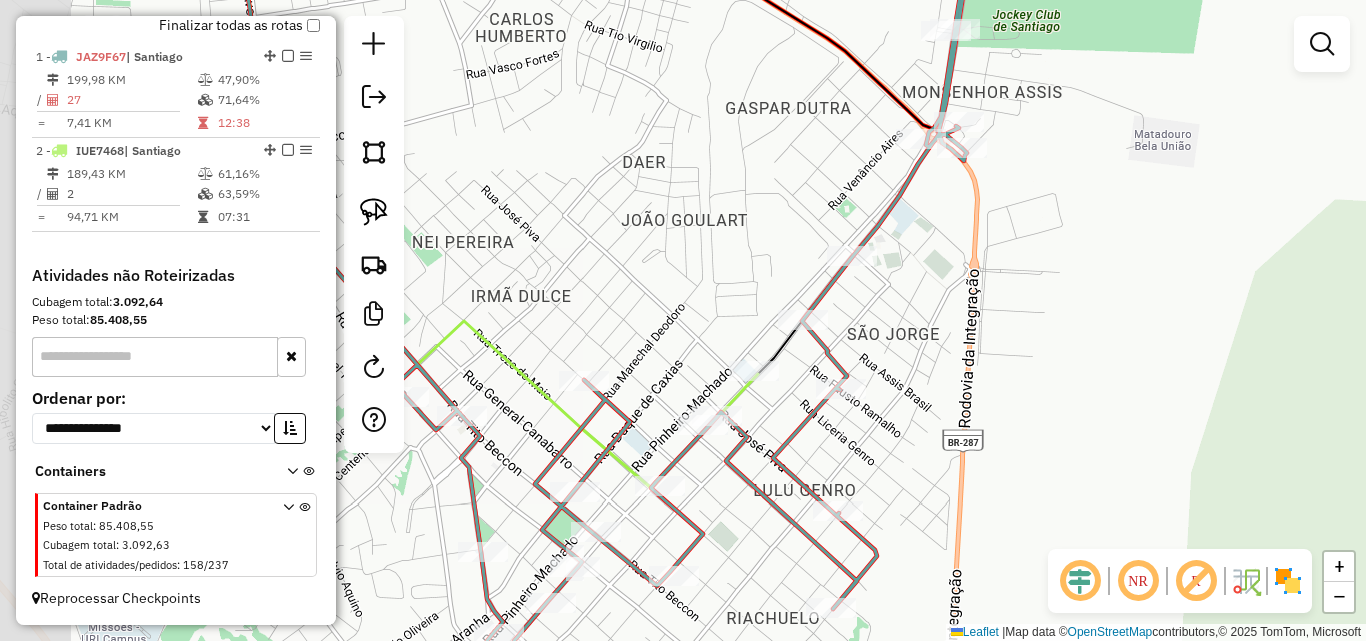 drag, startPoint x: 716, startPoint y: 423, endPoint x: 878, endPoint y: 317, distance: 193.59752 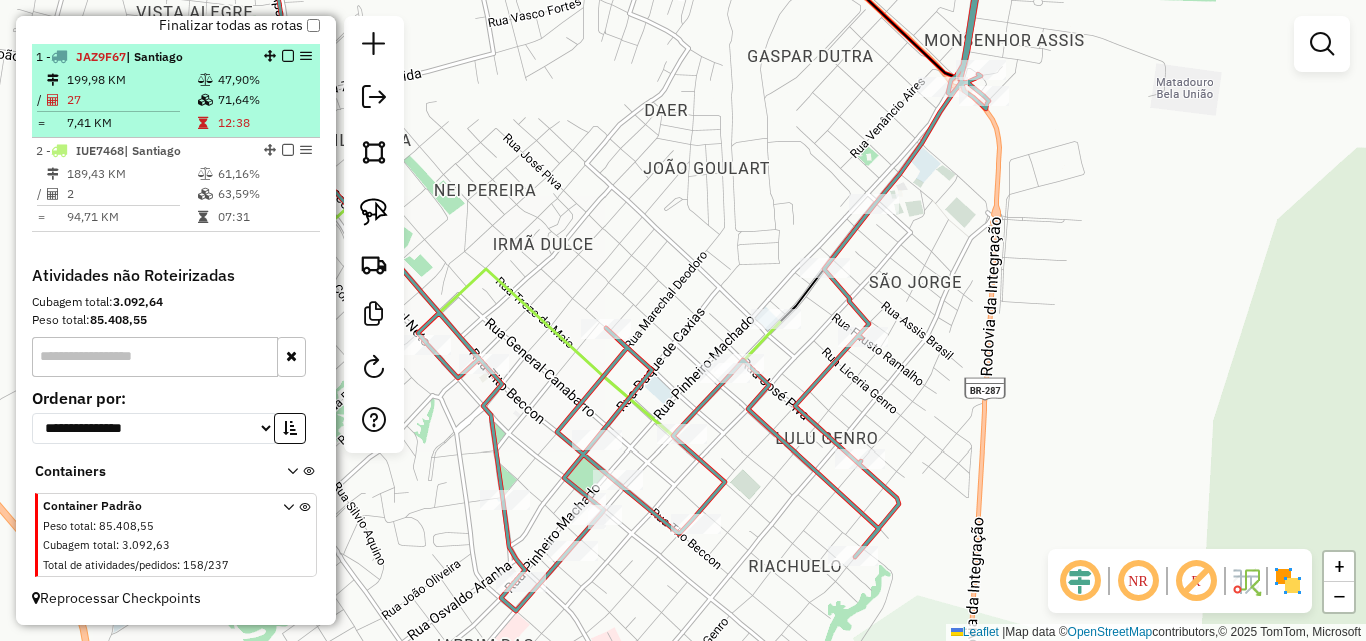 click on "199,98 KM" at bounding box center (131, 80) 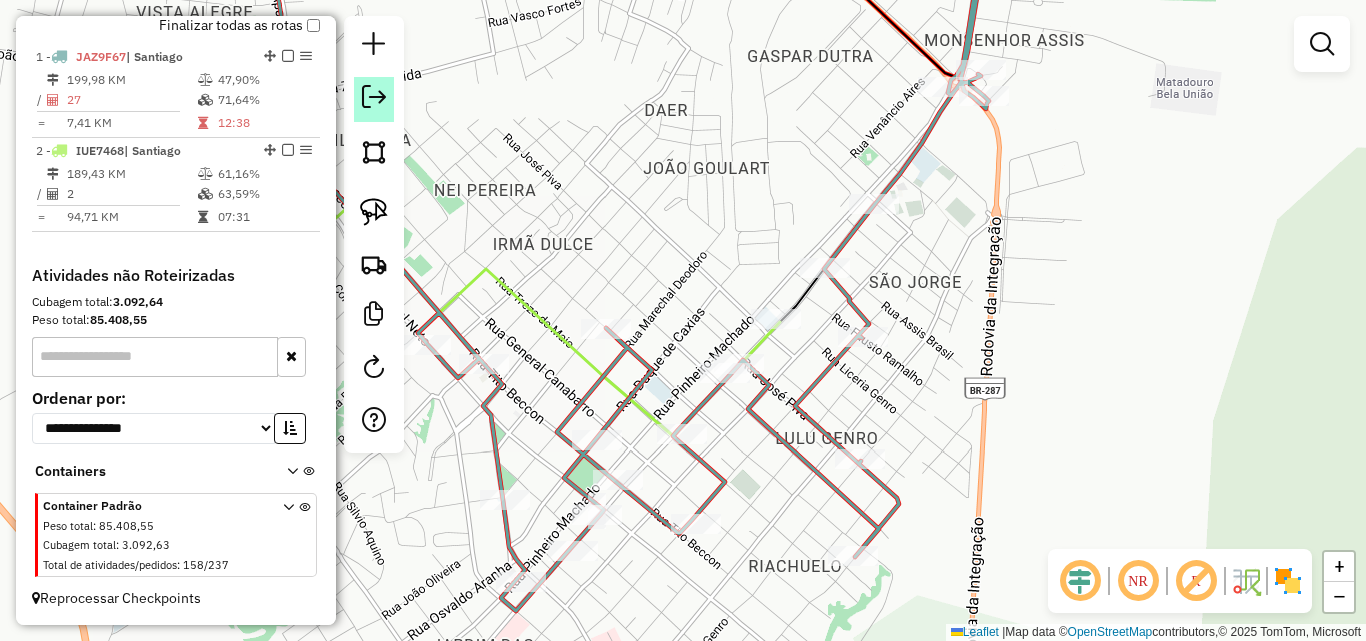 select on "*********" 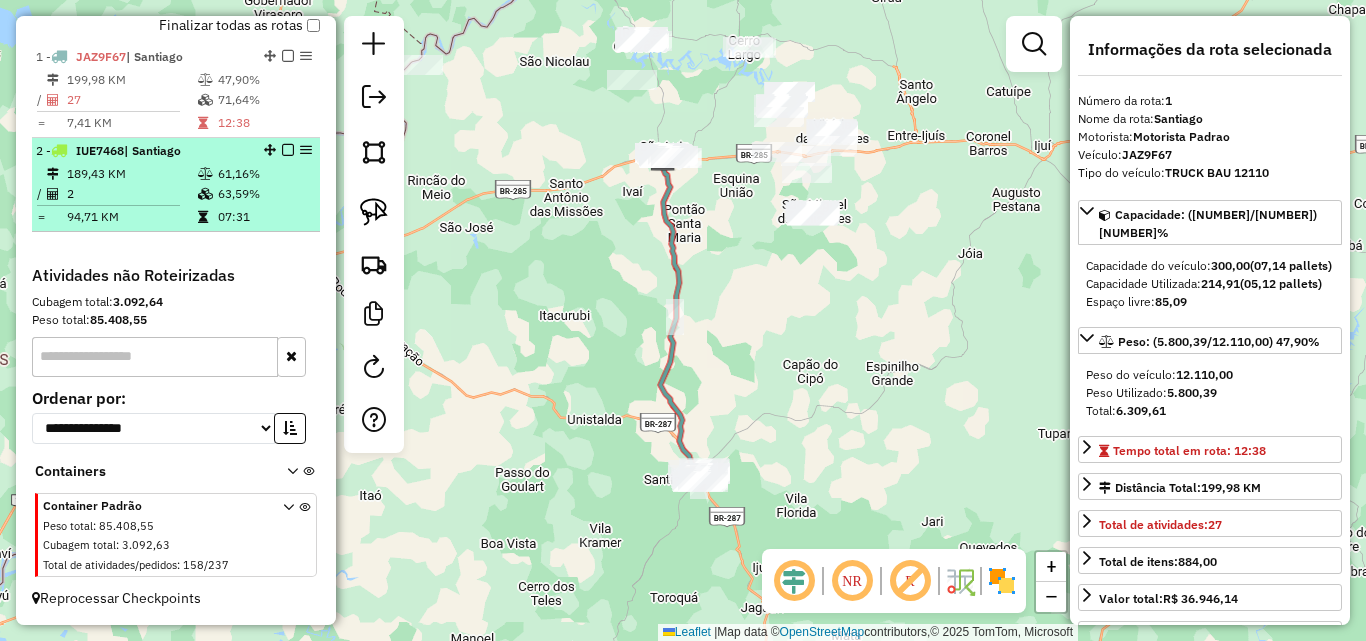 click on "189,43 KM" at bounding box center (131, 174) 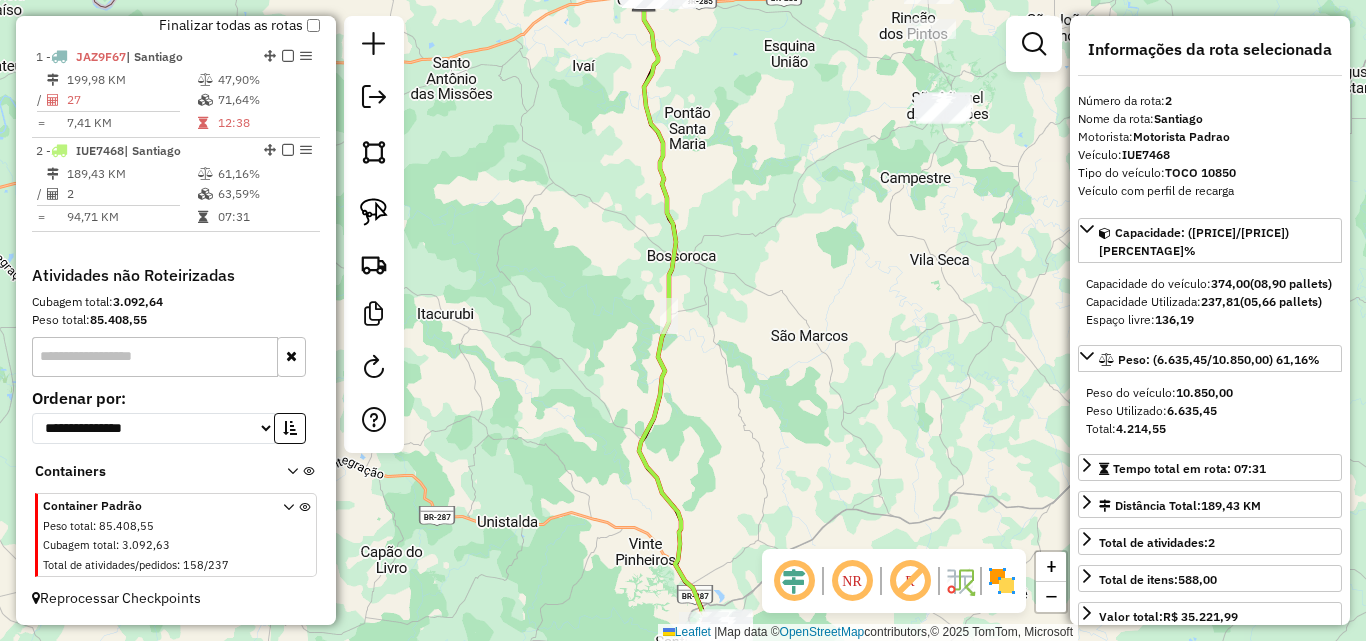 drag, startPoint x: 801, startPoint y: 488, endPoint x: 853, endPoint y: 196, distance: 296.594 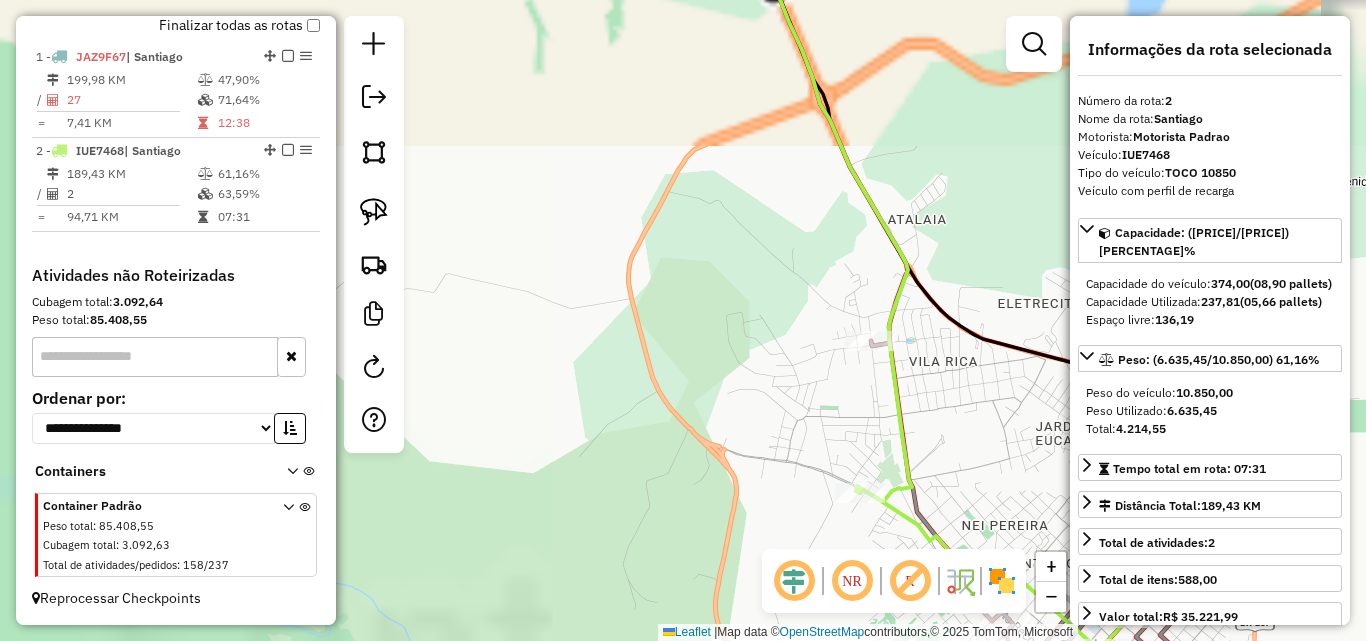 click on "Janela de atendimento Grade de atendimento Capacidade Transportadoras Veículos Cliente Pedidos  Rotas Selecione os dias de semana para filtrar as janelas de atendimento  Seg   Ter   Qua   Qui   Sex   Sáb   Dom  Informe o período da janela de atendimento: De: Até:  Filtrar exatamente a janela do cliente  Considerar janela de atendimento padrão  Selecione os dias de semana para filtrar as grades de atendimento  Seg   Ter   Qua   Qui   Sex   Sáb   Dom   Considerar clientes sem dia de atendimento cadastrado  Clientes fora do dia de atendimento selecionado Filtrar as atividades entre os valores definidos abaixo:  Peso mínimo:   Peso máximo:   Cubagem mínima:   Cubagem máxima:   De:   Até:  Filtrar as atividades entre o tempo de atendimento definido abaixo:  De:   Até:   Considerar capacidade total dos clientes não roteirizados Transportadora: Selecione um ou mais itens Tipo de veículo: Selecione um ou mais itens Veículo: Selecione um ou mais itens Motorista: Selecione um ou mais itens Nome: Rótulo:" 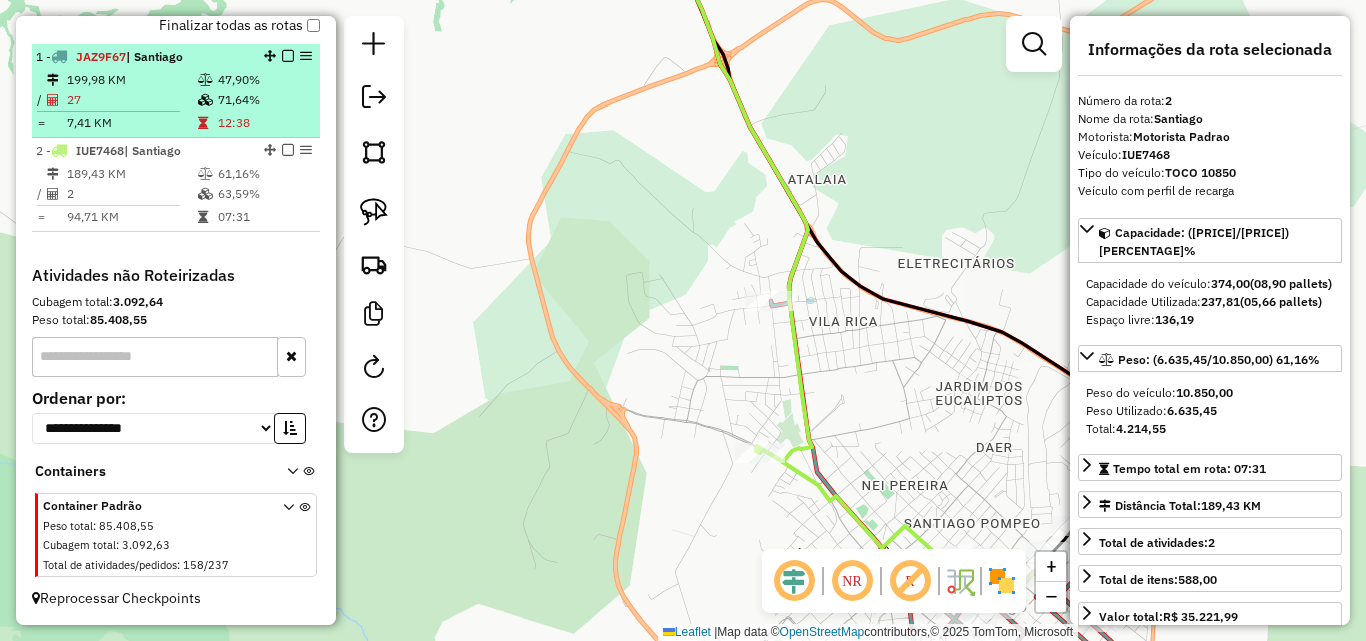 click on "27" at bounding box center [131, 100] 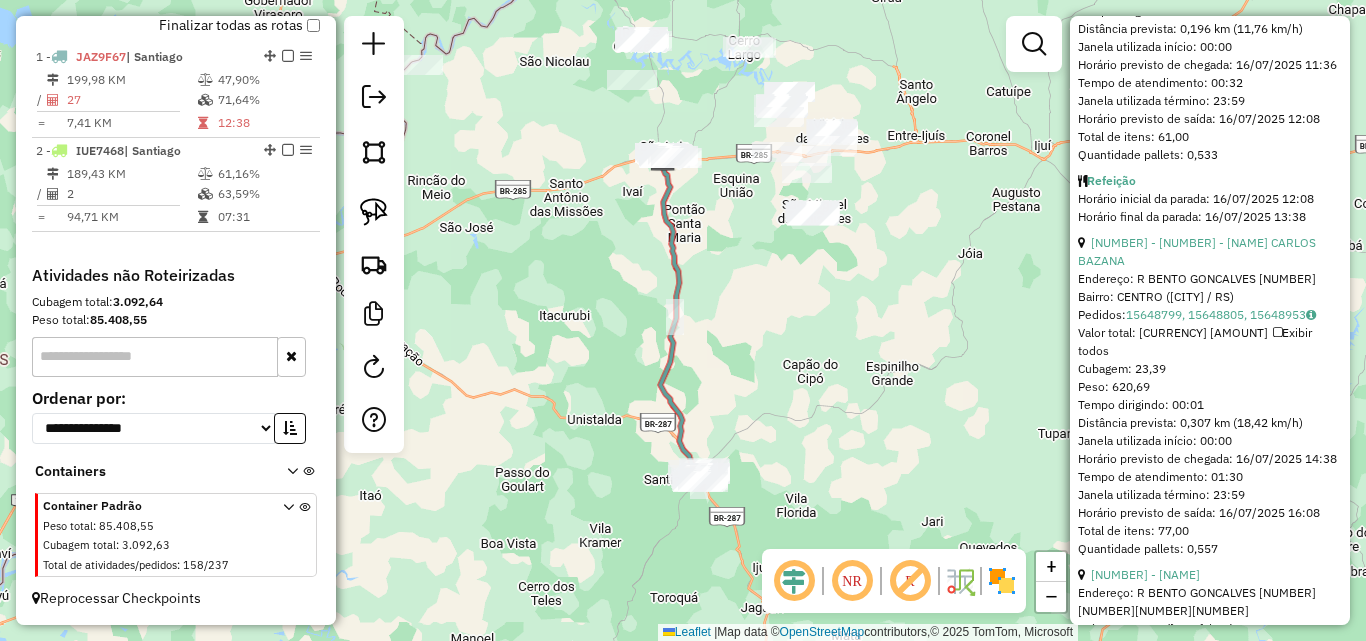 scroll, scrollTop: 1300, scrollLeft: 0, axis: vertical 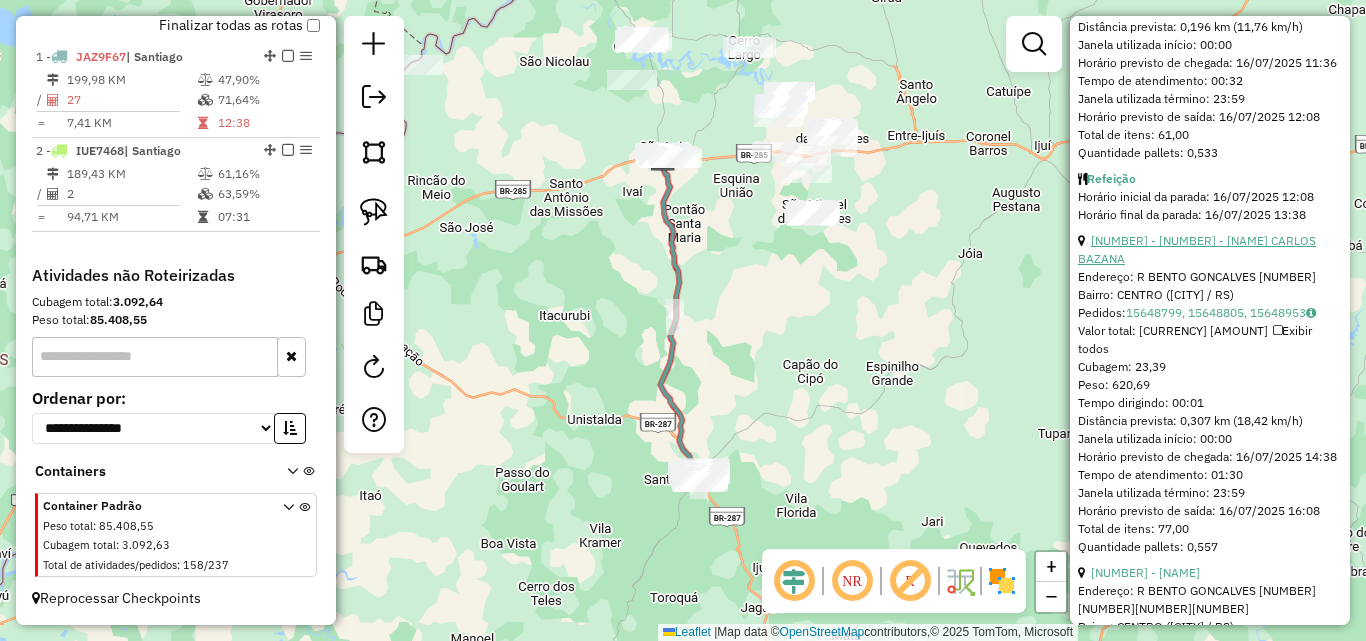 click on "[NUMBER] - [NUMBER] - [NAME] CARLOS BAZANA" at bounding box center (1197, 249) 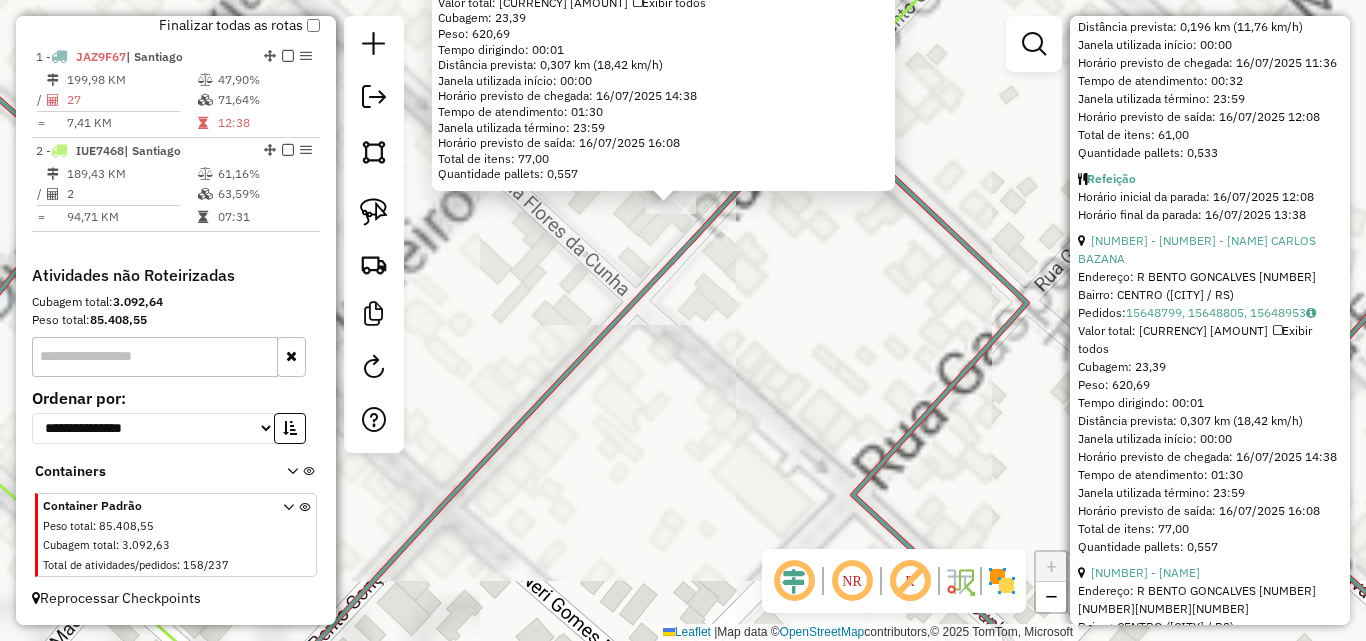 drag, startPoint x: 788, startPoint y: 371, endPoint x: 802, endPoint y: 360, distance: 17.804493 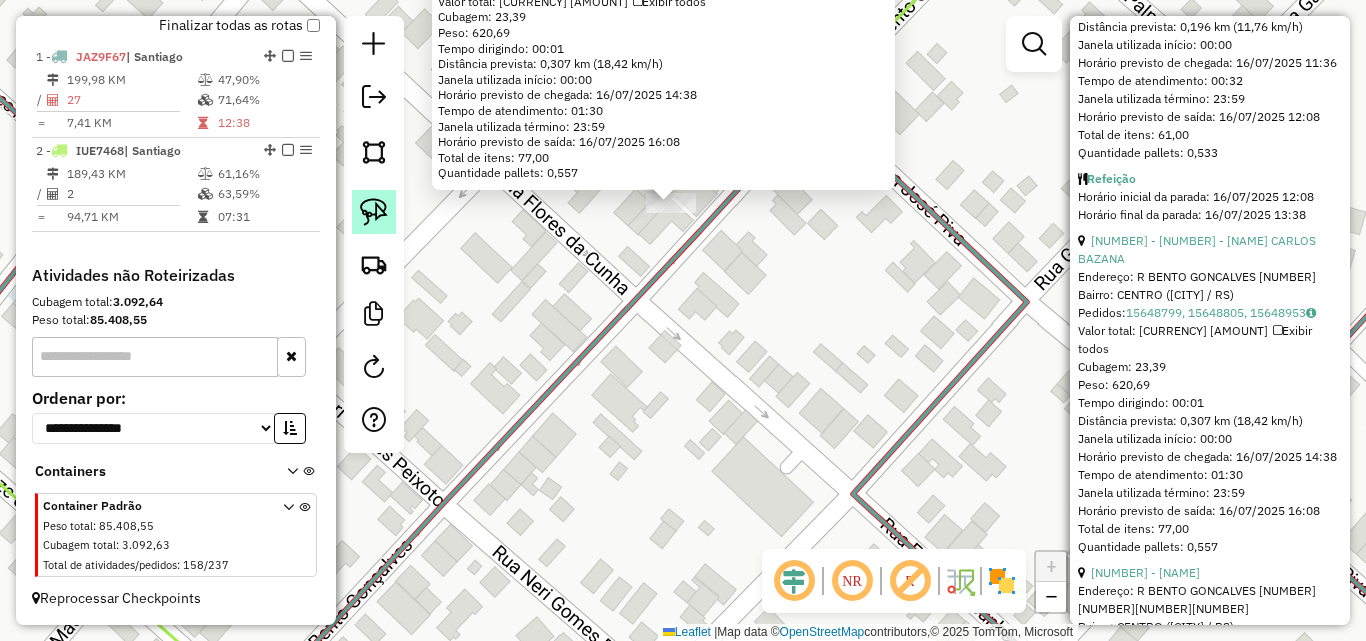 click 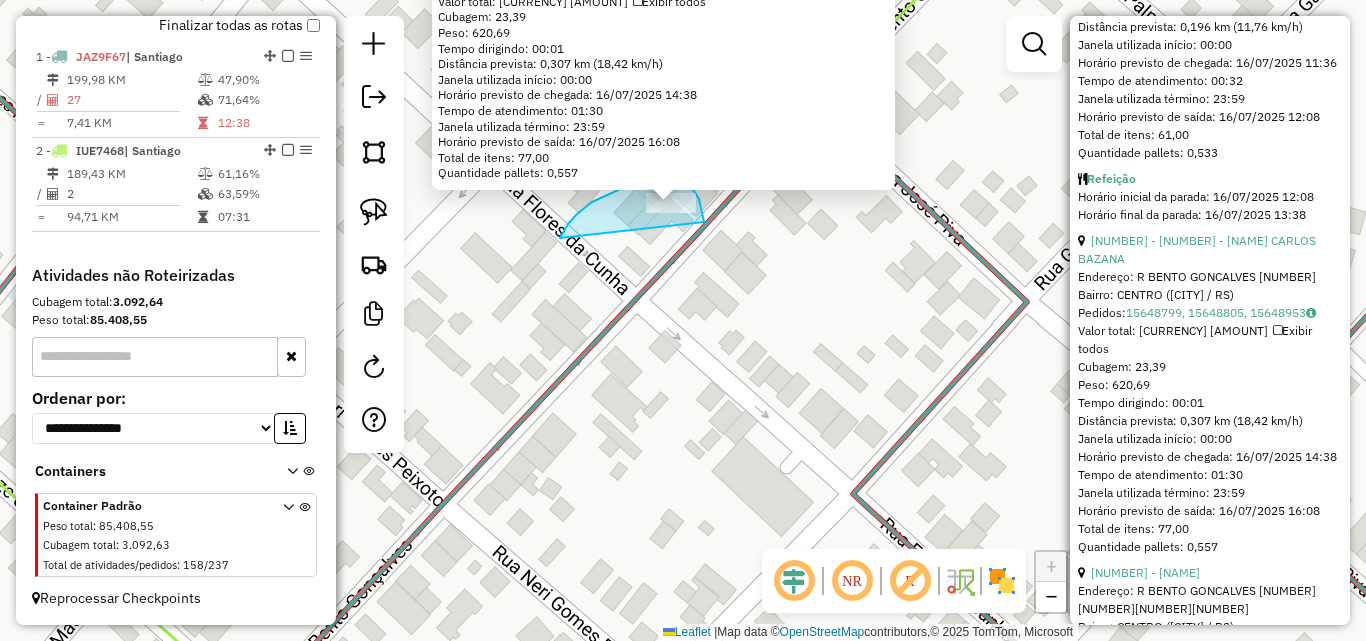 drag, startPoint x: 560, startPoint y: 238, endPoint x: 704, endPoint y: 244, distance: 144.12494 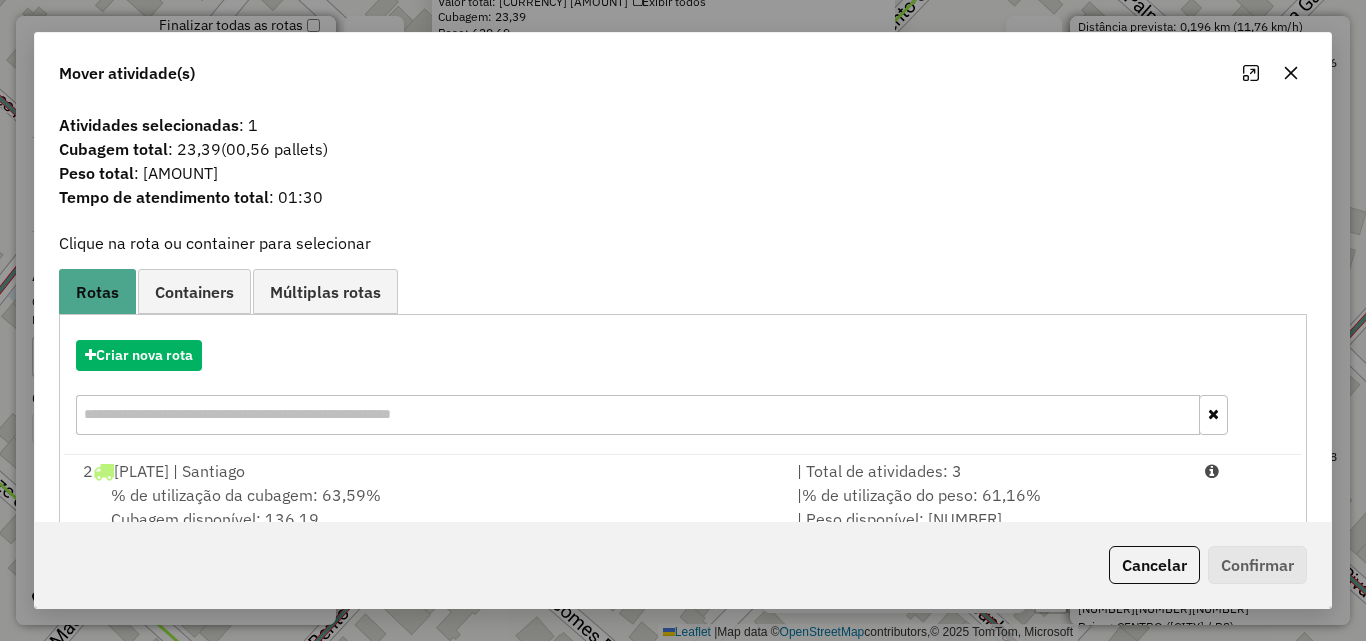 click on "% de utilização da cubagem: 63,59%  Cubagem disponível: 136,19" at bounding box center [428, 507] 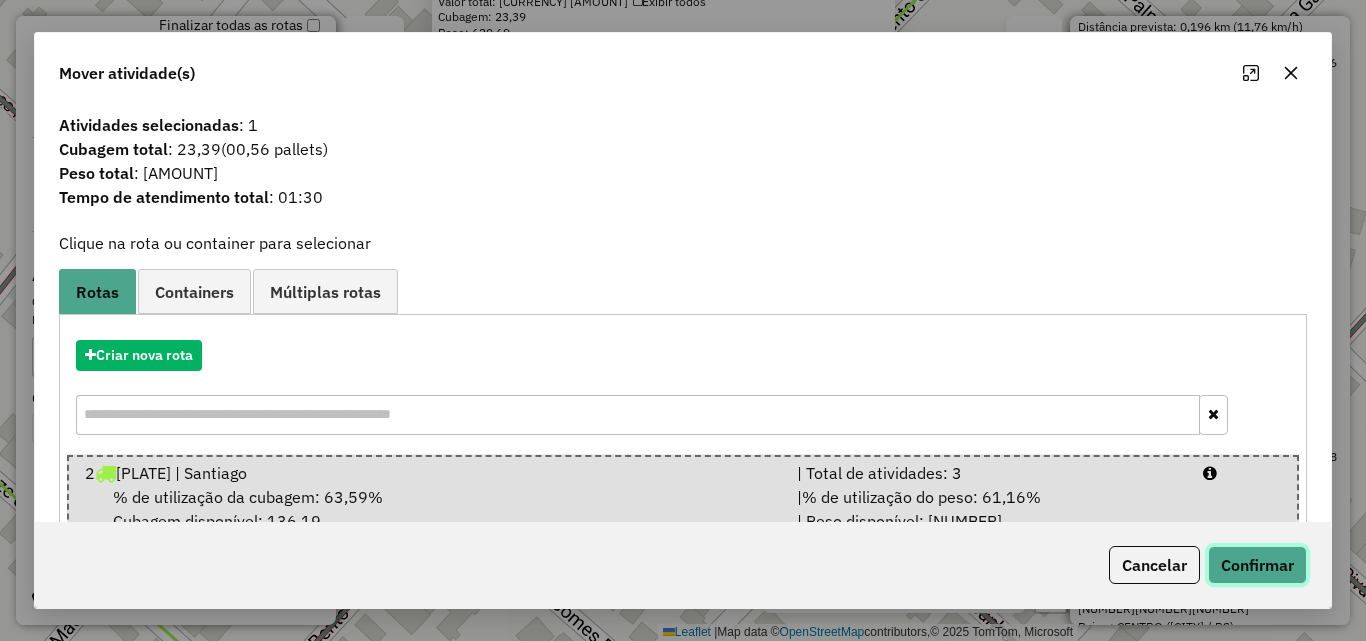click on "Confirmar" 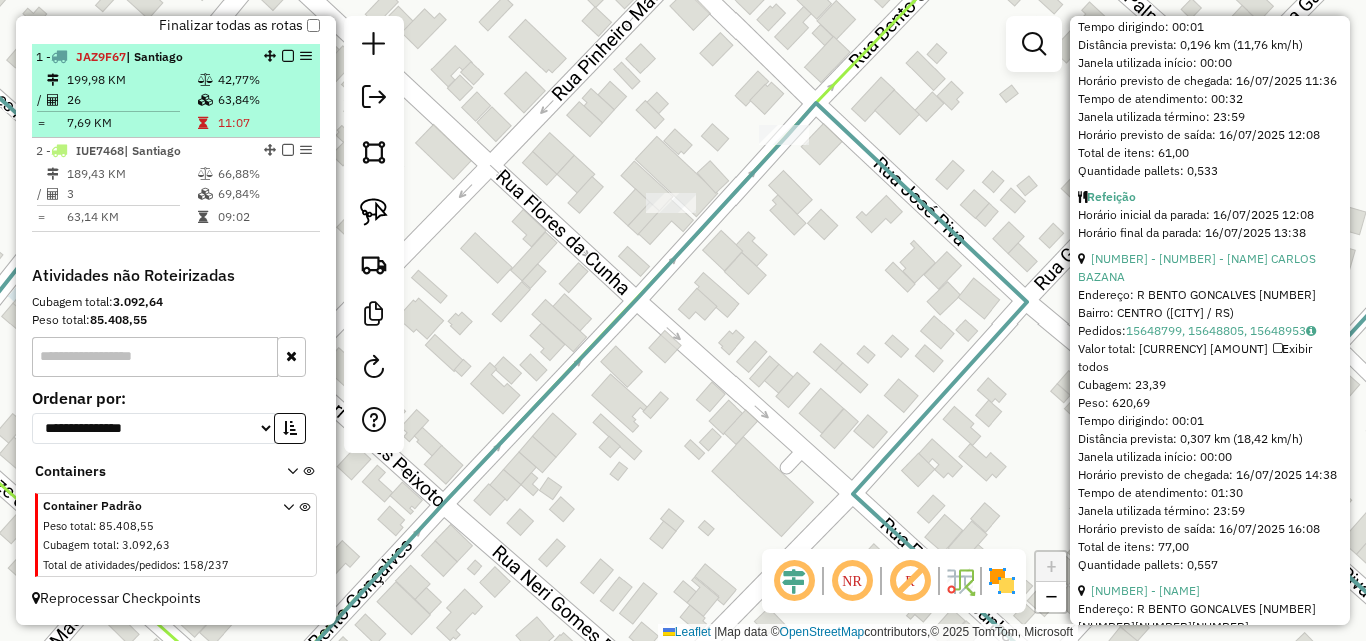 click on "199,98 KM" at bounding box center [131, 80] 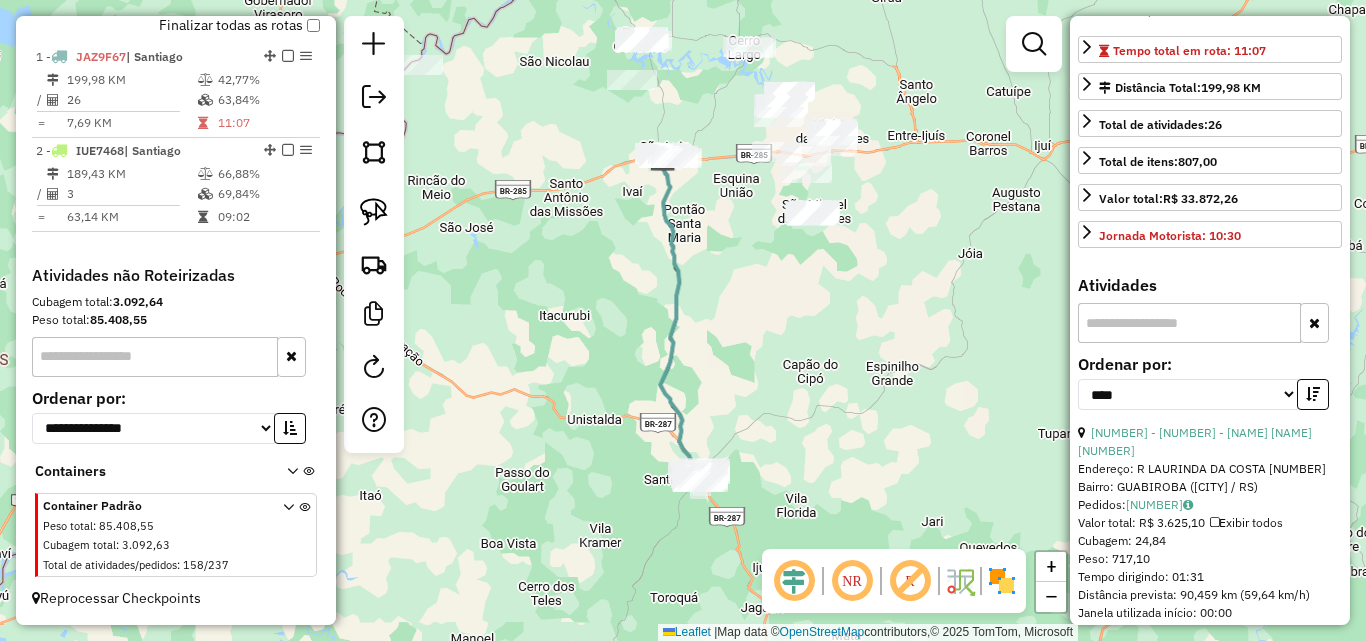 scroll, scrollTop: 300, scrollLeft: 0, axis: vertical 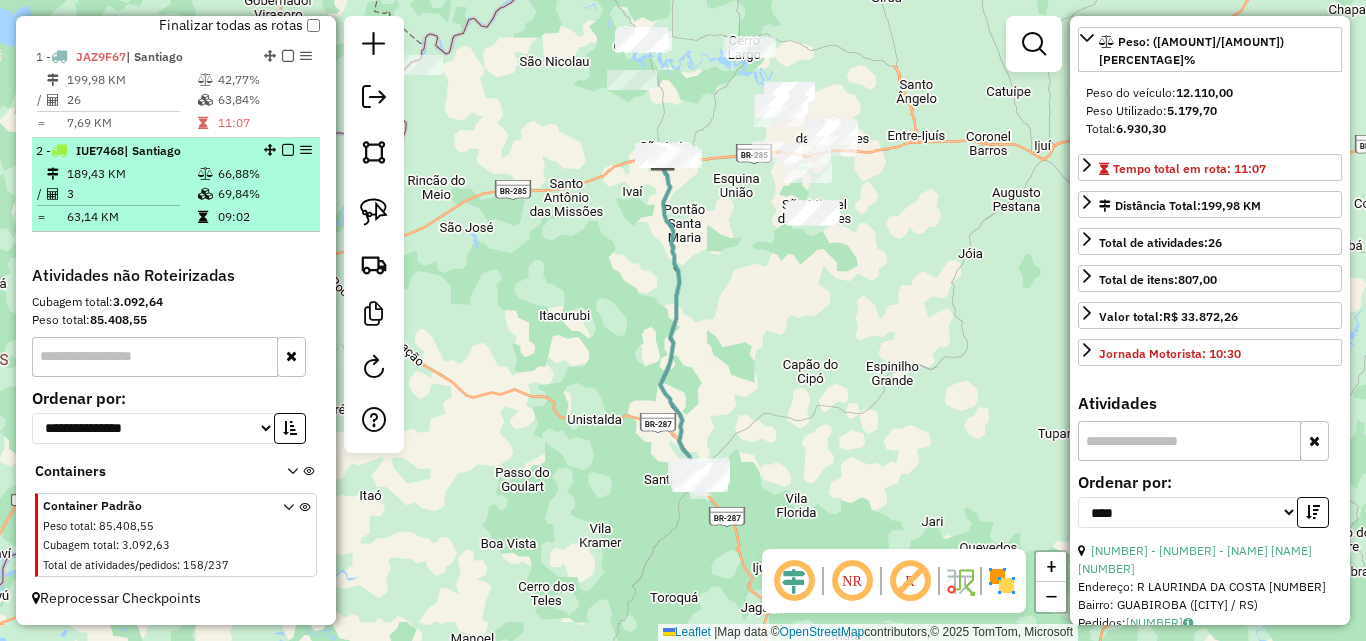 click at bounding box center [116, 205] 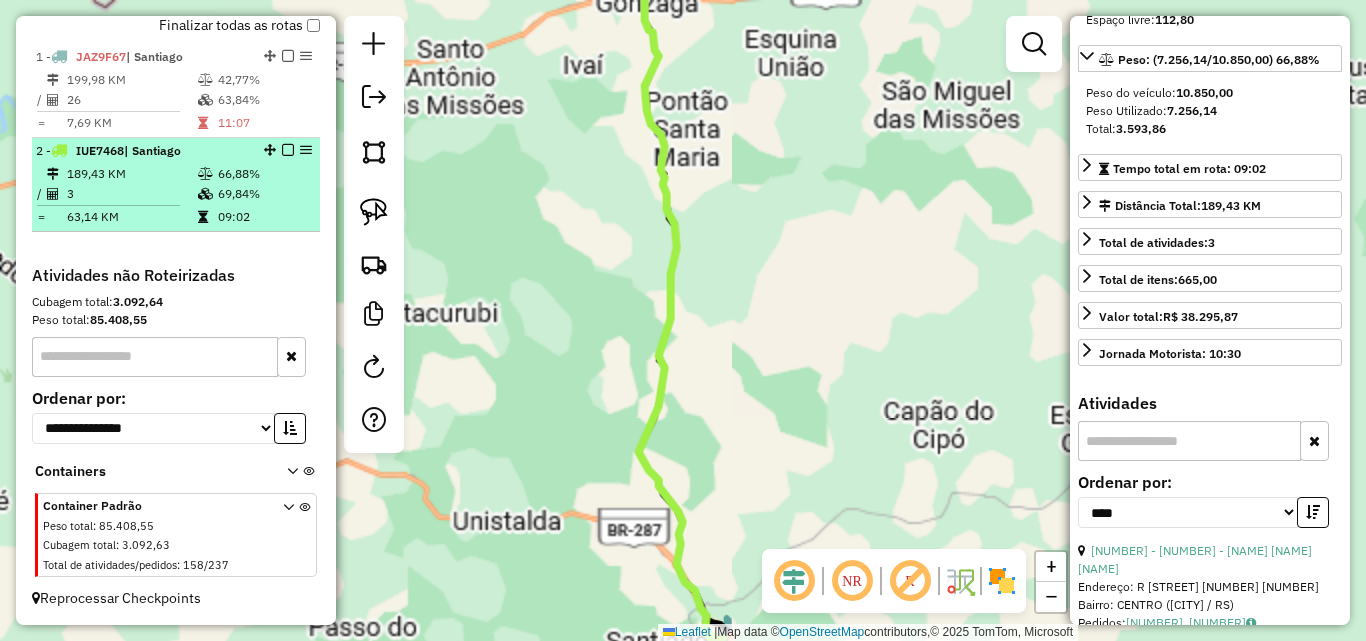scroll, scrollTop: 318, scrollLeft: 0, axis: vertical 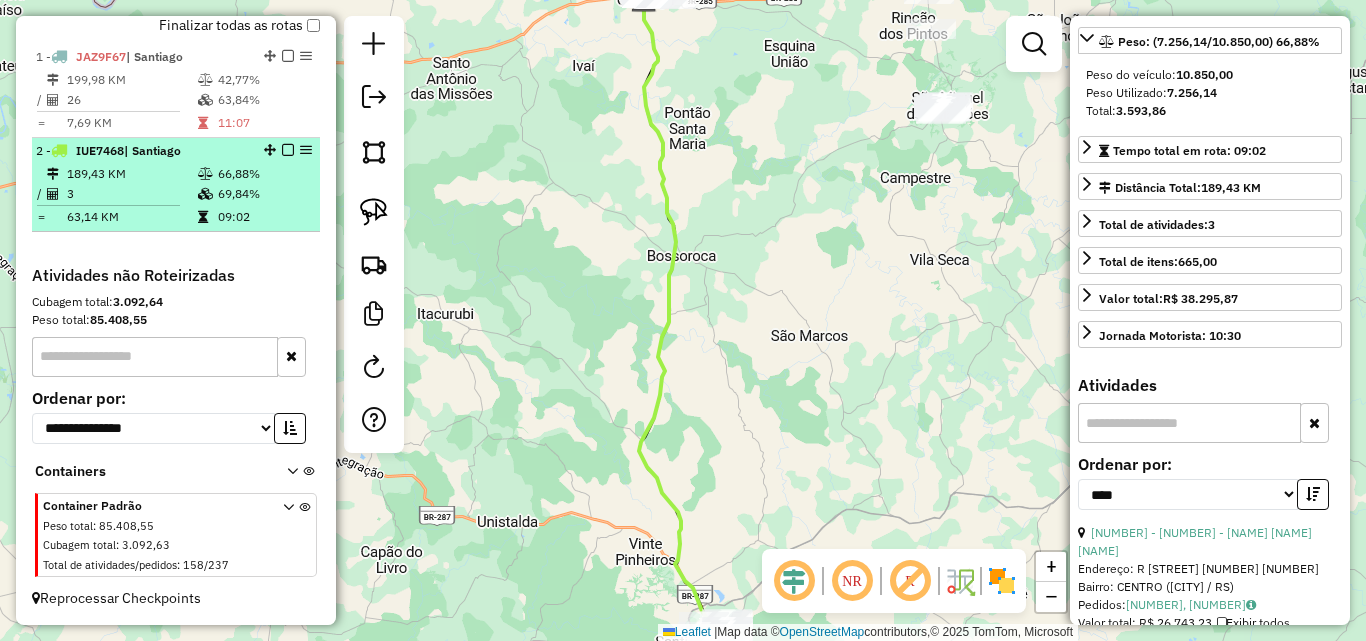click at bounding box center [288, 150] 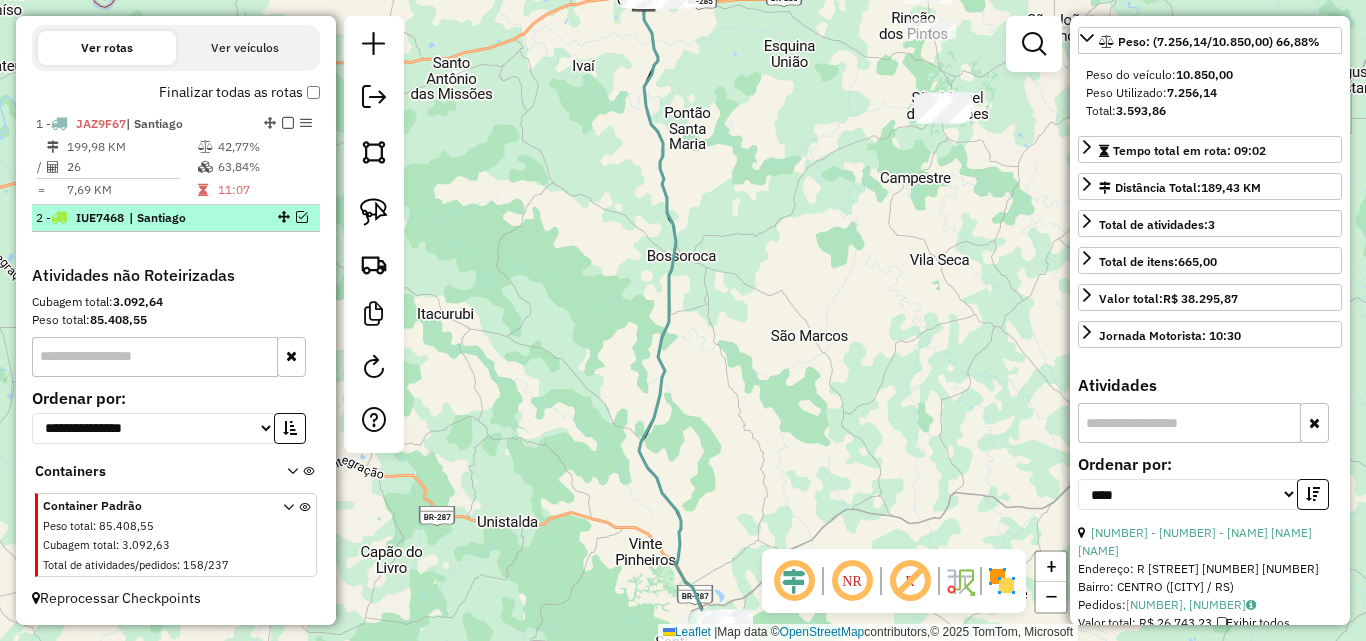 scroll, scrollTop: 655, scrollLeft: 0, axis: vertical 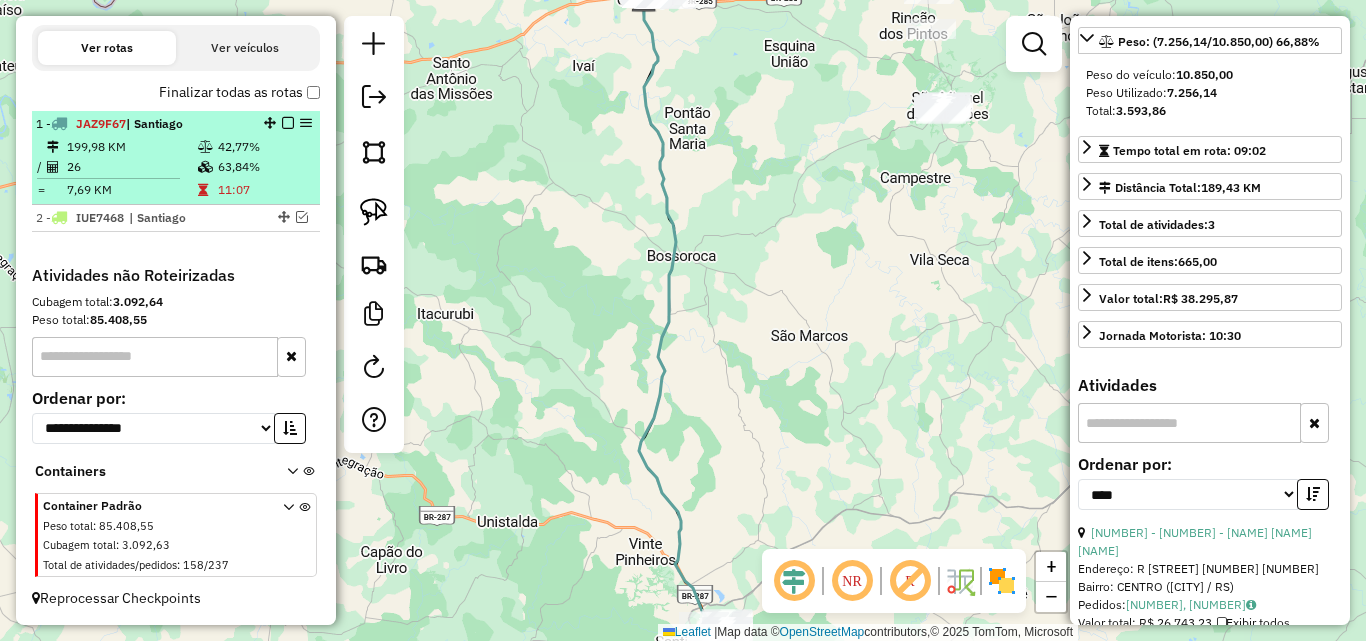 click at bounding box center [288, 123] 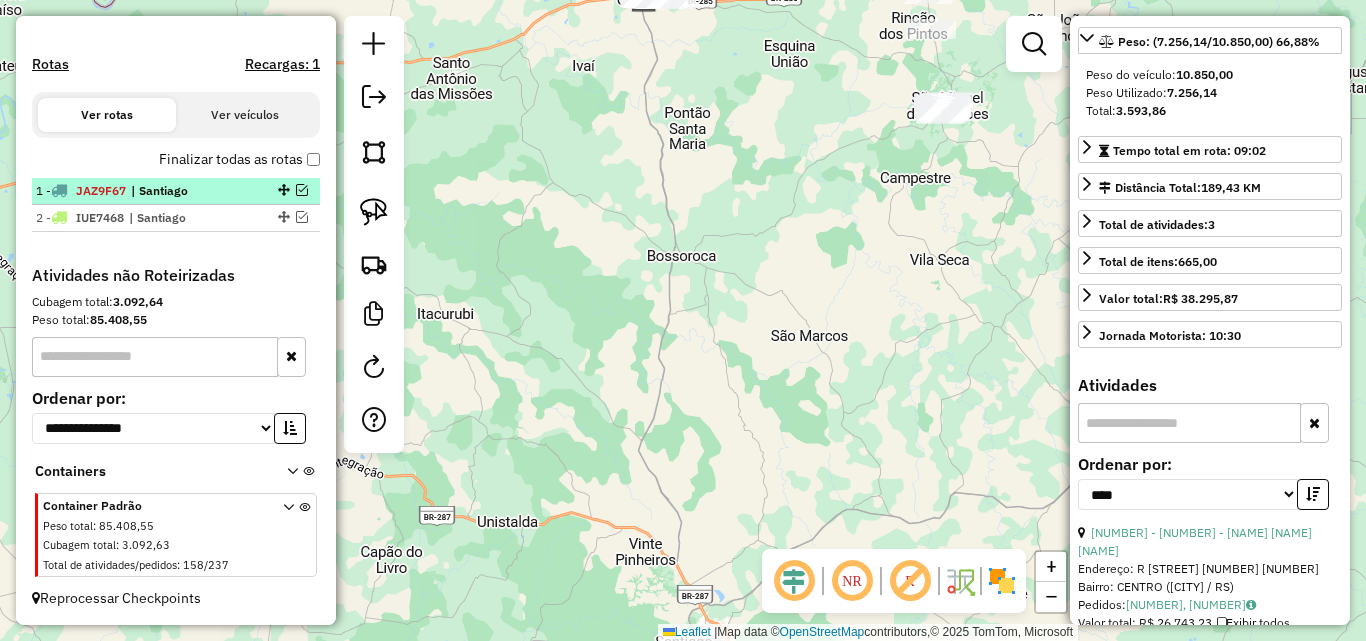 scroll, scrollTop: 588, scrollLeft: 0, axis: vertical 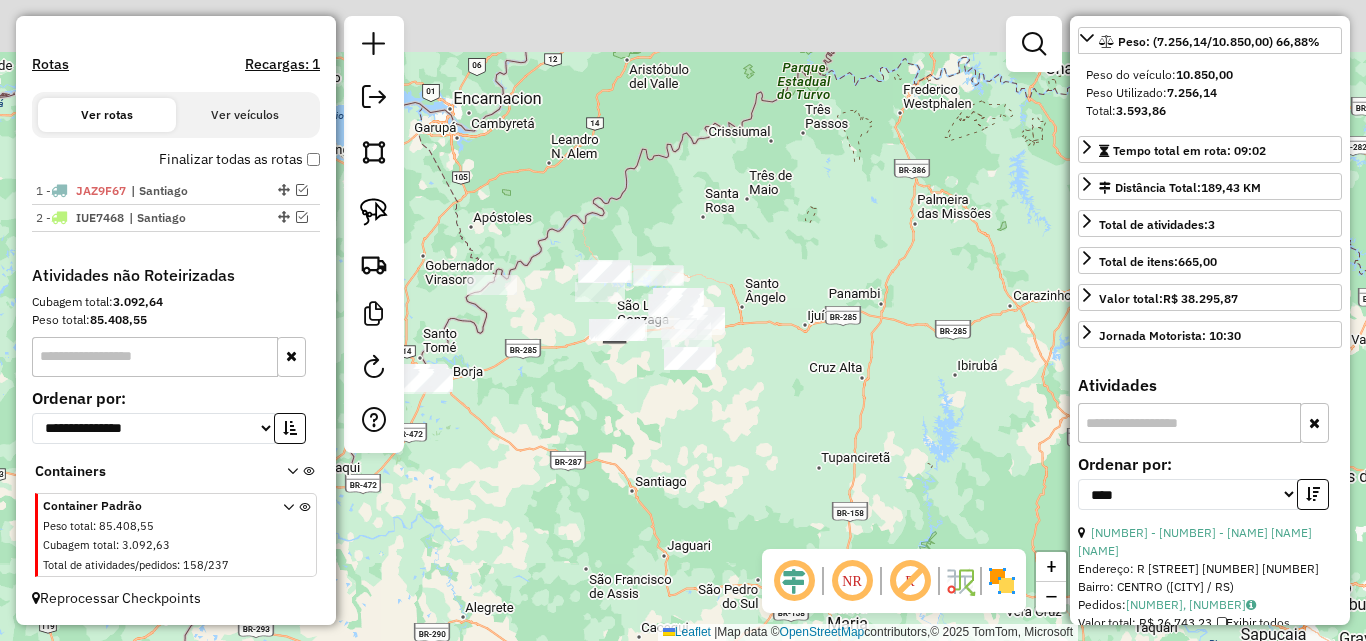 drag, startPoint x: 618, startPoint y: 458, endPoint x: 637, endPoint y: 492, distance: 38.948685 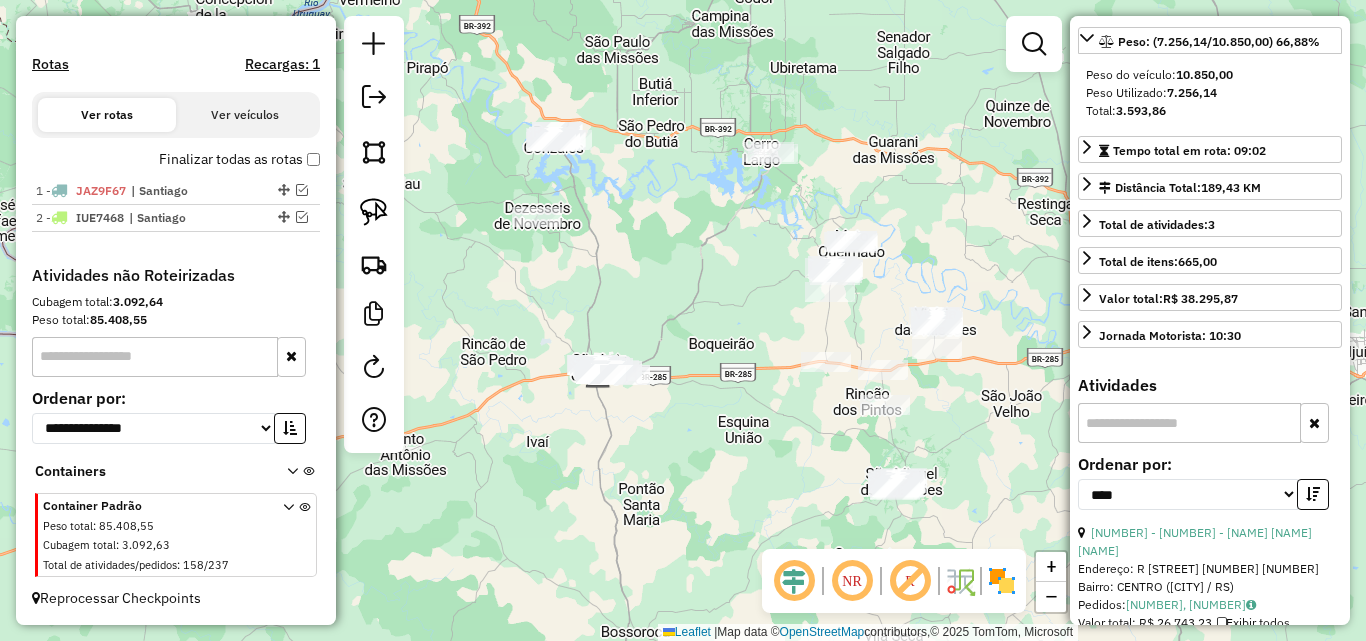 drag, startPoint x: 638, startPoint y: 445, endPoint x: 684, endPoint y: 542, distance: 107.35455 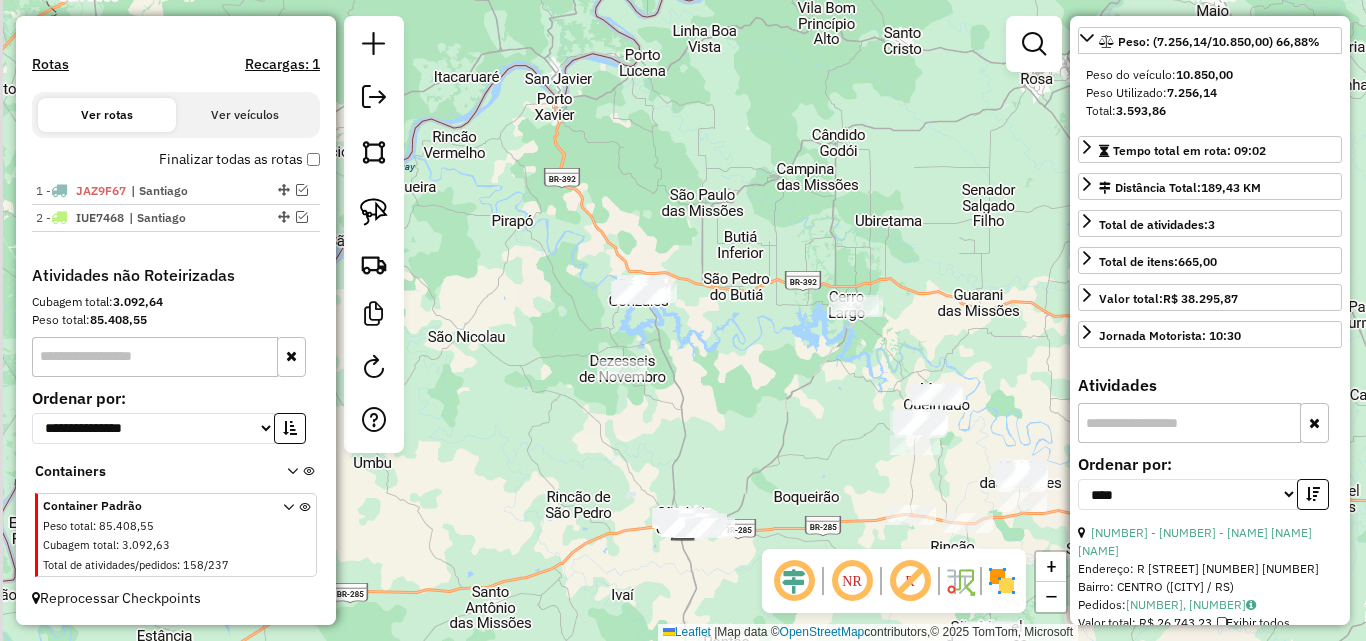 drag, startPoint x: 674, startPoint y: 386, endPoint x: 702, endPoint y: 425, distance: 48.010414 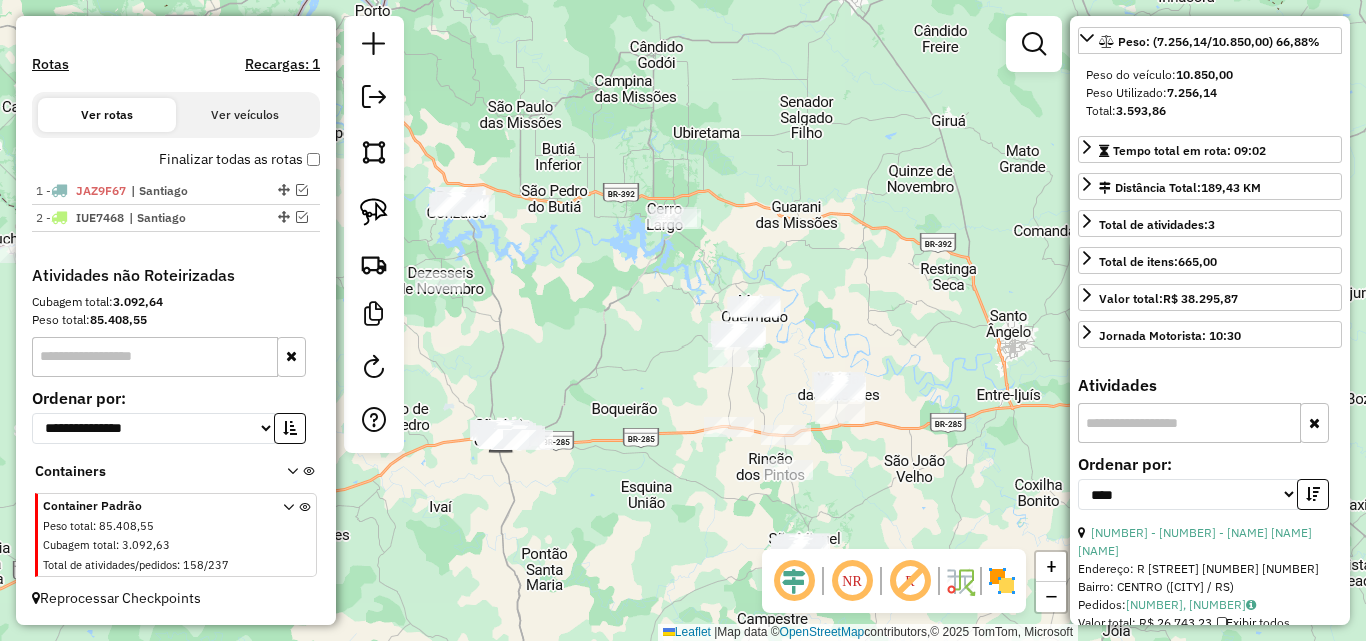drag, startPoint x: 652, startPoint y: 353, endPoint x: 519, endPoint y: 290, distance: 147.16656 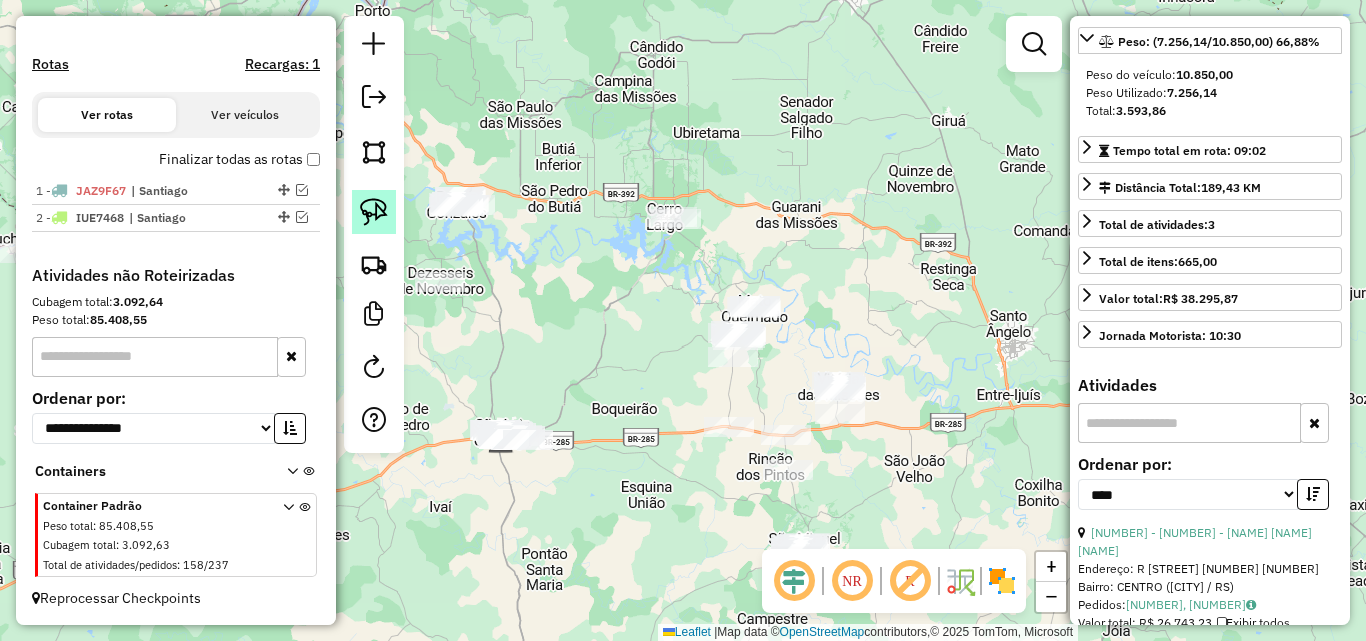 click 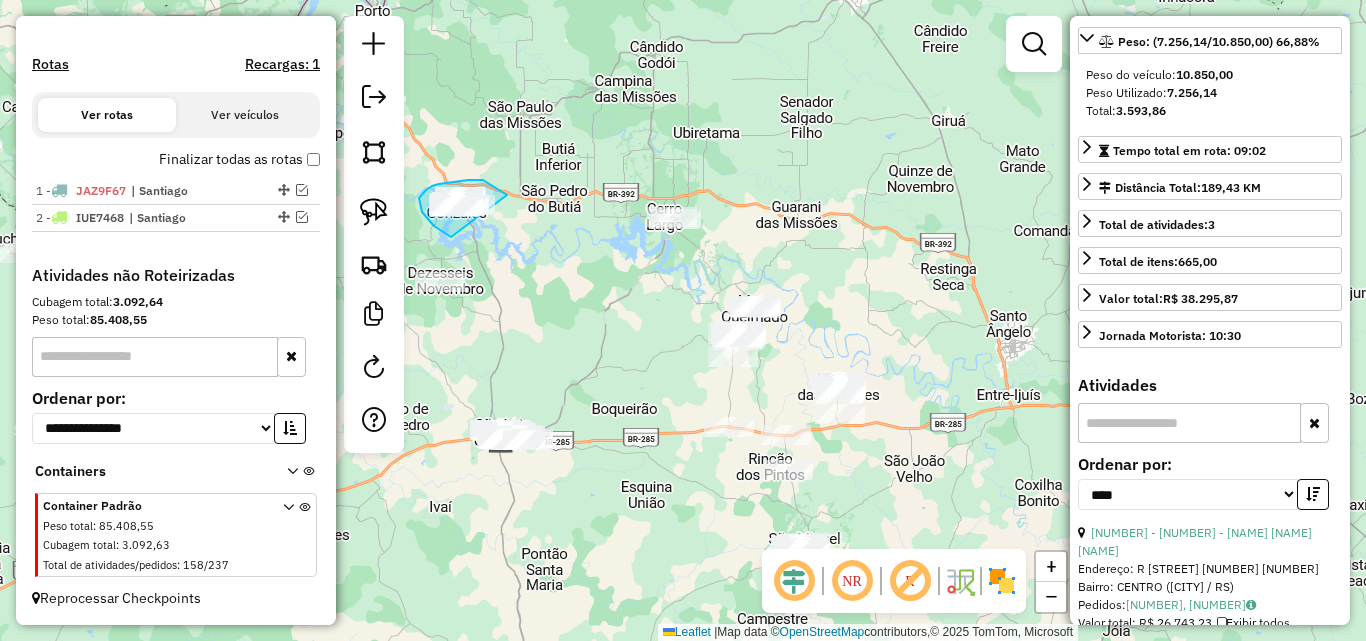 drag, startPoint x: 444, startPoint y: 232, endPoint x: 514, endPoint y: 208, distance: 74 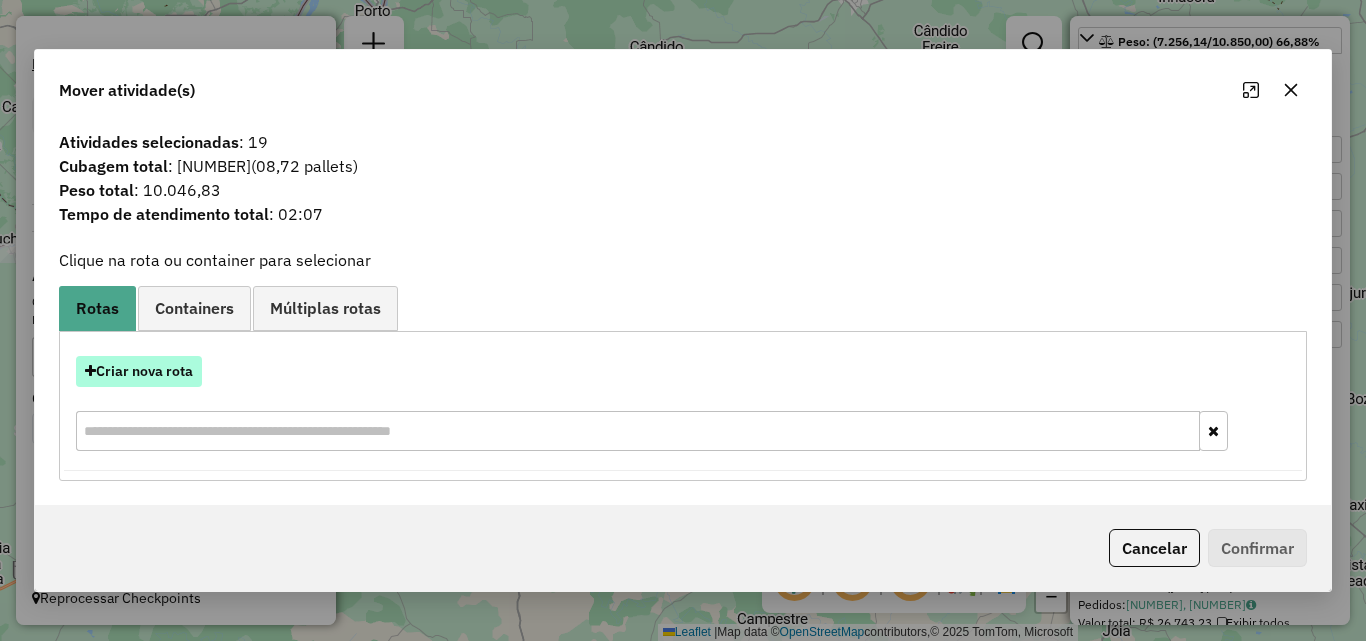 click on "Criar nova rota" at bounding box center [139, 371] 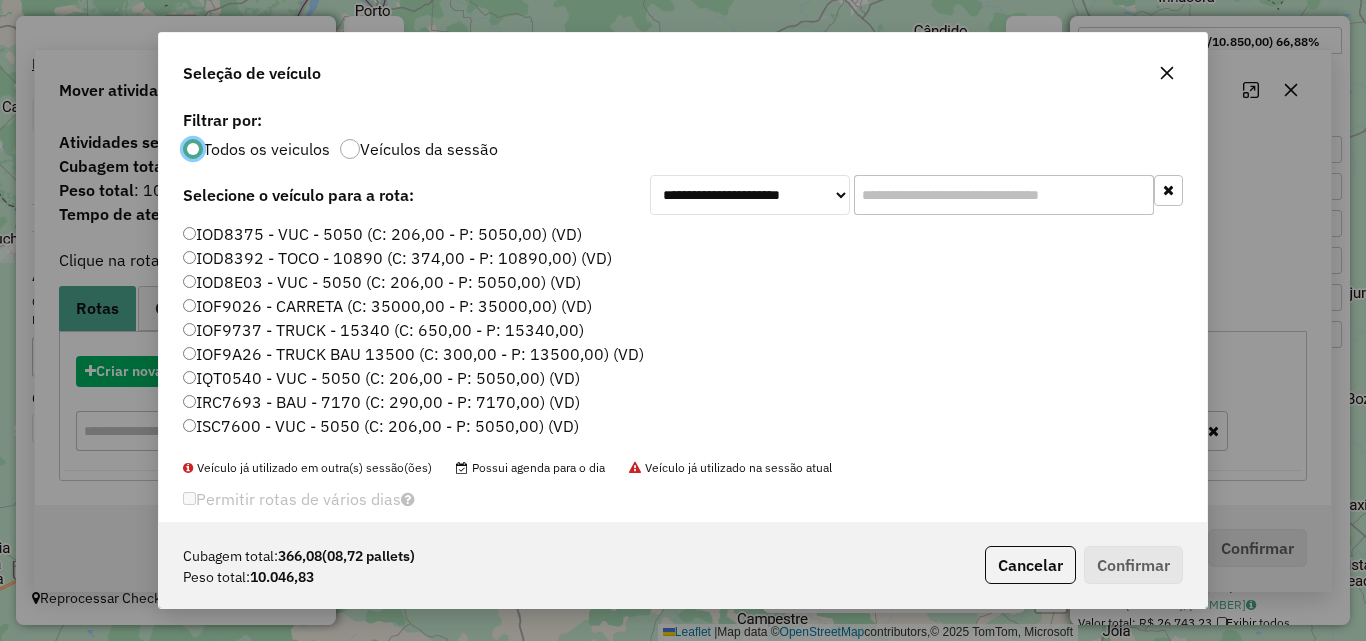 scroll, scrollTop: 11, scrollLeft: 6, axis: both 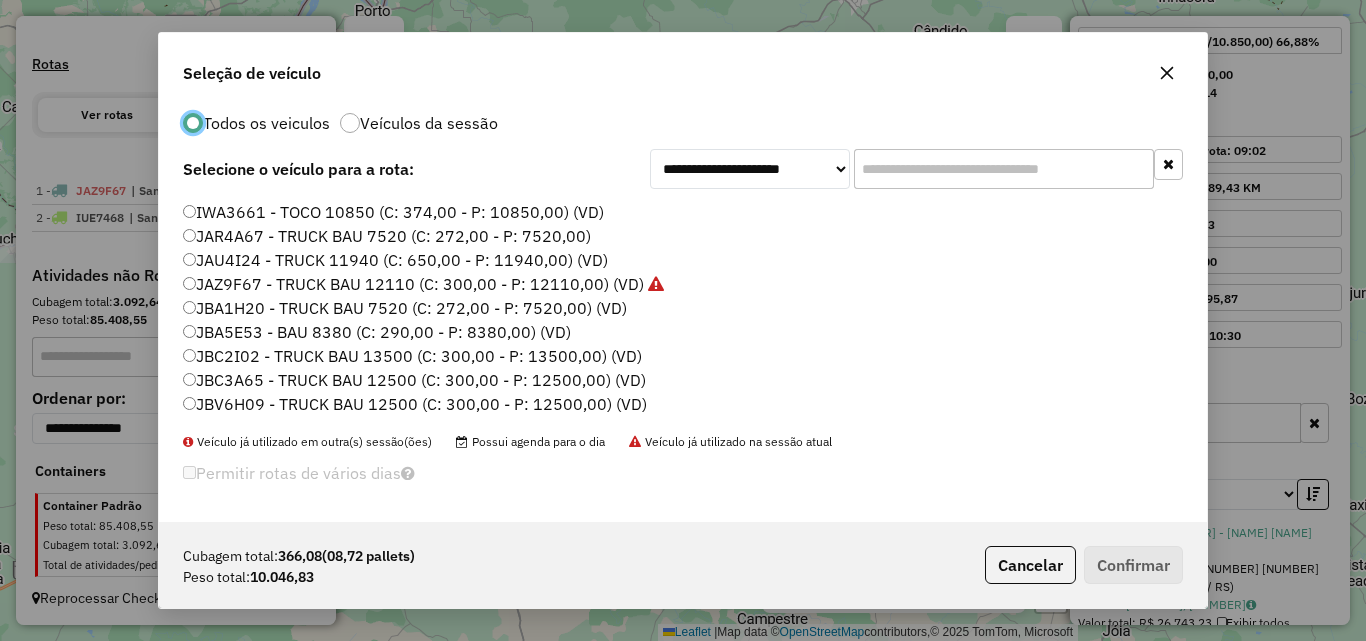 click on "JBC3A65 - TRUCK BAU 12500 (C: 300,00 - P: 12500,00) (VD)" 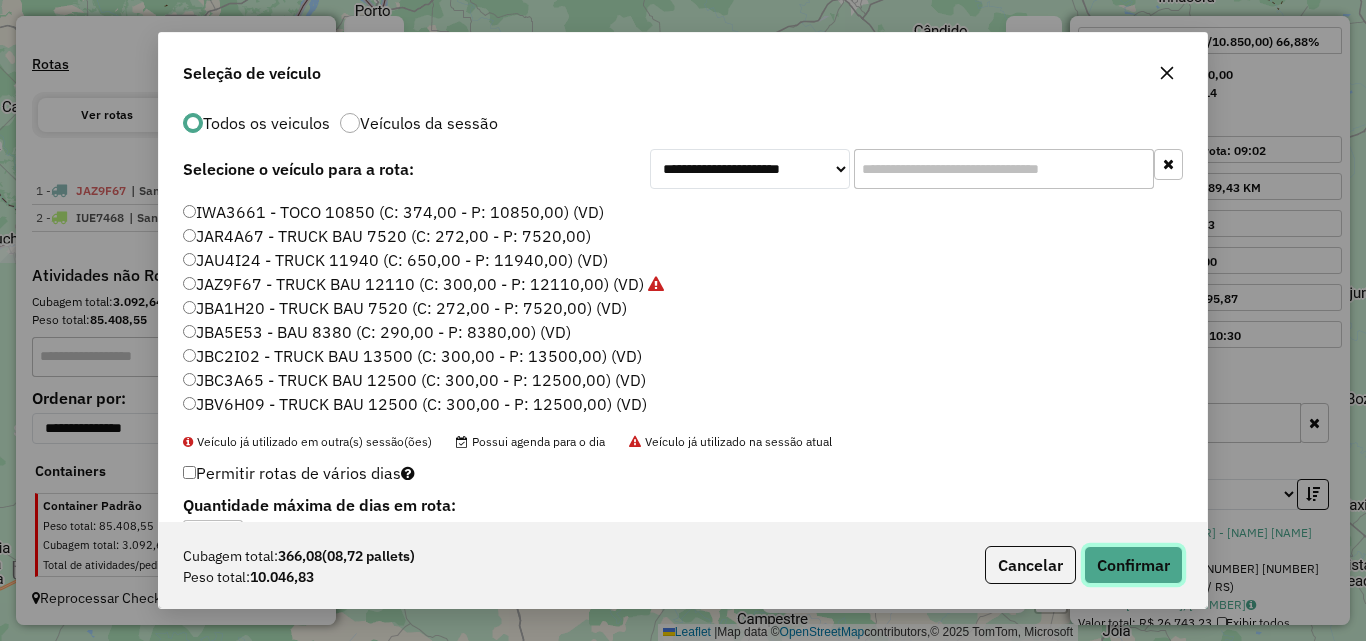 click on "Confirmar" 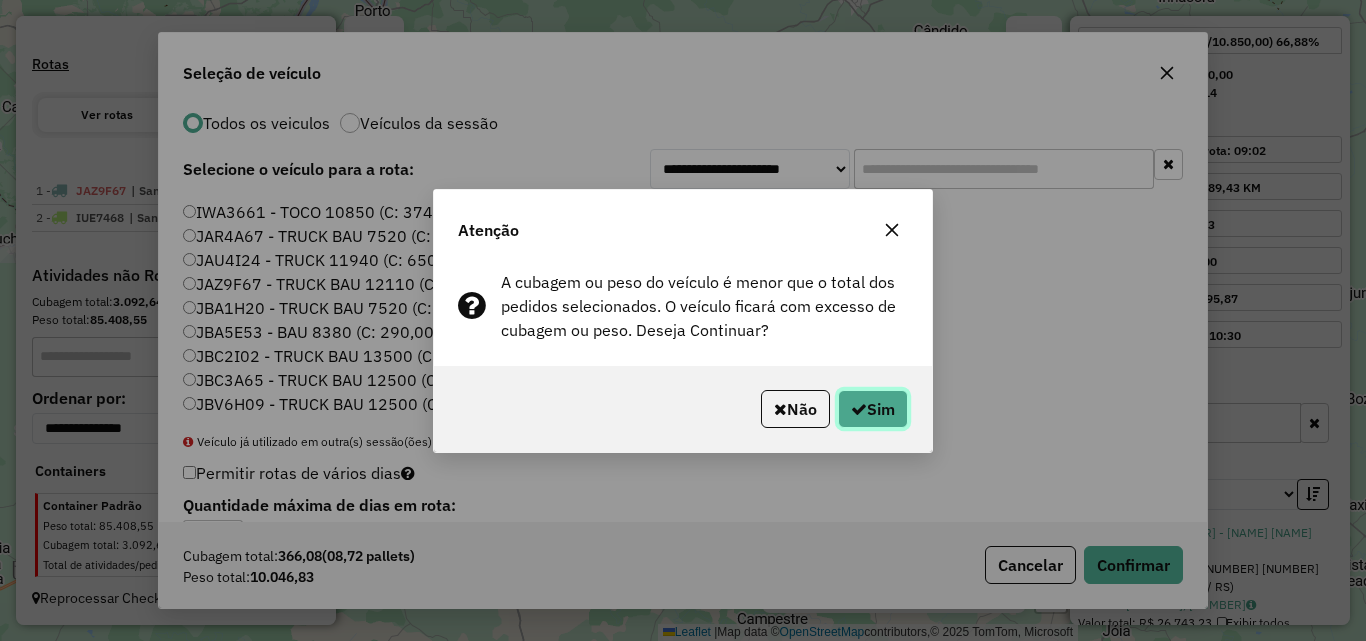 click on "Sim" 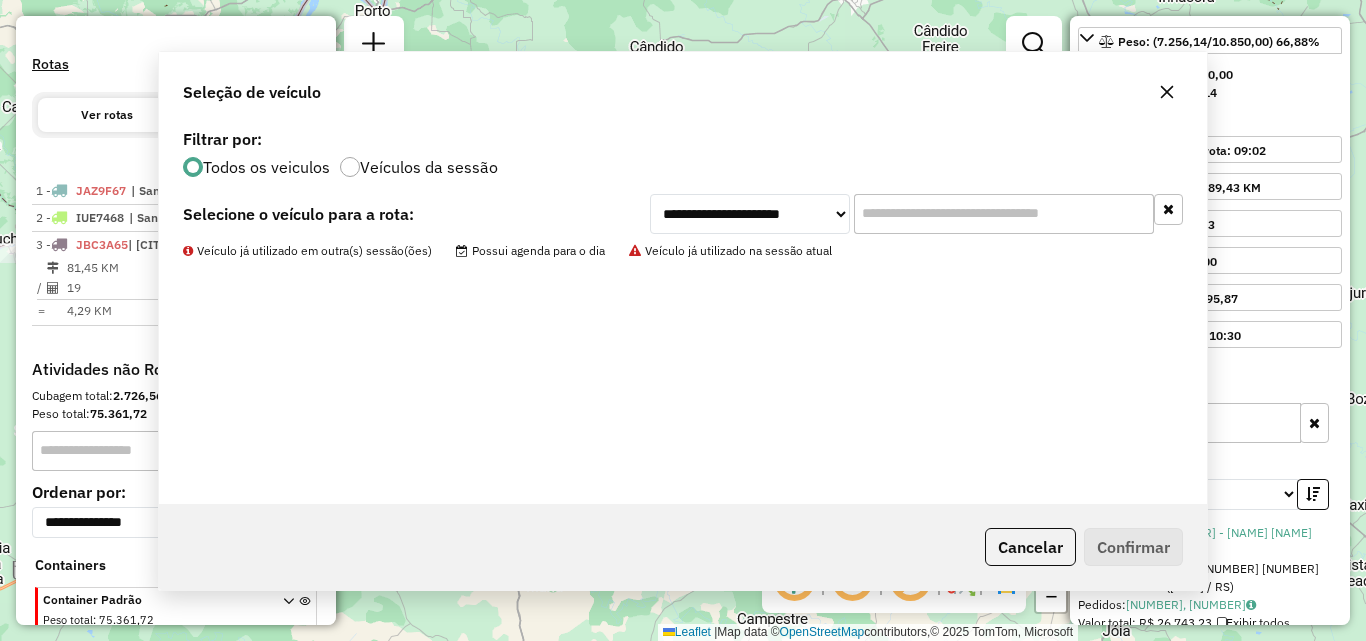scroll, scrollTop: 682, scrollLeft: 0, axis: vertical 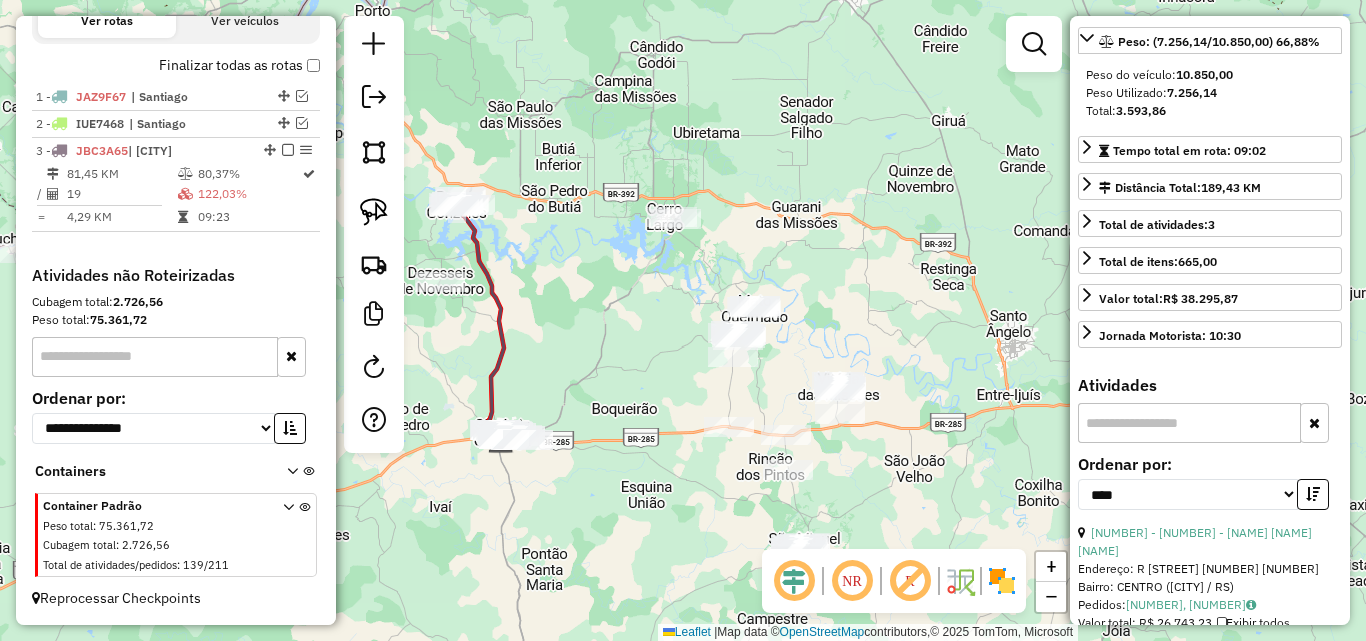 drag, startPoint x: 601, startPoint y: 292, endPoint x: 659, endPoint y: 319, distance: 63.97656 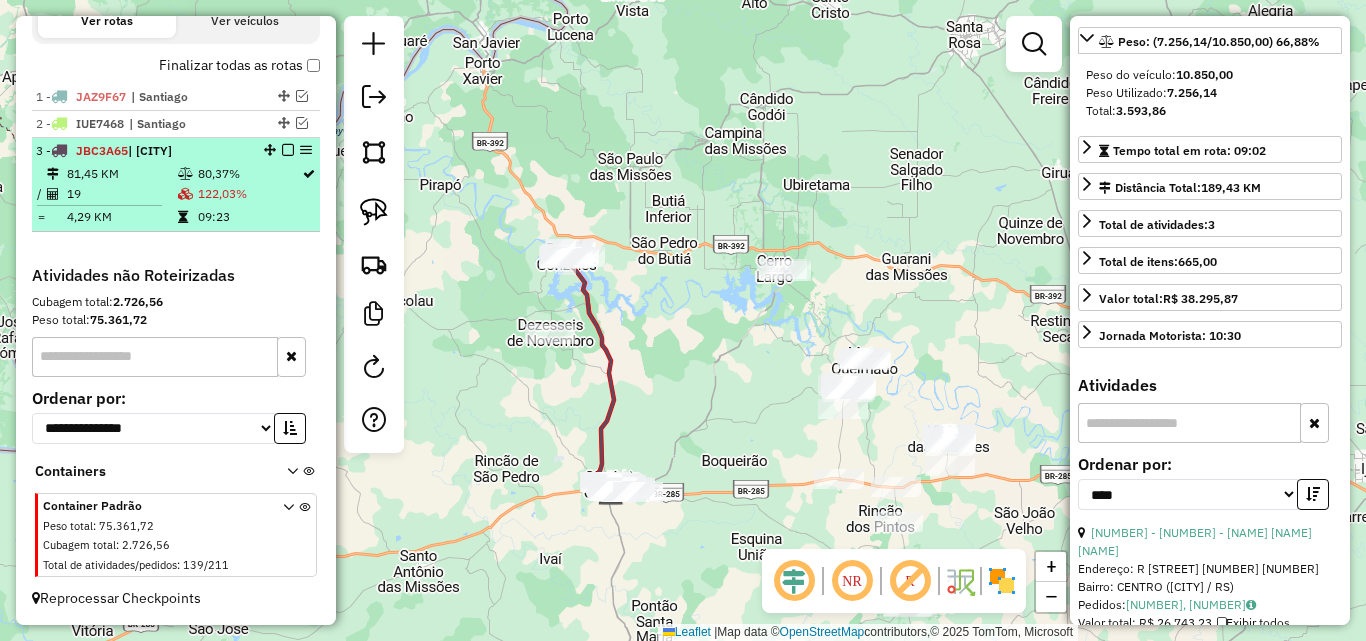 drag, startPoint x: 166, startPoint y: 176, endPoint x: 214, endPoint y: 179, distance: 48.09366 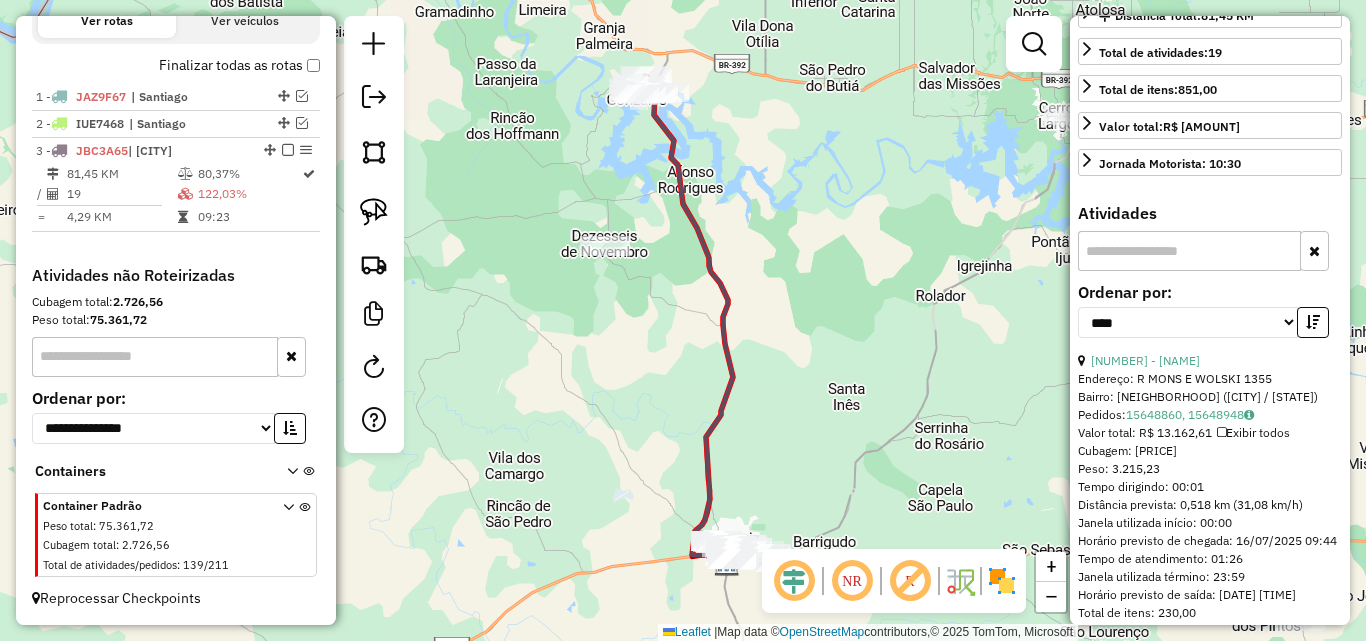 scroll, scrollTop: 618, scrollLeft: 0, axis: vertical 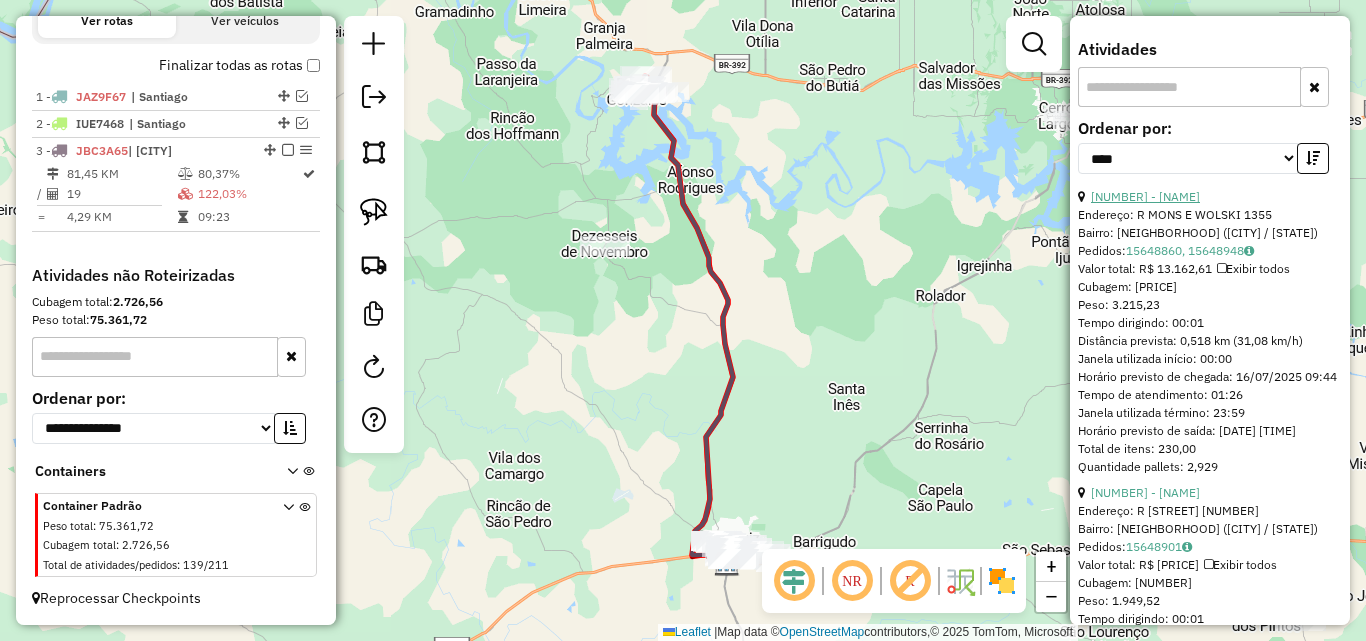 click on "[NUMBER] - [NAME]" at bounding box center [1145, 196] 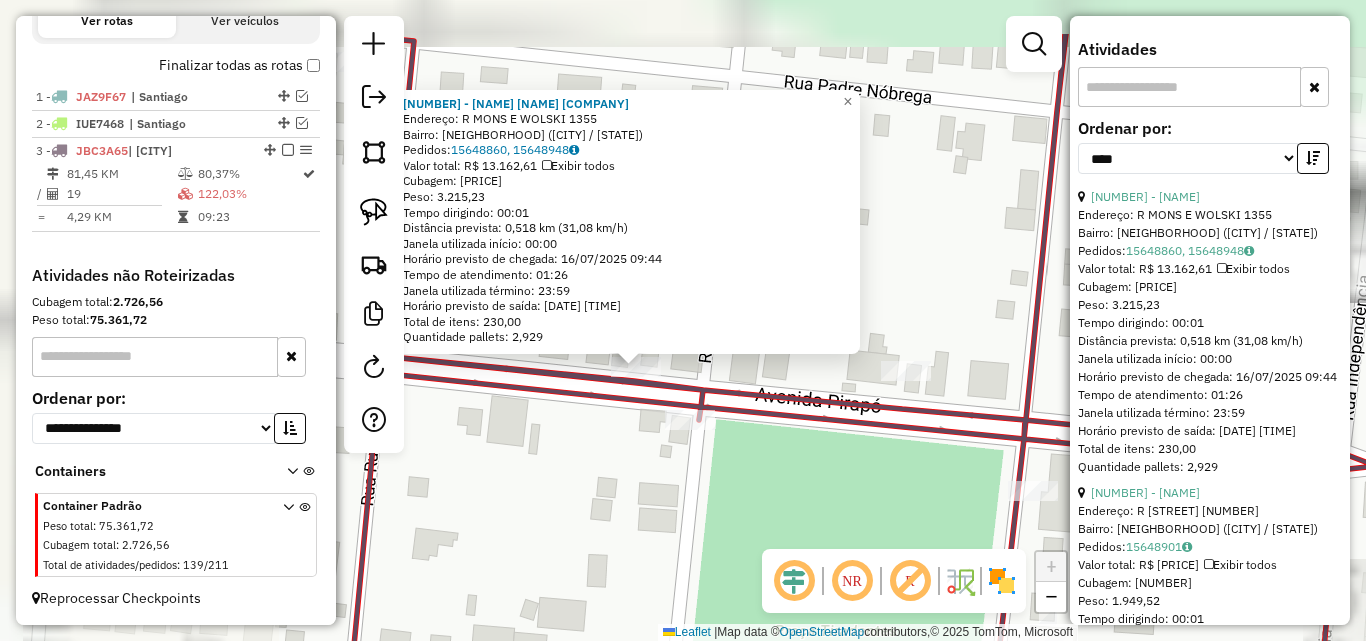 click on "12372 - A L [LAST] e CIA L Endereço: R MONS E WOLSKI 1355 Bairro: CENTRO ([CITY] / RS) Pedidos: 15648860, 15648948 Valor total: R$ 13.162,61 Exibir todos Cubagem: 123,01 Peso: 3.215,23 Tempo dirigindo: 00:01 Distância prevista: 0,518 km (31,08 km/h) Janela utilizada início: 00:00 Horário previsto de chegada: 16/07/2025 09:44 Tempo de atendimento: 01:26 Janela utilizada término: 23:59 Horário previsto de saída: 16/07/2025 11:10 Total de itens: 230,00 Quantidade pallets: 2,929 × Janela de atendimento Grade de atendimento Capacidade Transportadoras Veículos Cliente Pedidos Rotas Selecione os dias de semana para filtrar as janelas de atendimento Seg Ter Qua Qui Sex Sáb Dom Informe o período da janela de atendimento: De: Até: Filtrar exatamente a janela do cliente Considerar janela de atendimento padrão Selecione os dias de semana para filtrar as grades de atendimento Seg Ter Qua Qui Sex Sáb Dom Peso mínimo:" 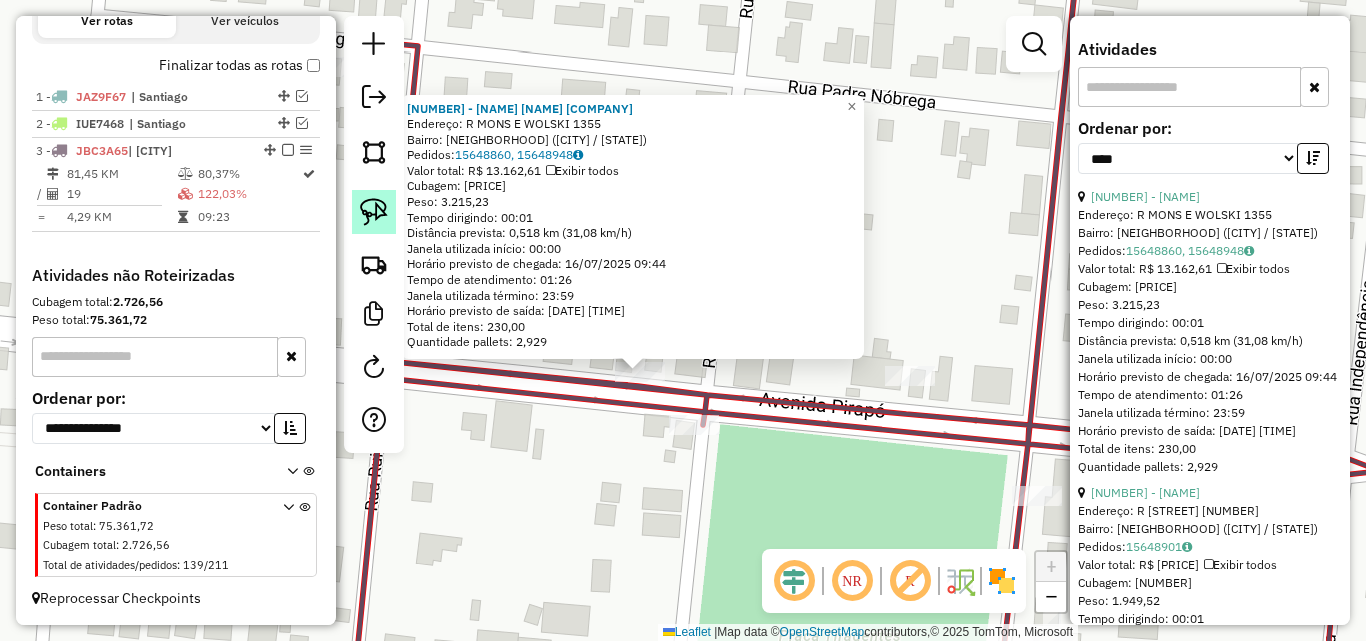 click 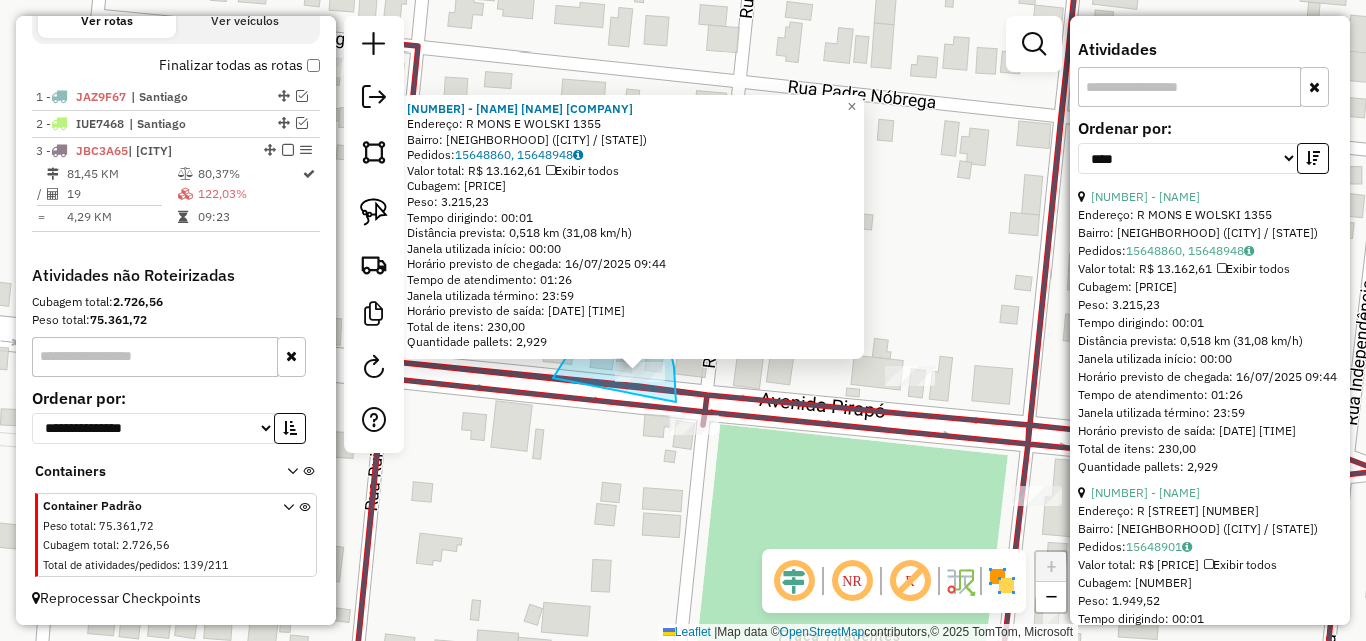drag, startPoint x: 555, startPoint y: 374, endPoint x: 676, endPoint y: 413, distance: 127.12985 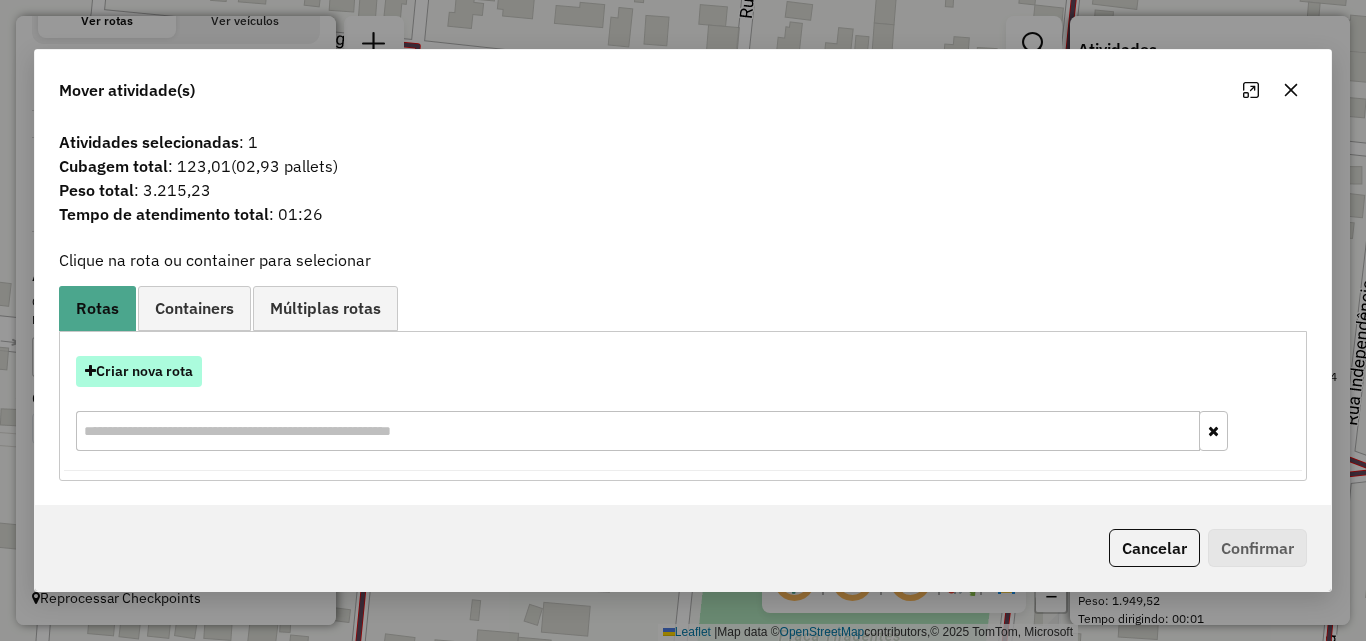click on "Criar nova rota" at bounding box center (139, 371) 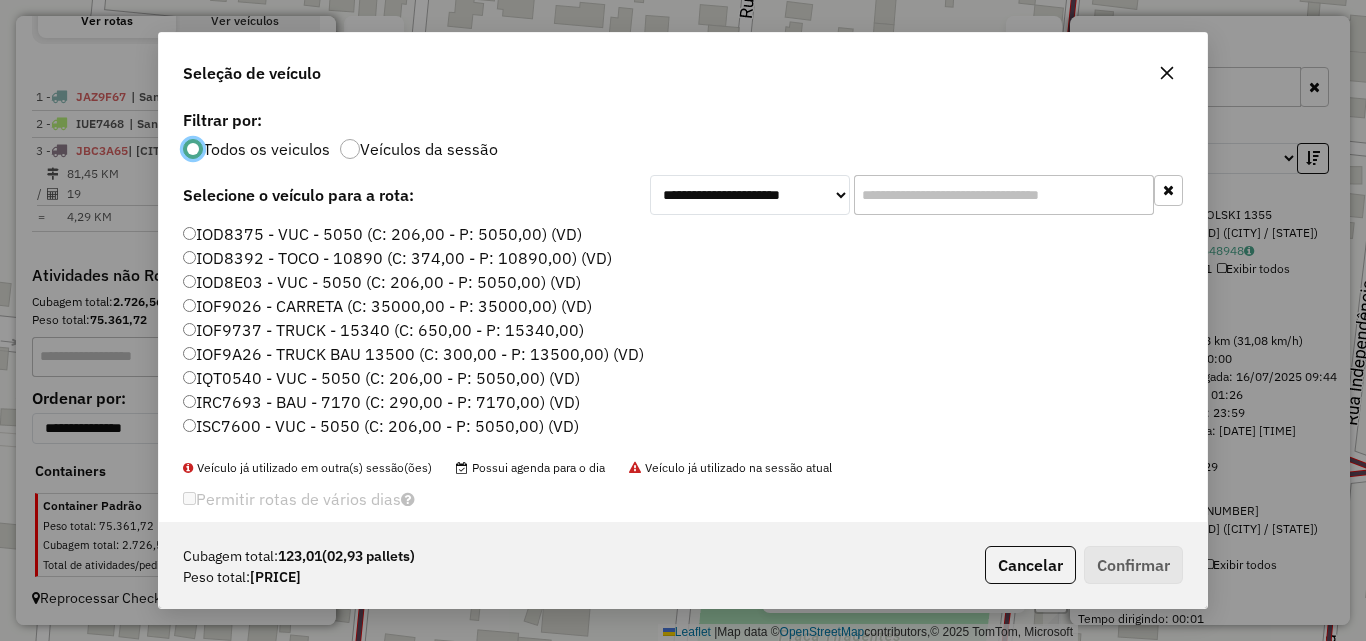 scroll, scrollTop: 11, scrollLeft: 6, axis: both 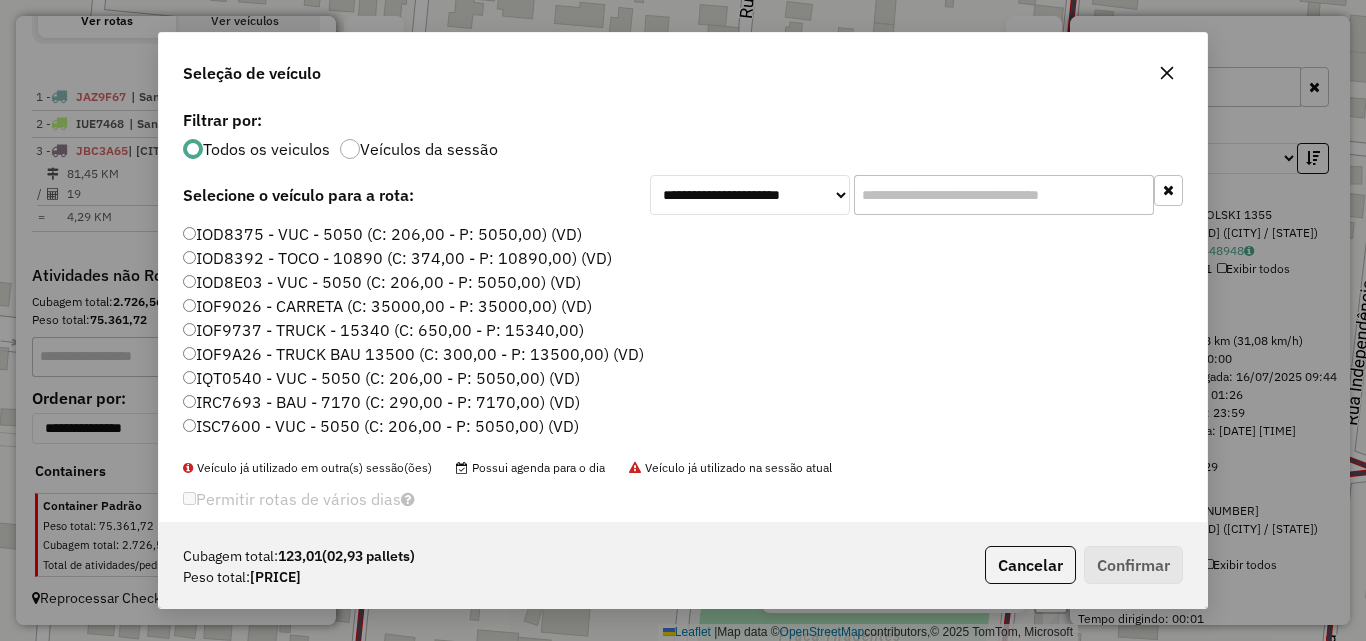 click on "IOD8392 - TOCO - 10890 (C: 374,00 - P: 10890,00) (VD)" 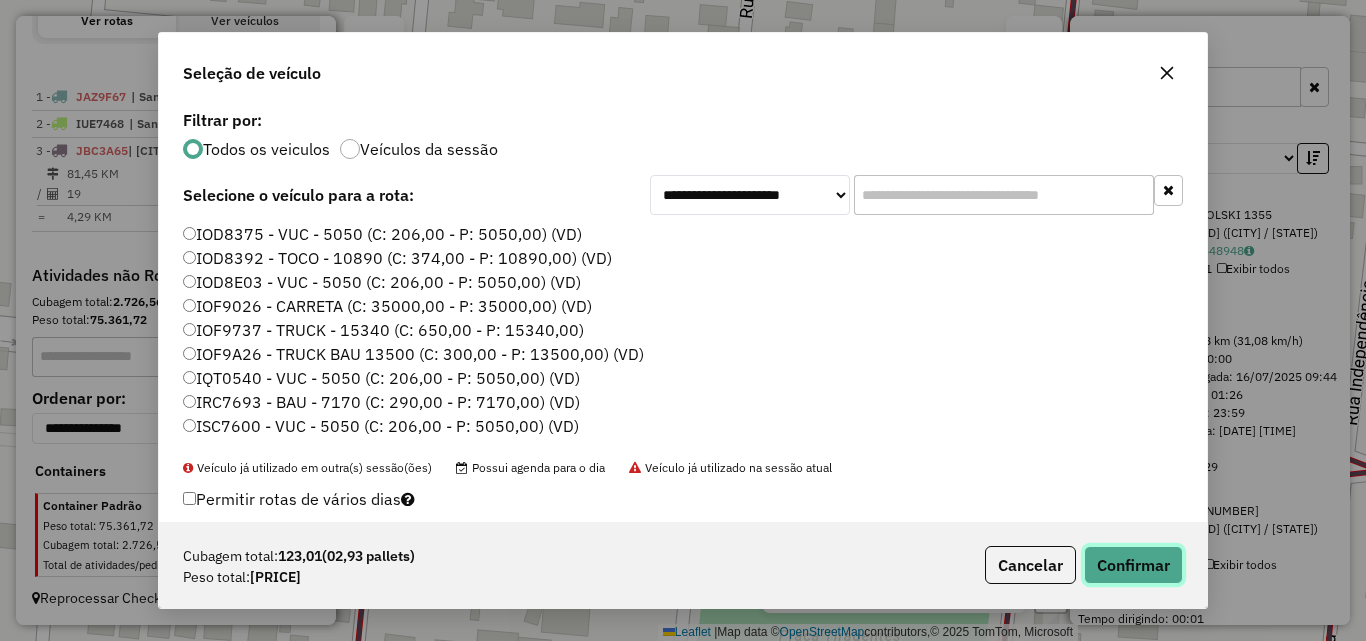 click on "Confirmar" 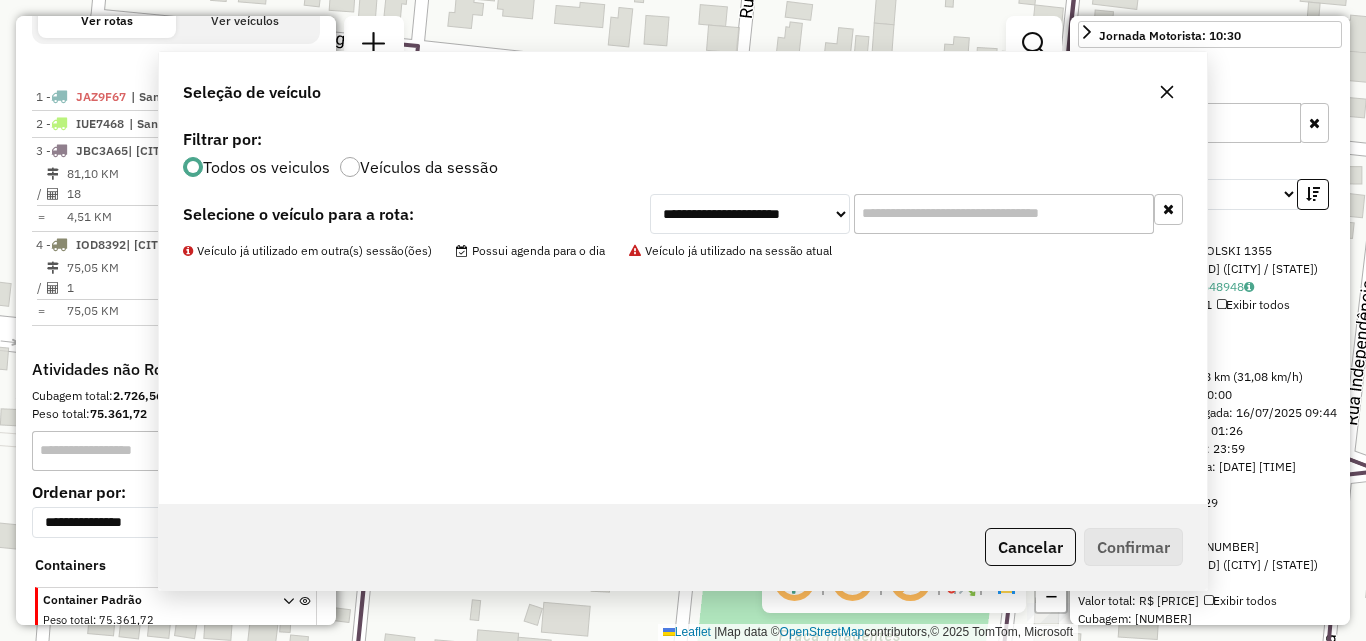 scroll, scrollTop: 764, scrollLeft: 0, axis: vertical 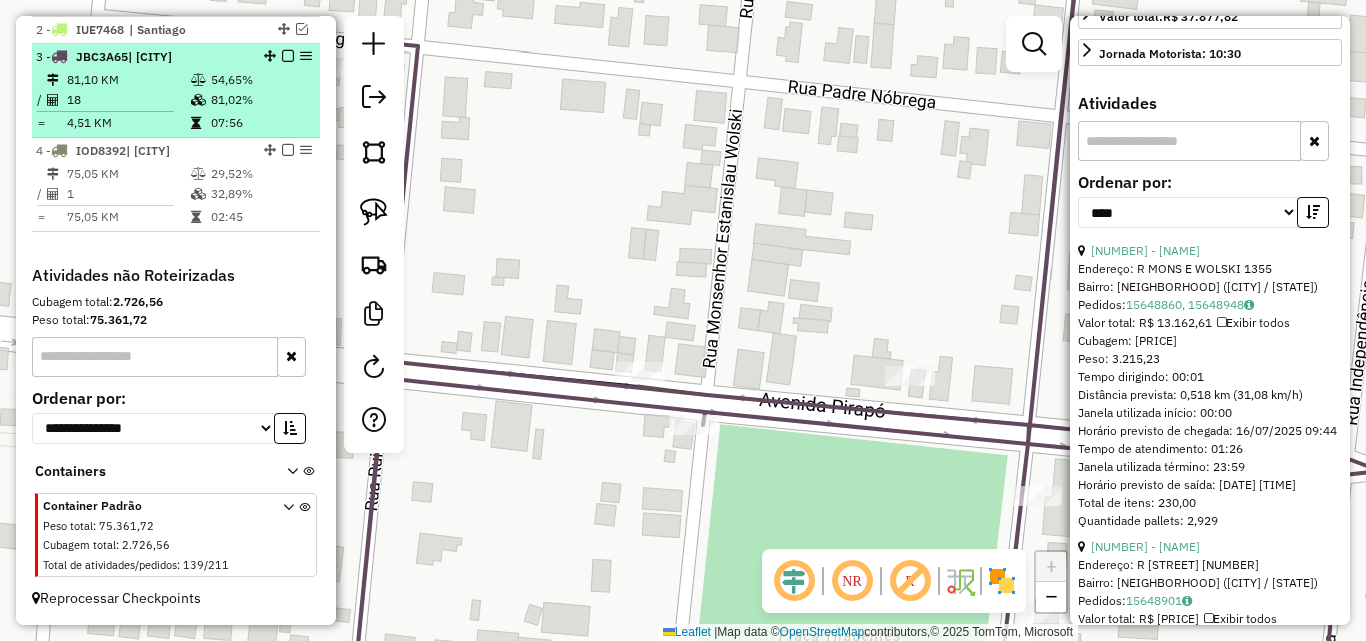 click on "4,51 KM" at bounding box center [128, 123] 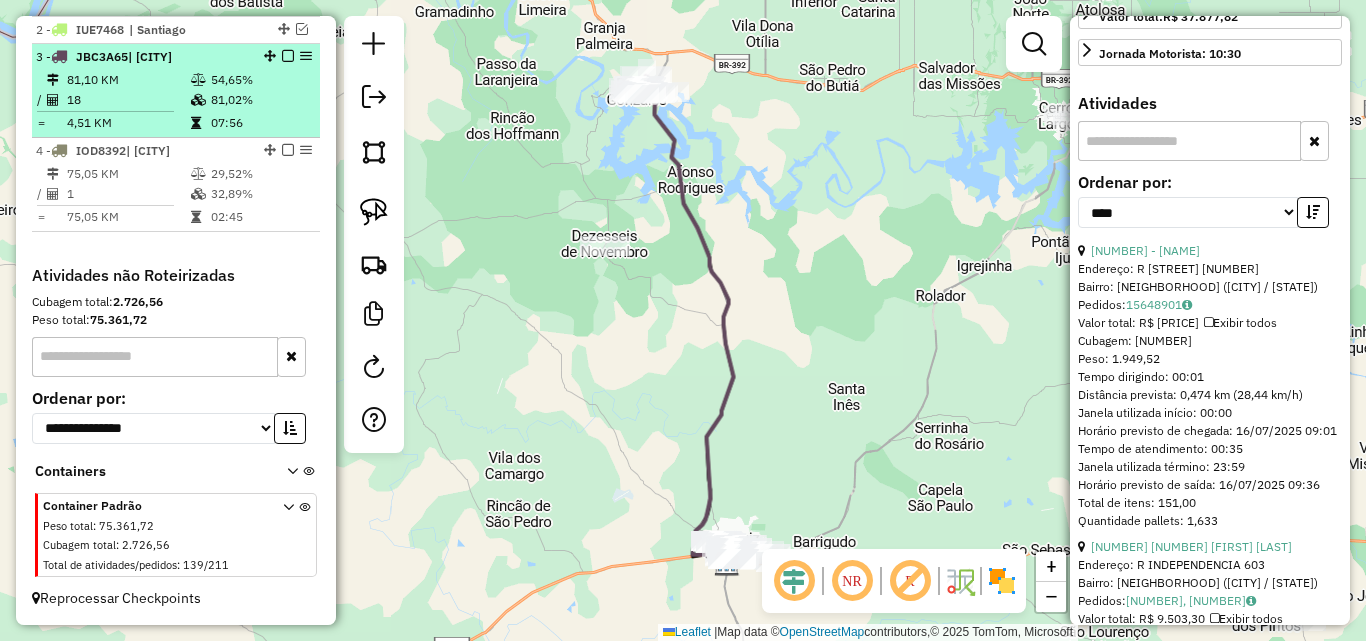 click at bounding box center [288, 56] 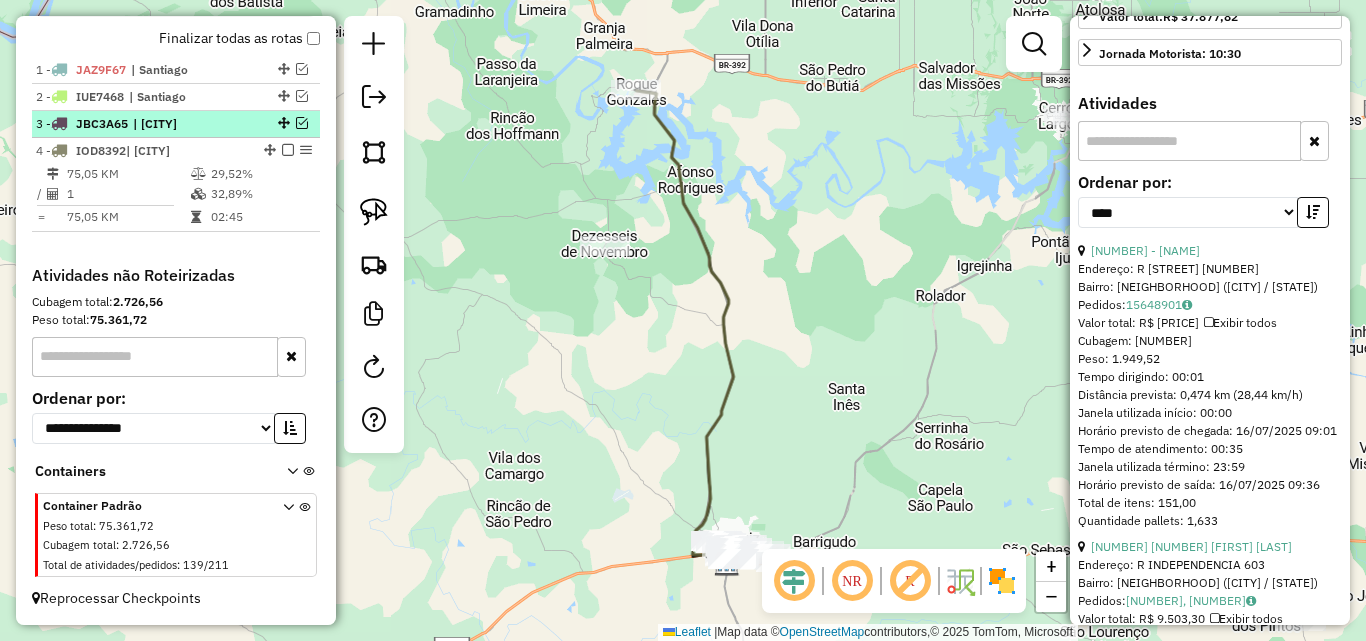 scroll, scrollTop: 709, scrollLeft: 0, axis: vertical 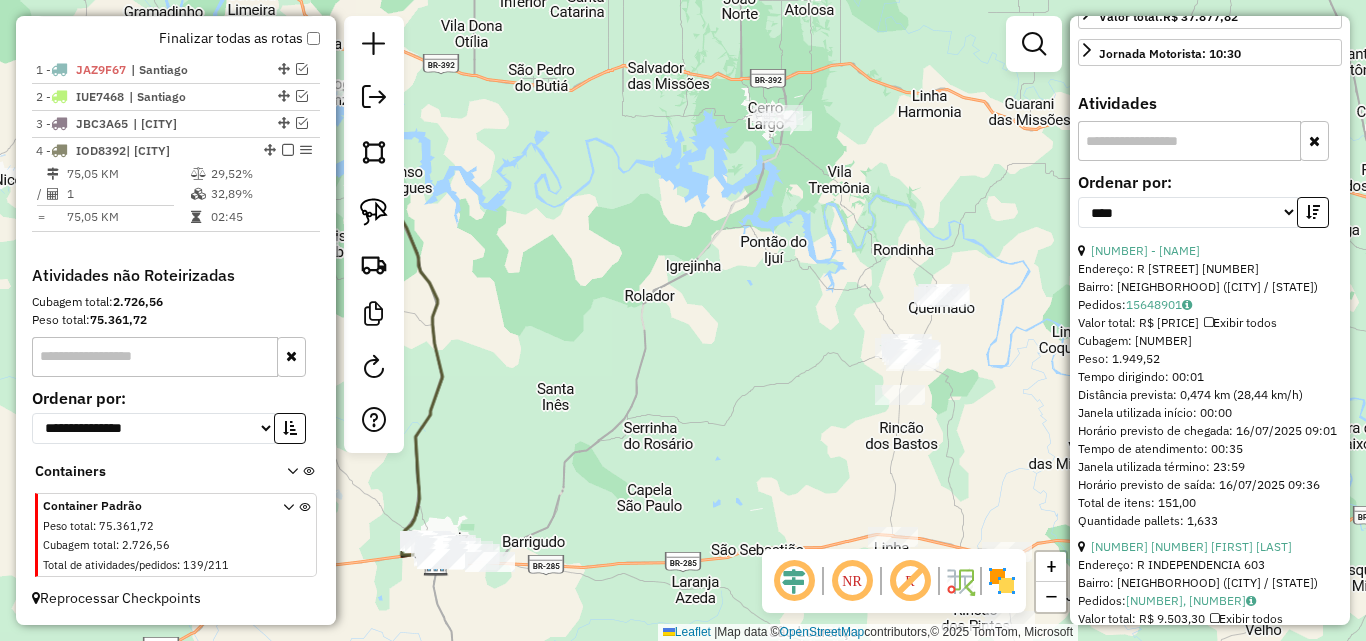 drag, startPoint x: 811, startPoint y: 295, endPoint x: 612, endPoint y: 145, distance: 249.20073 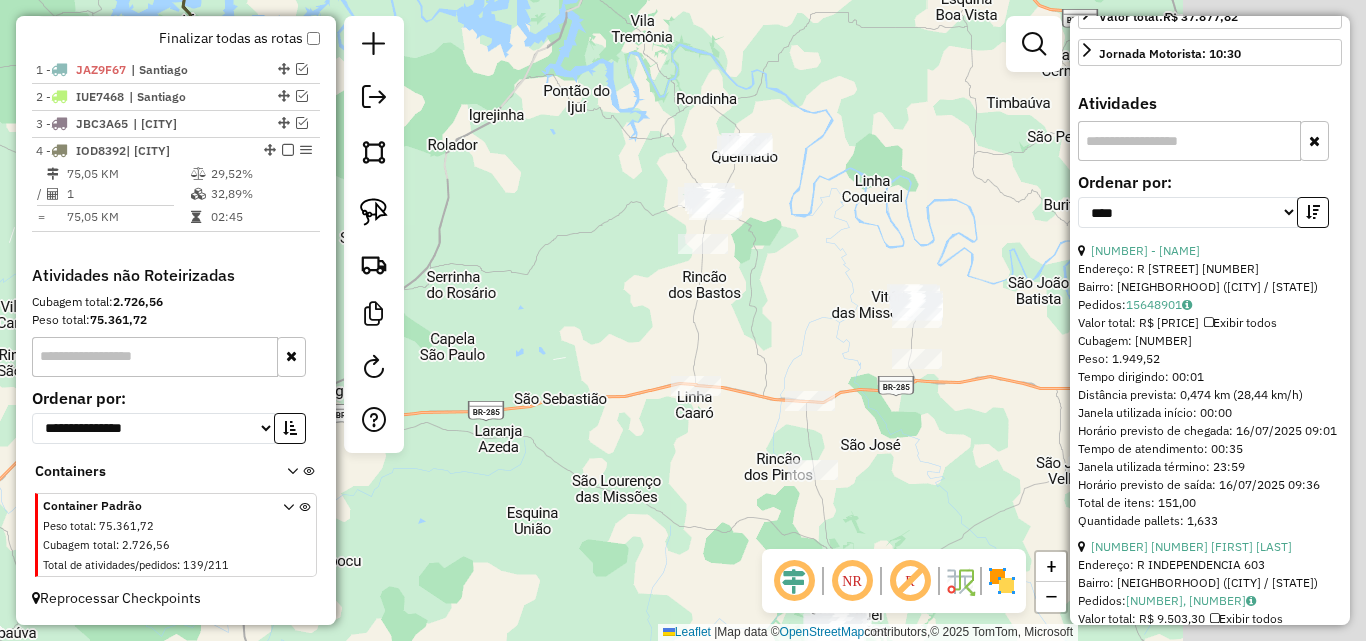 drag, startPoint x: 473, startPoint y: 279, endPoint x: 455, endPoint y: 276, distance: 18.248287 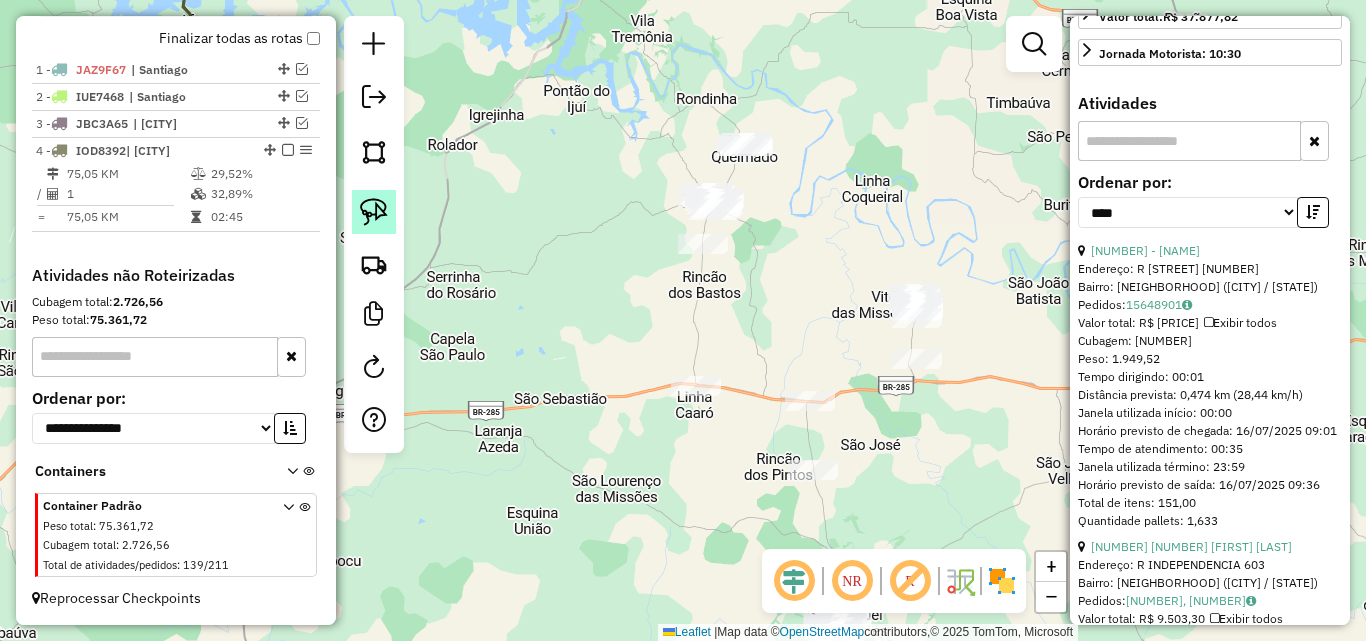 click 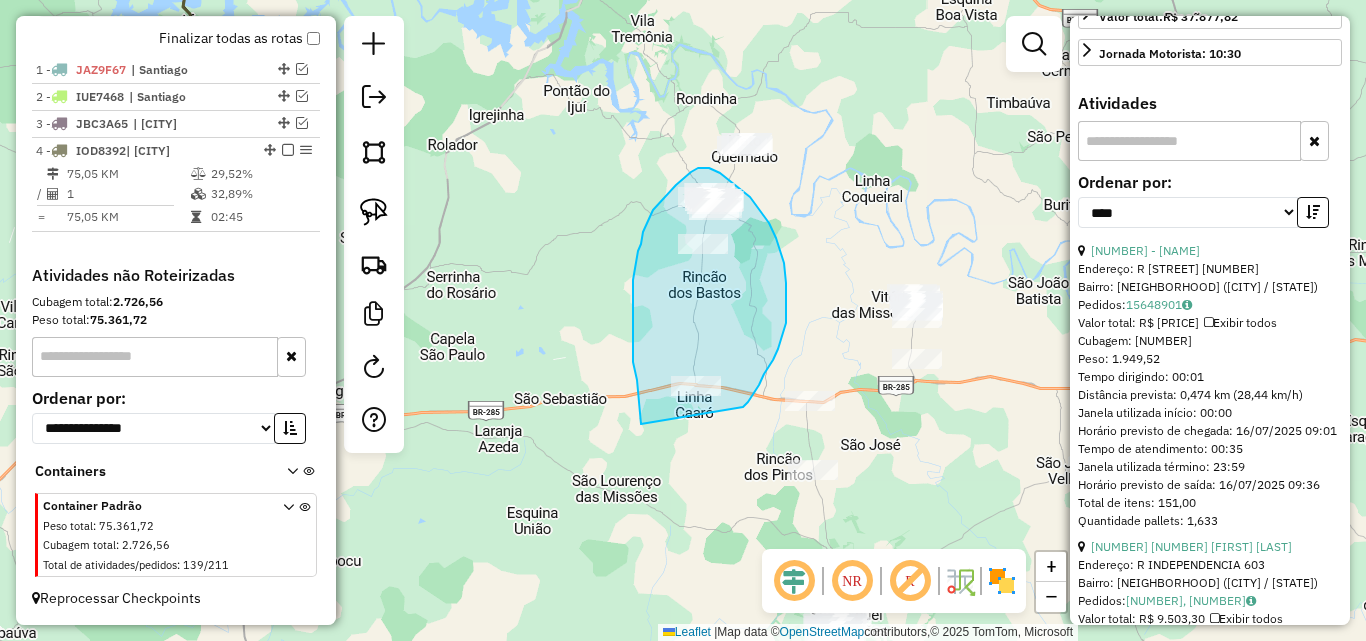 drag, startPoint x: 641, startPoint y: 424, endPoint x: 734, endPoint y: 417, distance: 93.26307 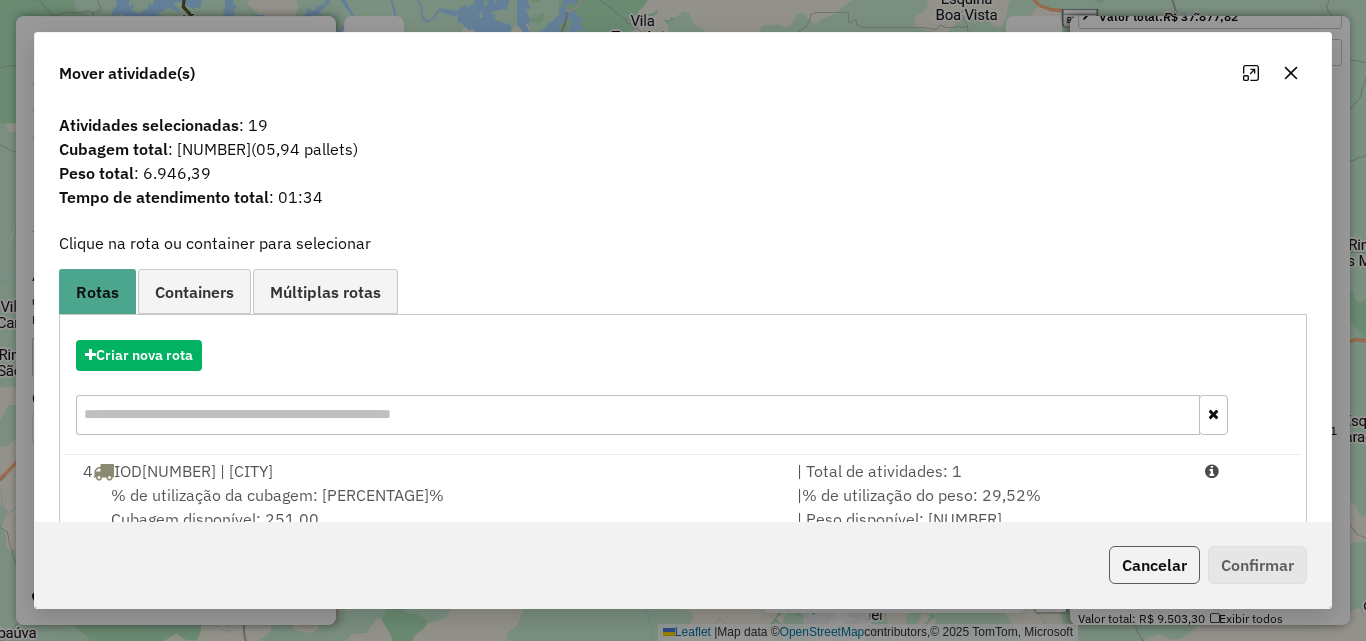 click on "Cancelar" 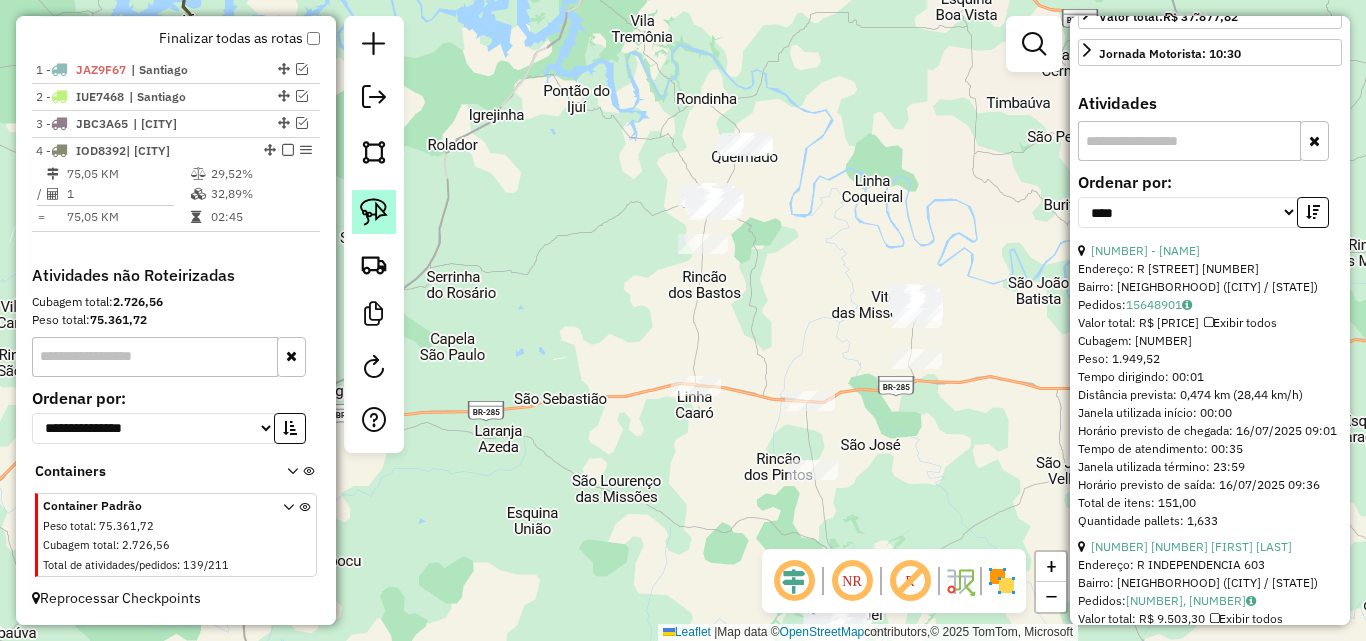 click 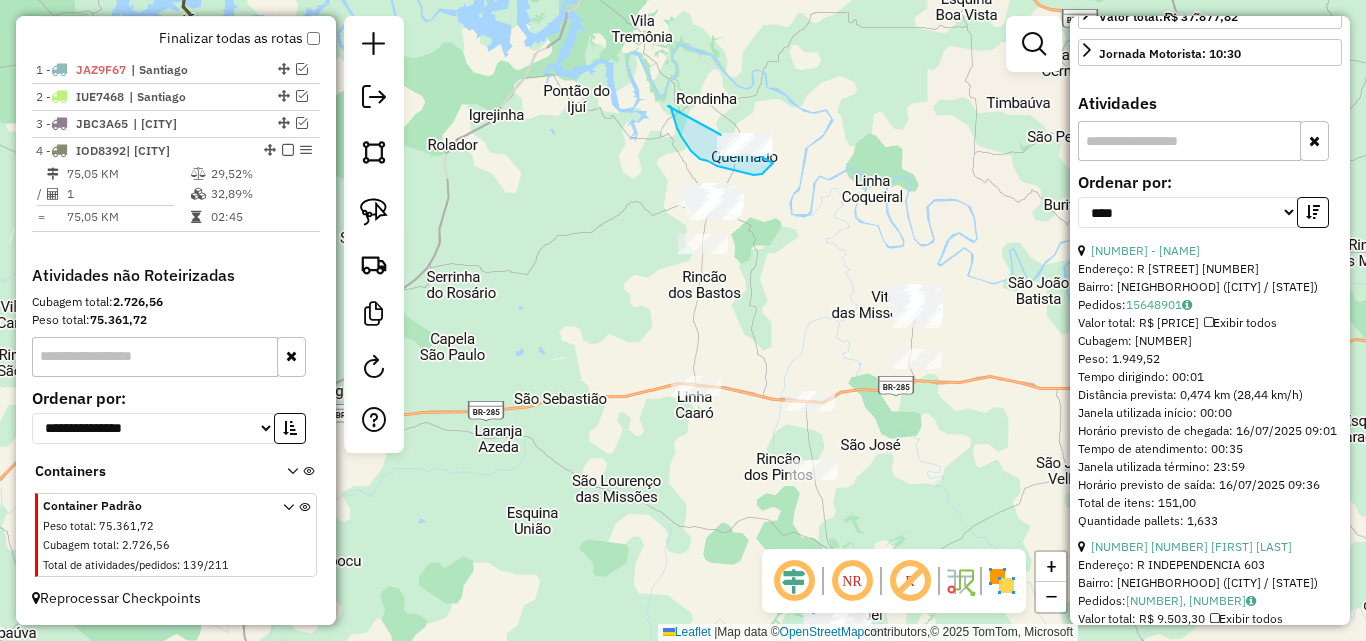 drag, startPoint x: 668, startPoint y: 106, endPoint x: 793, endPoint y: 122, distance: 126.01984 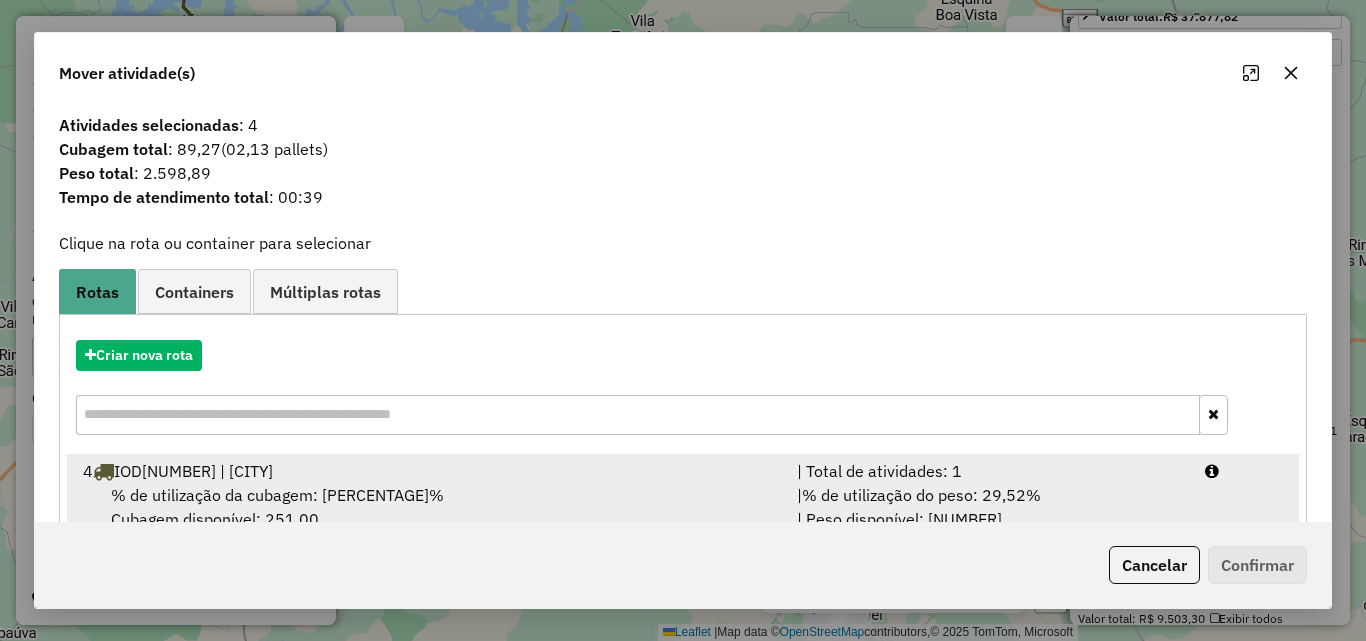 drag, startPoint x: 530, startPoint y: 480, endPoint x: 688, endPoint y: 476, distance: 158.05063 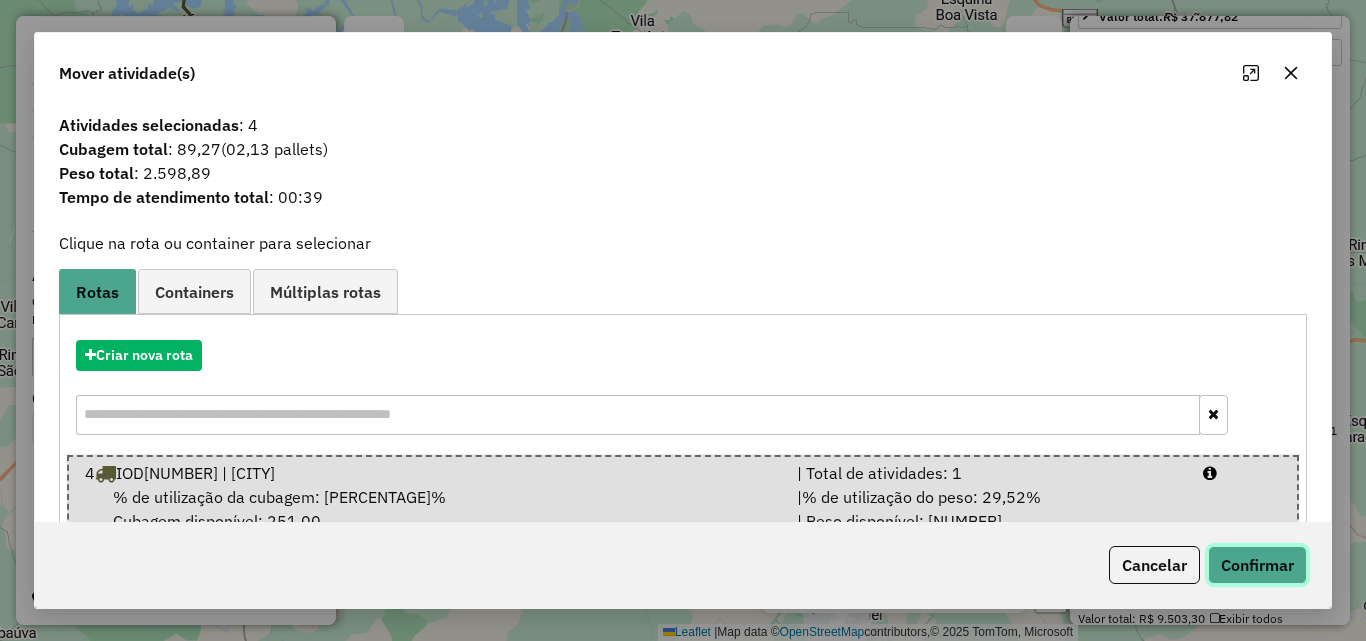 click on "Confirmar" 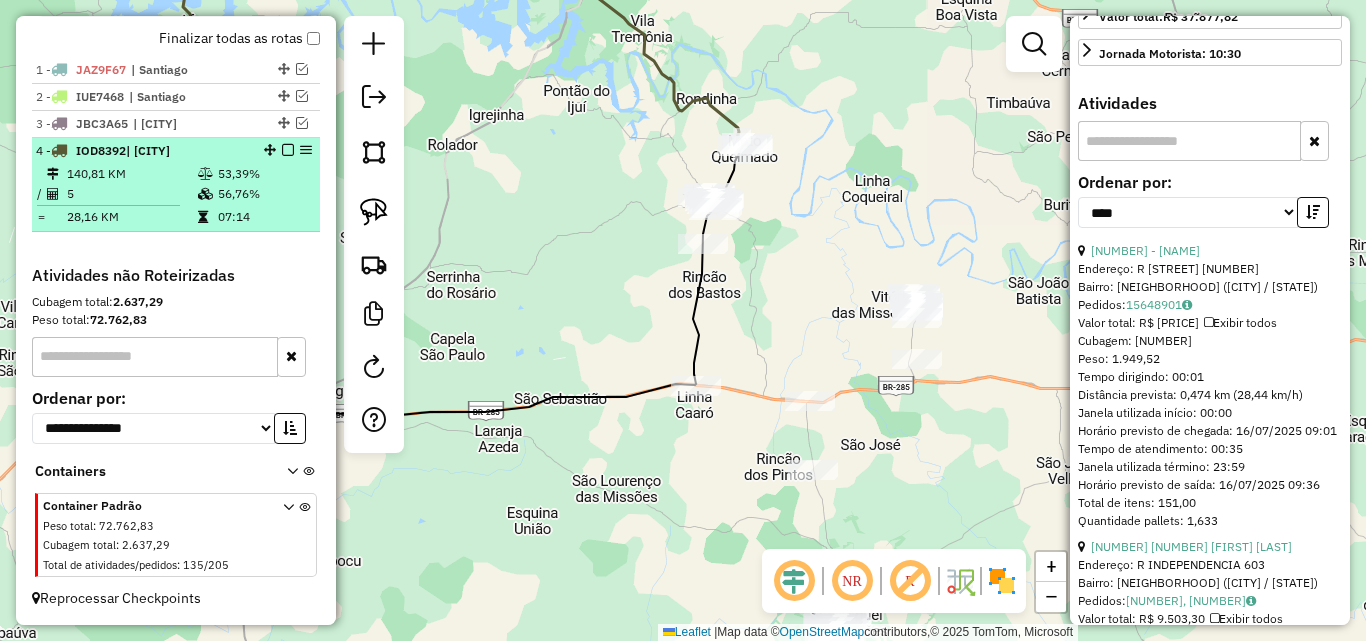 click on "5" at bounding box center (131, 194) 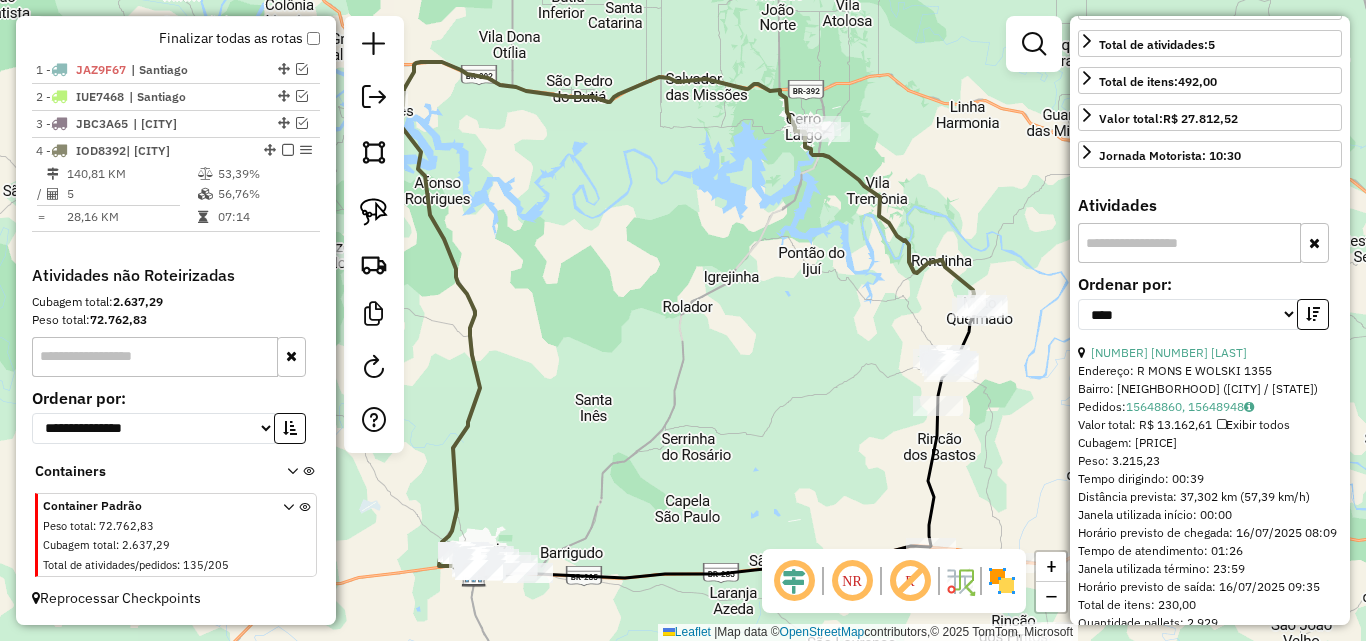 scroll, scrollTop: 300, scrollLeft: 0, axis: vertical 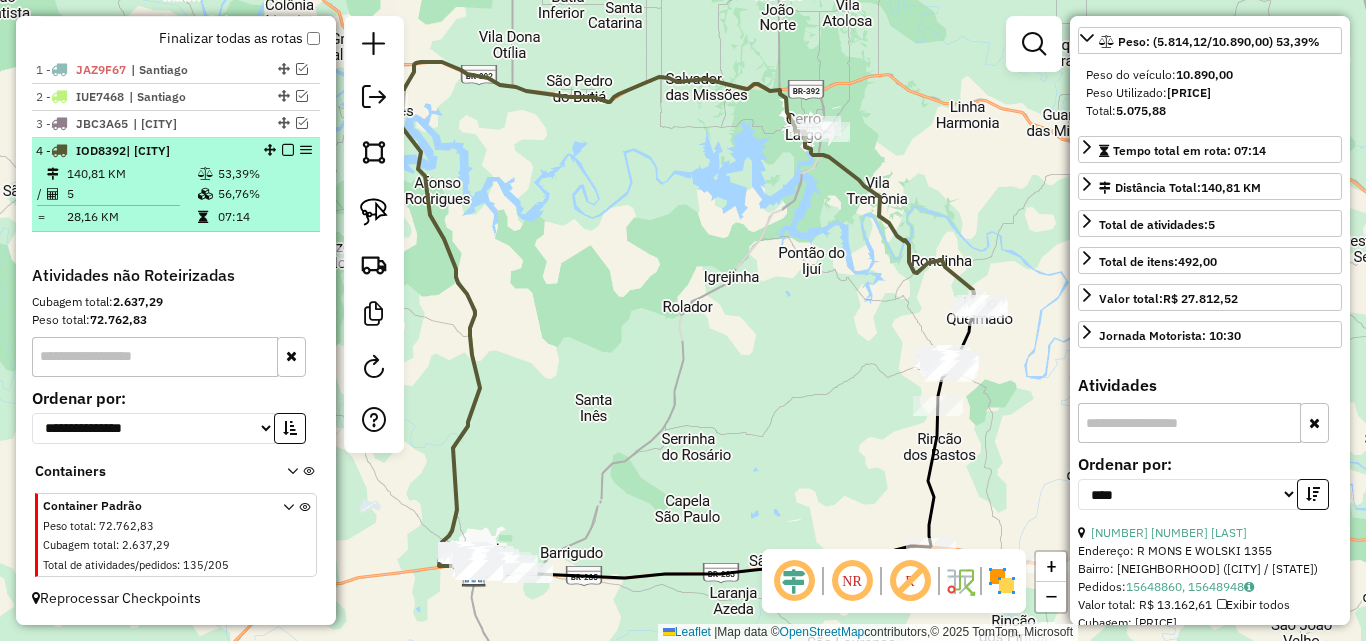 click at bounding box center (288, 150) 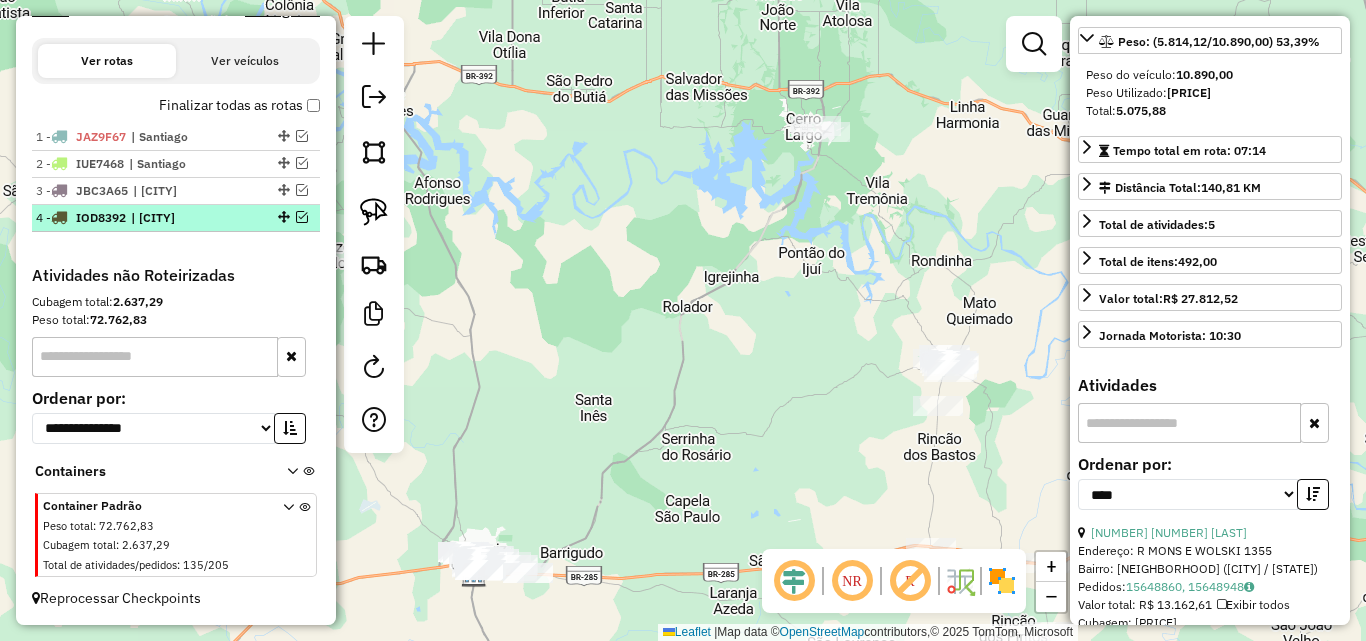 click at bounding box center (302, 217) 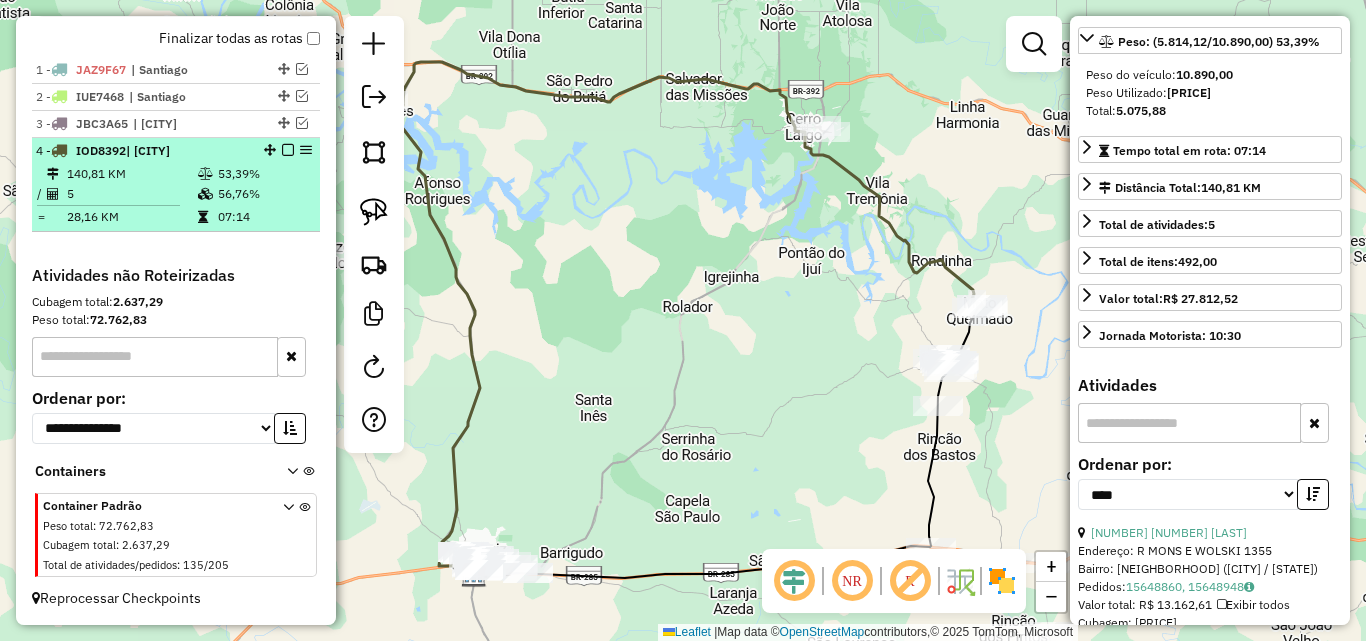 click at bounding box center [288, 150] 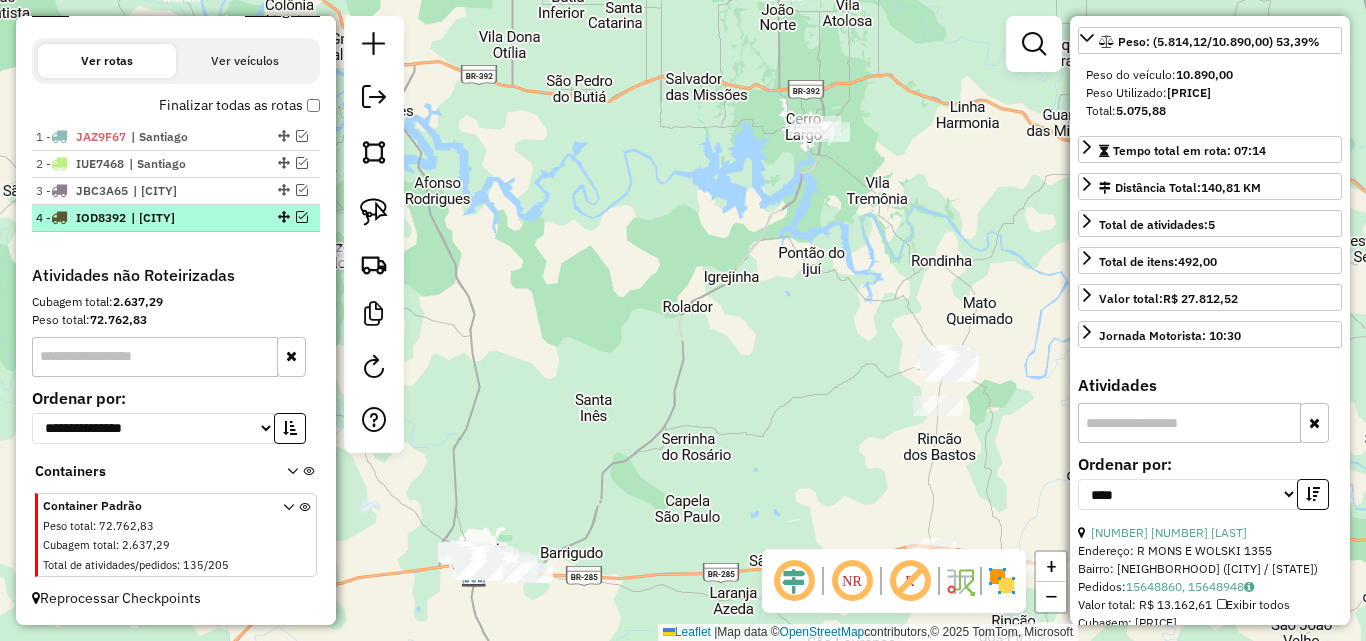 scroll, scrollTop: 642, scrollLeft: 0, axis: vertical 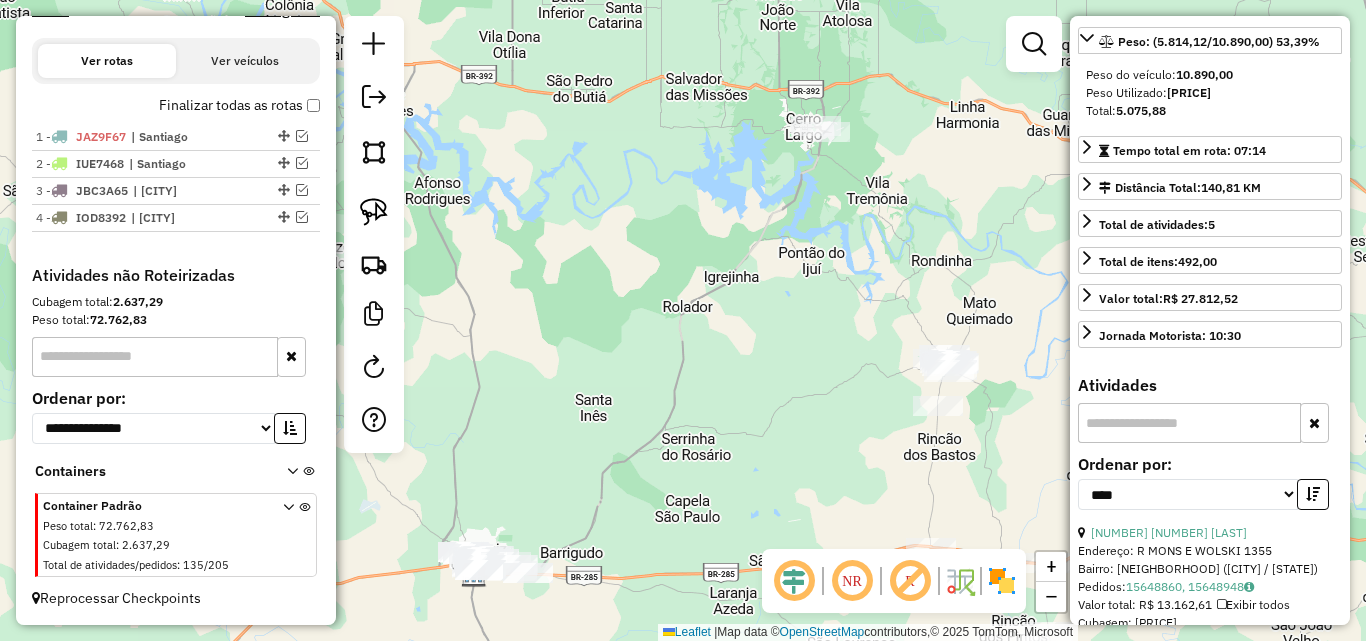 drag, startPoint x: 761, startPoint y: 328, endPoint x: 612, endPoint y: 120, distance: 255.8613 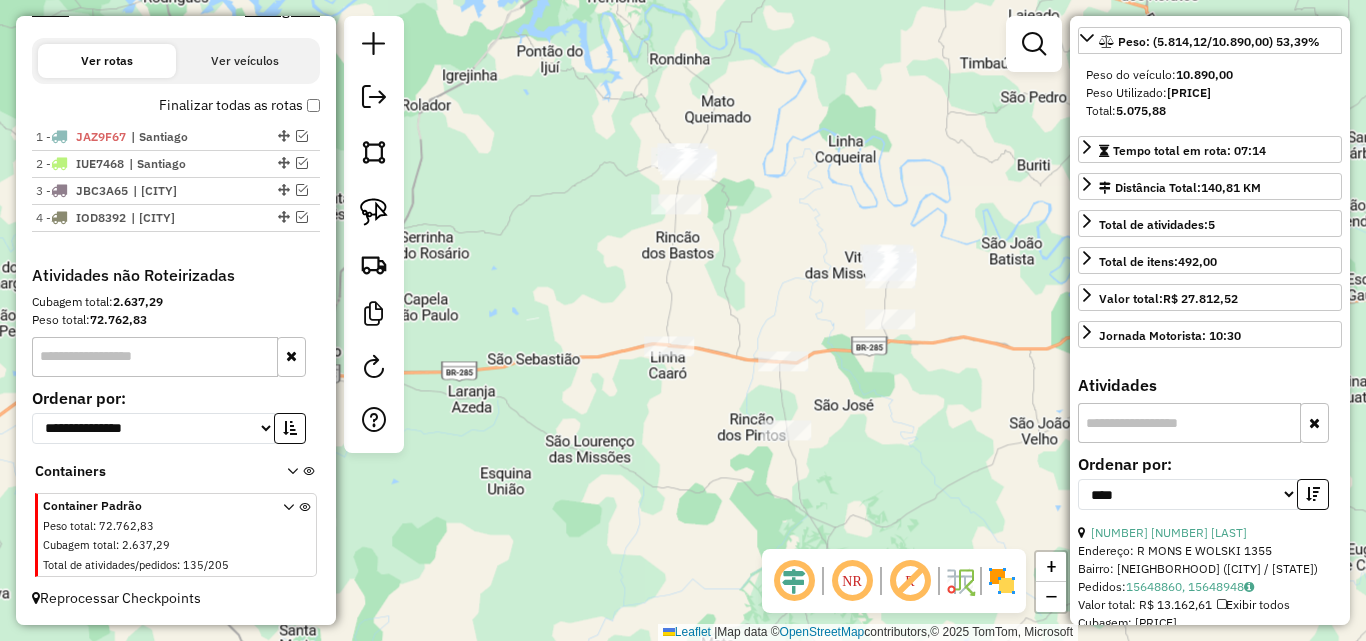 click on "Janela de atendimento Grade de atendimento Capacidade Transportadoras Veículos Cliente Pedidos  Rotas Selecione os dias de semana para filtrar as janelas de atendimento  Seg   Ter   Qua   Qui   Sex   Sáb   Dom  Informe o período da janela de atendimento: De: Até:  Filtrar exatamente a janela do cliente  Considerar janela de atendimento padrão  Selecione os dias de semana para filtrar as grades de atendimento  Seg   Ter   Qua   Qui   Sex   Sáb   Dom   Considerar clientes sem dia de atendimento cadastrado  Clientes fora do dia de atendimento selecionado Filtrar as atividades entre os valores definidos abaixo:  Peso mínimo:   Peso máximo:   Cubagem mínima:   Cubagem máxima:   De:   Até:  Filtrar as atividades entre o tempo de atendimento definido abaixo:  De:   Até:   Considerar capacidade total dos clientes não roteirizados Transportadora: Selecione um ou mais itens Tipo de veículo: Selecione um ou mais itens Veículo: Selecione um ou mais itens Motorista: Selecione um ou mais itens Nome: Rótulo:" 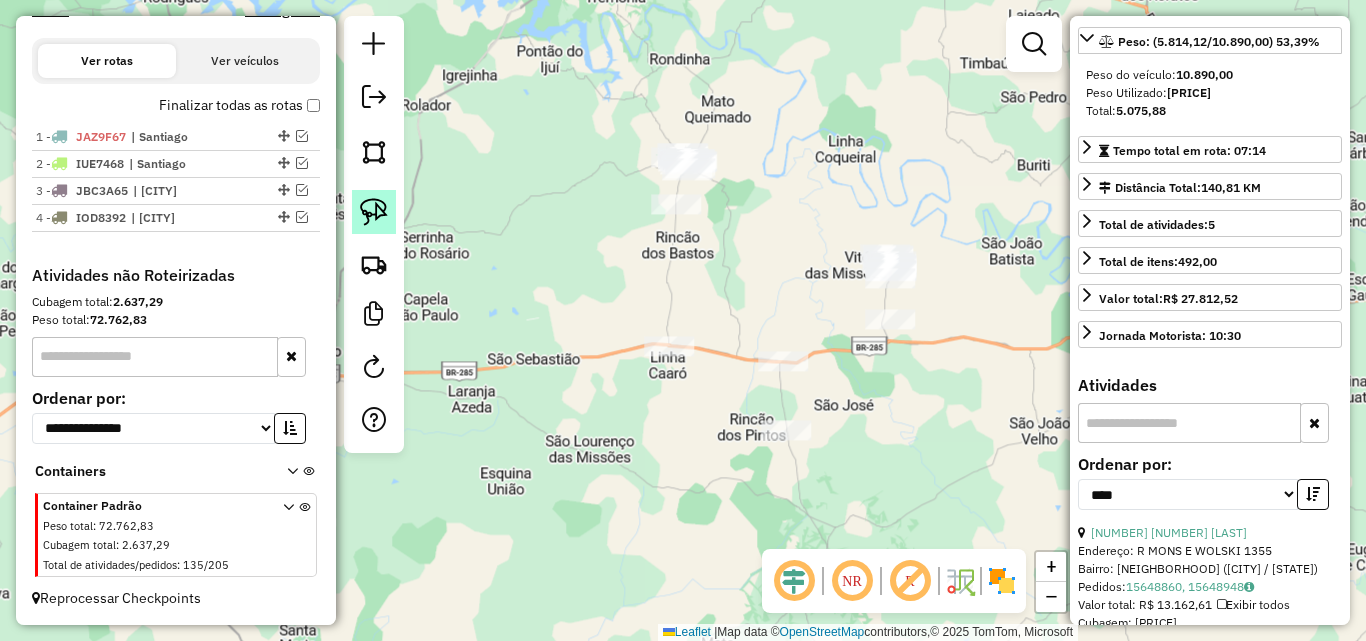 click 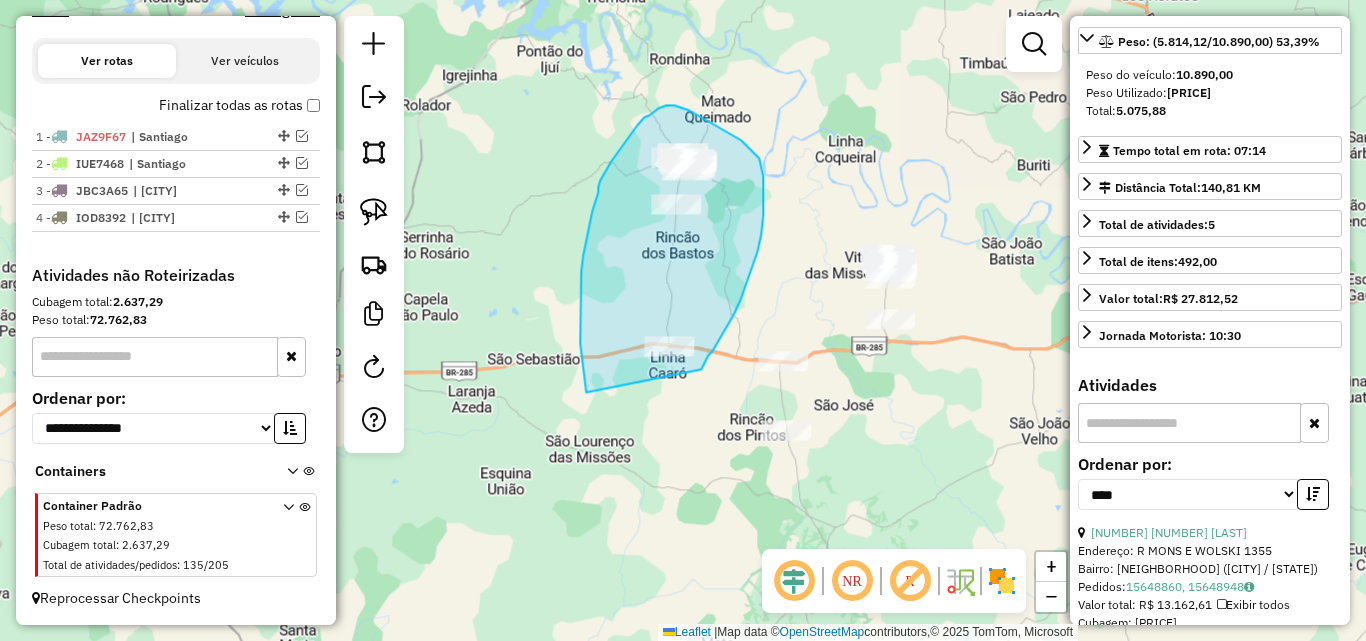 drag, startPoint x: 586, startPoint y: 392, endPoint x: 701, endPoint y: 369, distance: 117.27745 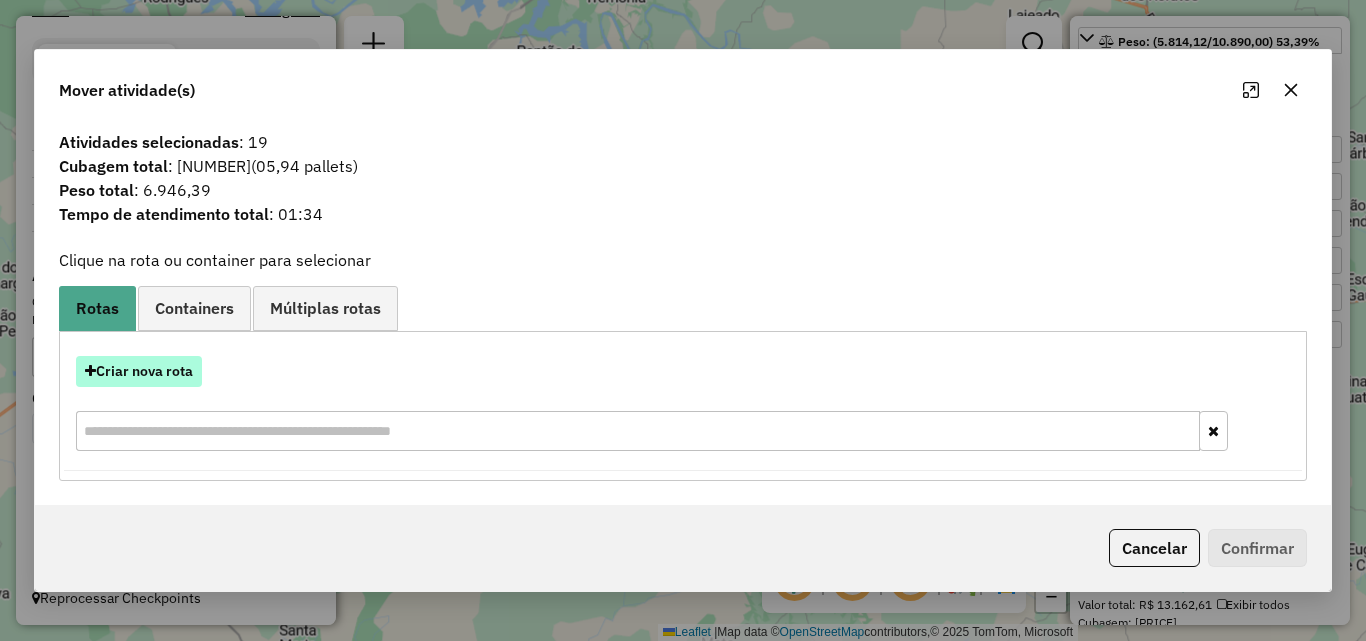 click on "Criar nova rota" at bounding box center (139, 371) 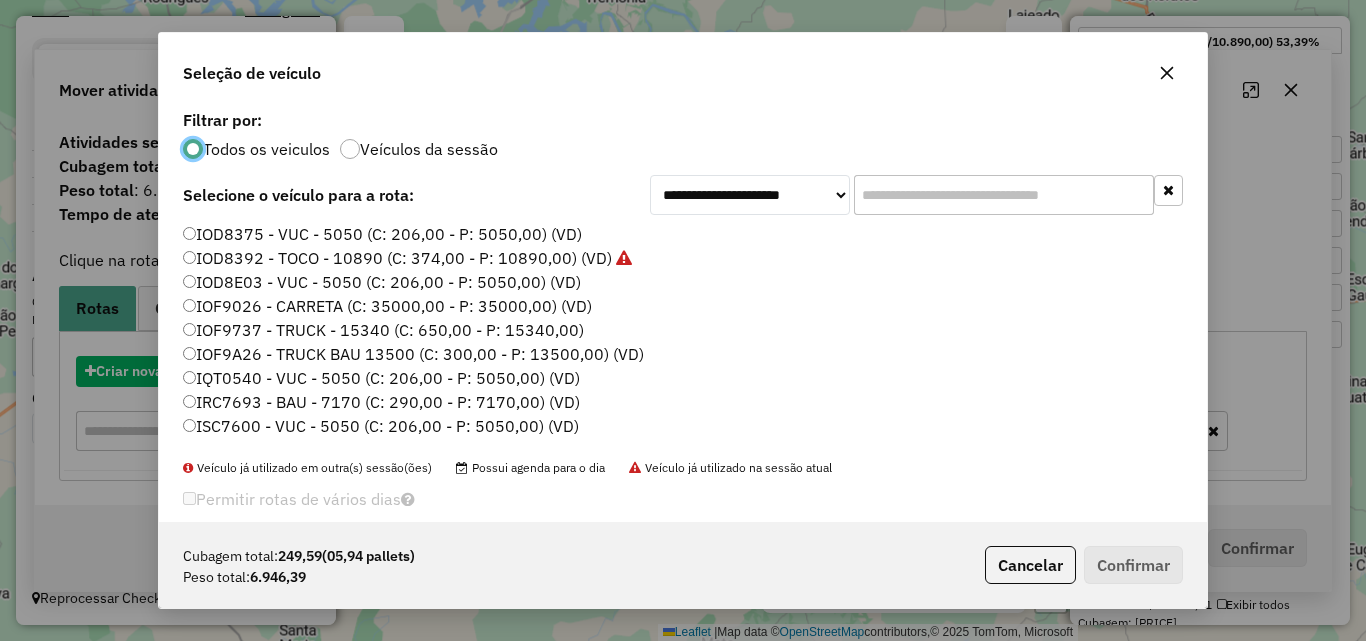 scroll, scrollTop: 11, scrollLeft: 6, axis: both 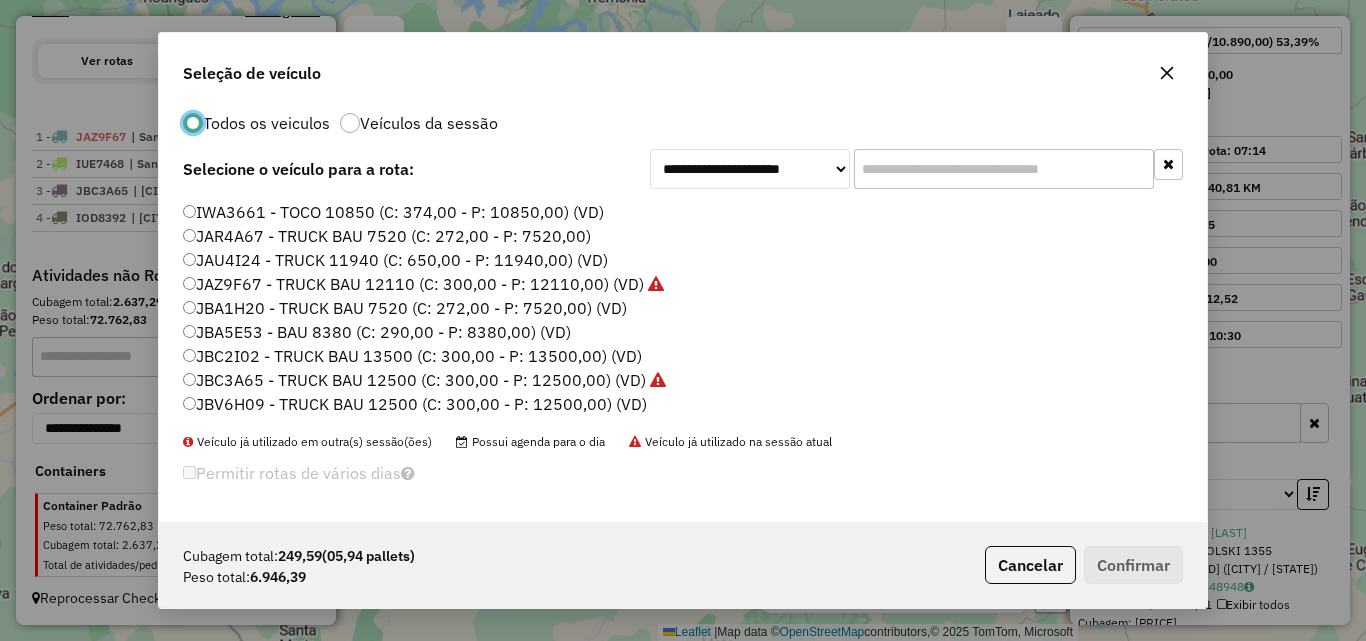 click on "JBC2I02 - TRUCK BAU 13500 (C: 300,00 - P: 13500,00) (VD)" 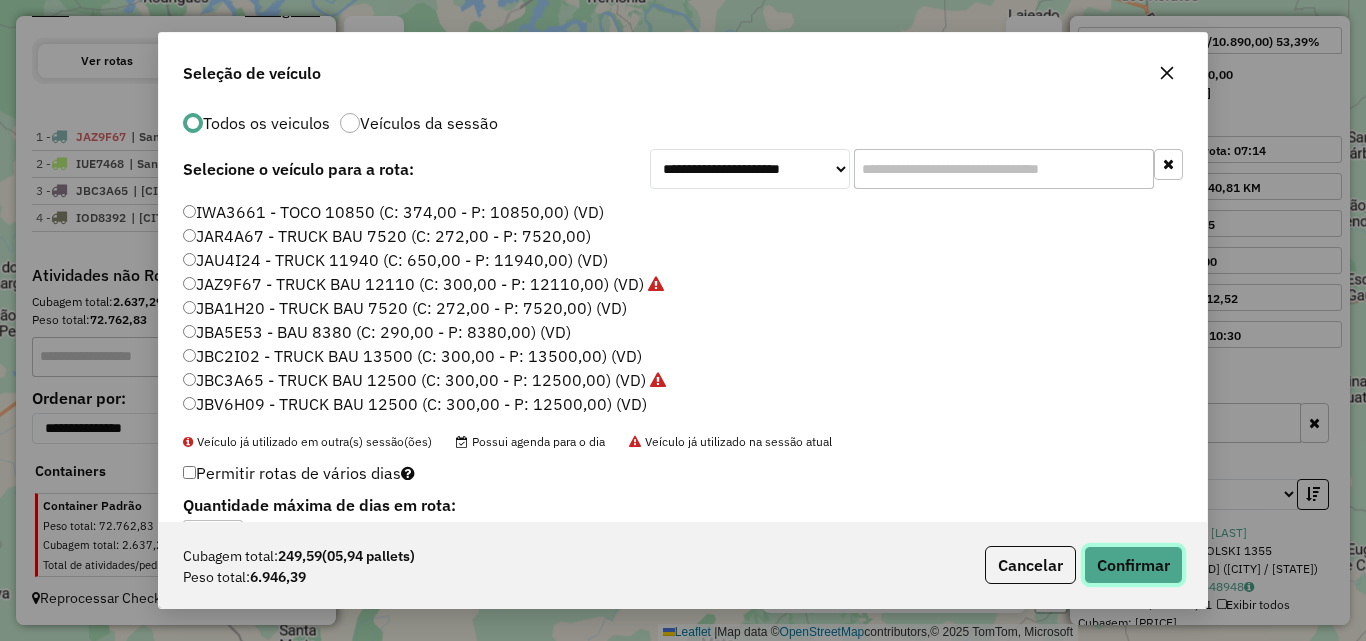 click on "Confirmar" 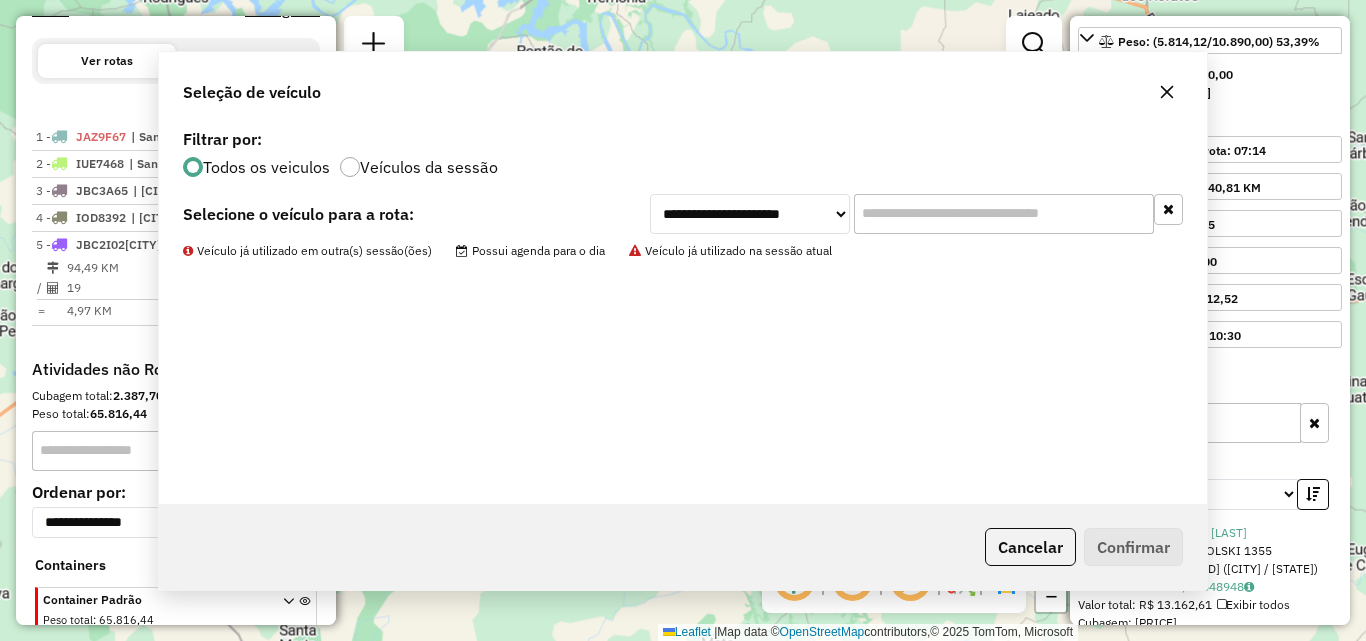 scroll, scrollTop: 754, scrollLeft: 0, axis: vertical 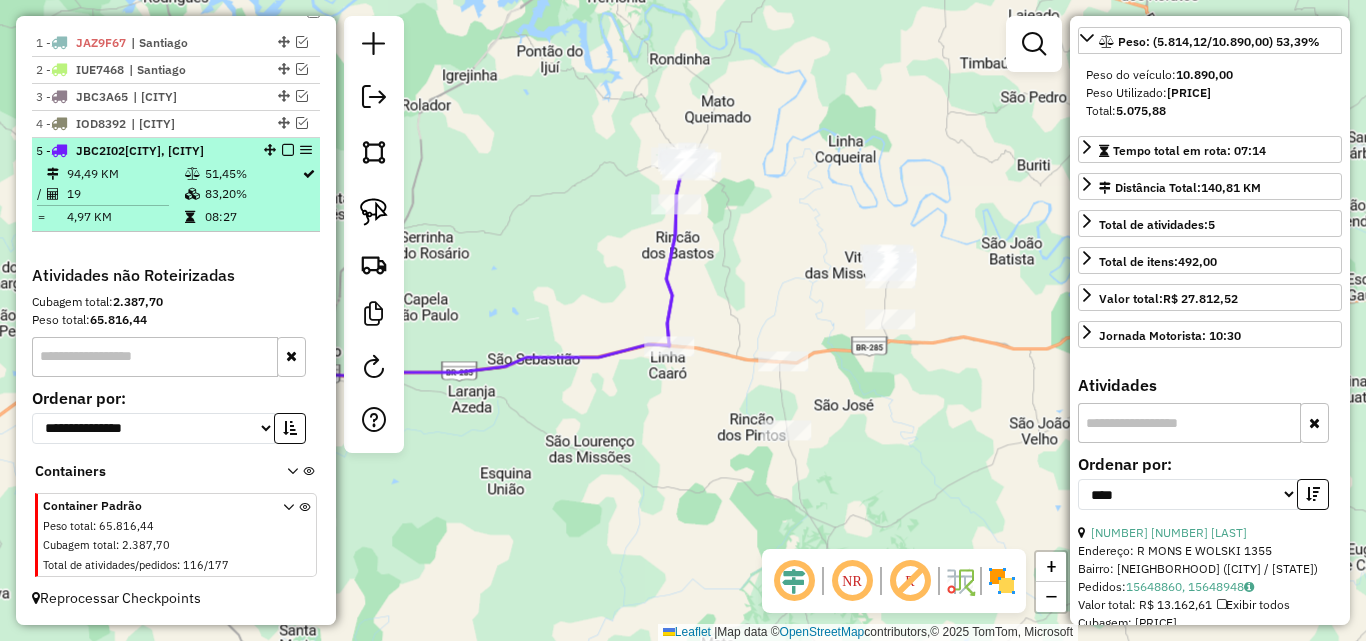click at bounding box center [288, 150] 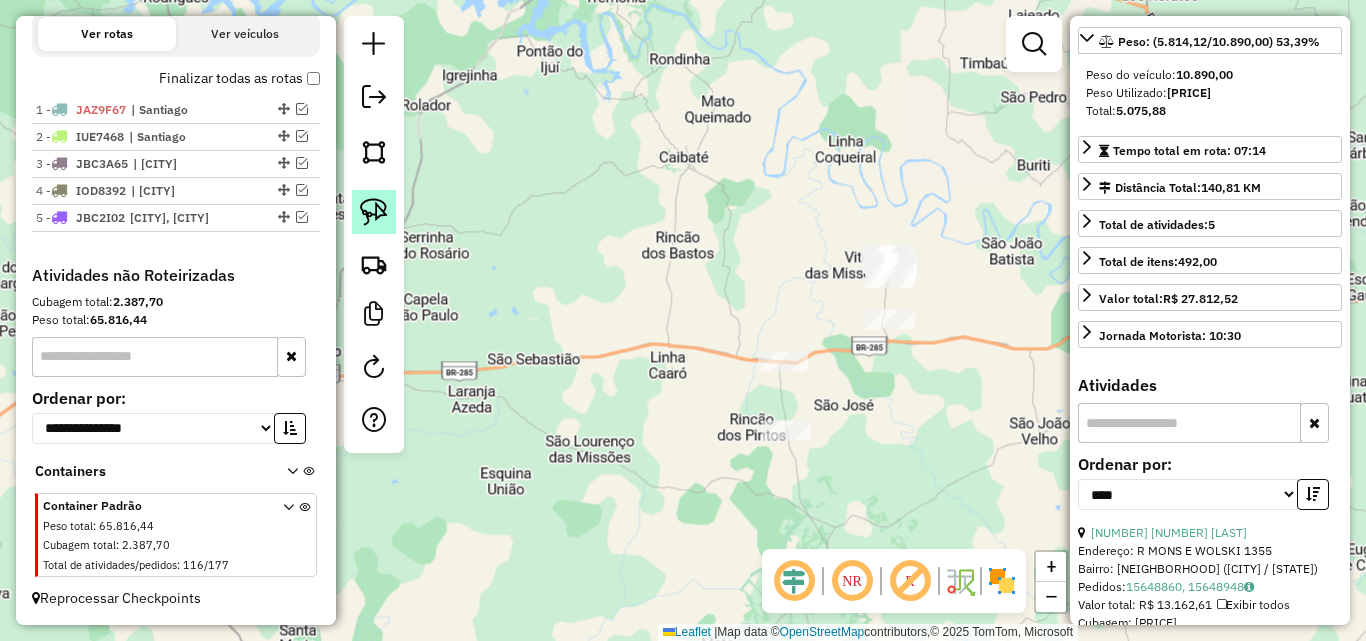click 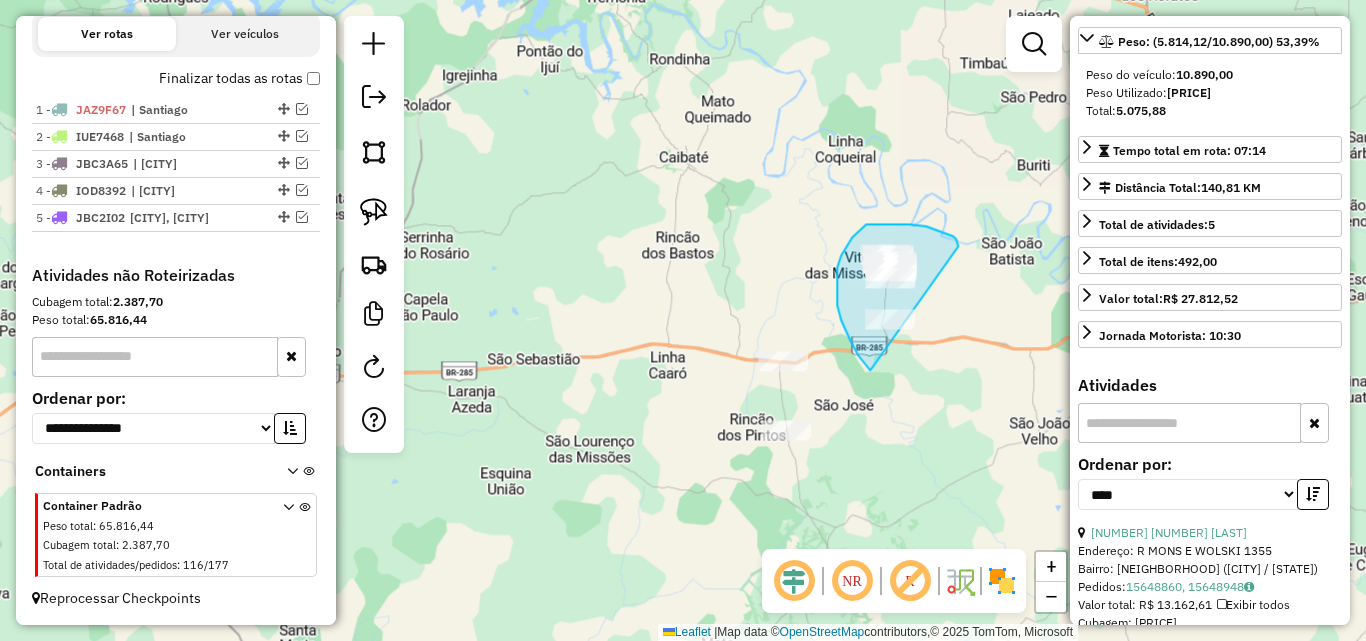 drag, startPoint x: 850, startPoint y: 340, endPoint x: 965, endPoint y: 335, distance: 115.10864 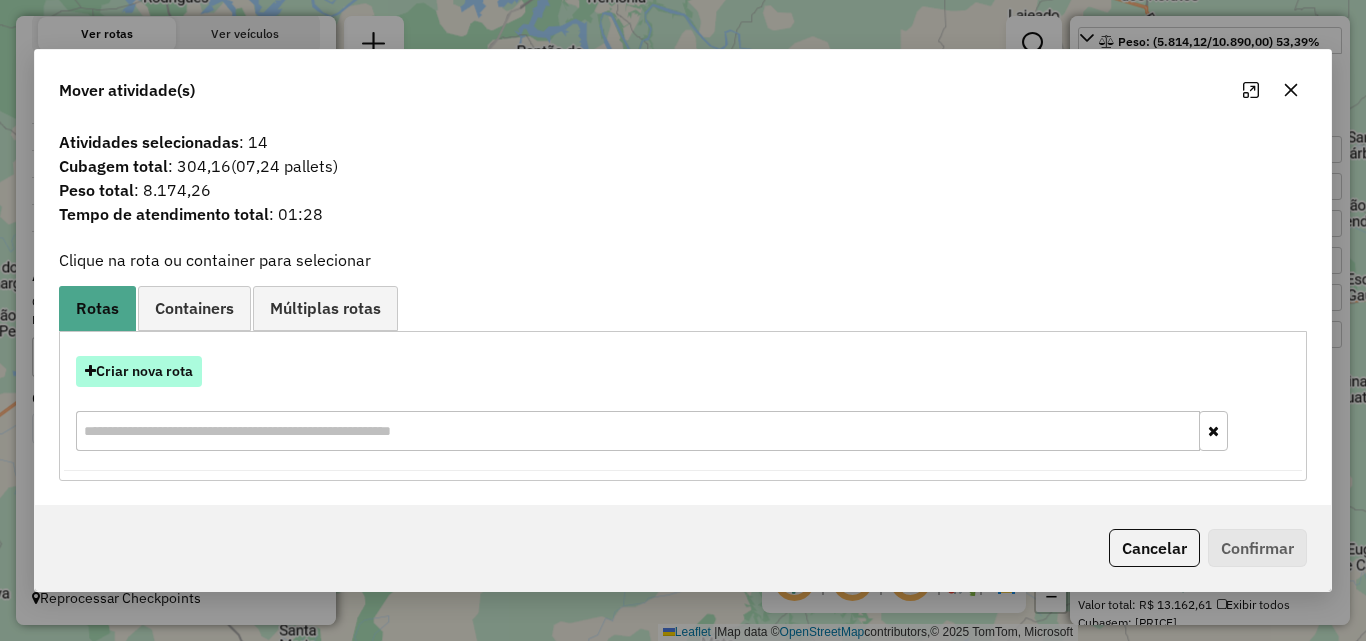 click on "Criar nova rota" at bounding box center [139, 371] 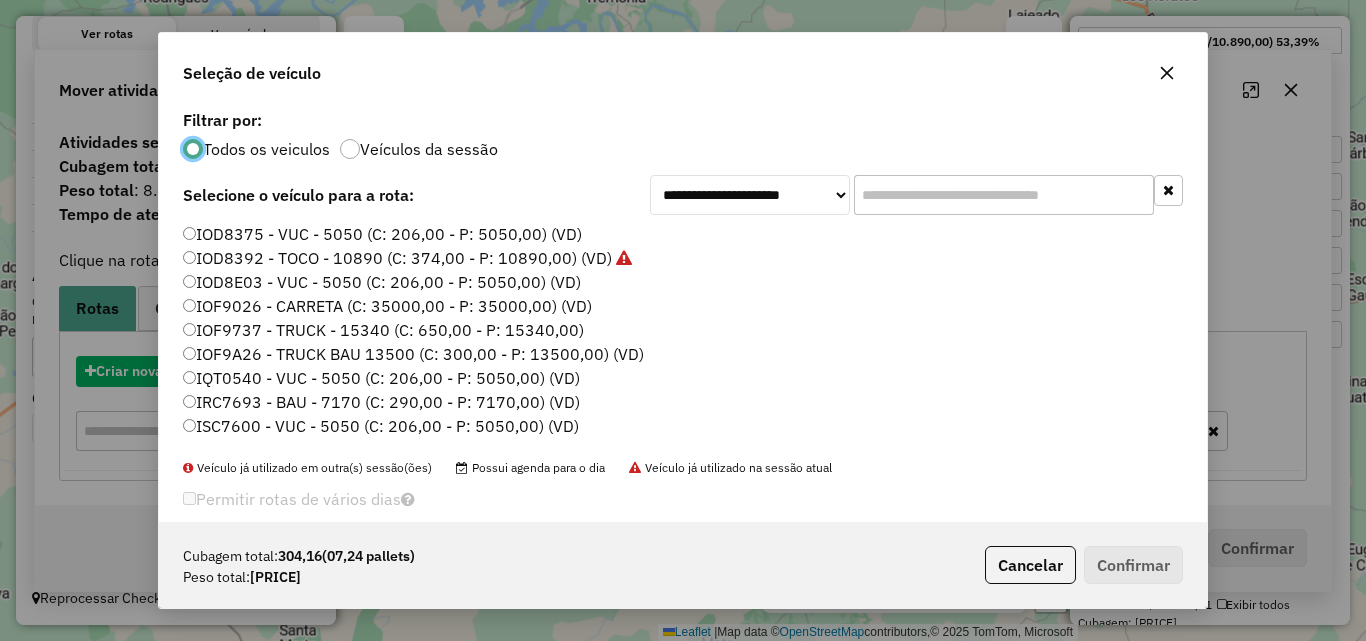 scroll, scrollTop: 11, scrollLeft: 6, axis: both 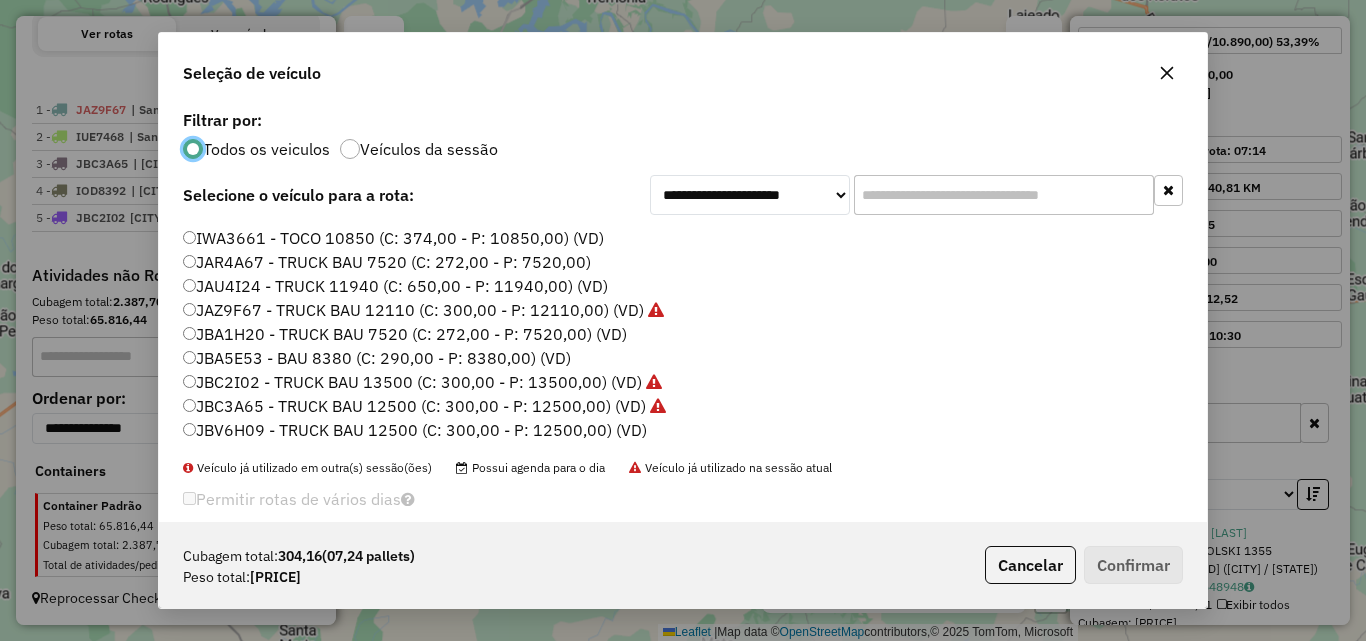 click on "JBV6H09 - TRUCK BAU 12500 (C: 300,00 - P: 12500,00) (VD)" 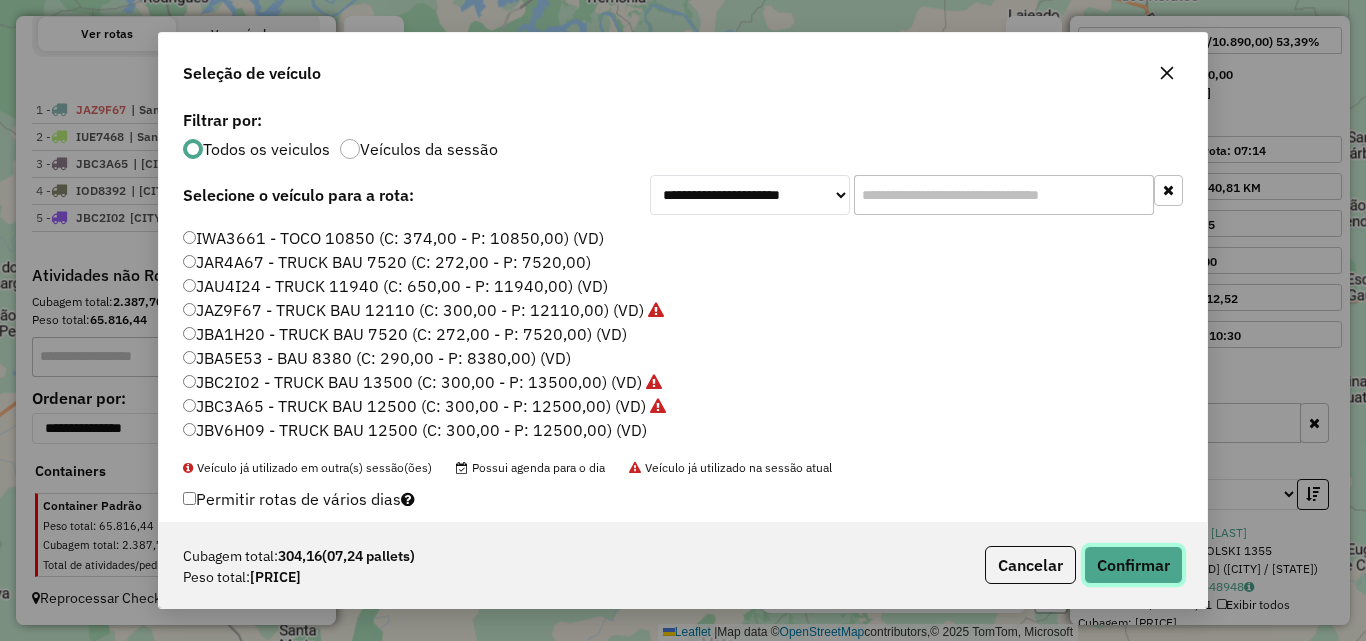 click on "Confirmar" 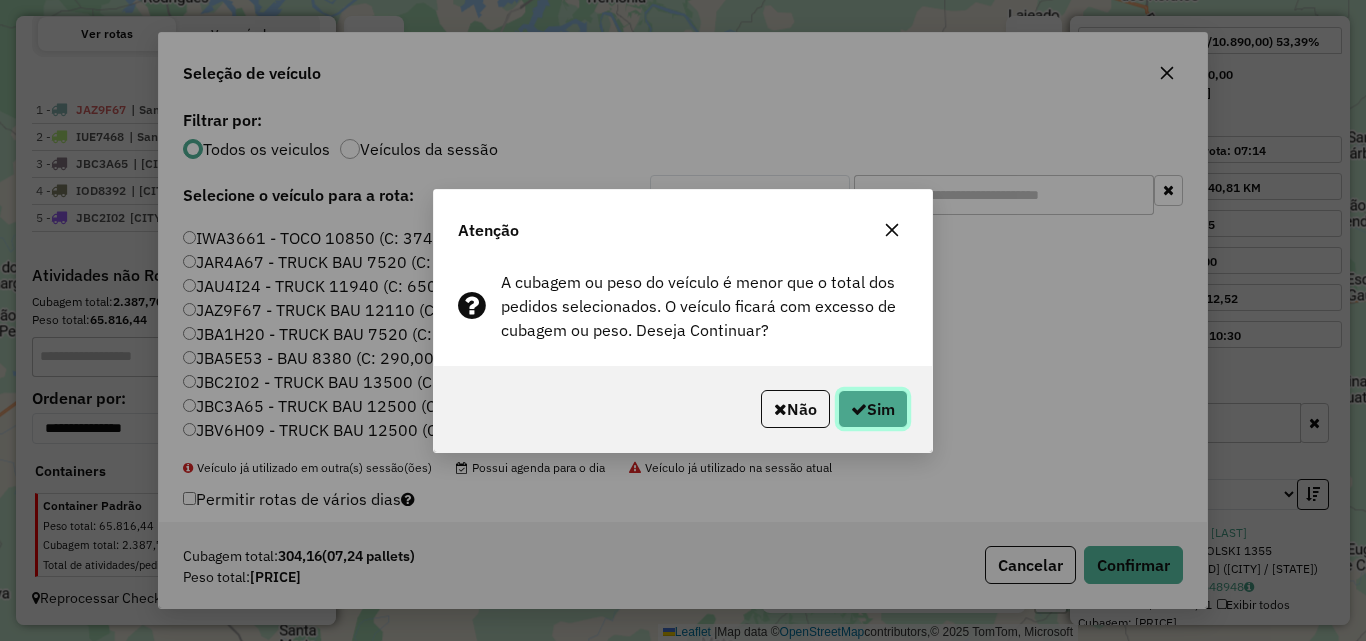 click 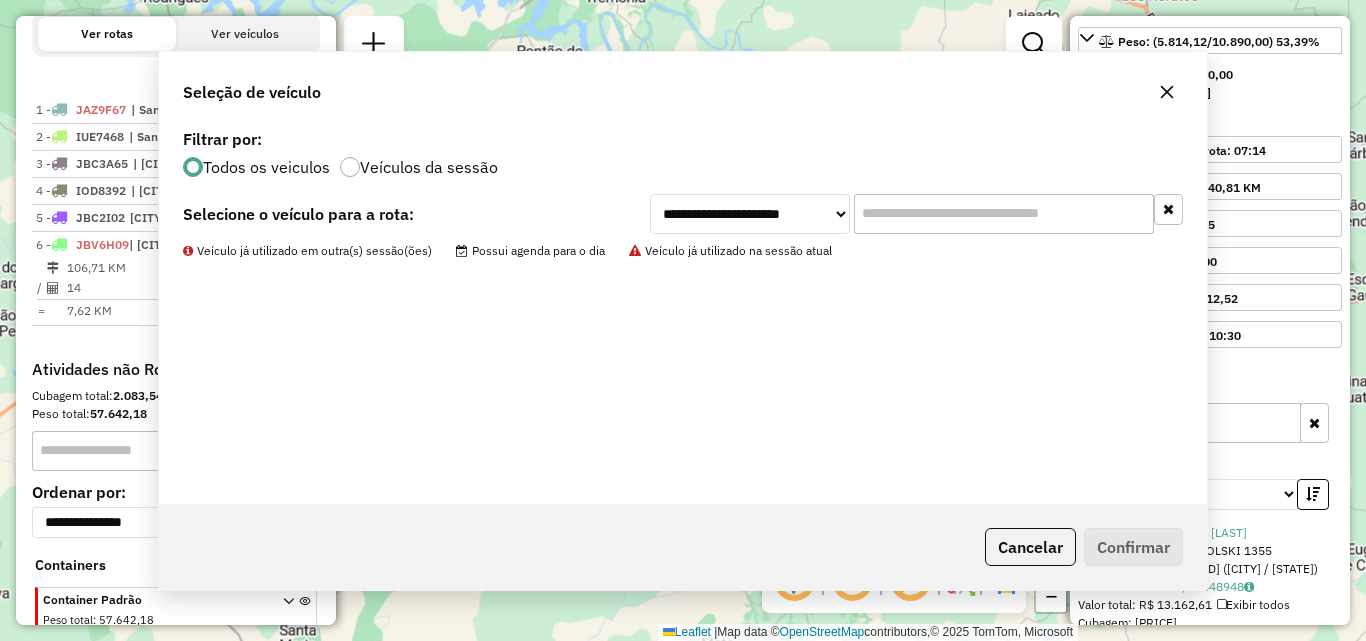 scroll, scrollTop: 781, scrollLeft: 0, axis: vertical 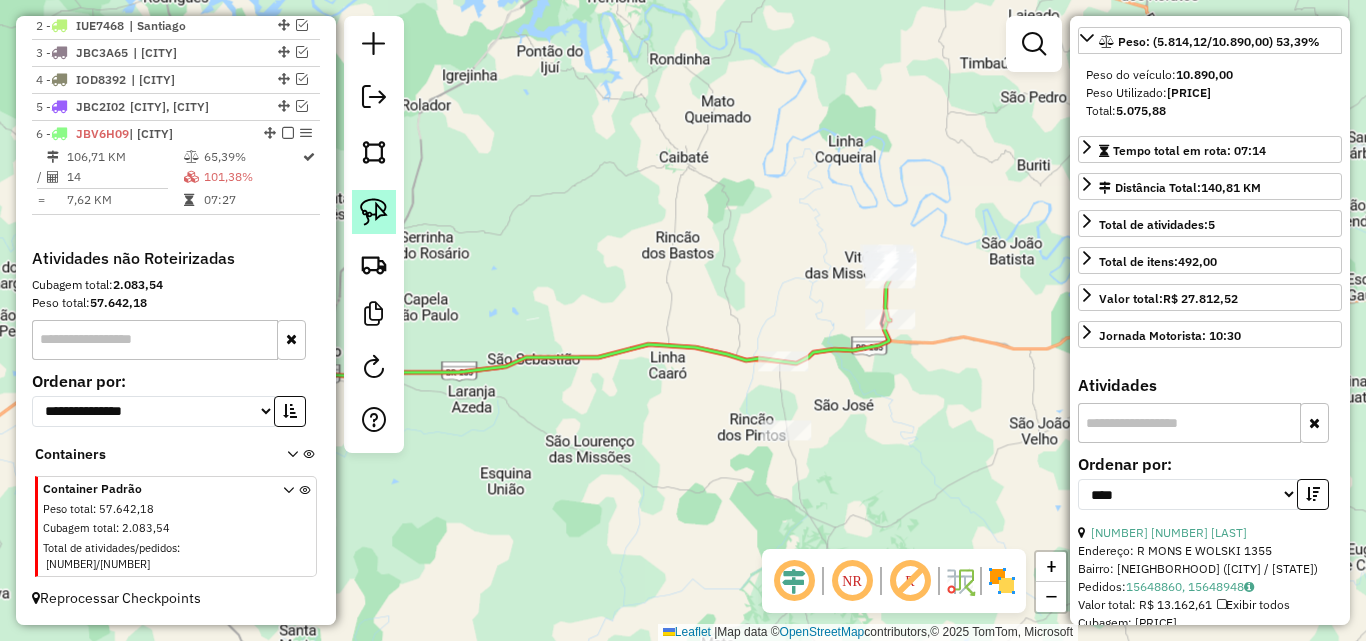 click 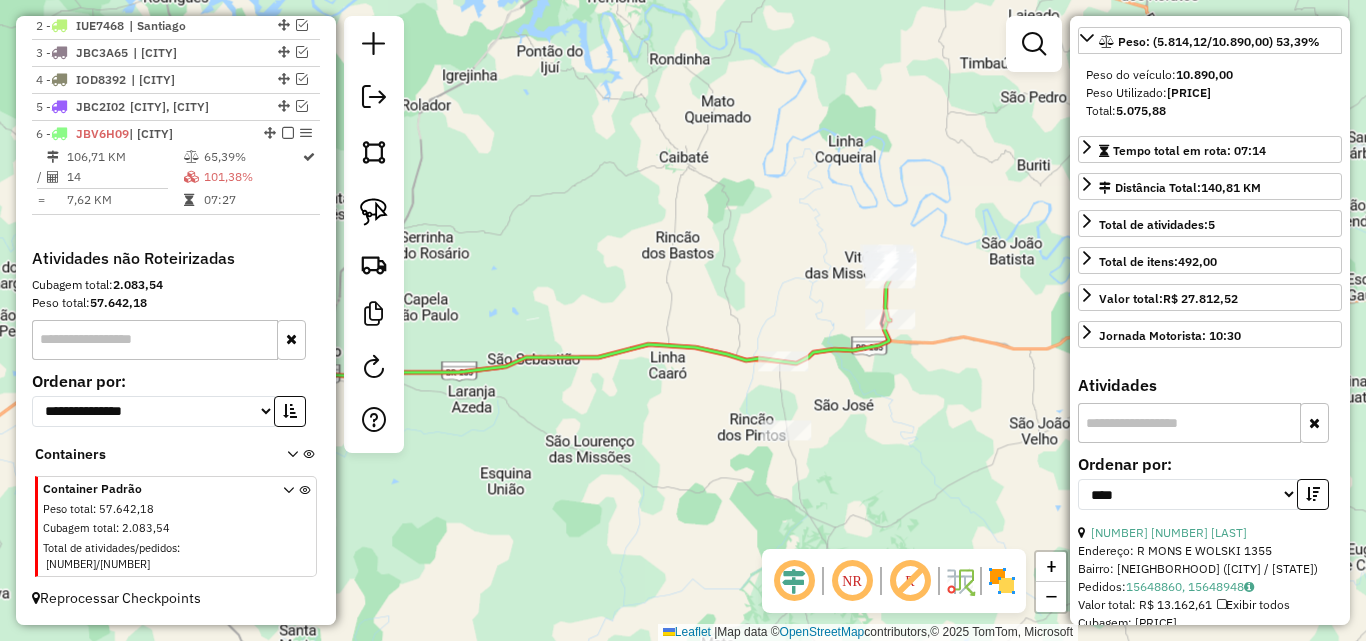 click on "Janela de atendimento Grade de atendimento Capacidade Transportadoras Veículos Cliente Pedidos  Rotas Selecione os dias de semana para filtrar as janelas de atendimento  Seg   Ter   Qua   Qui   Sex   Sáb   Dom  Informe o período da janela de atendimento: De: Até:  Filtrar exatamente a janela do cliente  Considerar janela de atendimento padrão  Selecione os dias de semana para filtrar as grades de atendimento  Seg   Ter   Qua   Qui   Sex   Sáb   Dom   Considerar clientes sem dia de atendimento cadastrado  Clientes fora do dia de atendimento selecionado Filtrar as atividades entre os valores definidos abaixo:  Peso mínimo:   Peso máximo:   Cubagem mínima:   Cubagem máxima:   De:   Até:  Filtrar as atividades entre o tempo de atendimento definido abaixo:  De:   Até:   Considerar capacidade total dos clientes não roteirizados Transportadora: Selecione um ou mais itens Tipo de veículo: Selecione um ou mais itens Veículo: Selecione um ou mais itens Motorista: Selecione um ou mais itens Nome: Rótulo:" 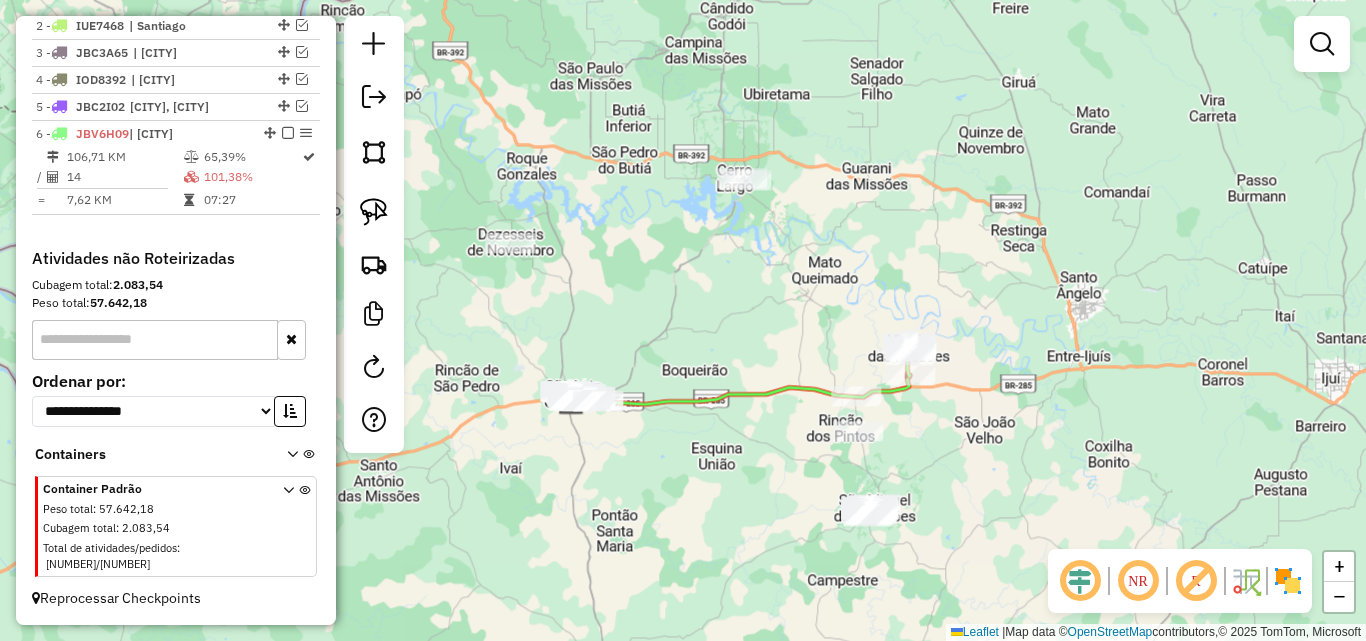 drag, startPoint x: 927, startPoint y: 446, endPoint x: 891, endPoint y: 358, distance: 95.07891 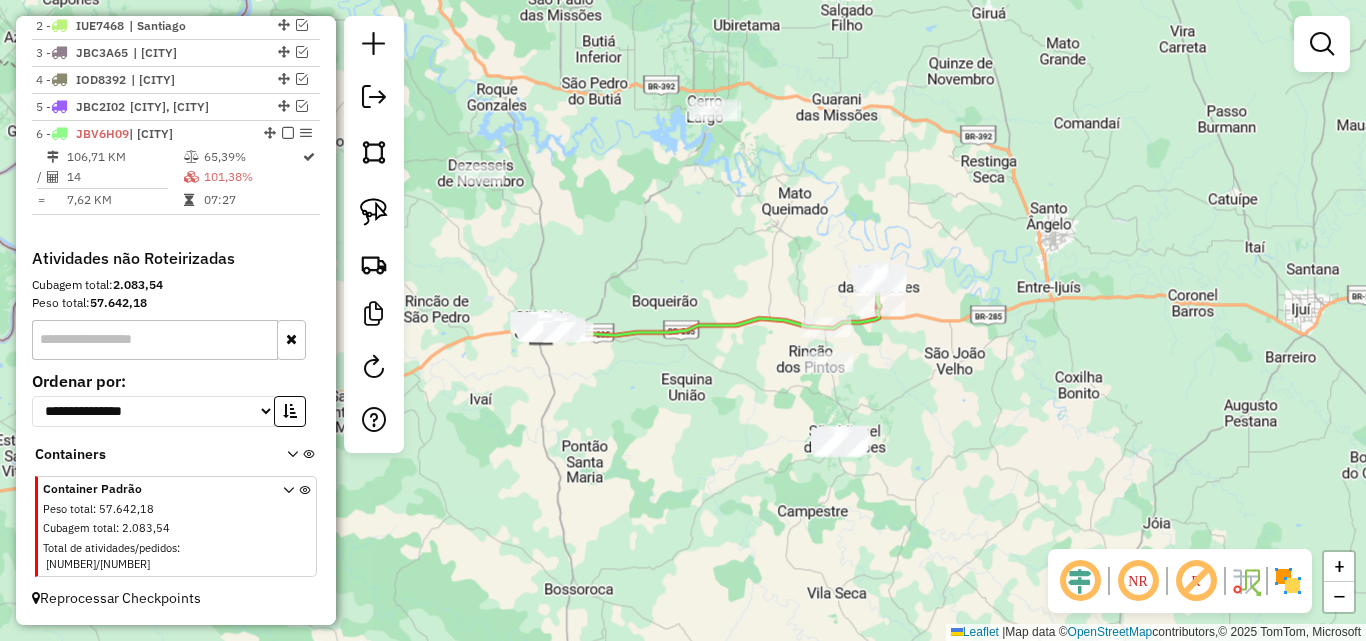 click 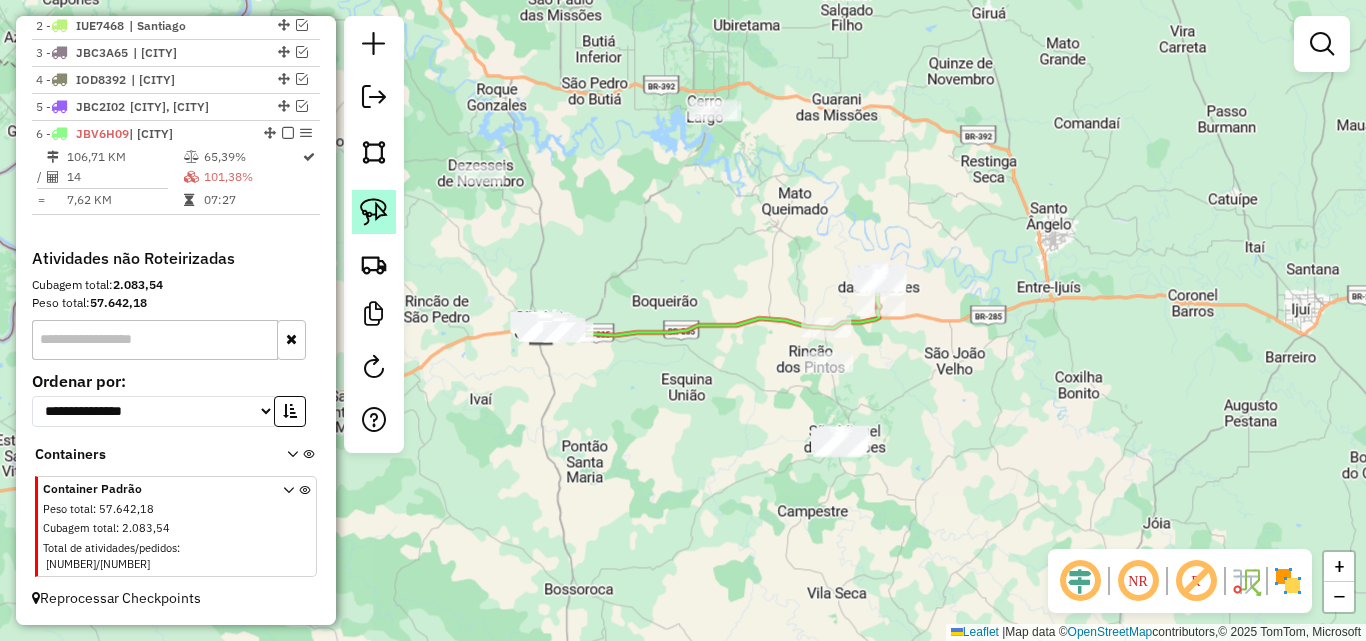 click 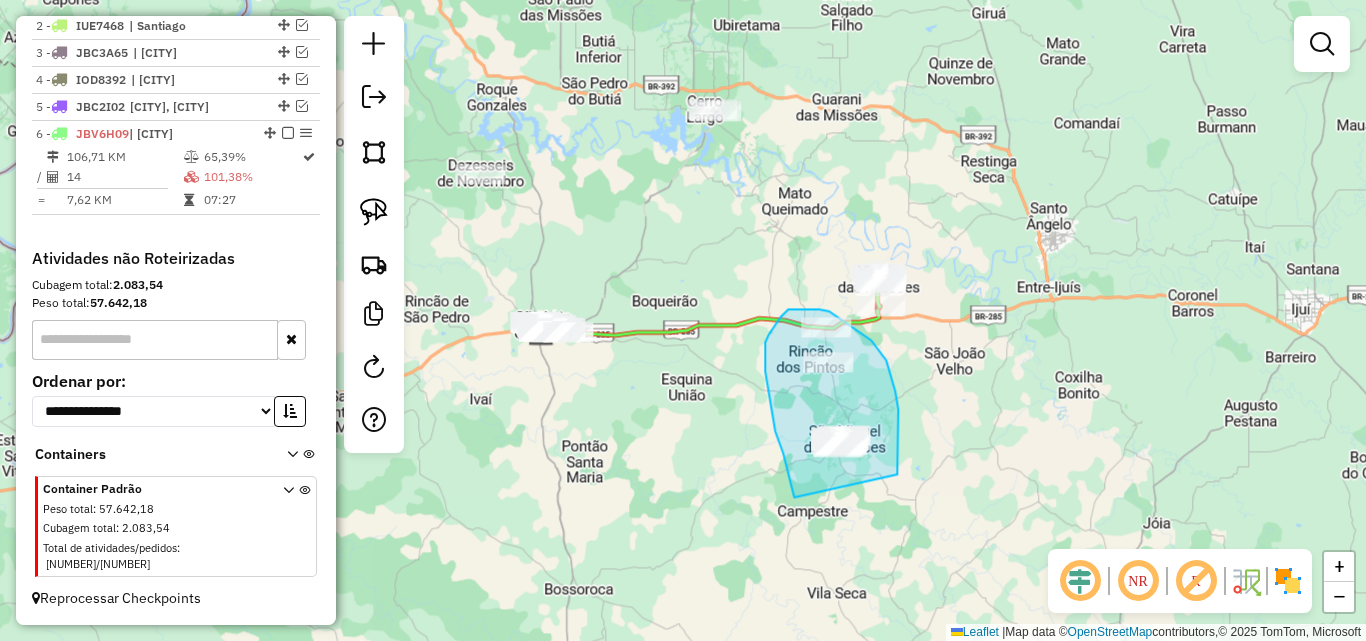 drag, startPoint x: 784, startPoint y: 460, endPoint x: 896, endPoint y: 477, distance: 113.28283 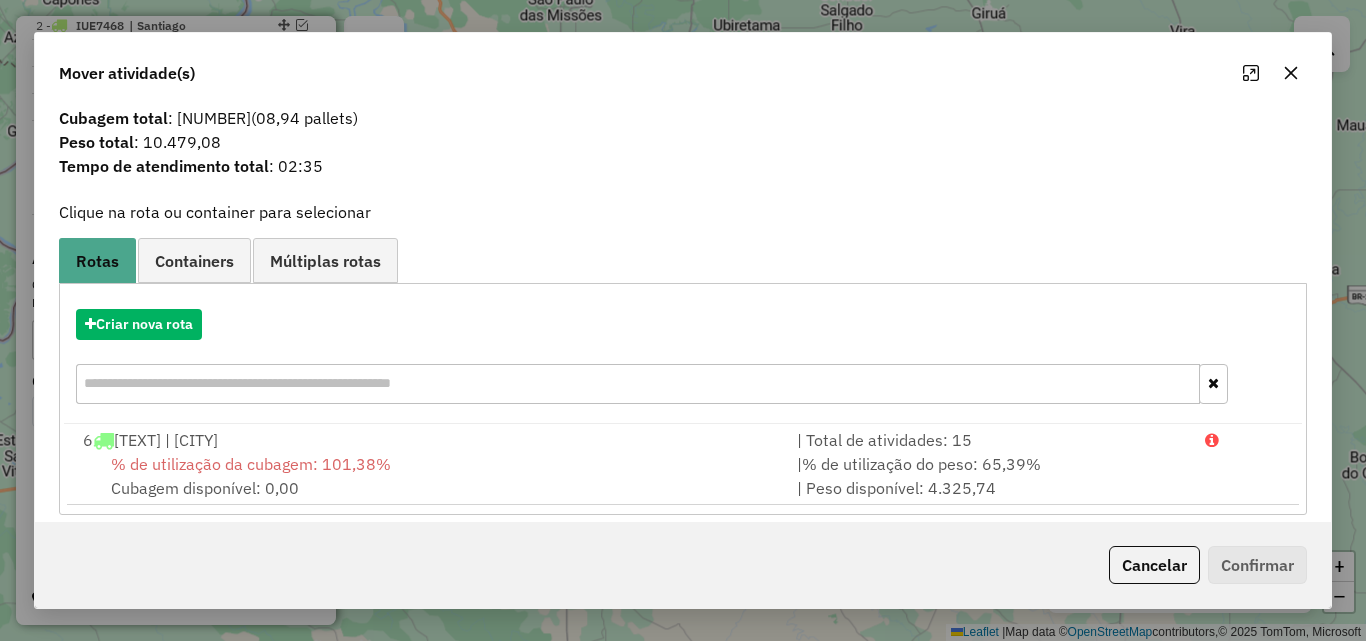 scroll, scrollTop: 48, scrollLeft: 0, axis: vertical 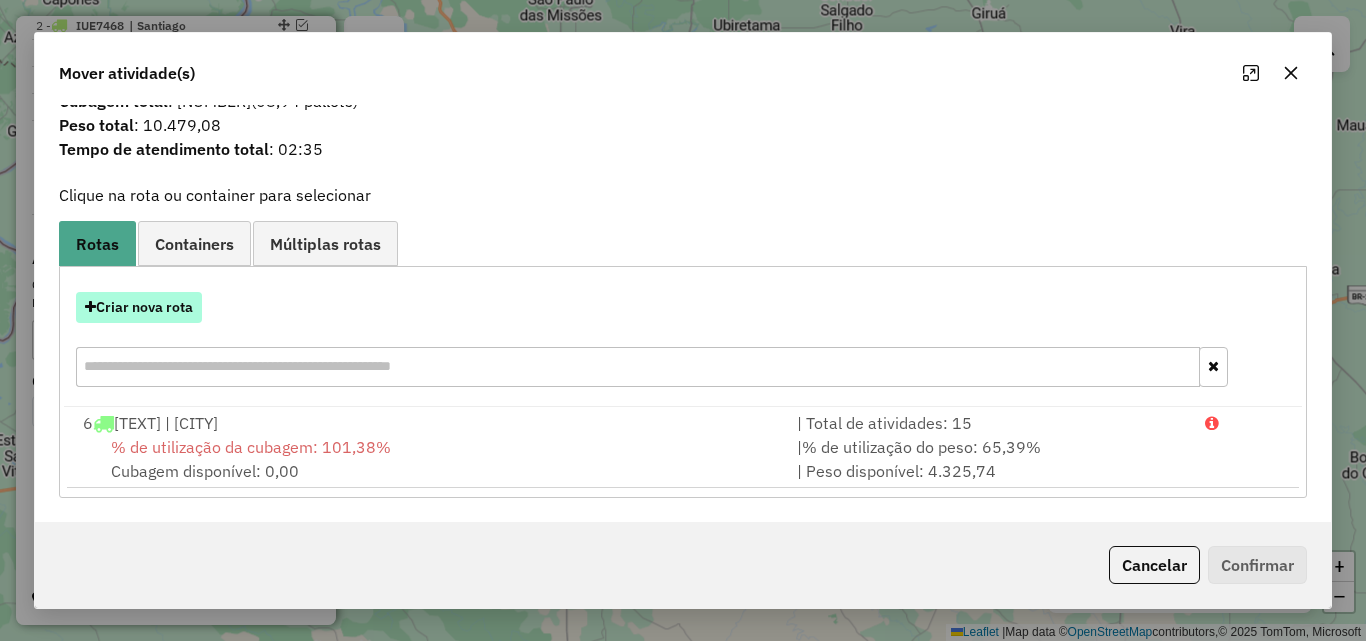 click on "Criar nova rota" at bounding box center (139, 307) 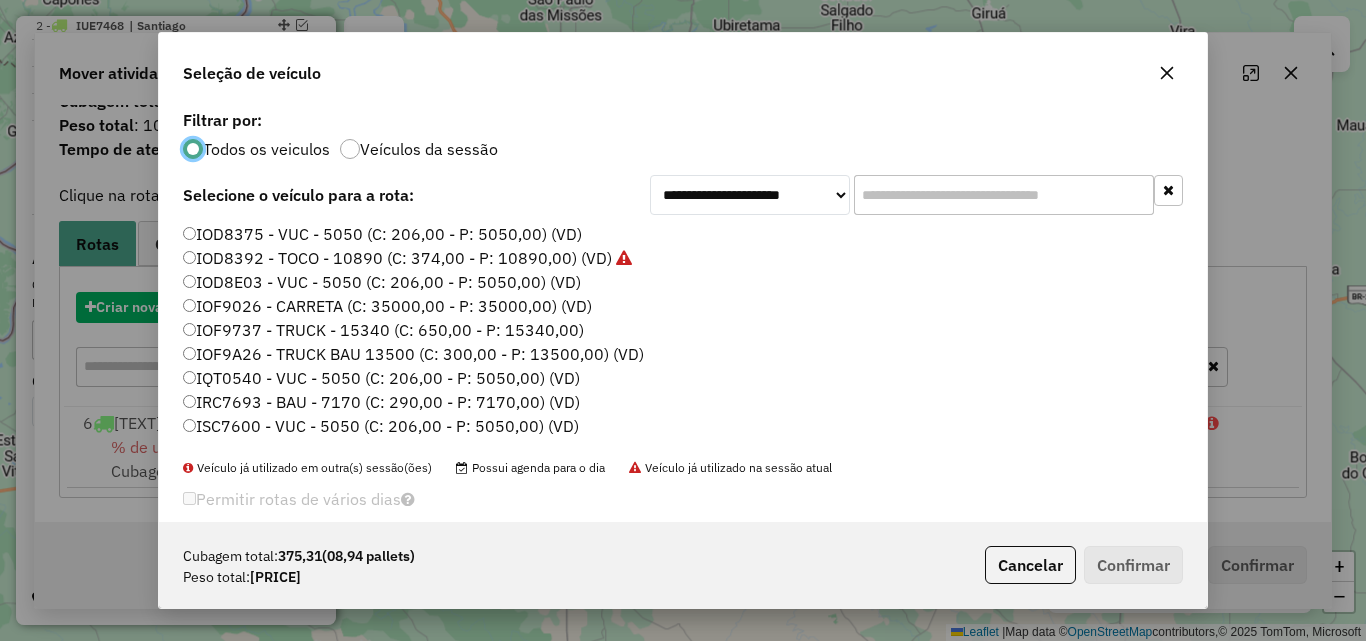 scroll, scrollTop: 11, scrollLeft: 6, axis: both 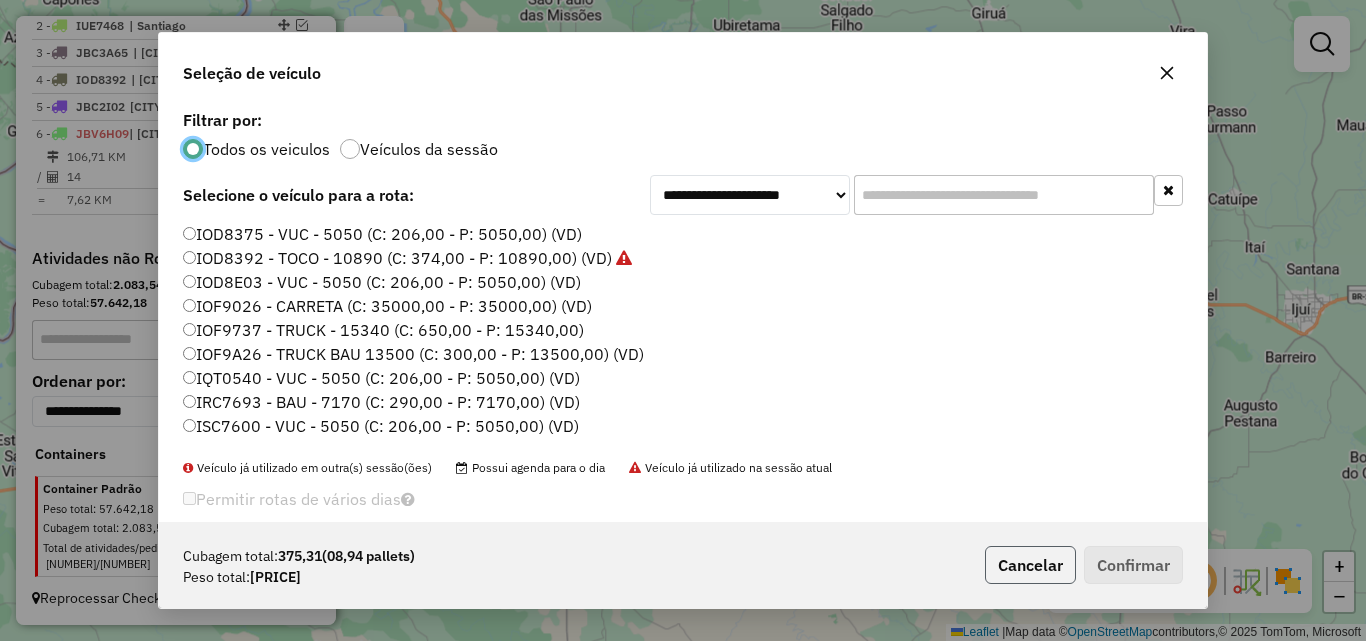 click on "Cancelar" 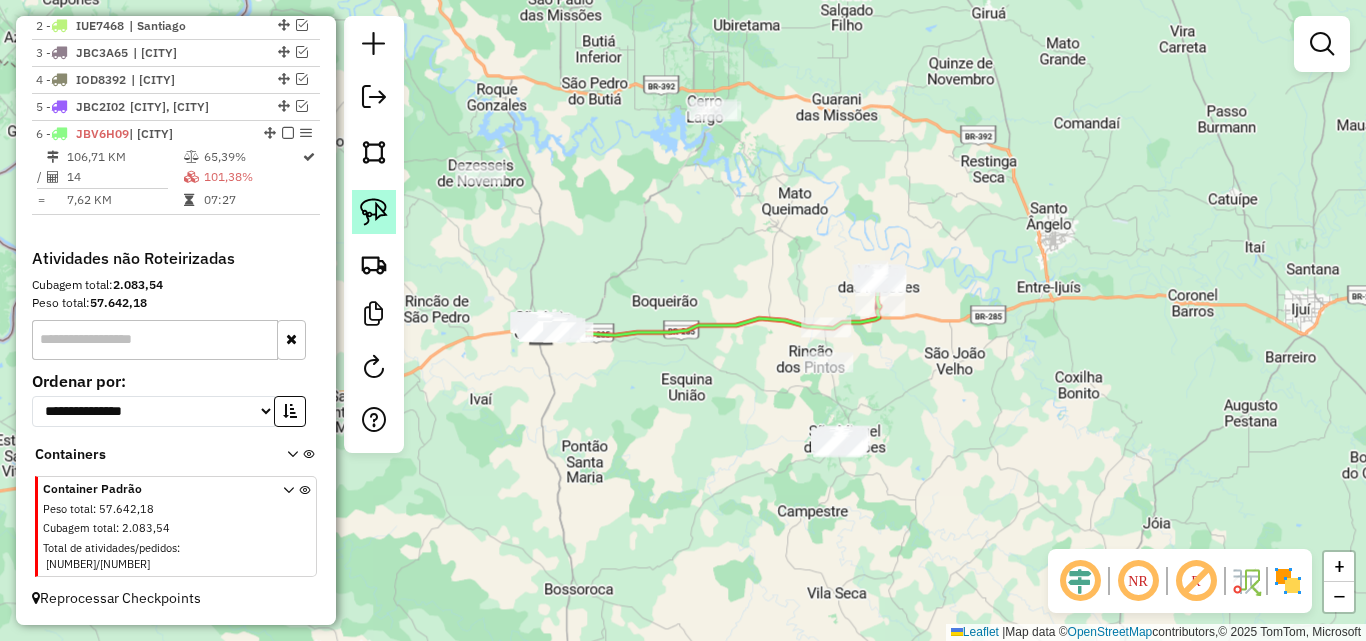 click 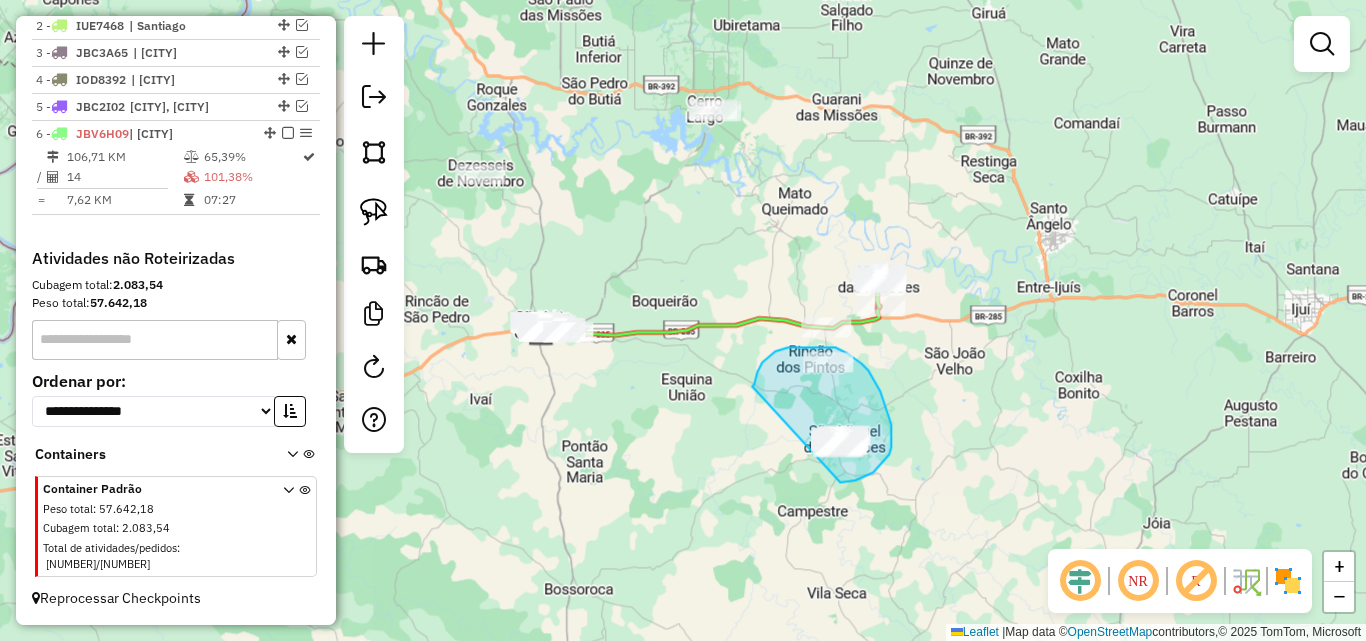 drag, startPoint x: 754, startPoint y: 384, endPoint x: 836, endPoint y: 482, distance: 127.78106 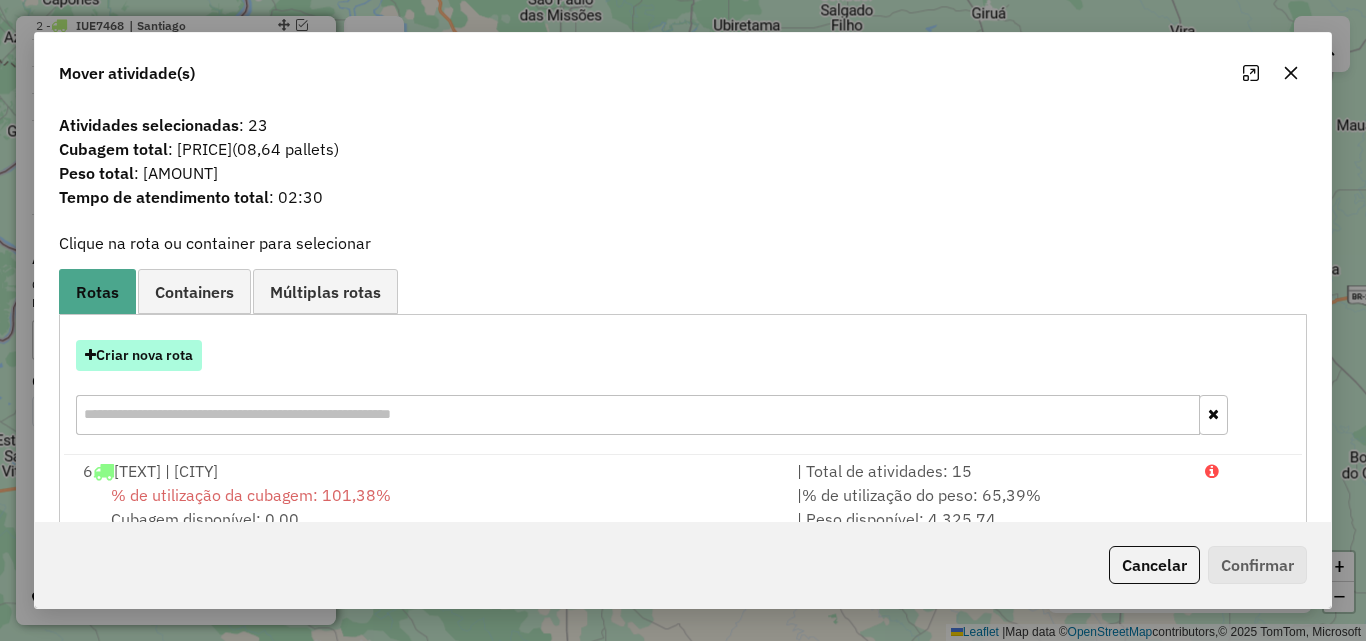 click on "Criar nova rota" at bounding box center (139, 355) 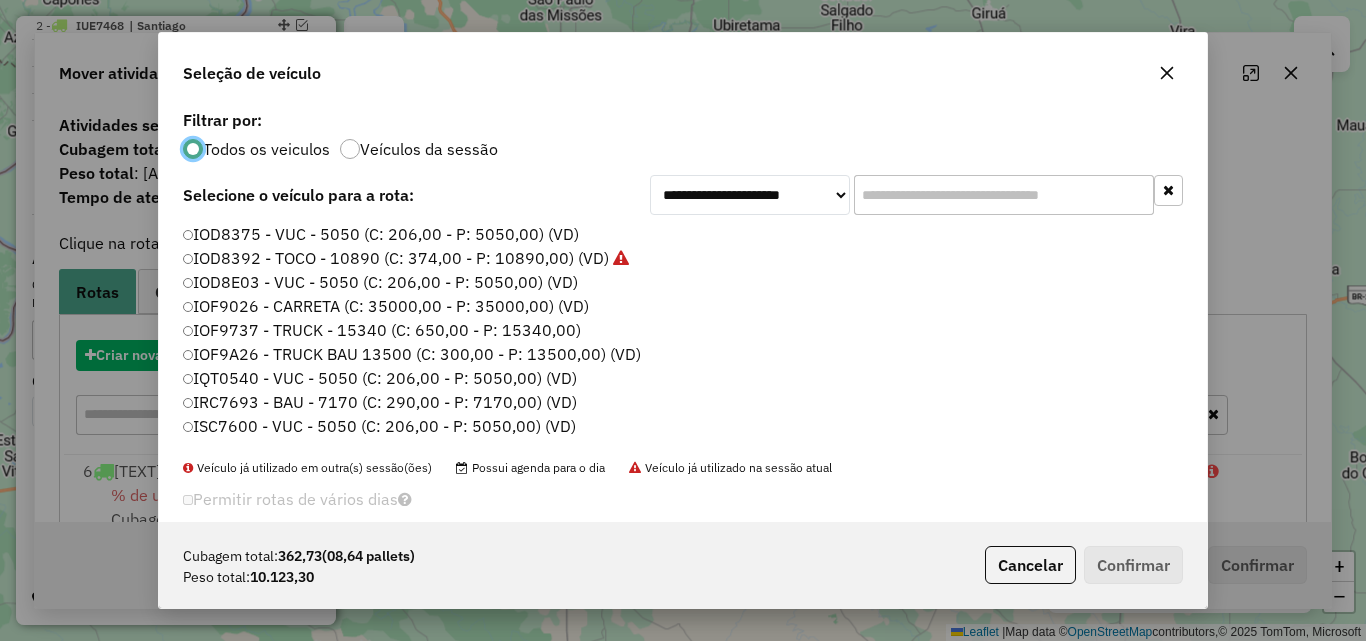 scroll, scrollTop: 11, scrollLeft: 6, axis: both 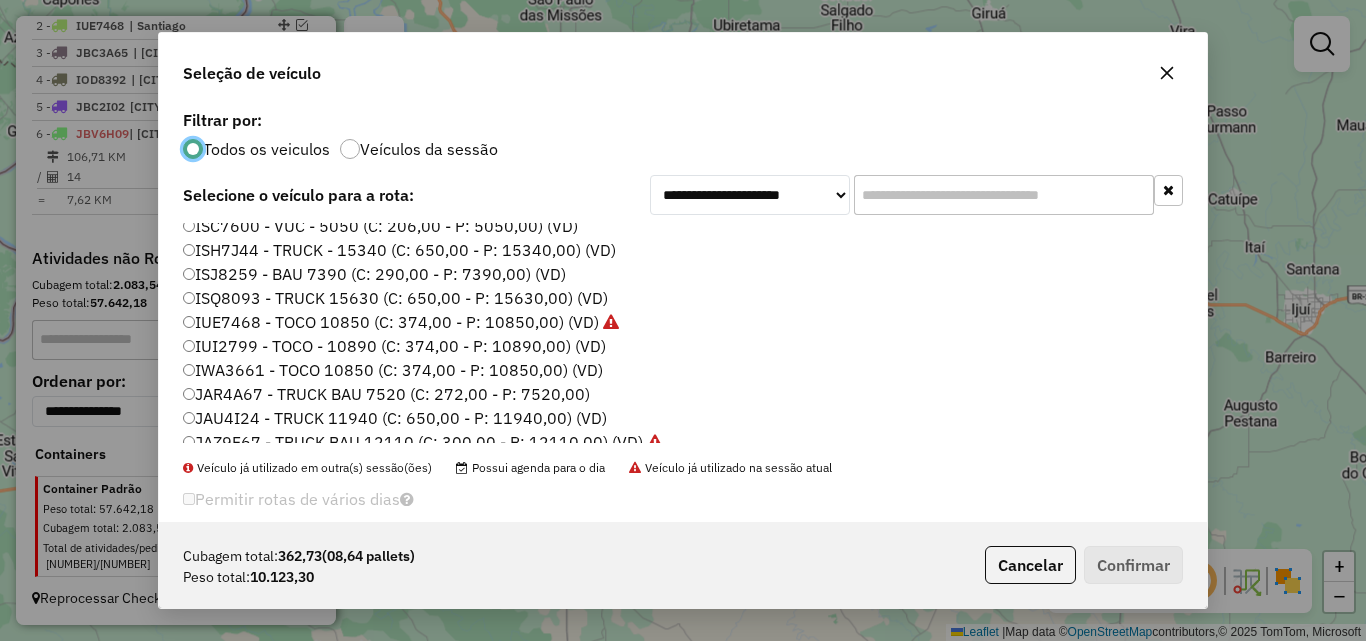 click on "JAU4I24 - TRUCK 11940 (C: 650,00 - P: 11940,00) (VD)" 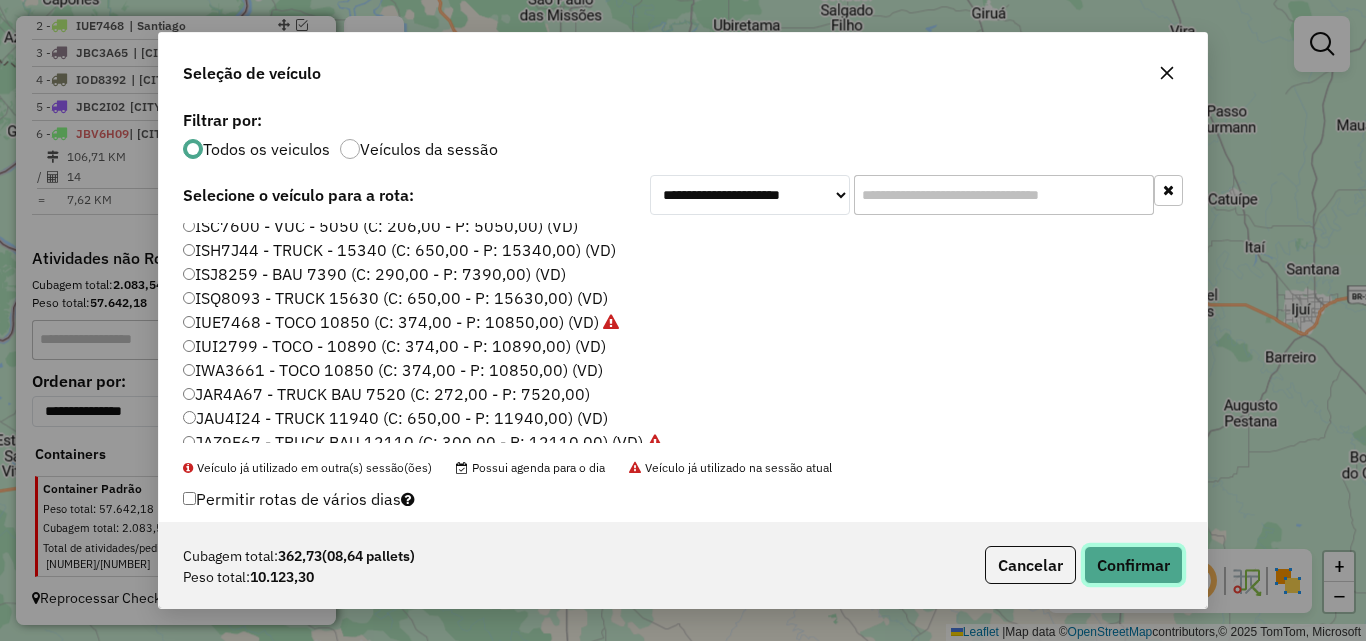 click on "Confirmar" 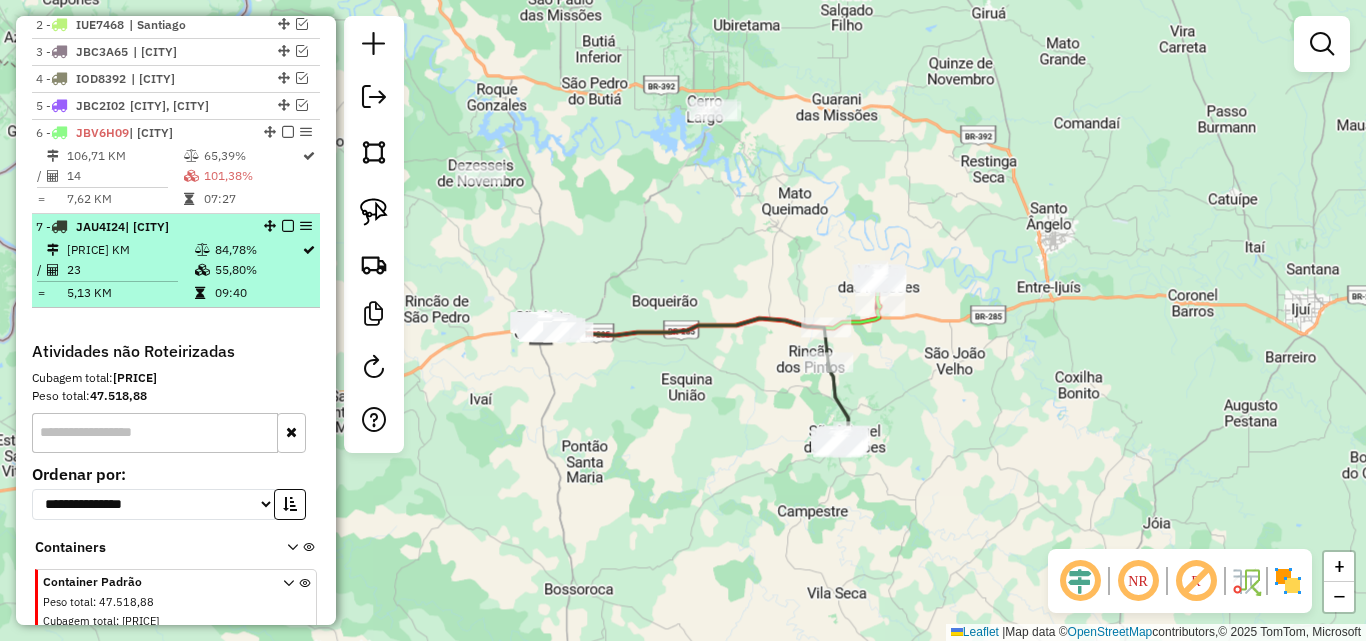 click at bounding box center (288, 226) 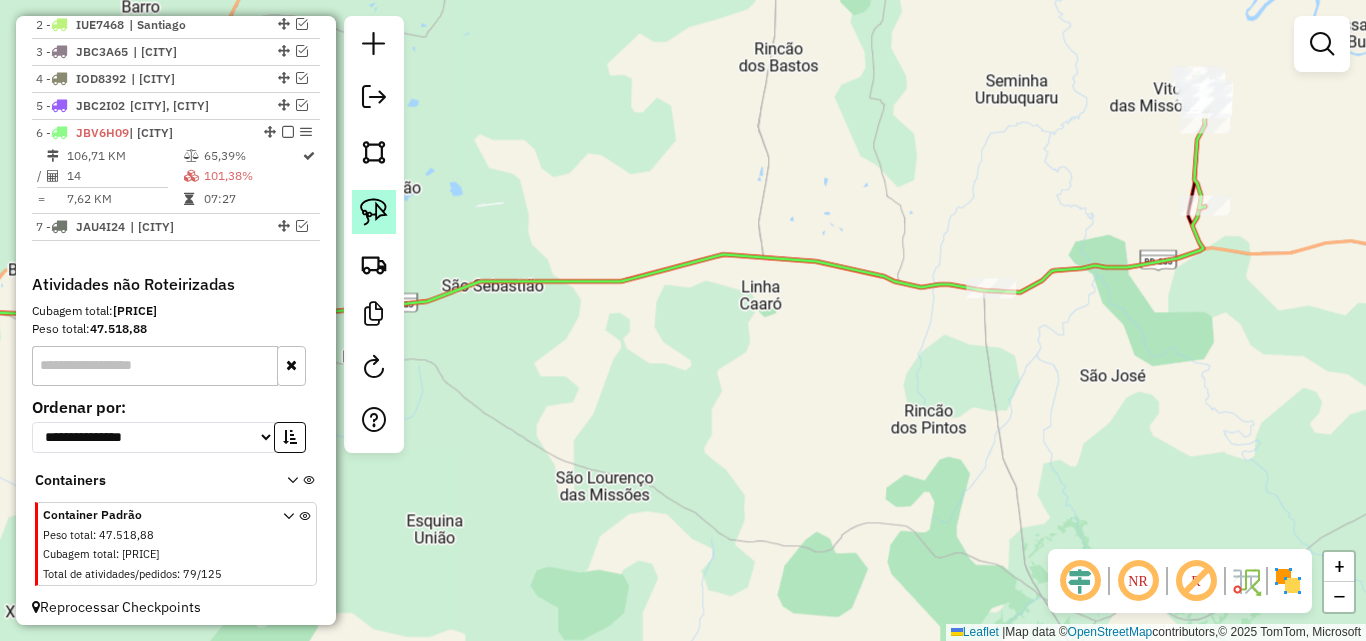 click 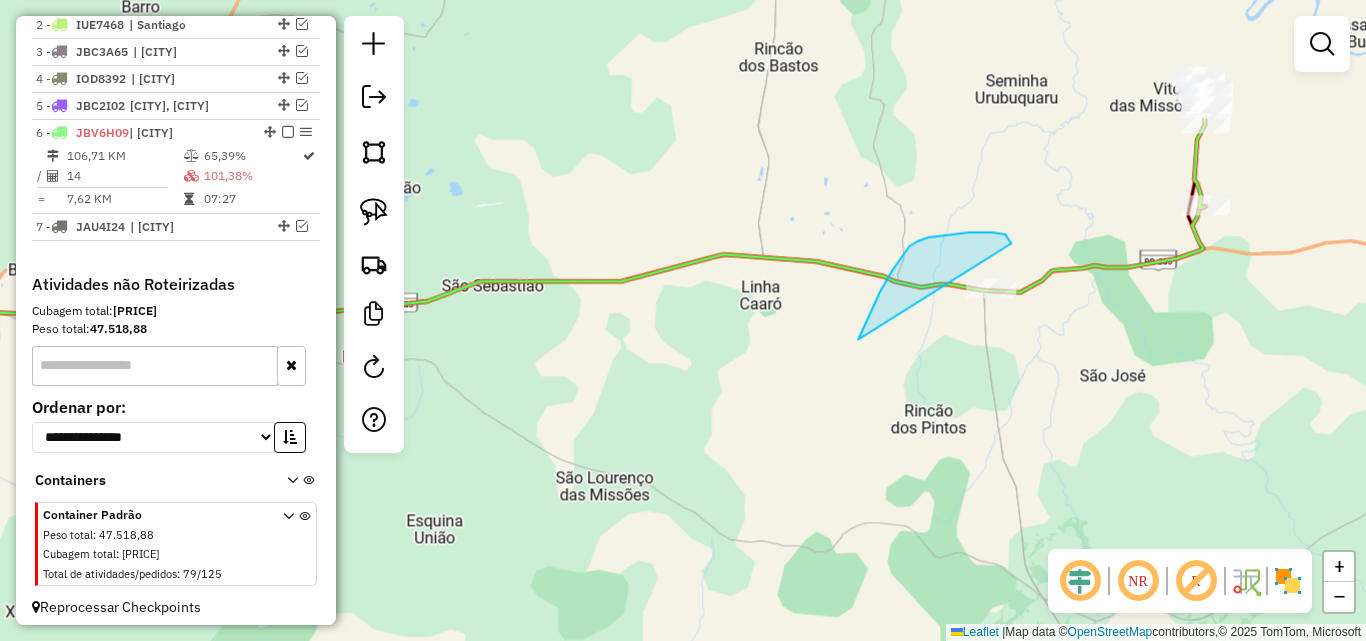 drag, startPoint x: 892, startPoint y: 270, endPoint x: 1023, endPoint y: 333, distance: 145.36162 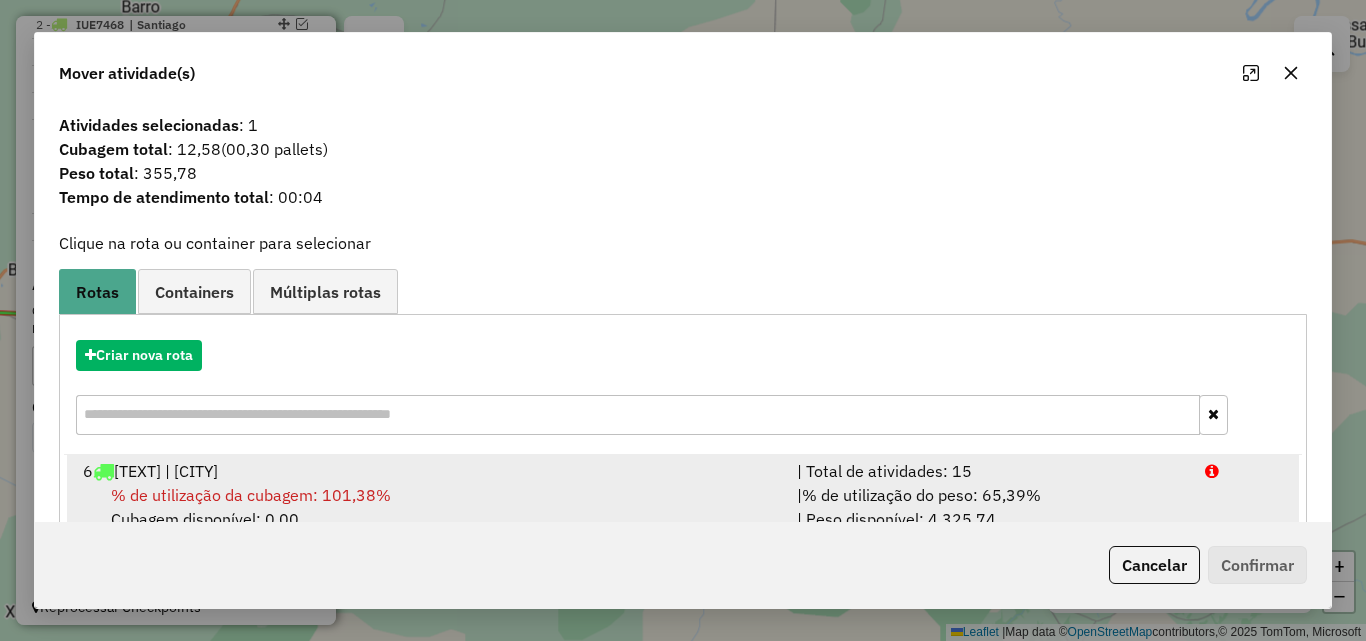 click on "6 JBV6H09 | [CITY]" at bounding box center (428, 471) 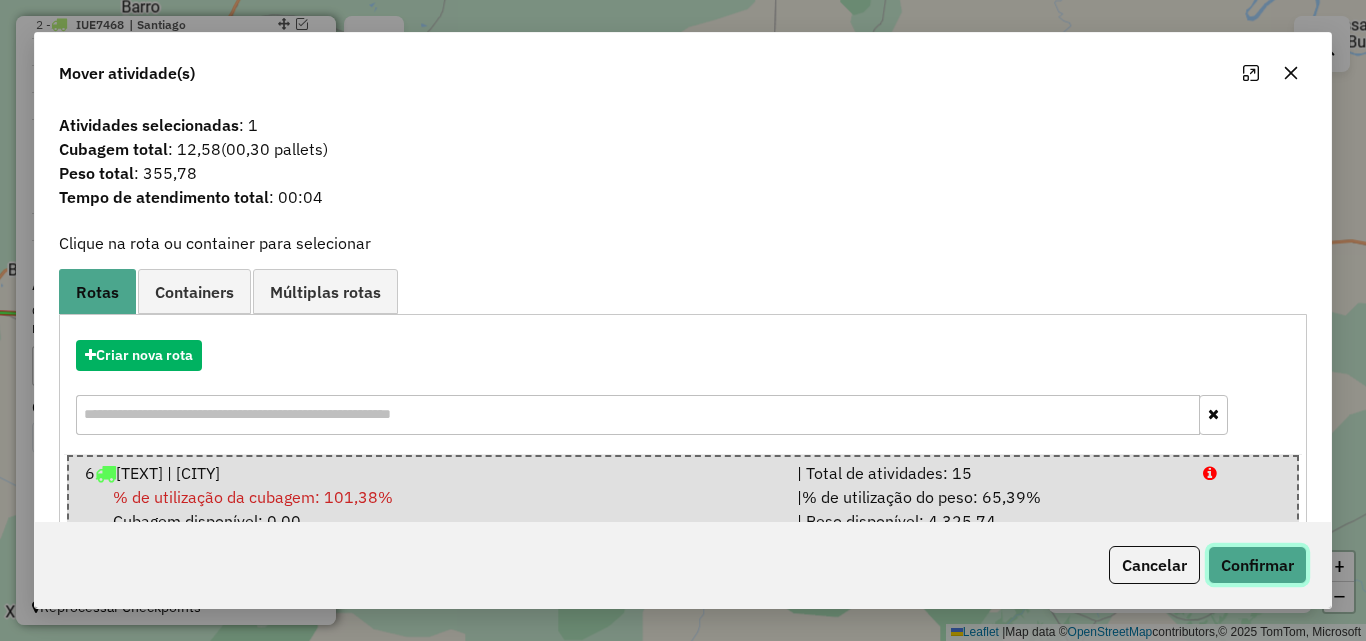 click on "Confirmar" 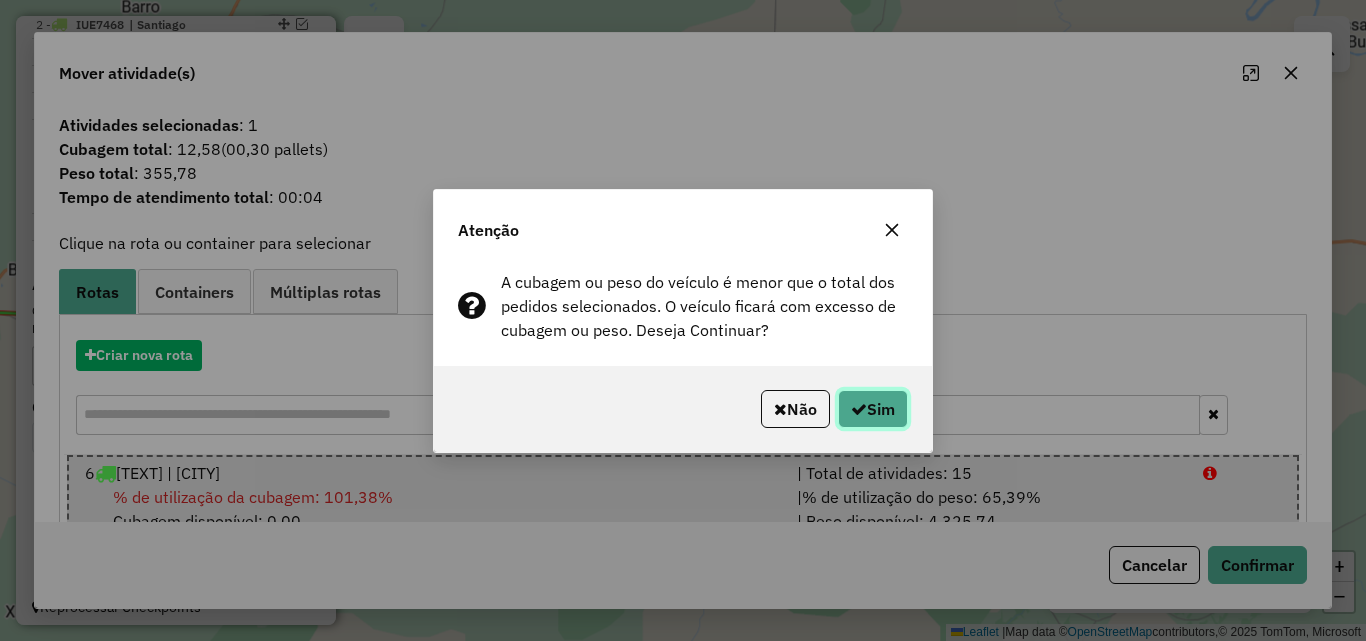 click on "Sim" 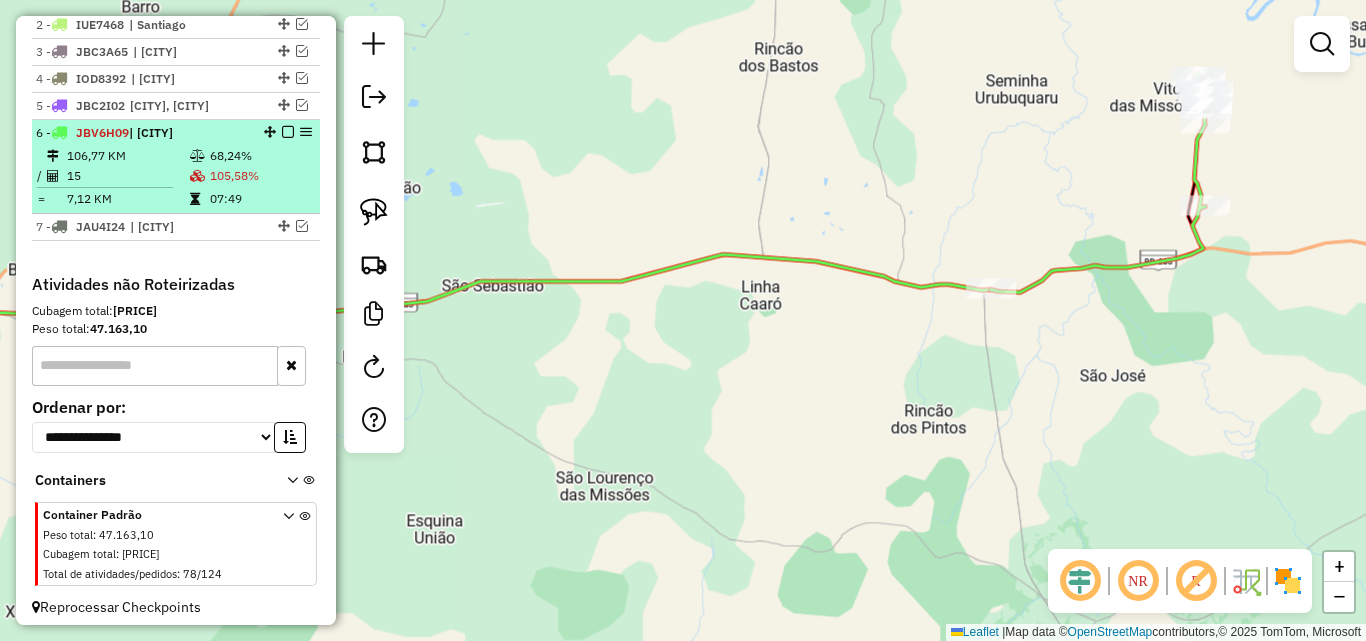 click on "15" at bounding box center (127, 176) 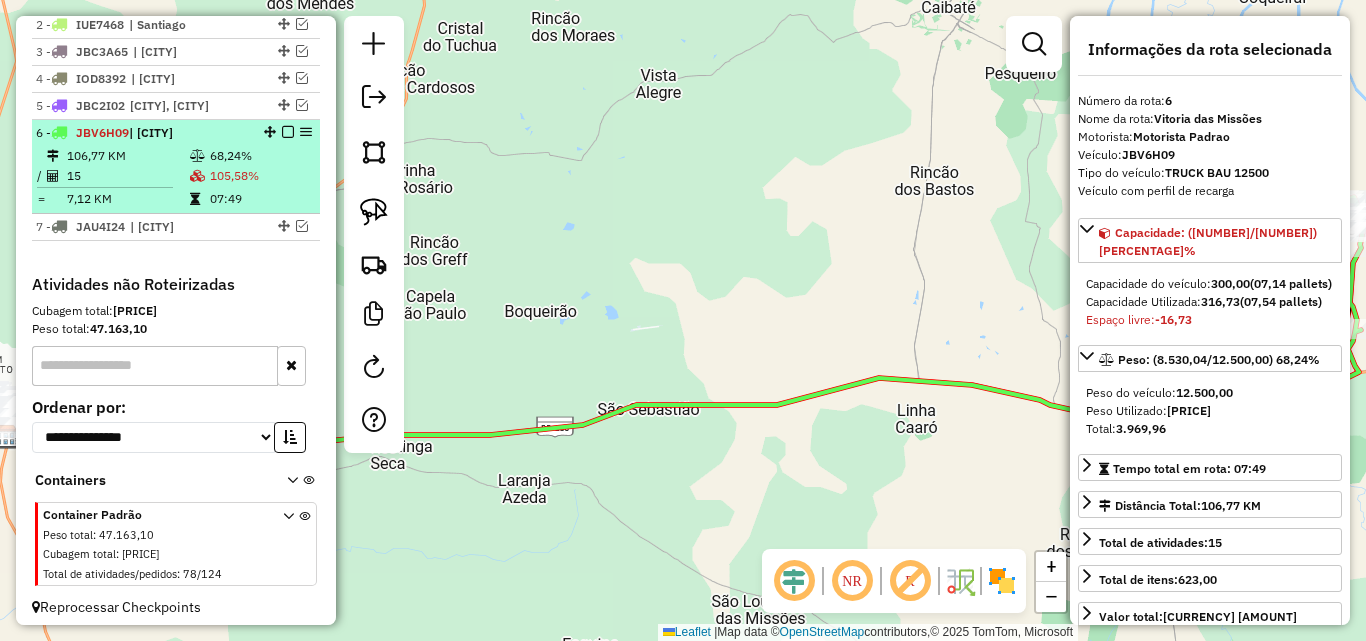 click at bounding box center [288, 132] 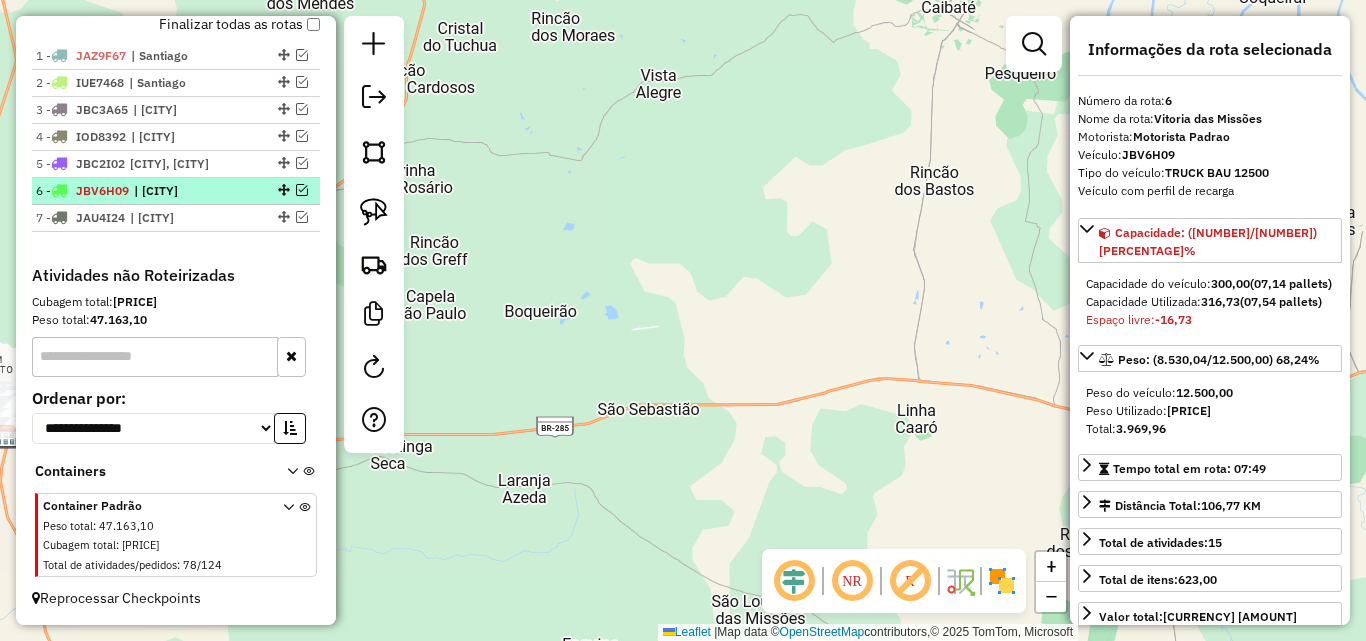 scroll, scrollTop: 723, scrollLeft: 0, axis: vertical 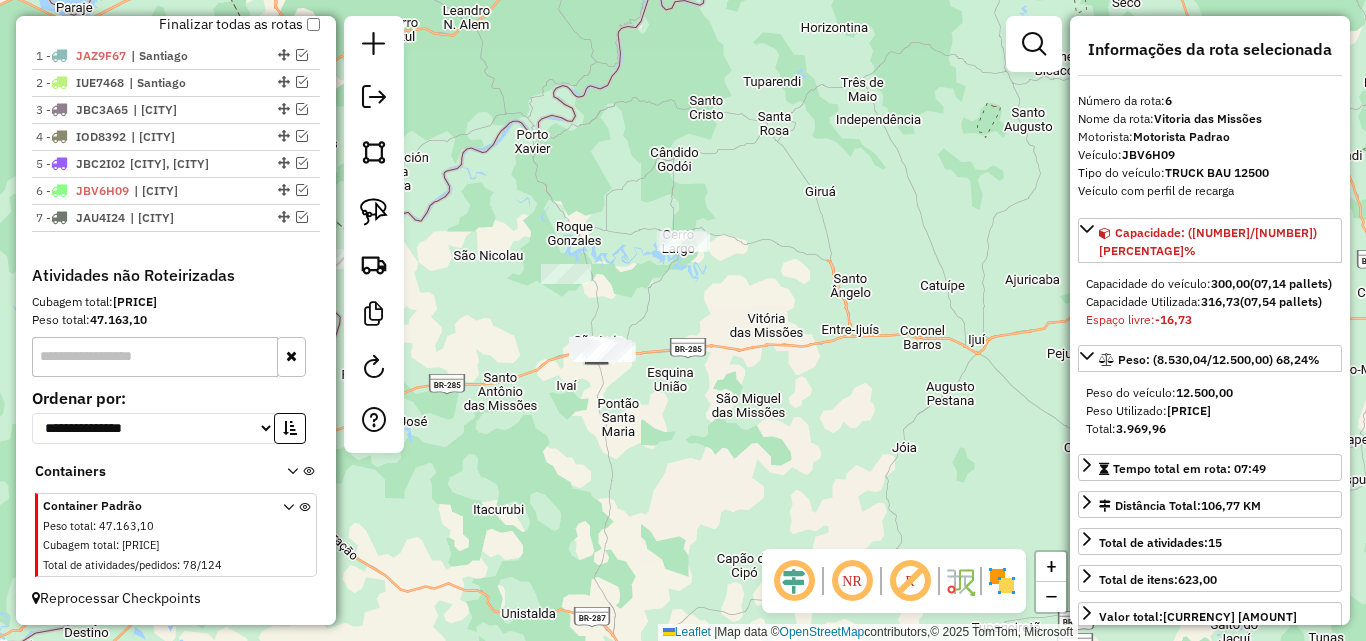 click on "Janela de atendimento Grade de atendimento Capacidade Transportadoras Veículos Cliente Pedidos  Rotas Selecione os dias de semana para filtrar as janelas de atendimento  Seg   Ter   Qua   Qui   Sex   Sáb   Dom  Informe o período da janela de atendimento: De: Até:  Filtrar exatamente a janela do cliente  Considerar janela de atendimento padrão  Selecione os dias de semana para filtrar as grades de atendimento  Seg   Ter   Qua   Qui   Sex   Sáb   Dom   Considerar clientes sem dia de atendimento cadastrado  Clientes fora do dia de atendimento selecionado Filtrar as atividades entre os valores definidos abaixo:  Peso mínimo:   Peso máximo:   Cubagem mínima:   Cubagem máxima:   De:   Até:  Filtrar as atividades entre o tempo de atendimento definido abaixo:  De:   Até:   Considerar capacidade total dos clientes não roteirizados Transportadora: Selecione um ou mais itens Tipo de veículo: Selecione um ou mais itens Veículo: Selecione um ou mais itens Motorista: Selecione um ou mais itens Nome: Rótulo:" 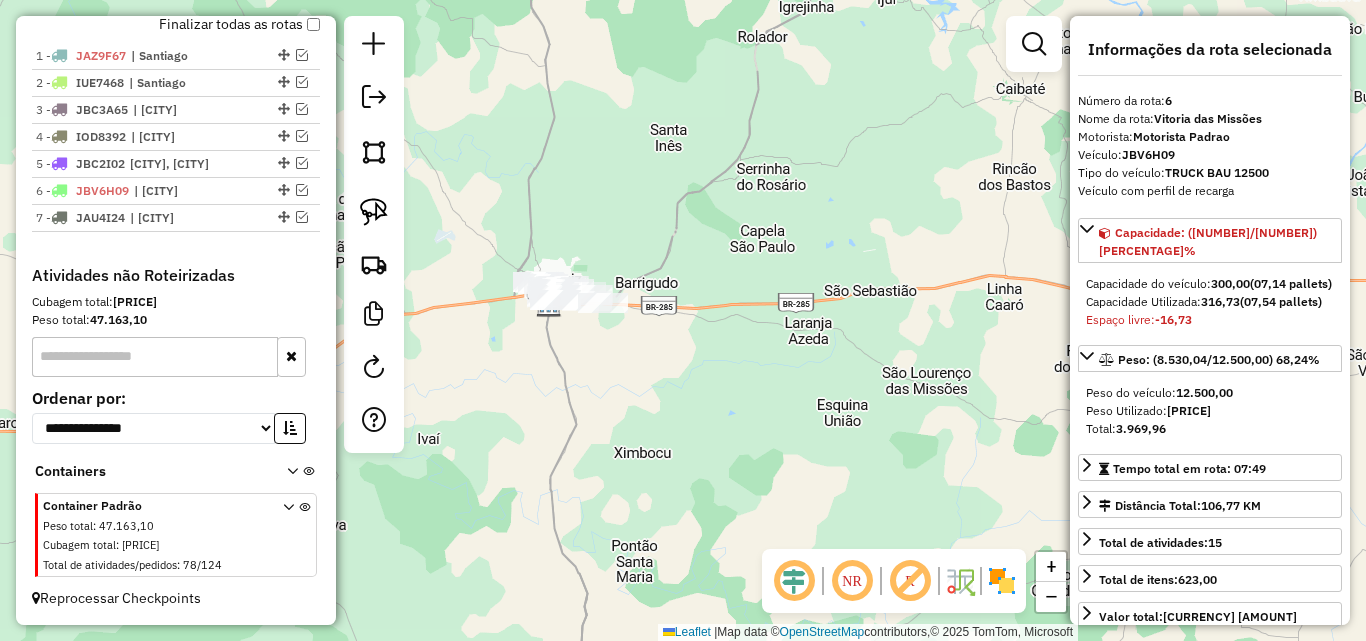 drag, startPoint x: 532, startPoint y: 372, endPoint x: 657, endPoint y: 386, distance: 125.781555 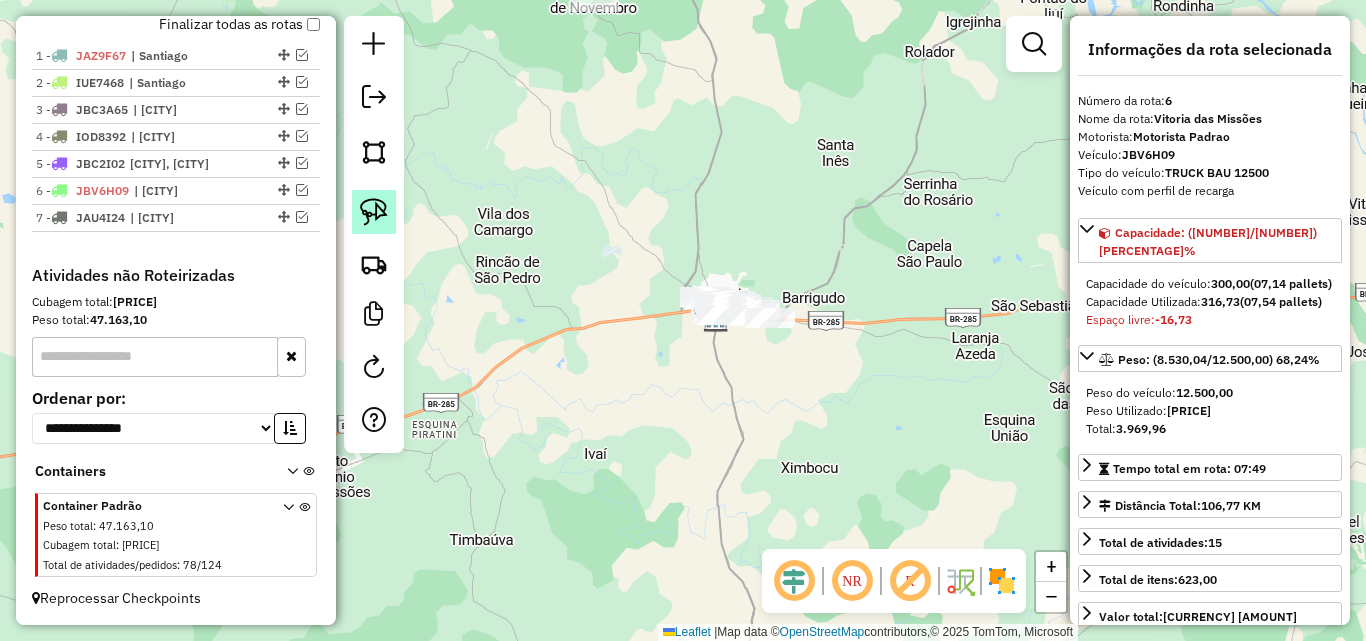 click 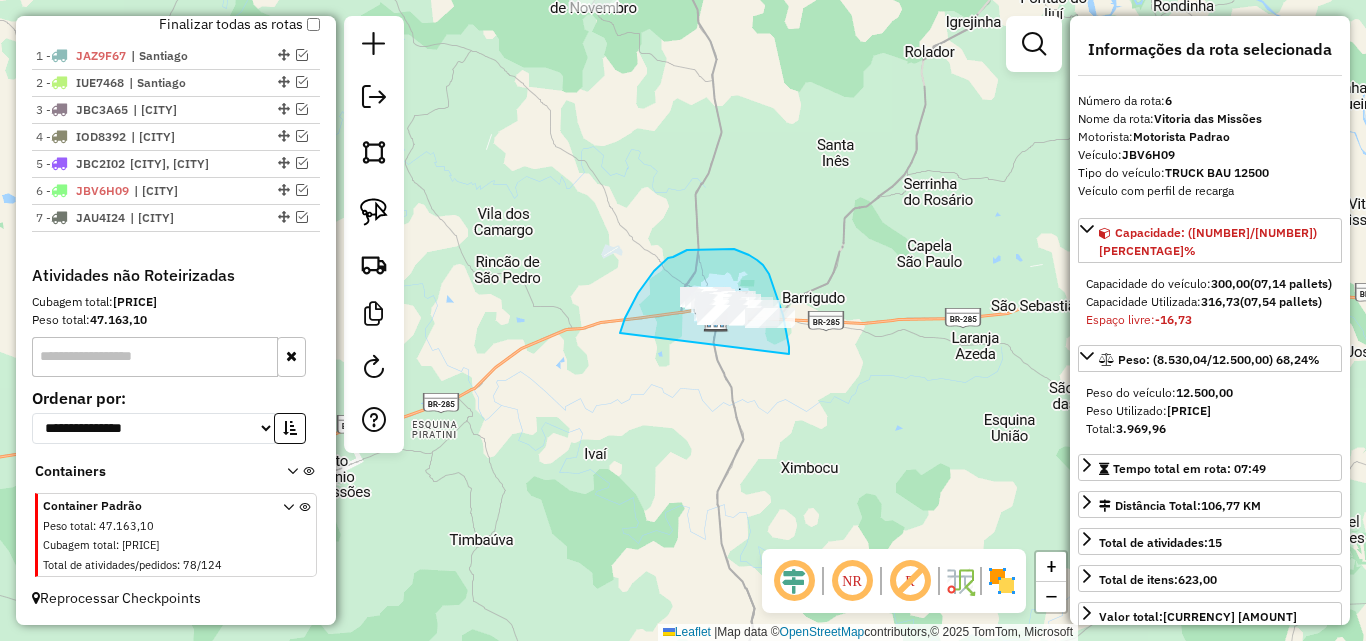 drag, startPoint x: 631, startPoint y: 306, endPoint x: 789, endPoint y: 356, distance: 165.72266 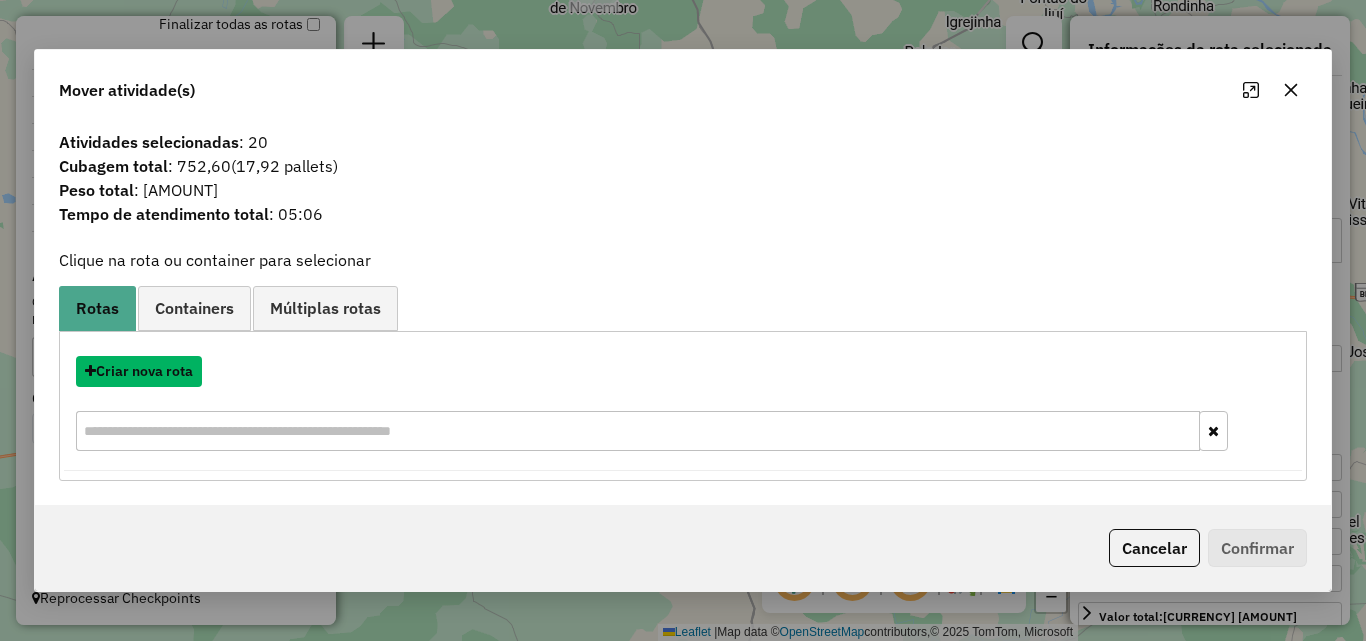 click on "Criar nova rota" at bounding box center [139, 371] 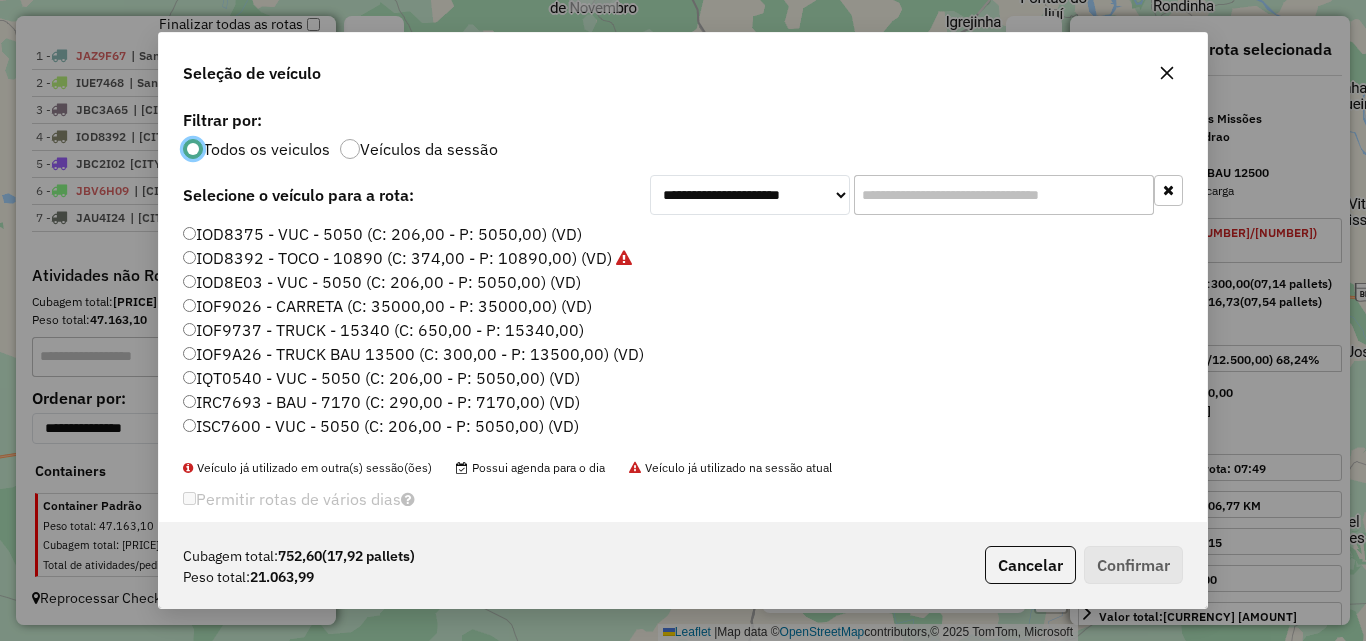 scroll, scrollTop: 11, scrollLeft: 6, axis: both 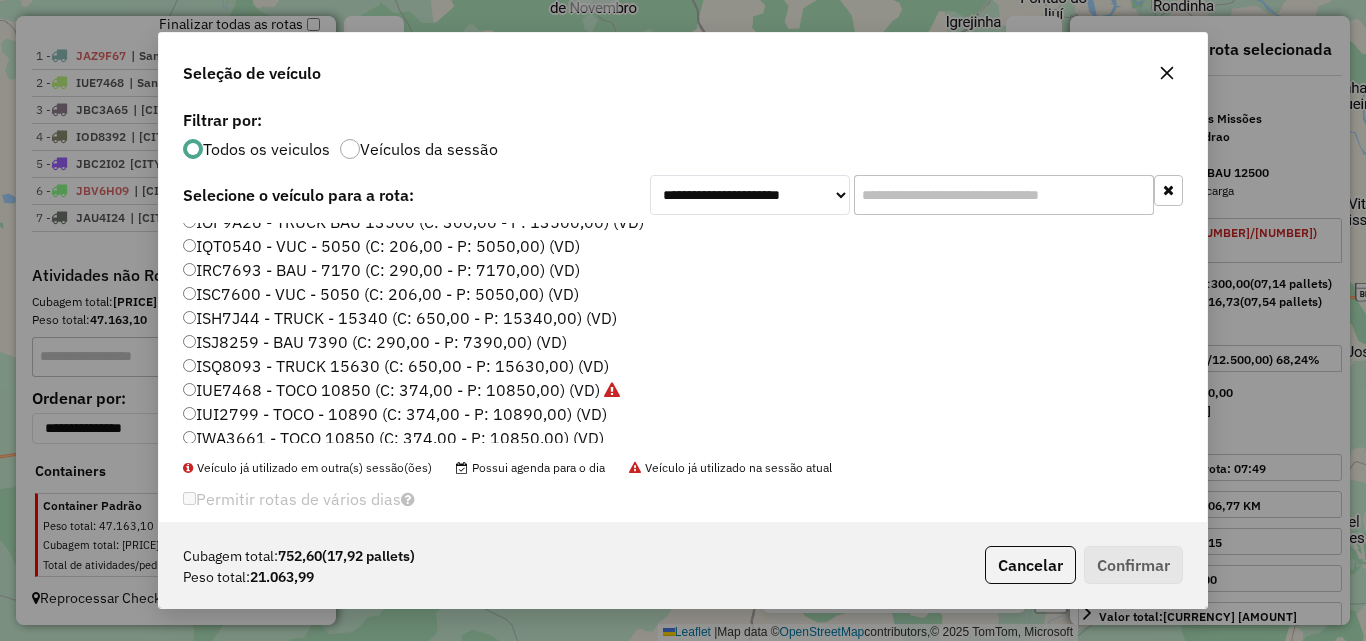 click on "ISJ8259 - BAU 7390 (C: 290,00 - P: 7390,00) (VD)" 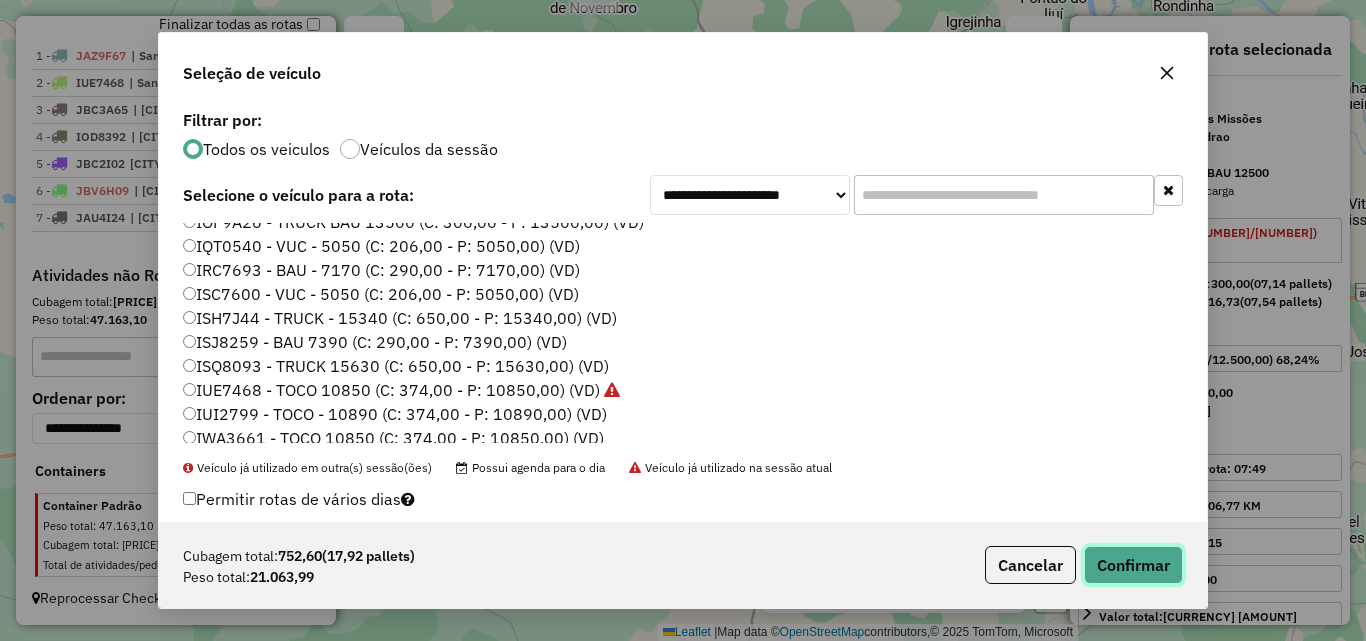 click on "Confirmar" 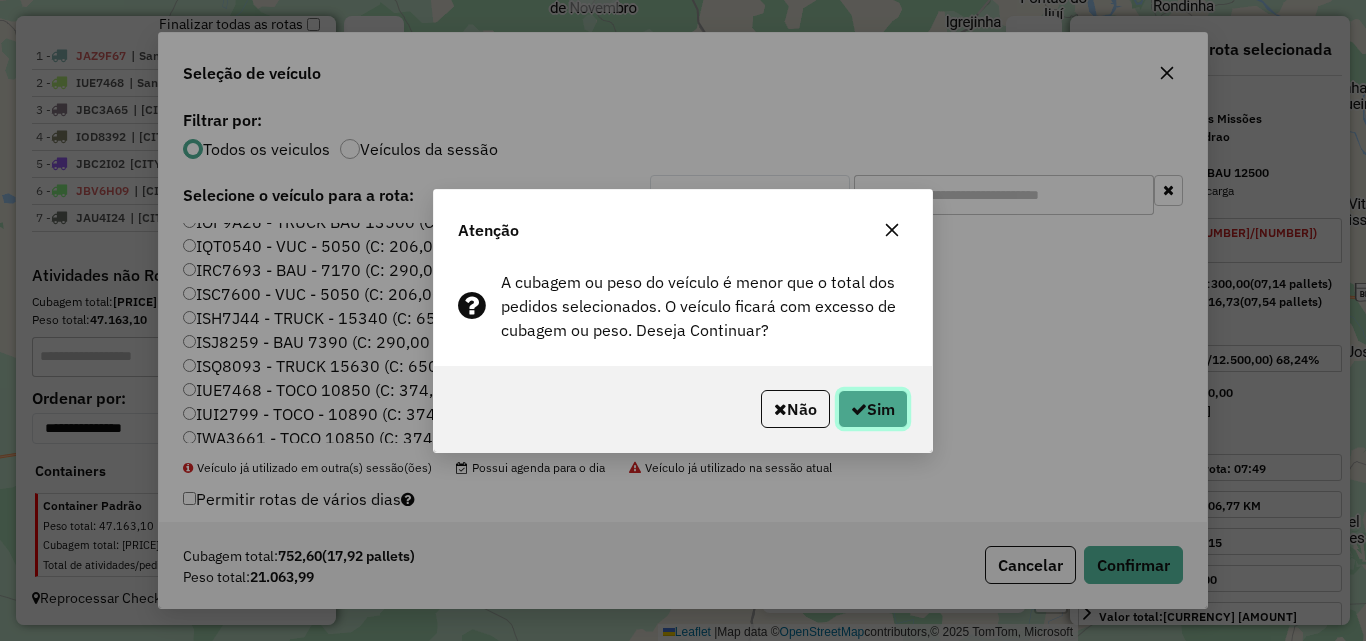 click on "Sim" 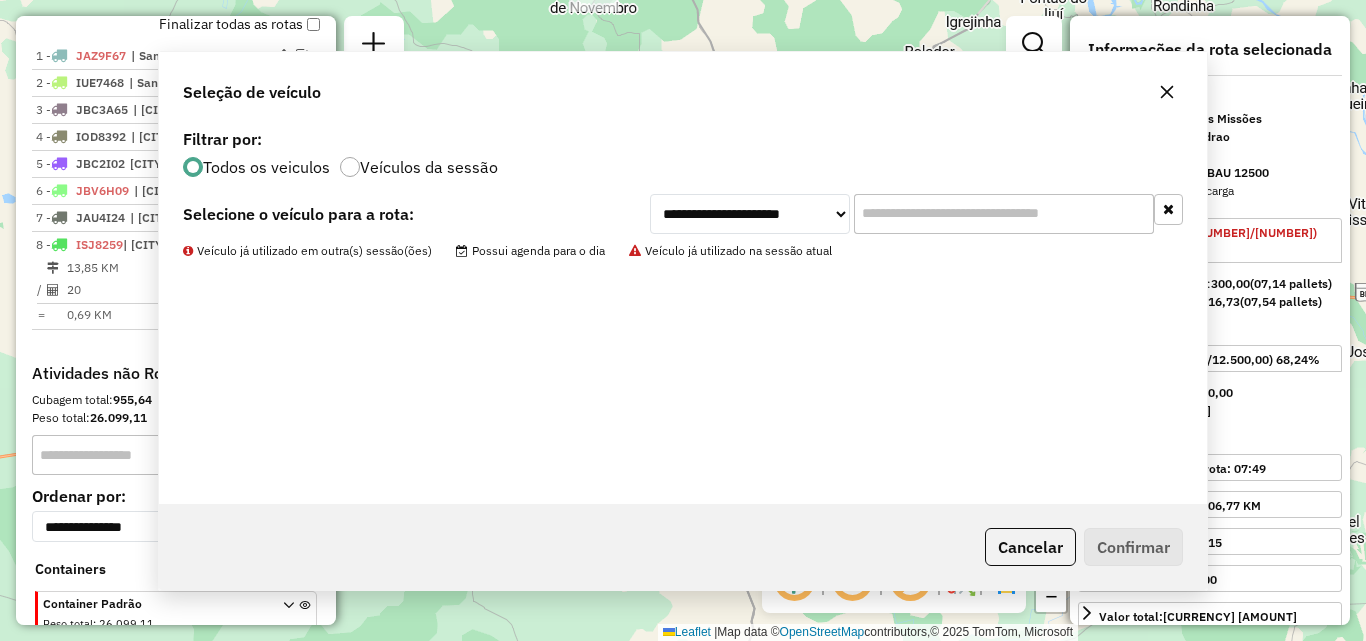 scroll, scrollTop: 822, scrollLeft: 0, axis: vertical 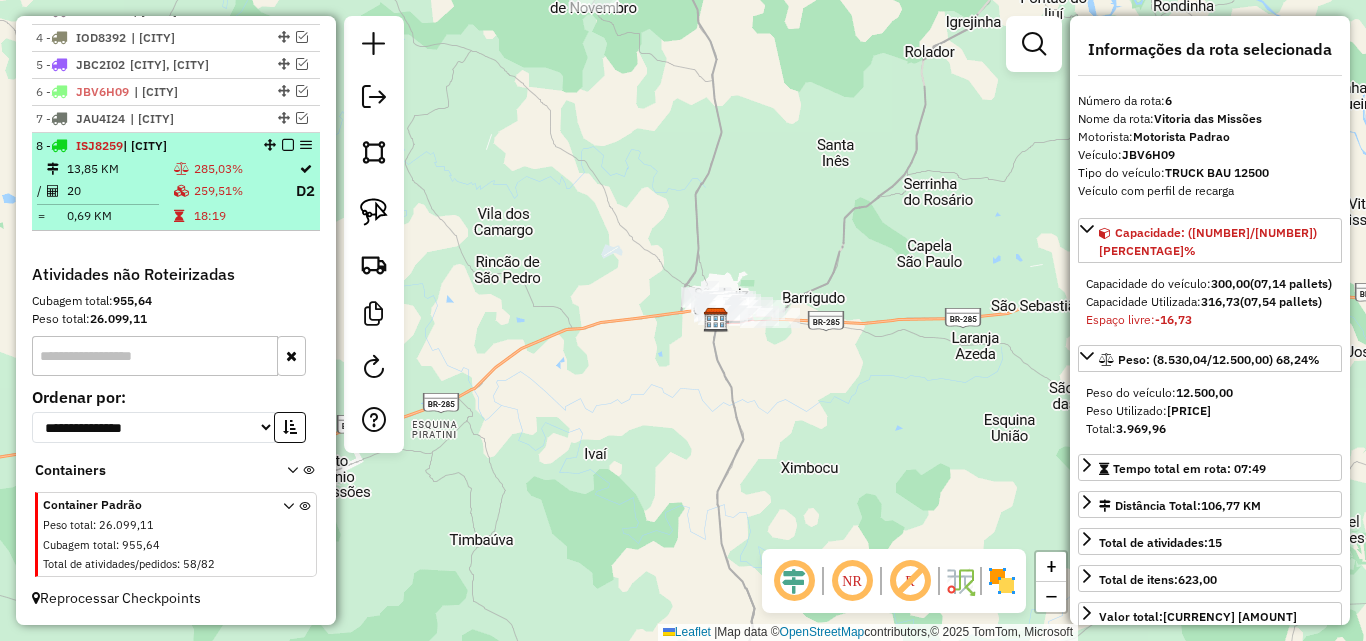 click on "285,03%" at bounding box center [244, 169] 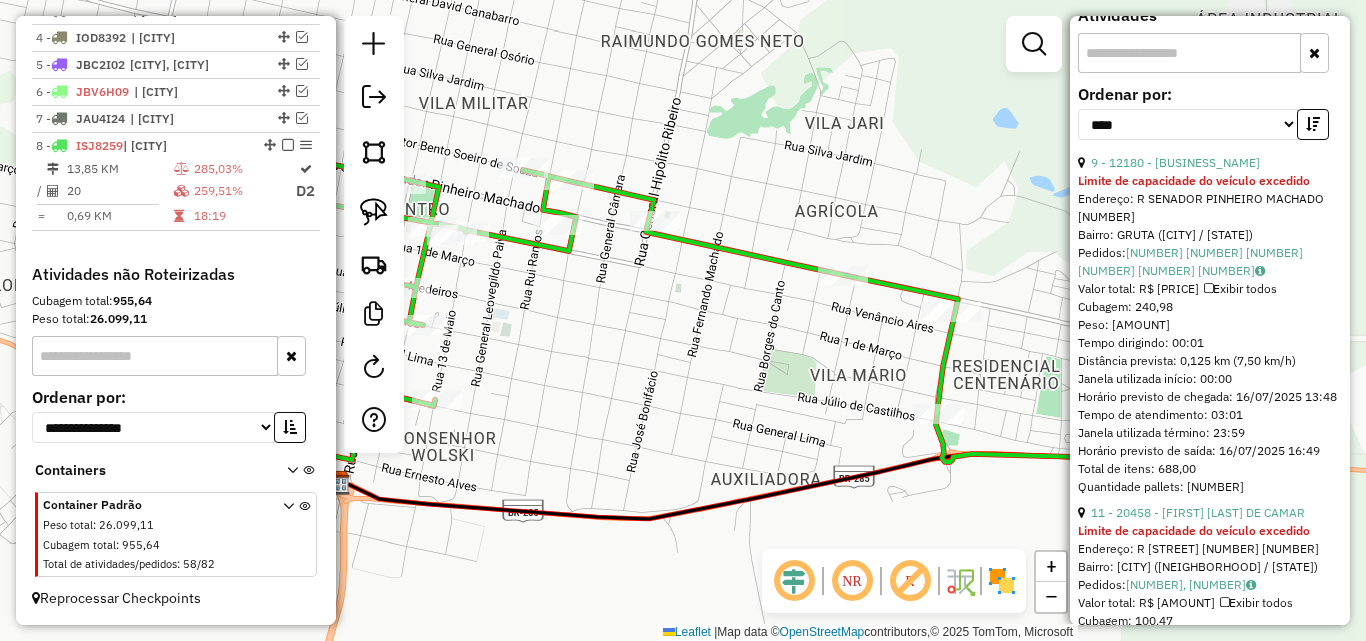 scroll, scrollTop: 700, scrollLeft: 0, axis: vertical 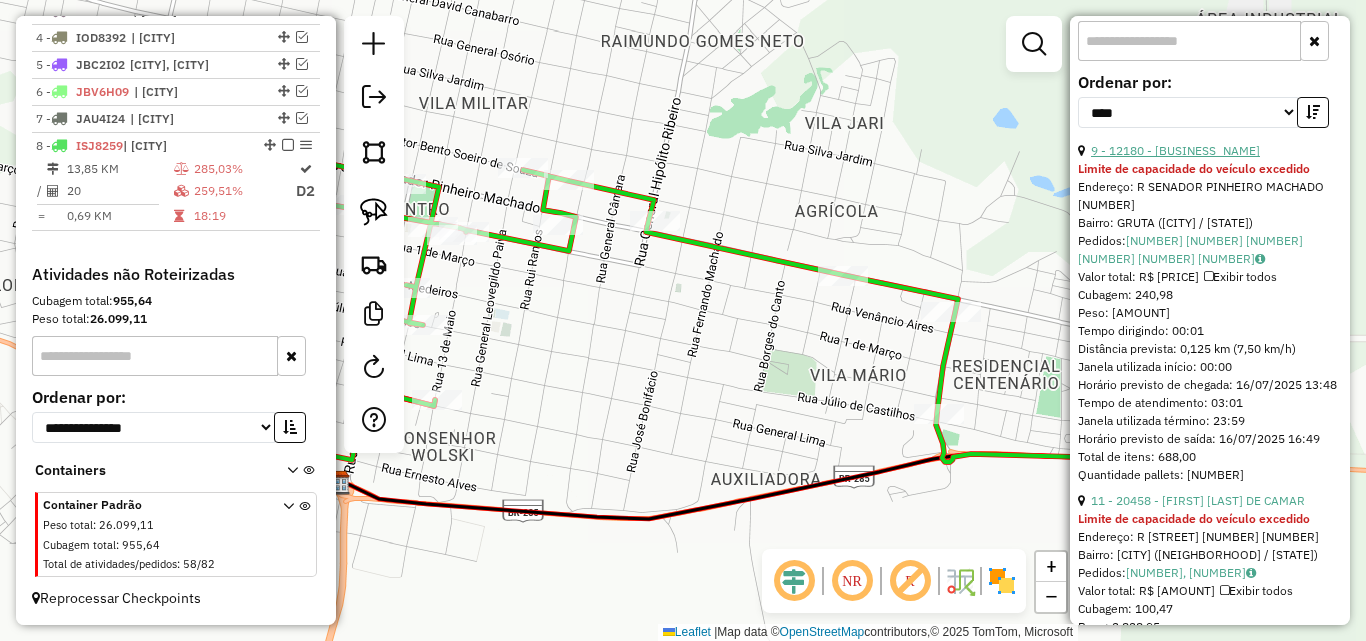 click on "9 - 12180 - [BUSINESS_NAME]" at bounding box center (1175, 150) 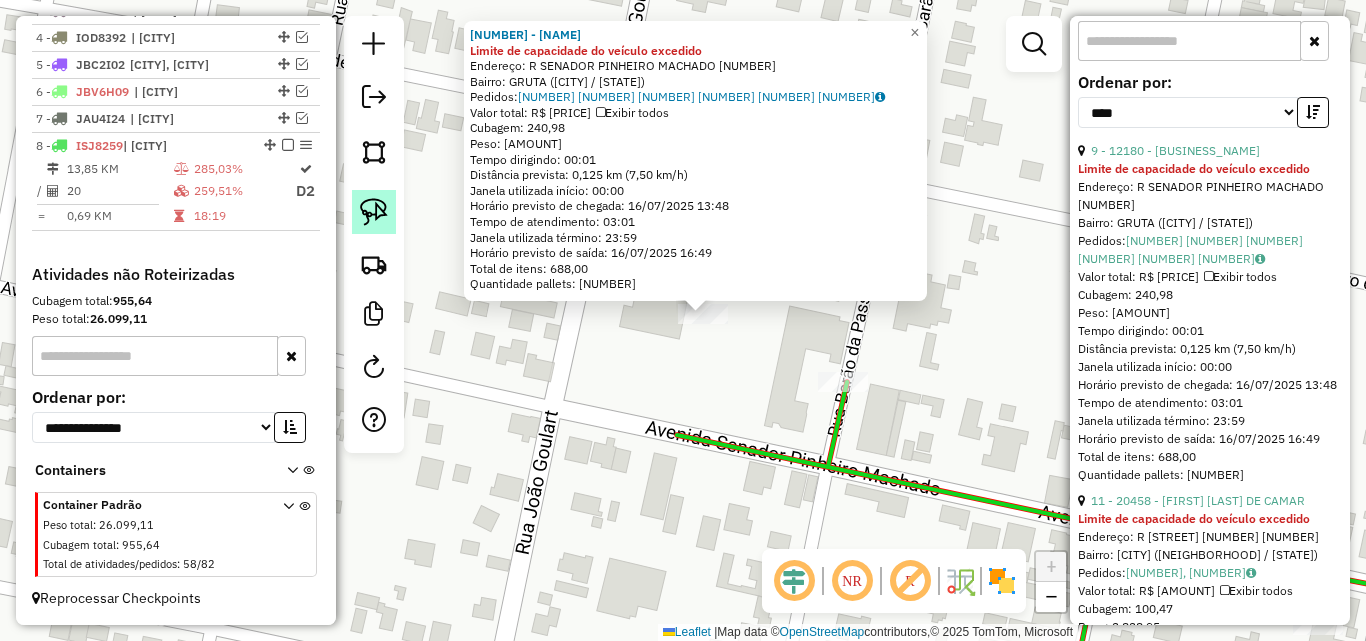 click 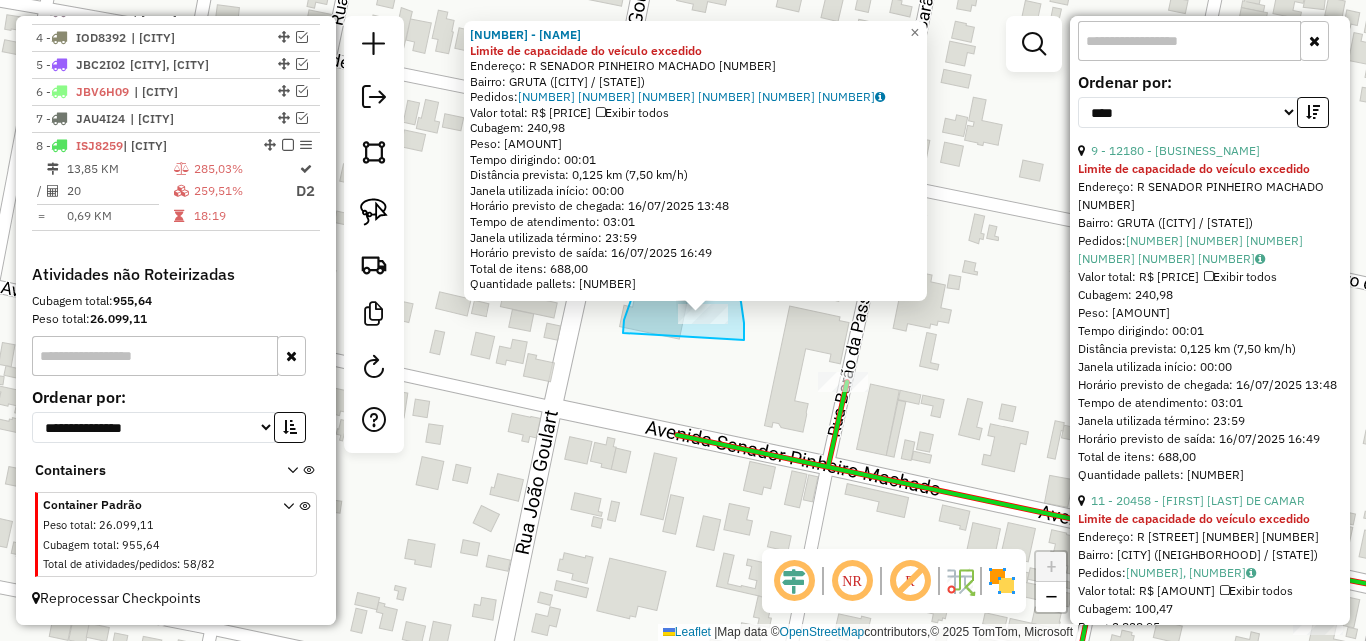 drag, startPoint x: 629, startPoint y: 305, endPoint x: 738, endPoint y: 364, distance: 123.943535 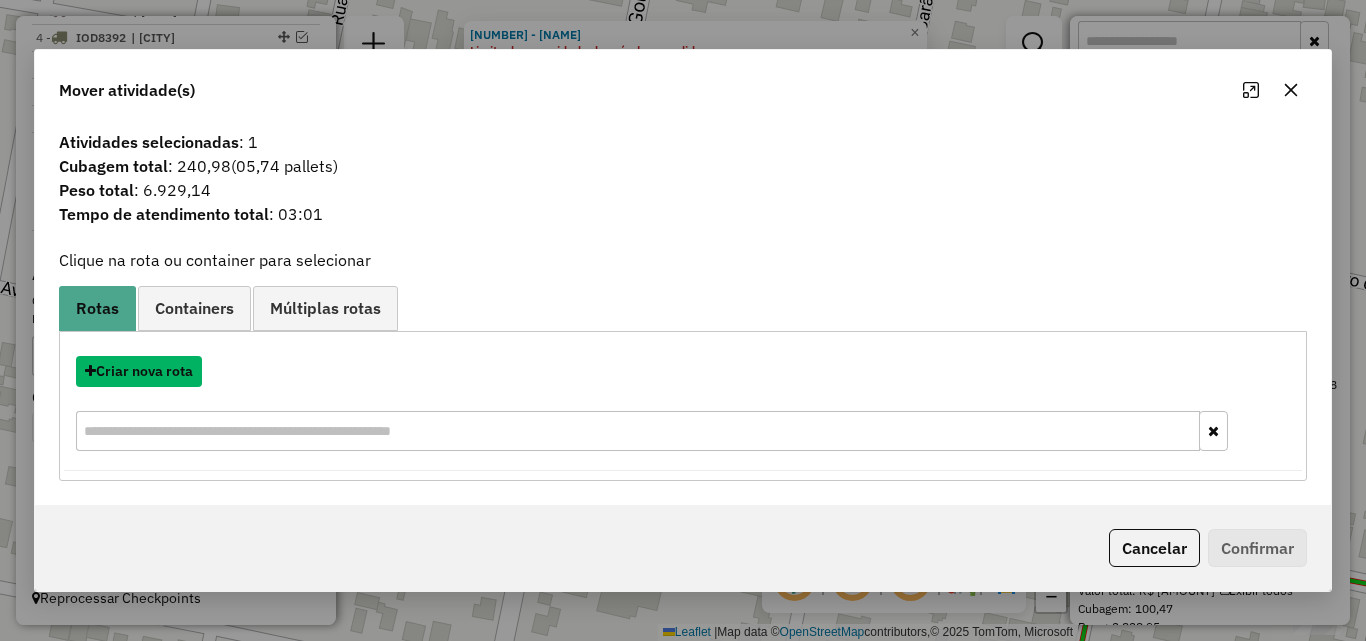 click on "Criar nova rota" at bounding box center [139, 371] 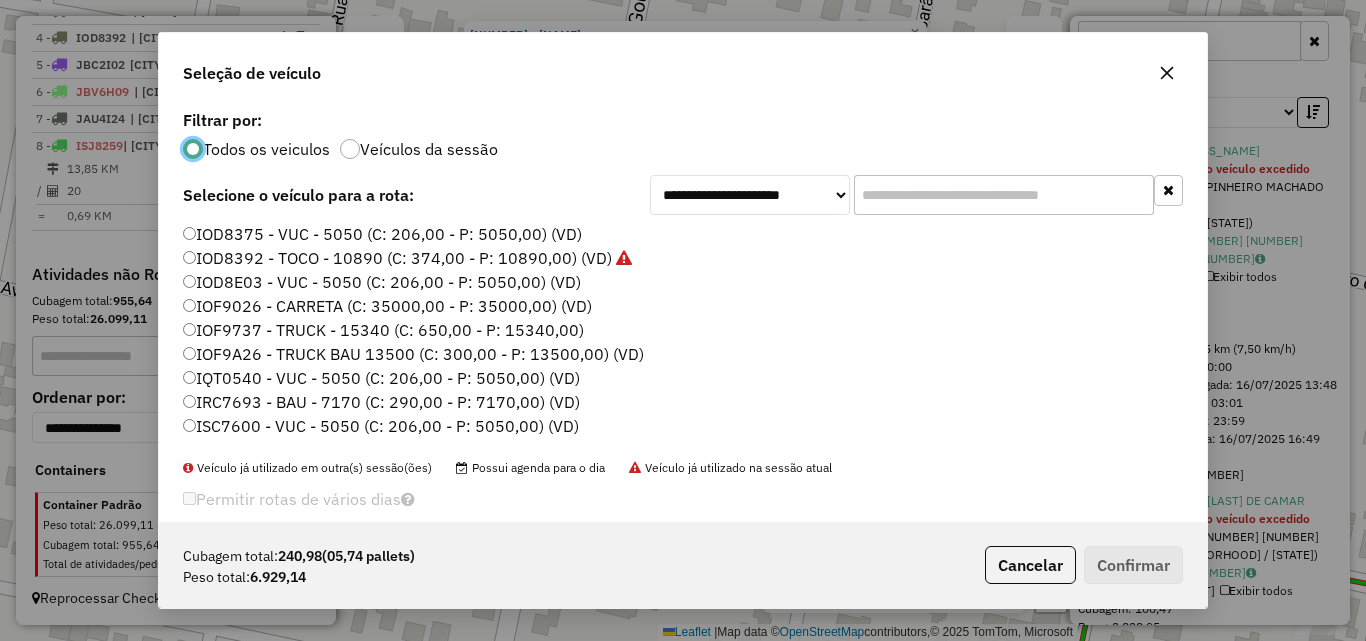 scroll, scrollTop: 11, scrollLeft: 6, axis: both 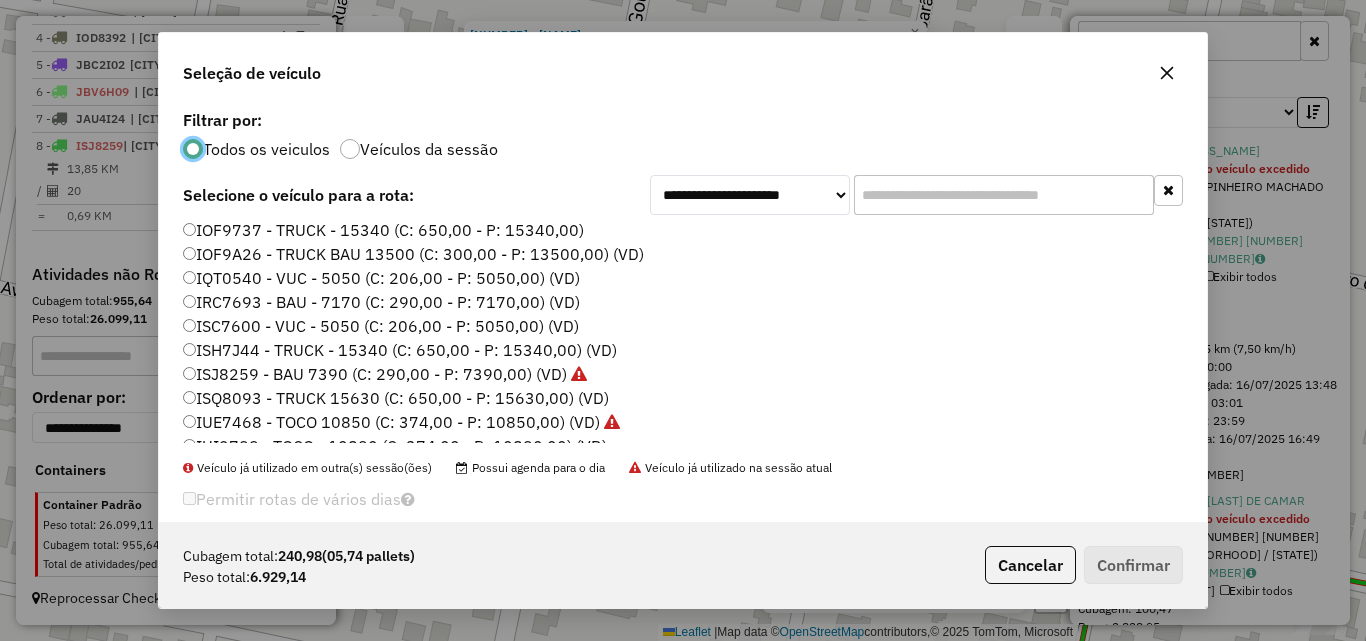 click on "ISQ8093 - TRUCK 15630 (C: 650,00 - P: 15630,00) (VD)" 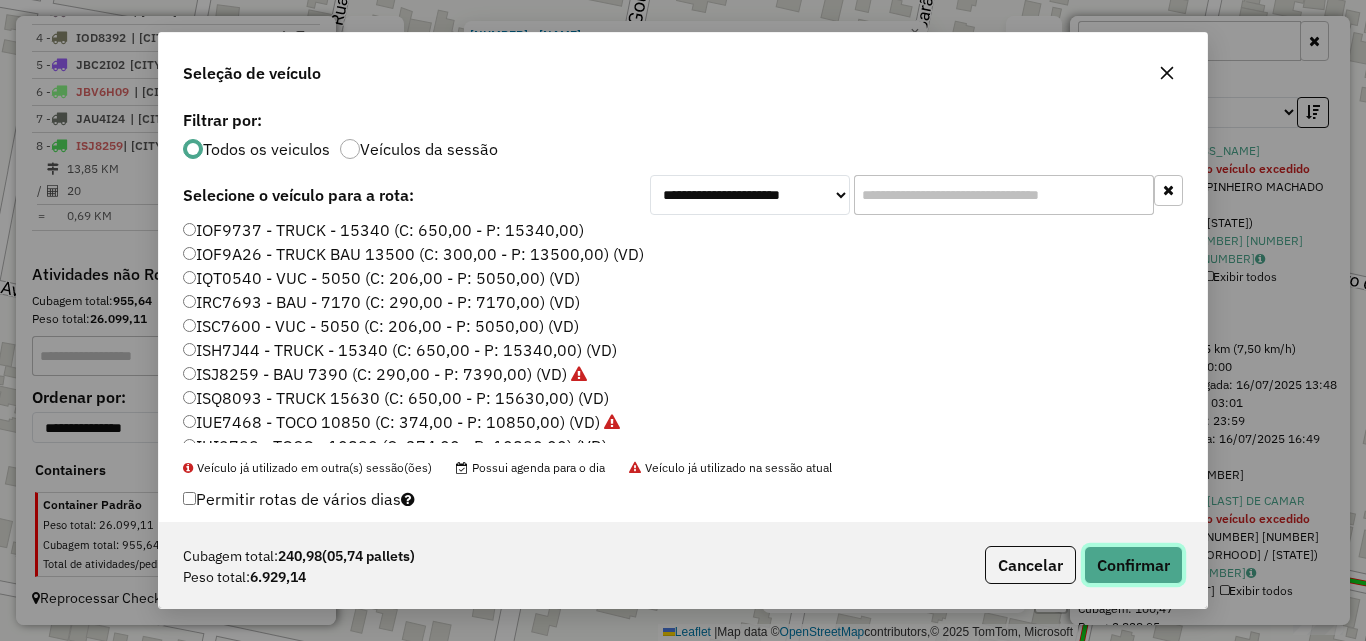 click on "Confirmar" 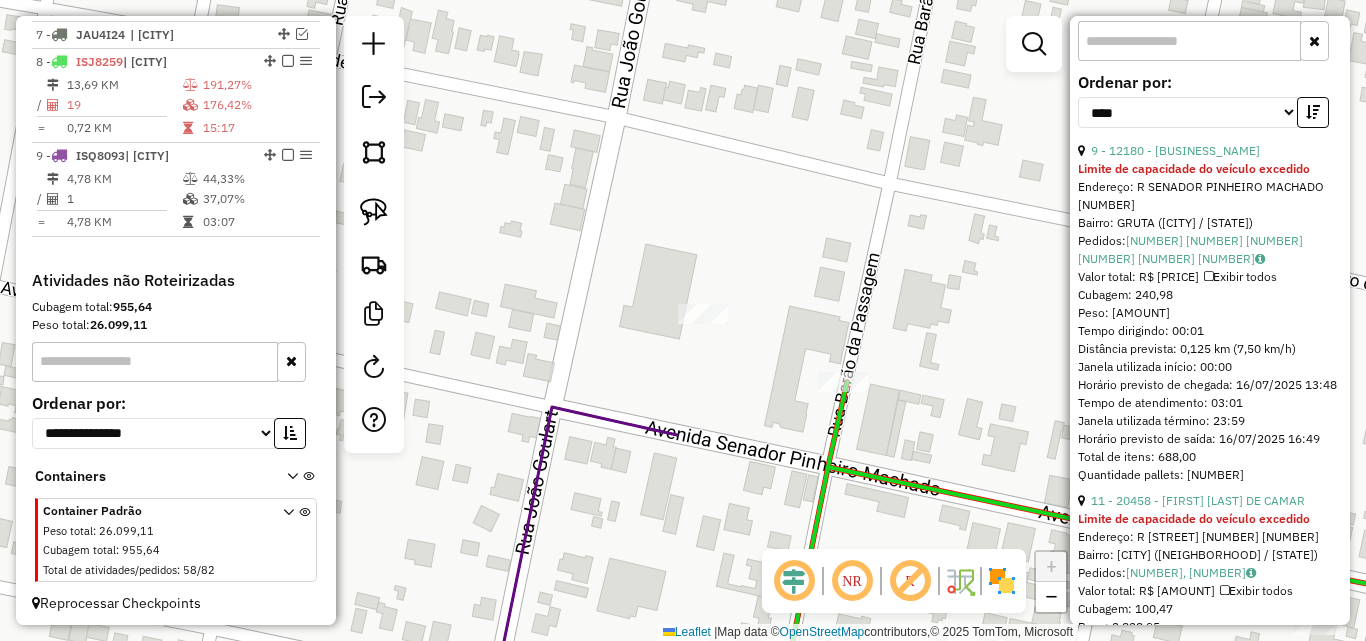 scroll, scrollTop: 911, scrollLeft: 0, axis: vertical 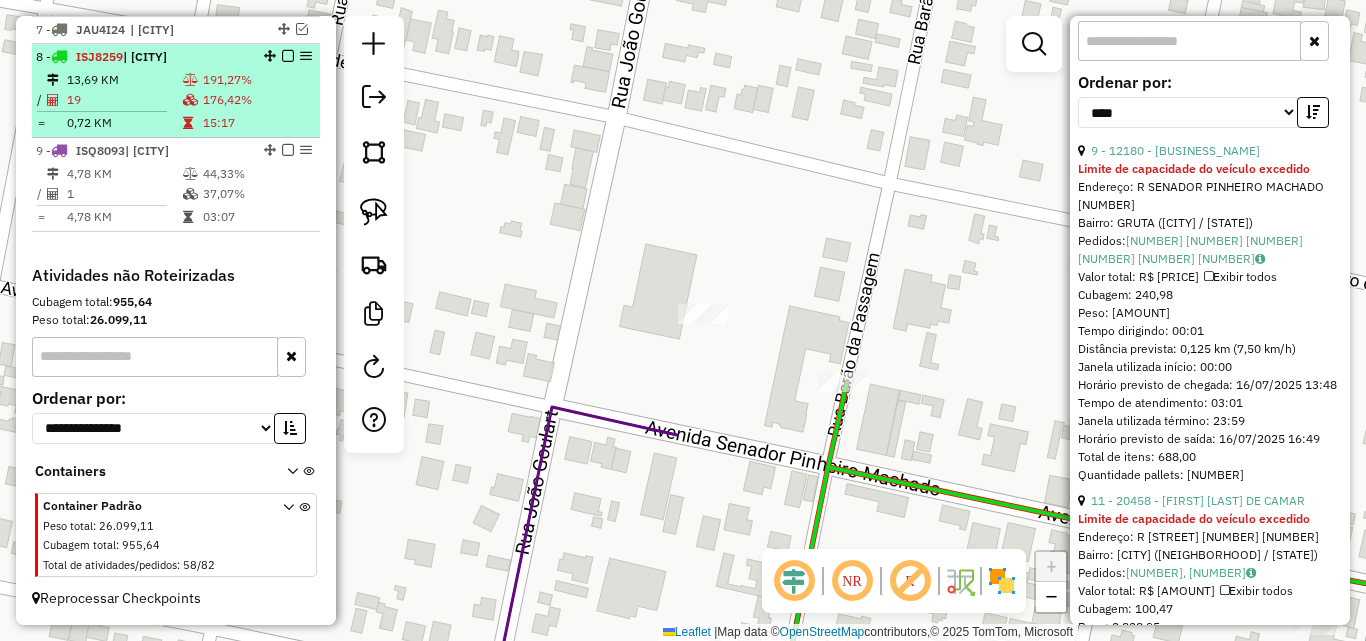 drag, startPoint x: 143, startPoint y: 76, endPoint x: 196, endPoint y: 82, distance: 53.338543 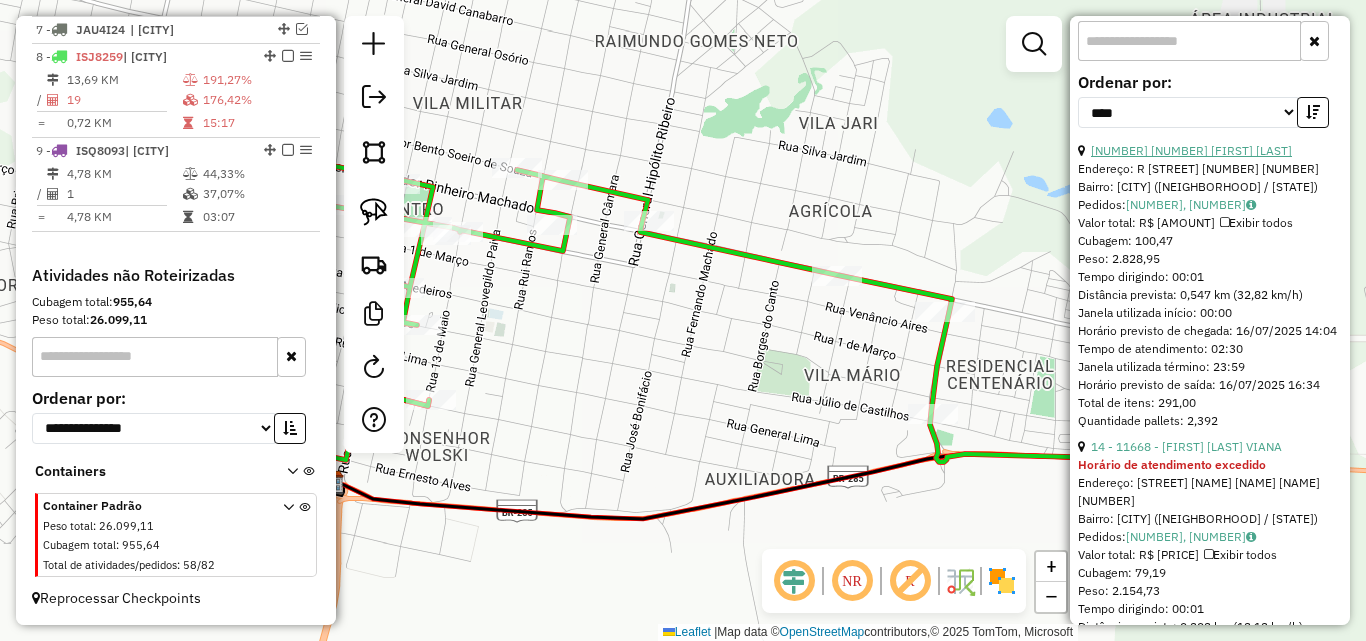 click on "[NUMBER] [NUMBER] [FIRST] [LAST]" at bounding box center (1191, 150) 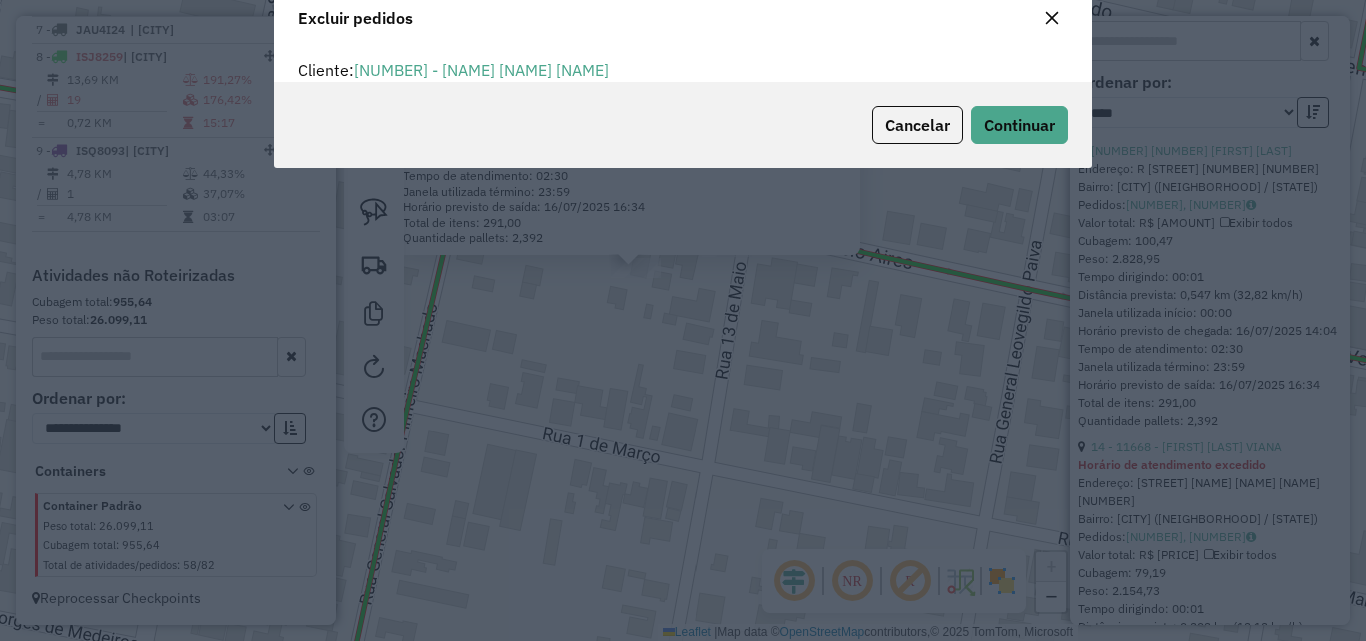 scroll, scrollTop: 12, scrollLeft: 6, axis: both 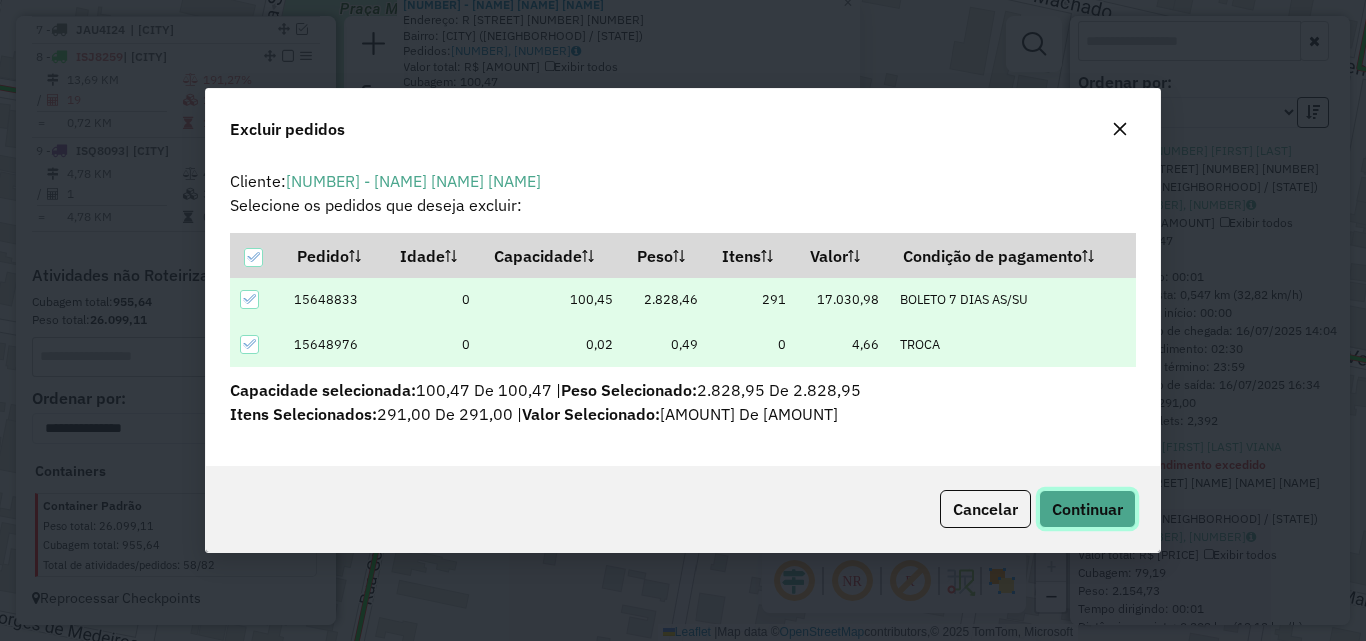 click on "Continuar" 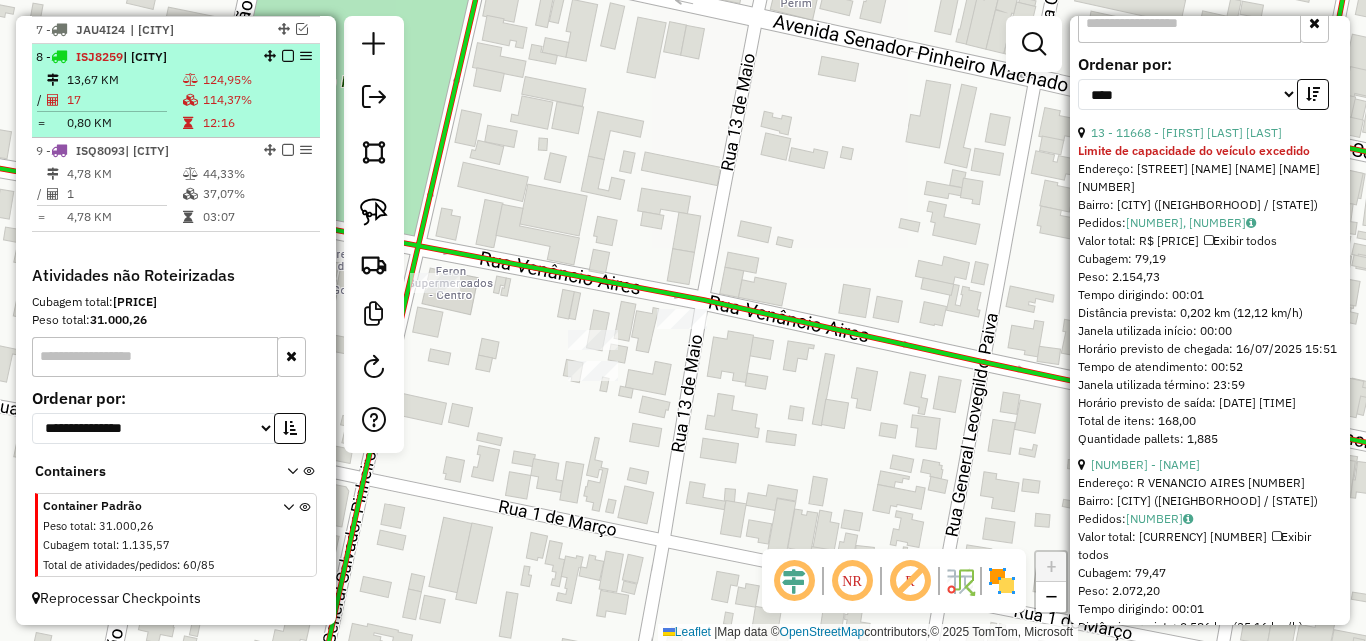 click on "13,67 KM" at bounding box center (124, 80) 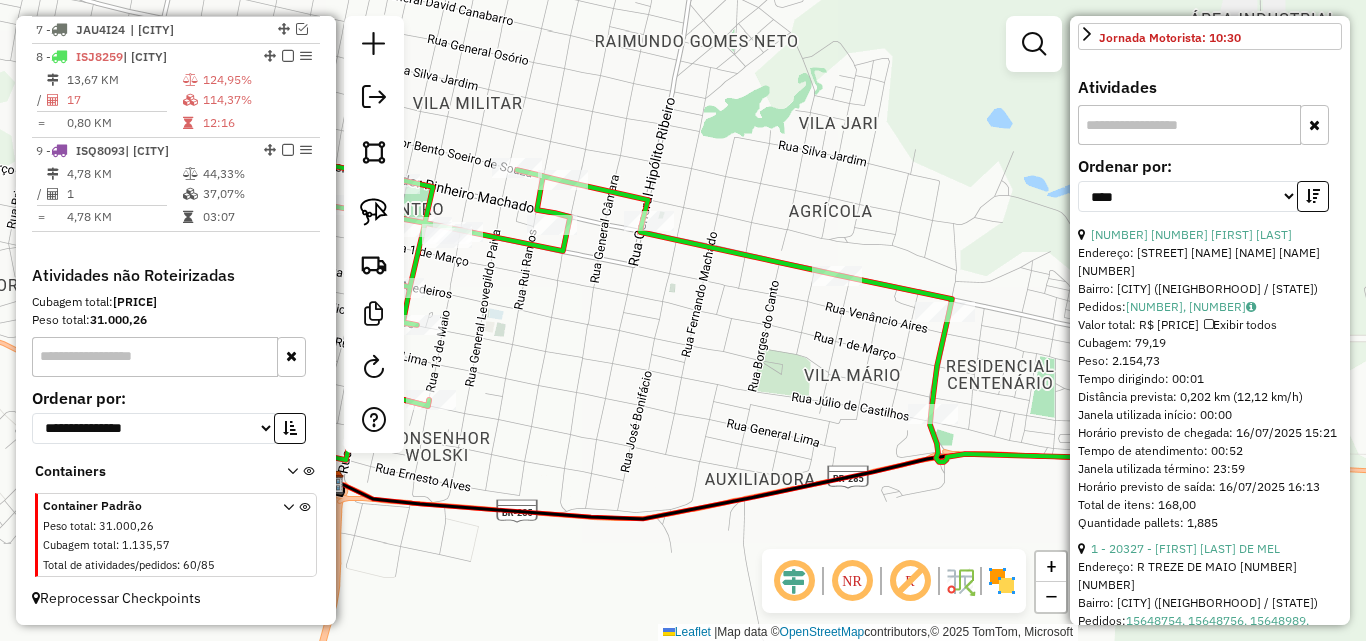 scroll, scrollTop: 600, scrollLeft: 0, axis: vertical 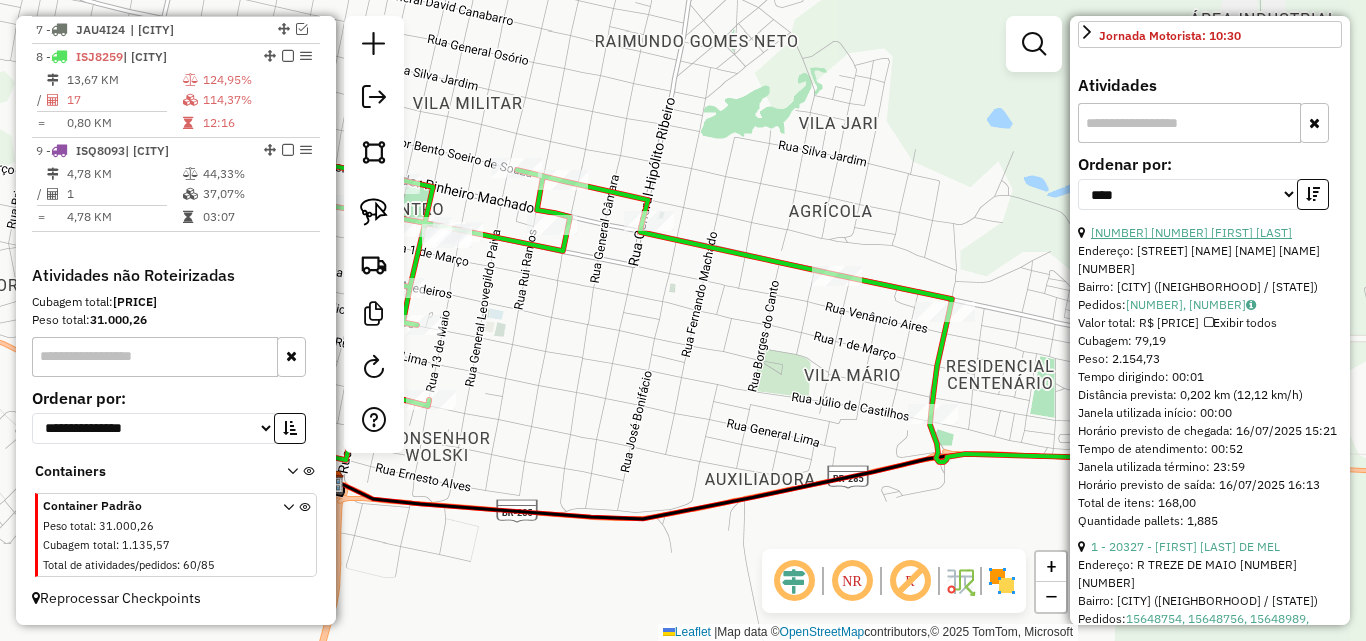 click on "[NUMBER] [NUMBER] [FIRST] [LAST]" at bounding box center [1191, 232] 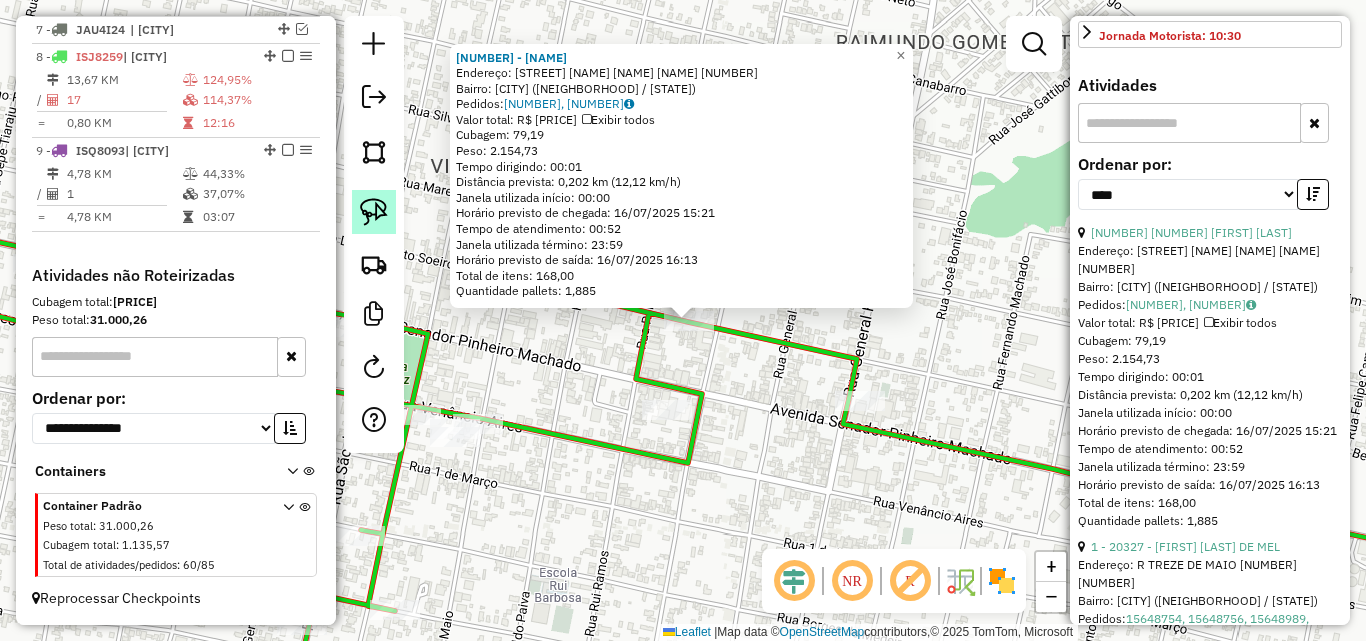 click 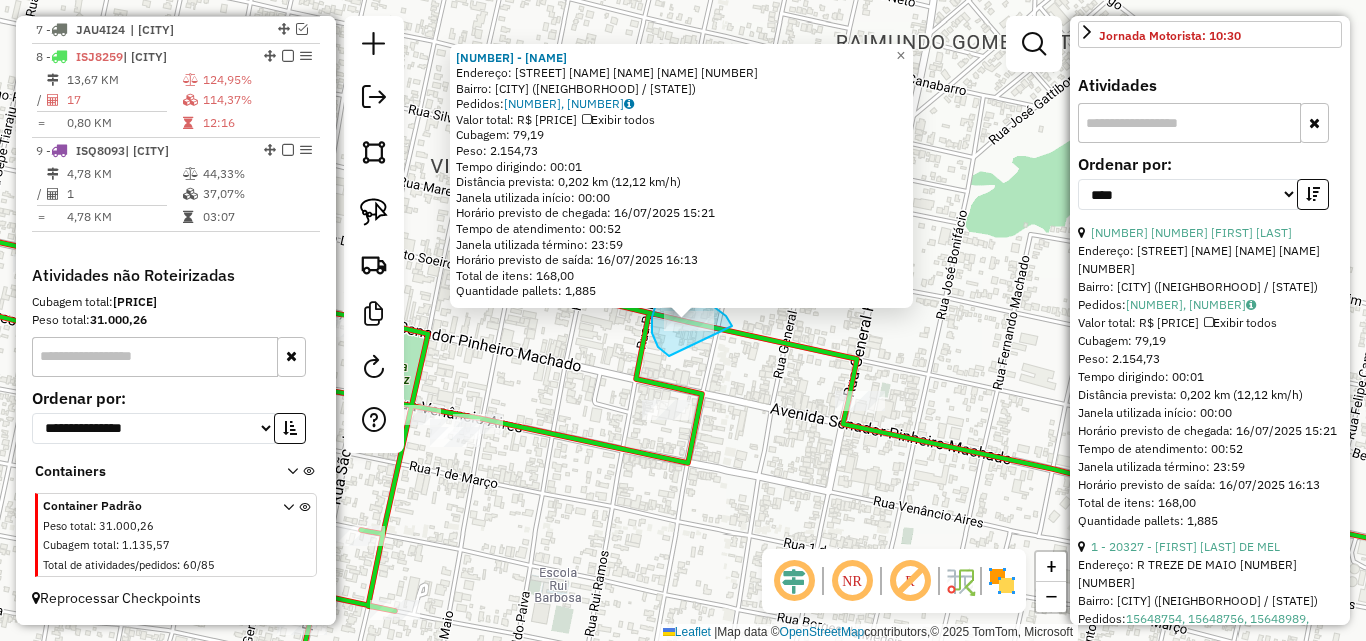 drag, startPoint x: 669, startPoint y: 356, endPoint x: 734, endPoint y: 336, distance: 68.007355 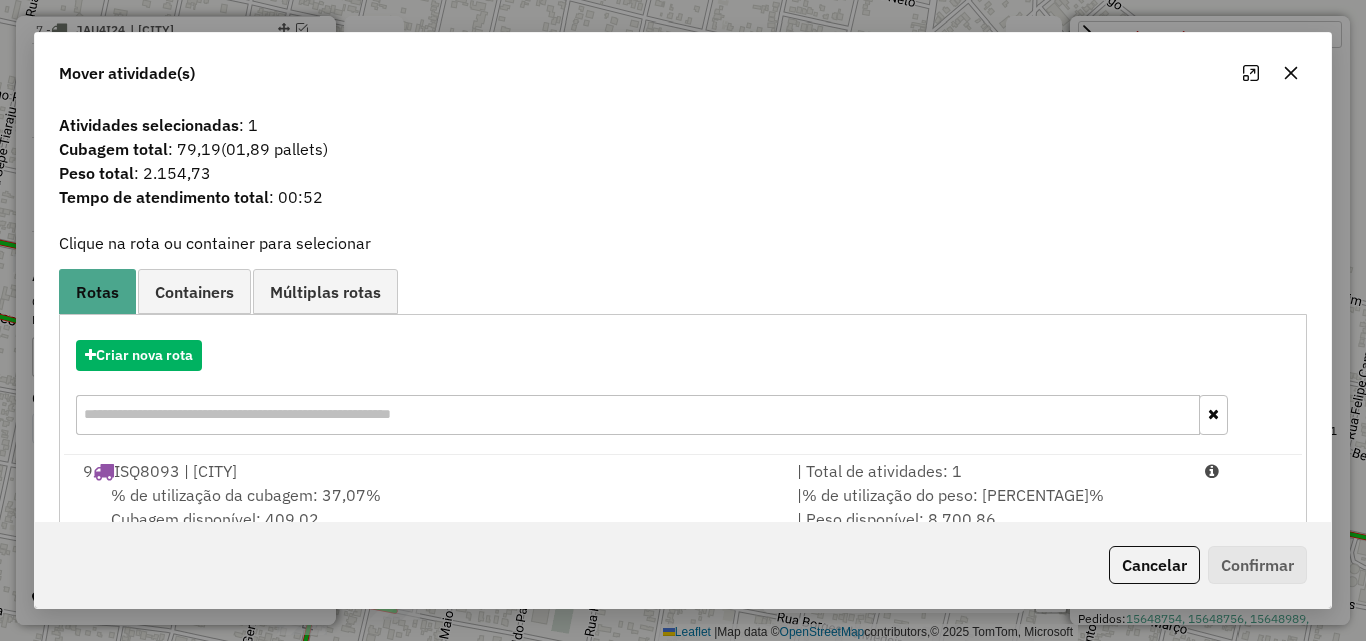 click on "% de utilização da cubagem: 37,07%  Cubagem disponível: 409,02" at bounding box center (428, 507) 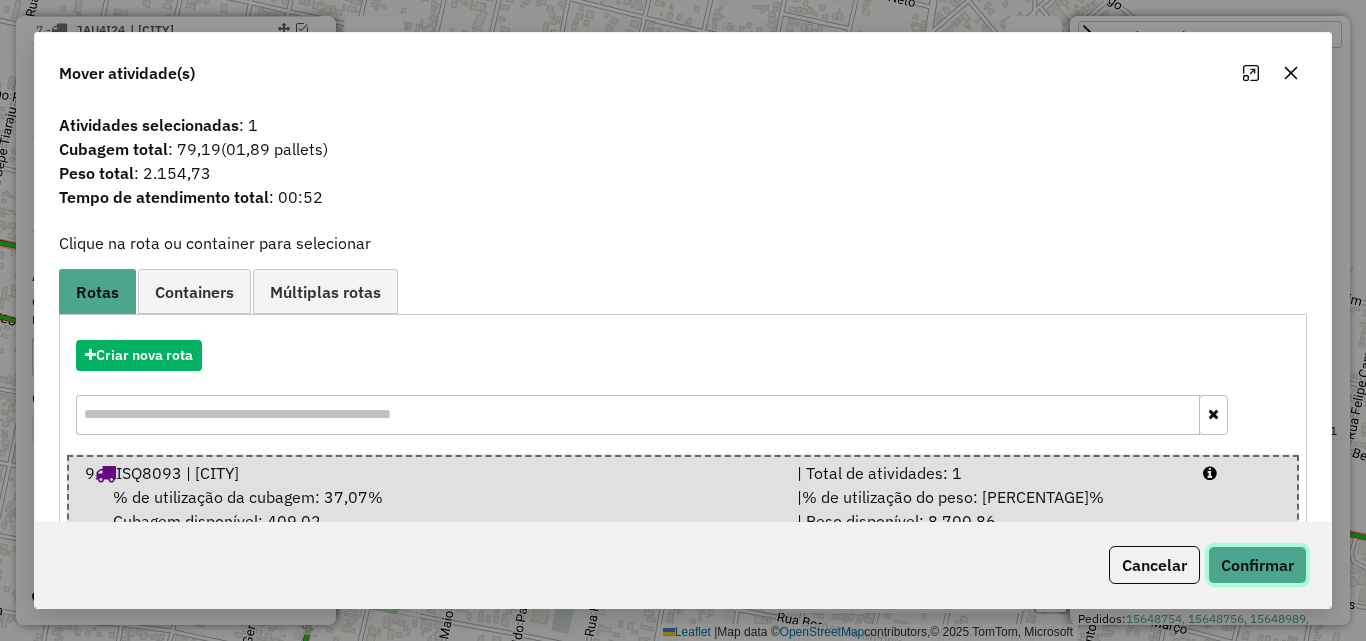 click on "Confirmar" 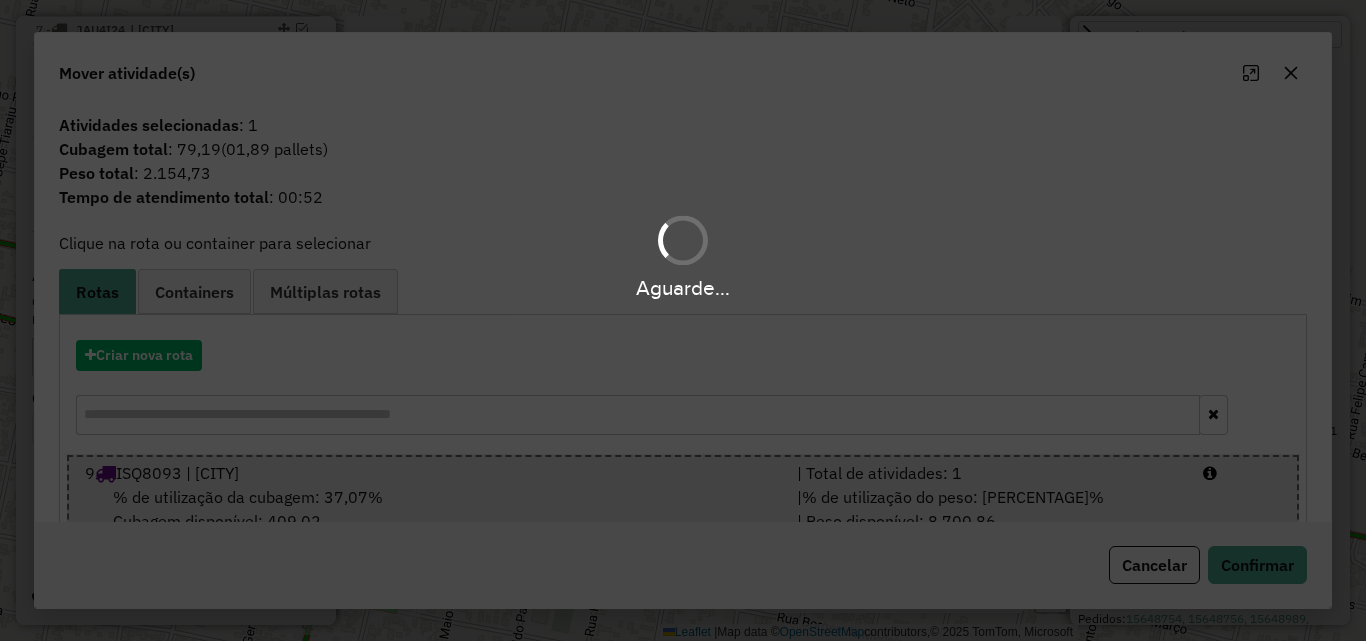 scroll, scrollTop: 582, scrollLeft: 0, axis: vertical 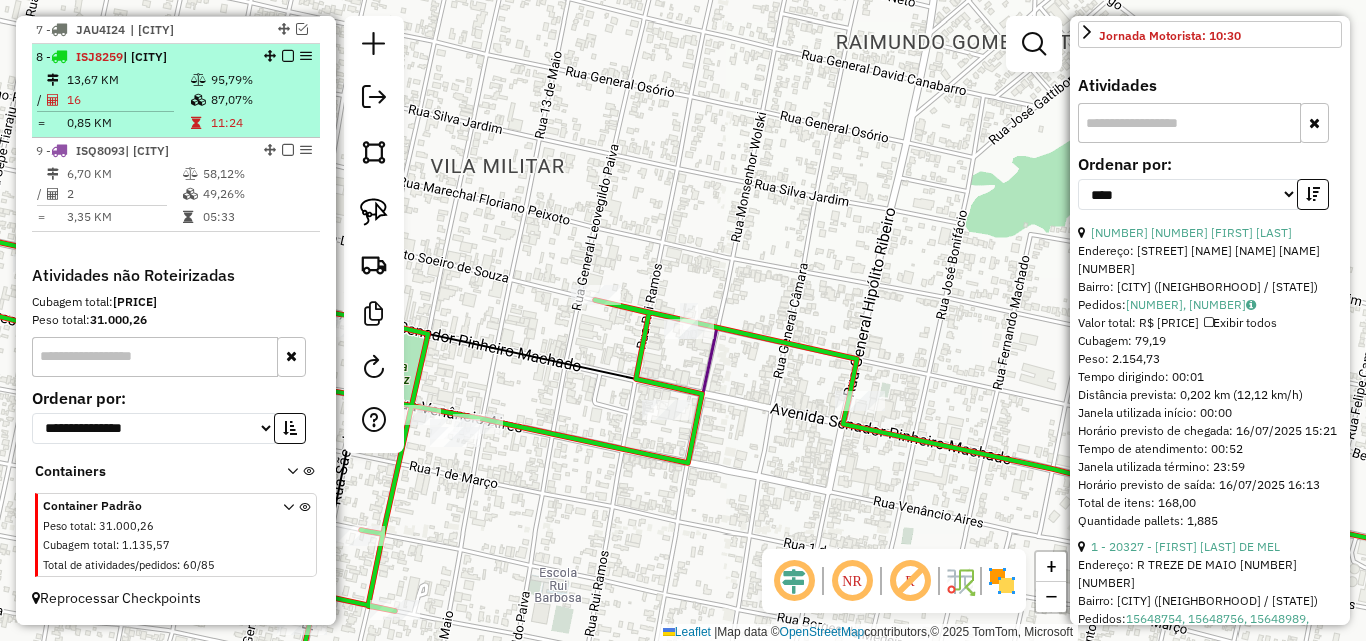 click on "13,67 KM" at bounding box center [128, 80] 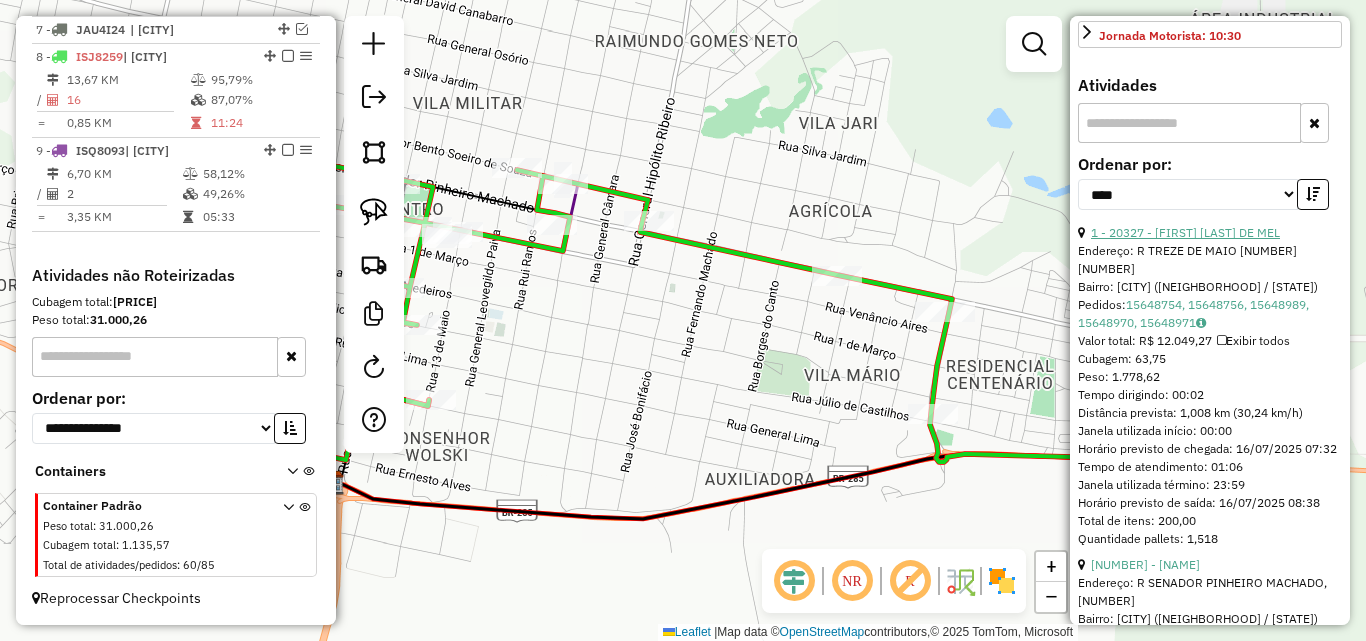 click on "1 - 20327 - [FIRST] [LAST] DE MEL" at bounding box center [1185, 232] 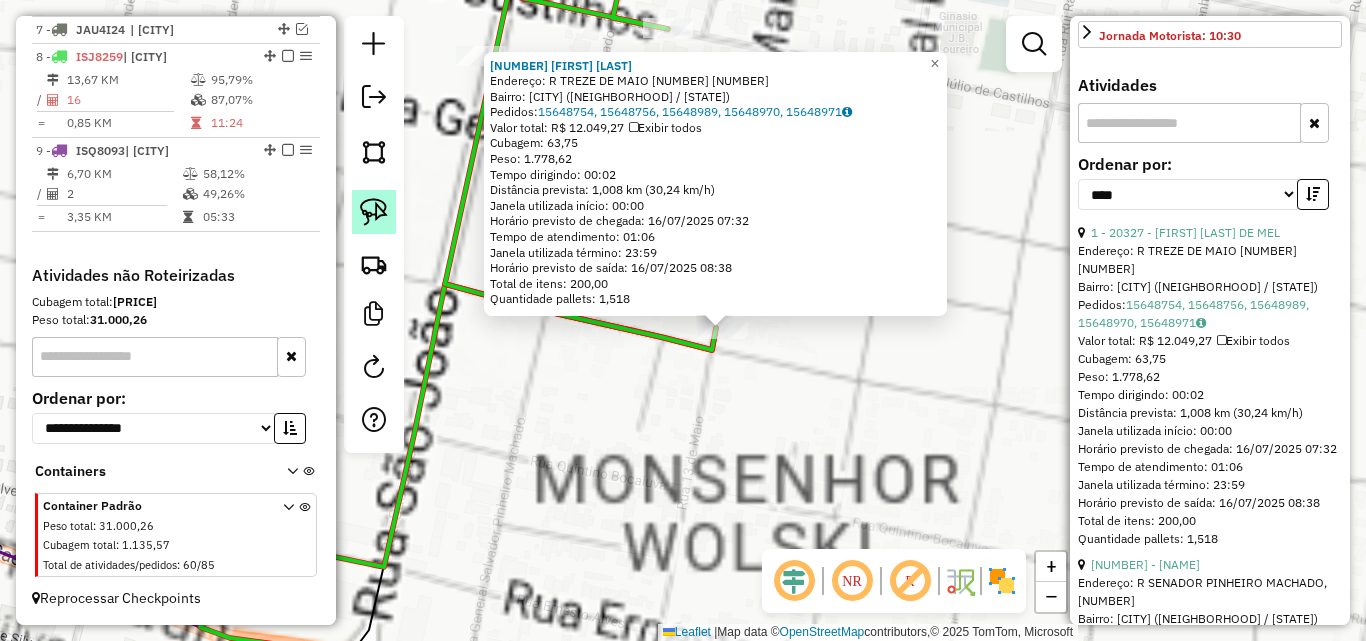 click 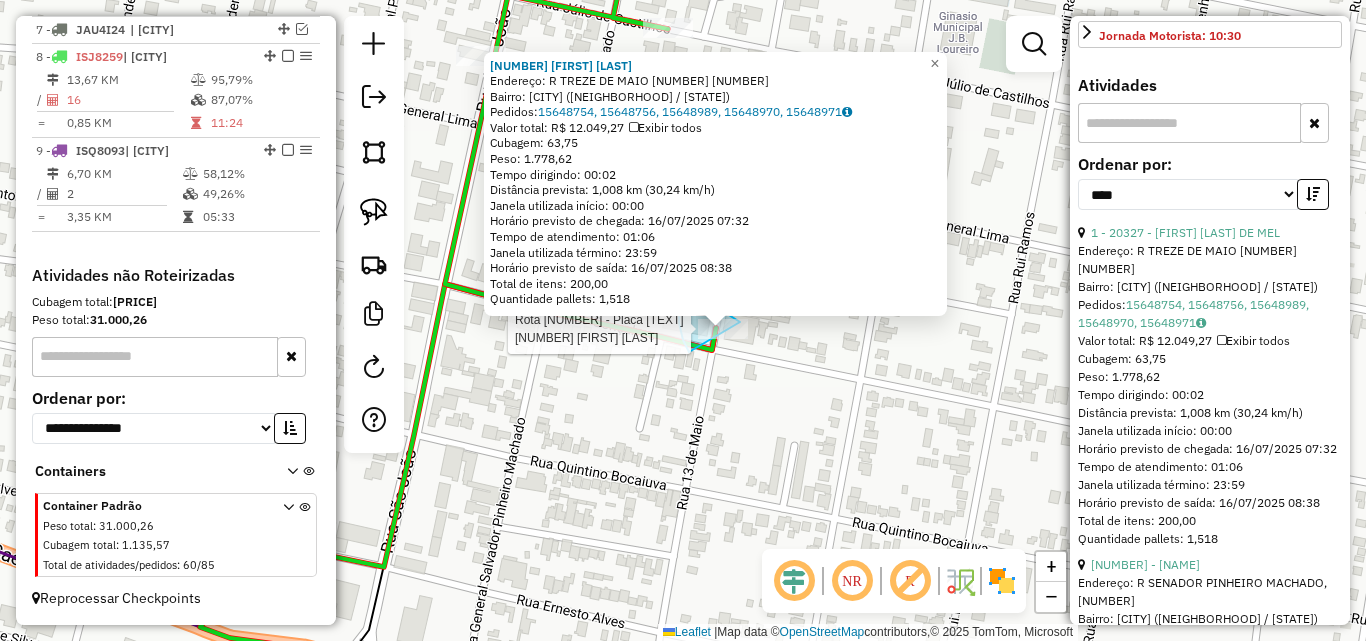drag, startPoint x: 682, startPoint y: 333, endPoint x: 750, endPoint y: 346, distance: 69.2315 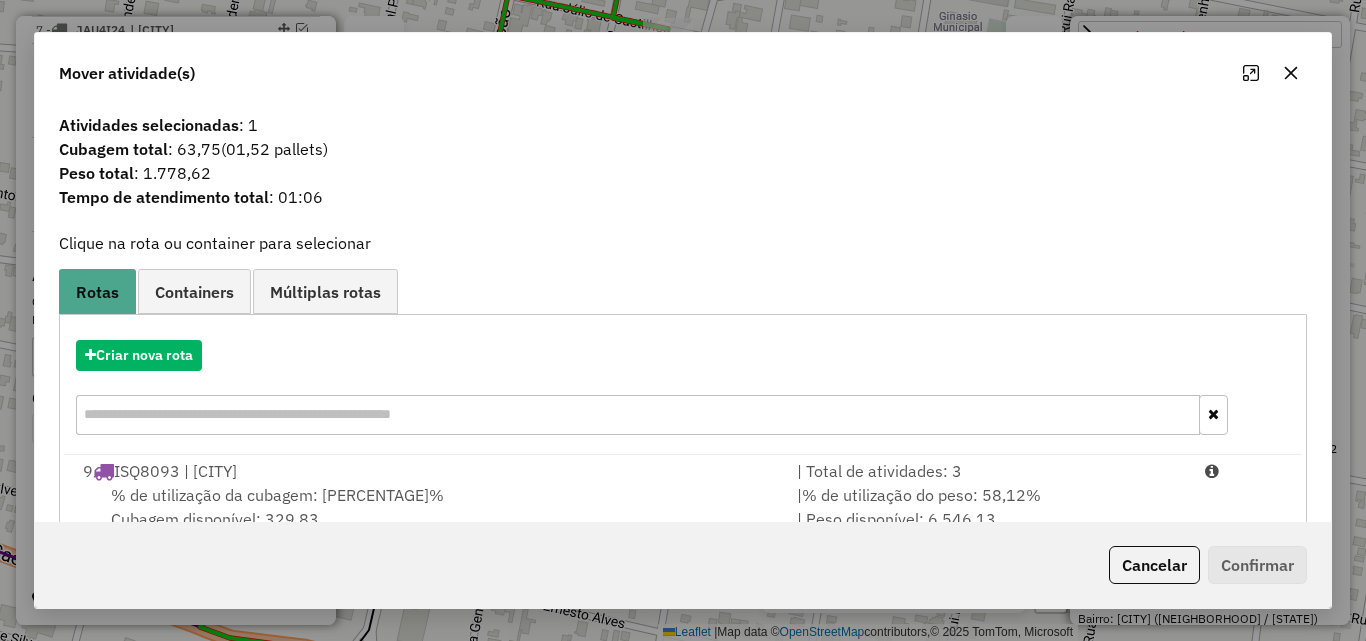 click on "% de utilização da cubagem: 49,26%  Cubagem disponível: 329,83" at bounding box center (428, 507) 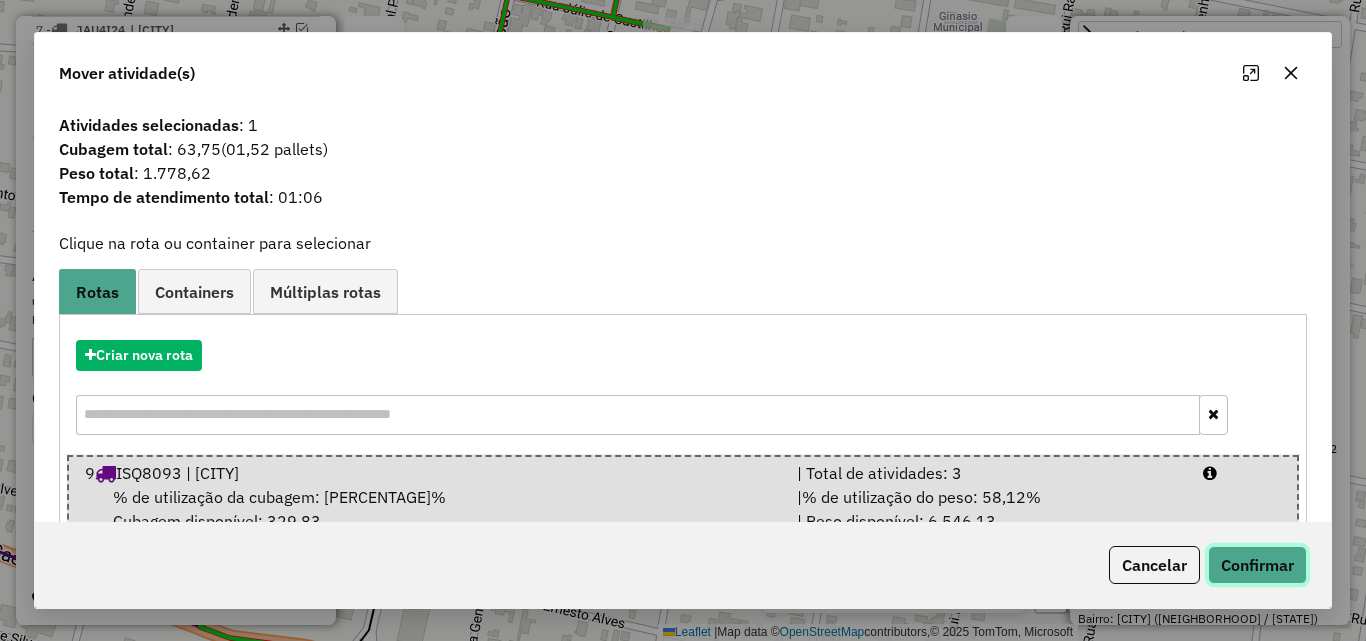 click on "Confirmar" 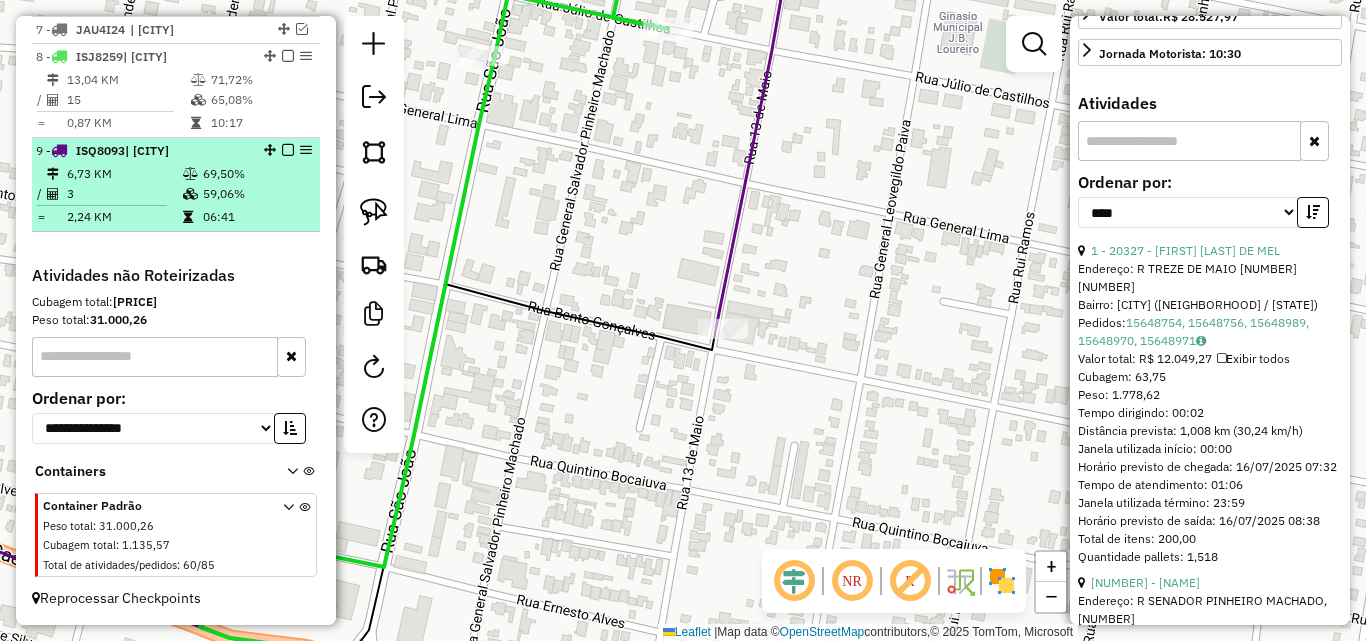click at bounding box center (192, 174) 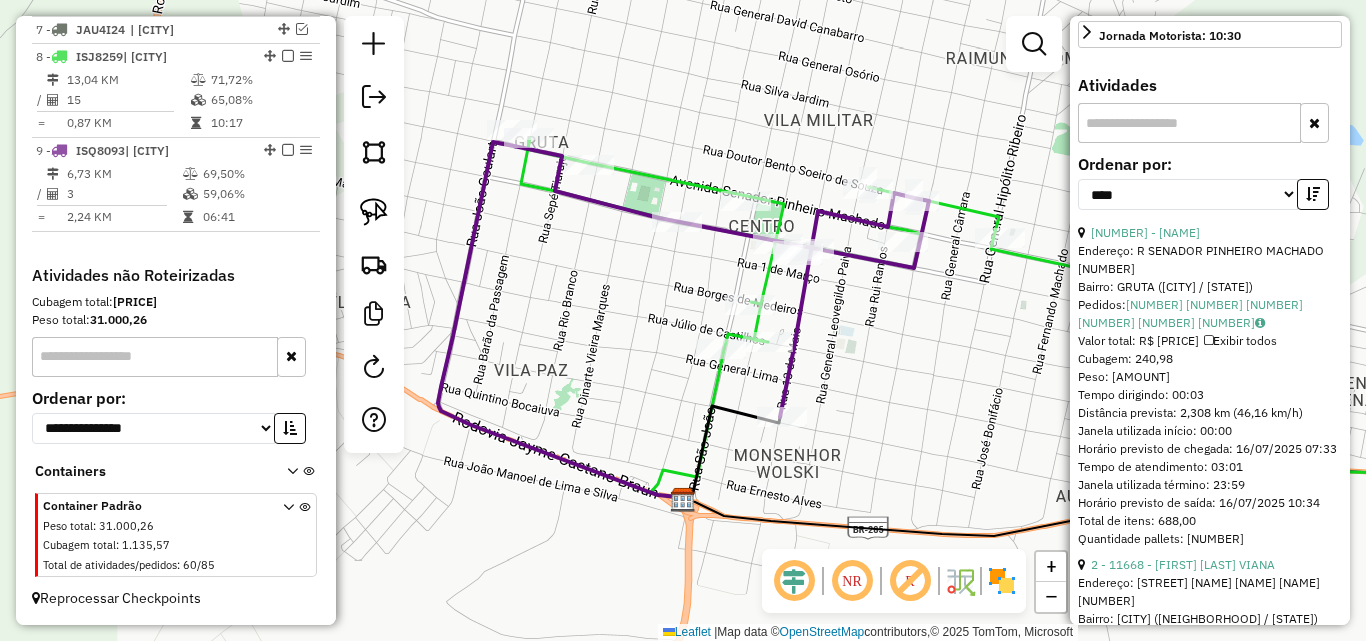 scroll, scrollTop: 282, scrollLeft: 0, axis: vertical 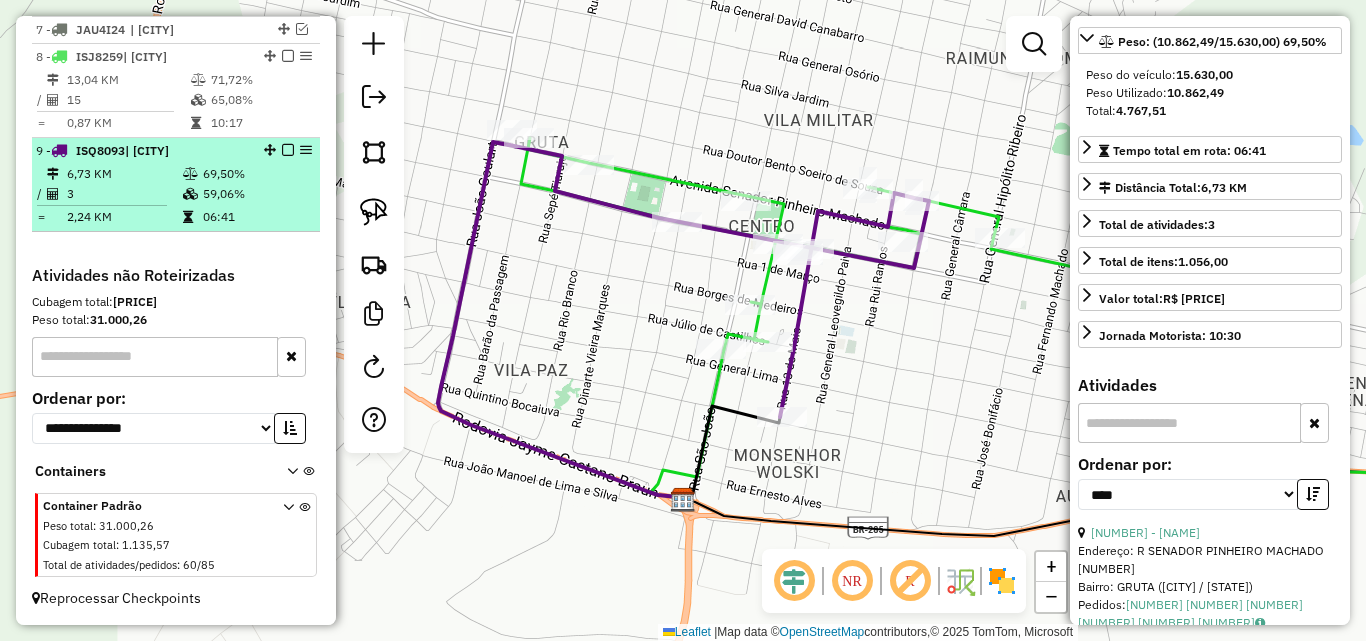 click at bounding box center [288, 150] 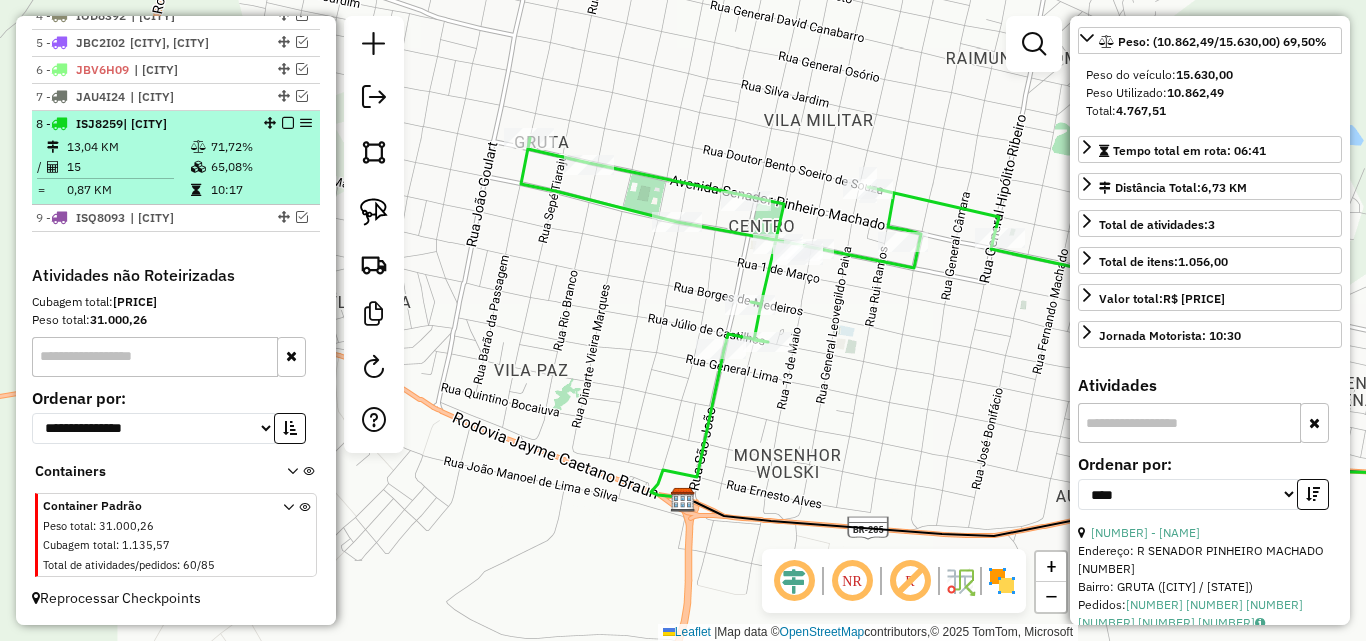 scroll, scrollTop: 844, scrollLeft: 0, axis: vertical 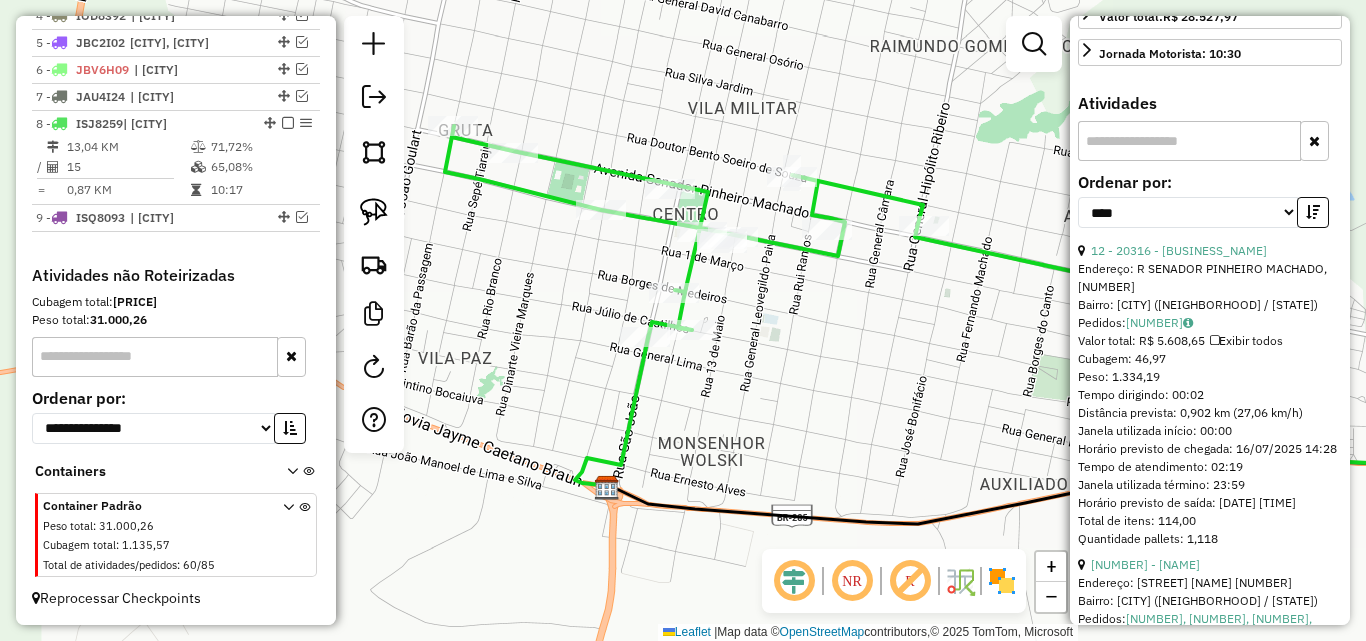 drag, startPoint x: 744, startPoint y: 339, endPoint x: 853, endPoint y: 362, distance: 111.40018 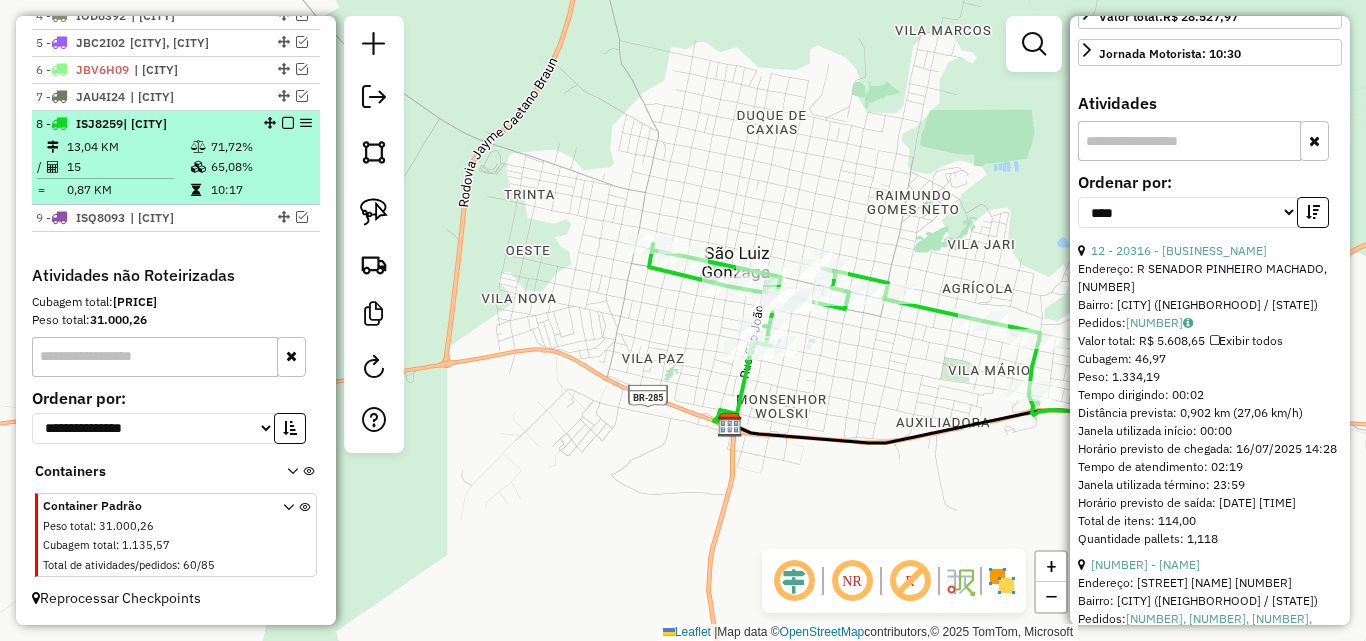 click at bounding box center [288, 123] 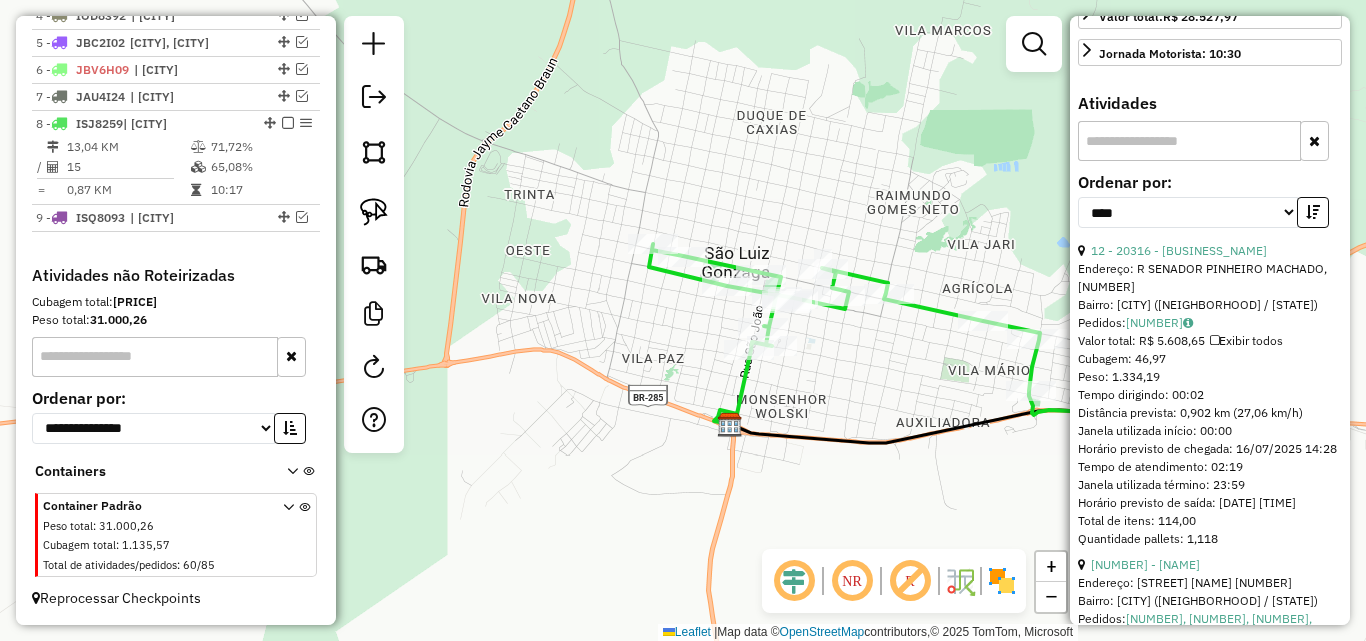 scroll, scrollTop: 777, scrollLeft: 0, axis: vertical 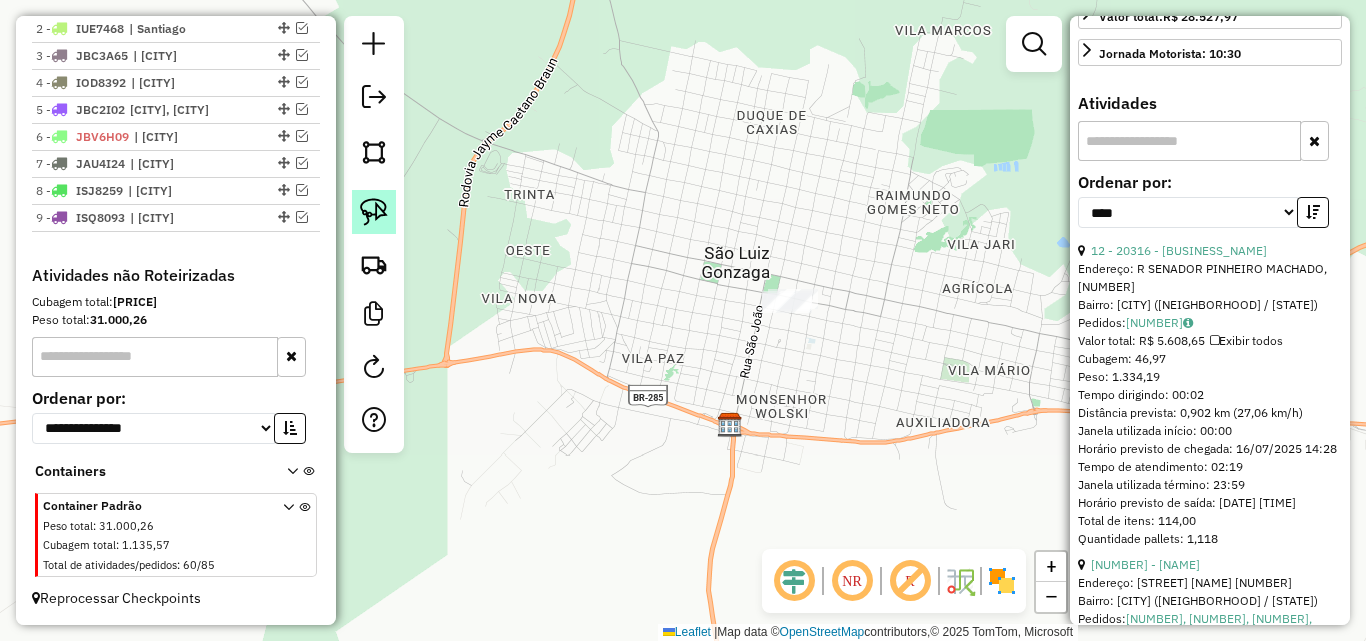 click 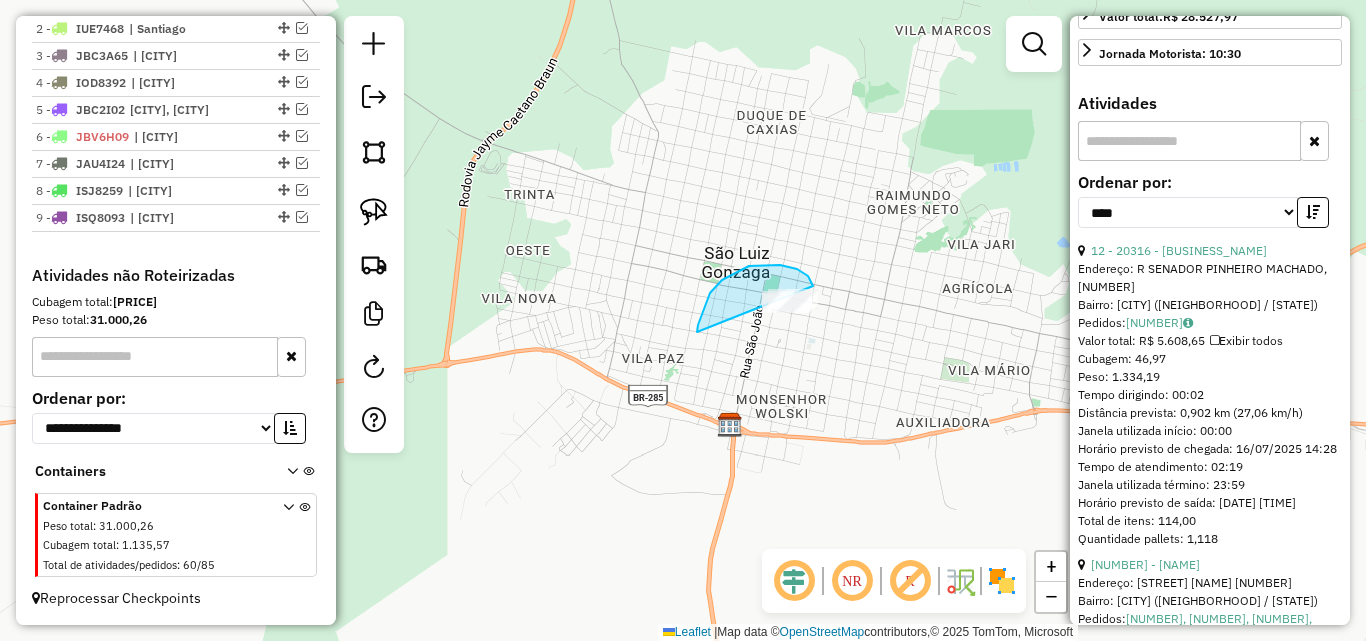 drag, startPoint x: 716, startPoint y: 286, endPoint x: 830, endPoint y: 332, distance: 122.93088 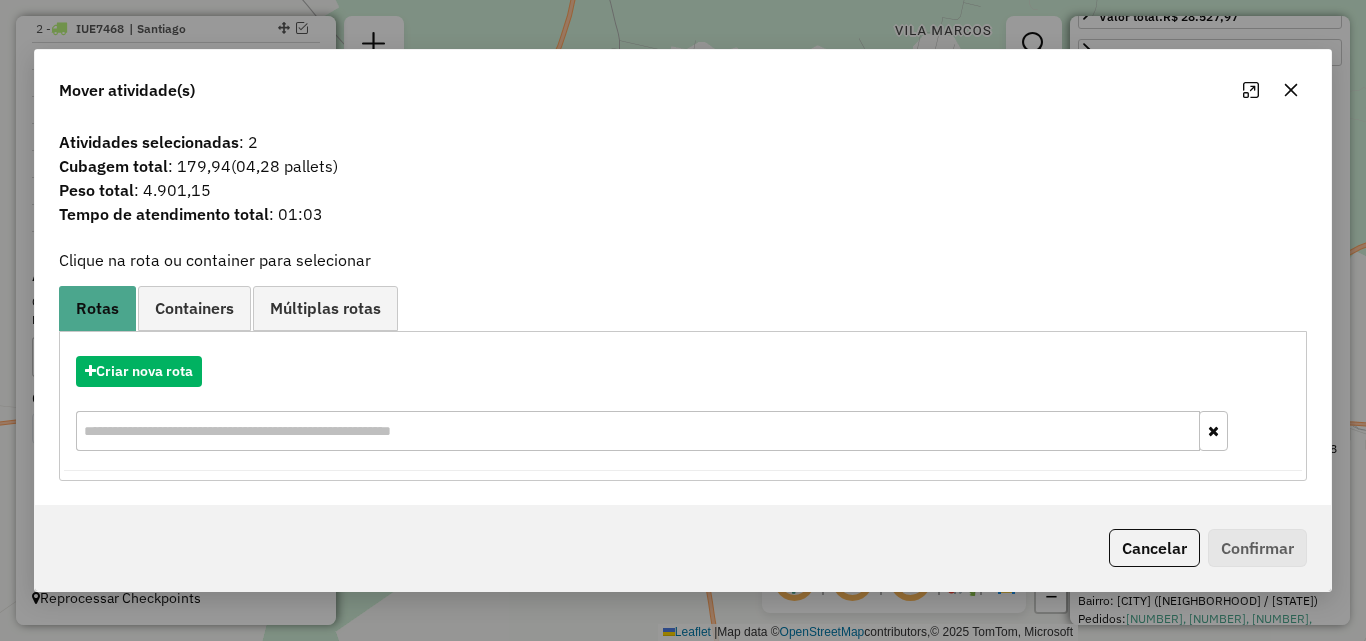 click on "Cancelar" 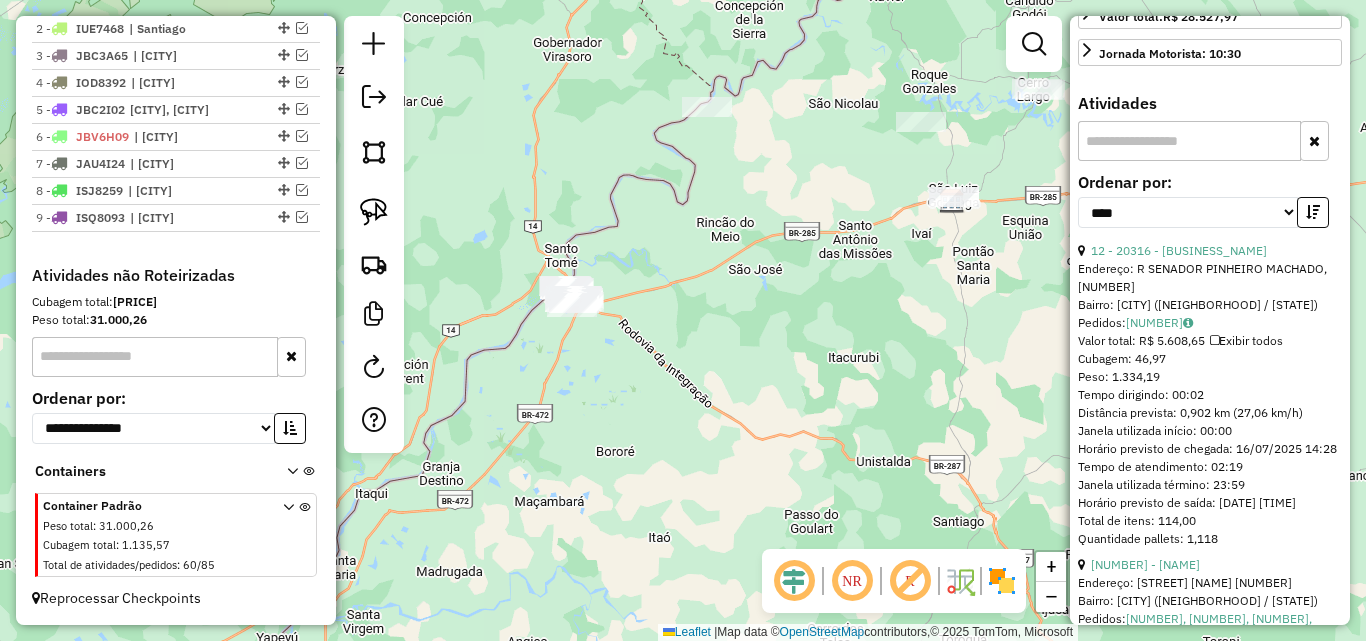 drag, startPoint x: 647, startPoint y: 446, endPoint x: 905, endPoint y: 283, distance: 305.177 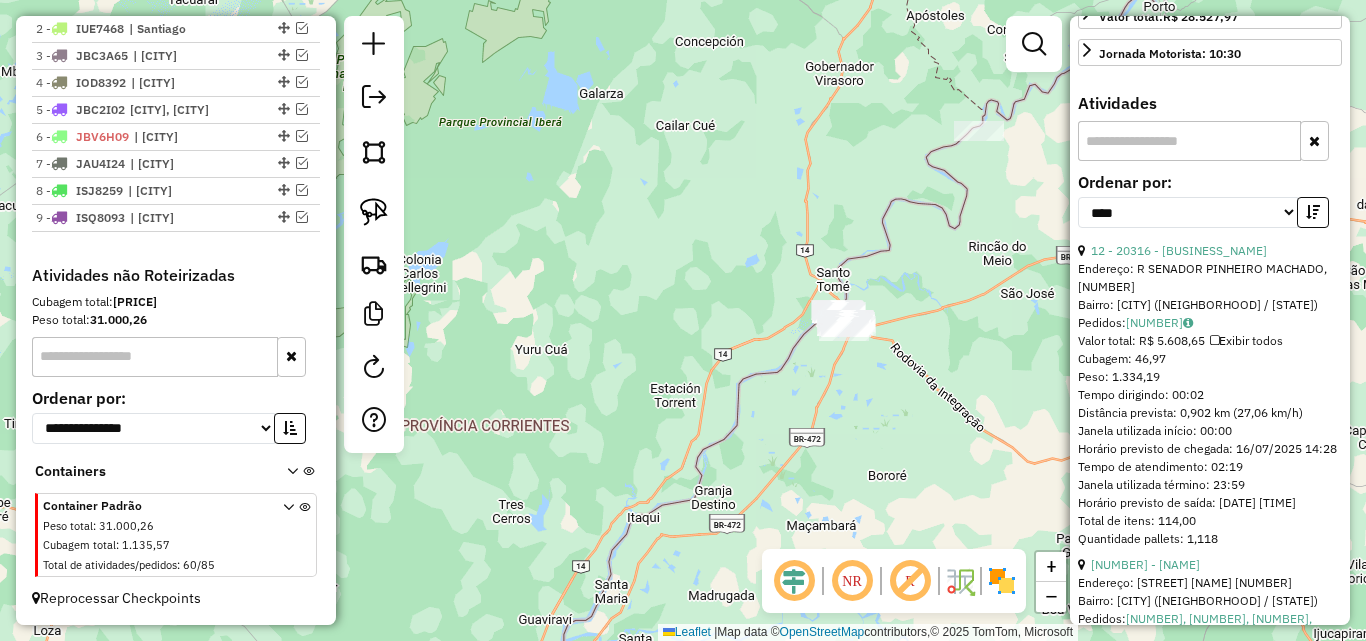 drag, startPoint x: 1093, startPoint y: 329, endPoint x: 915, endPoint y: 345, distance: 178.71765 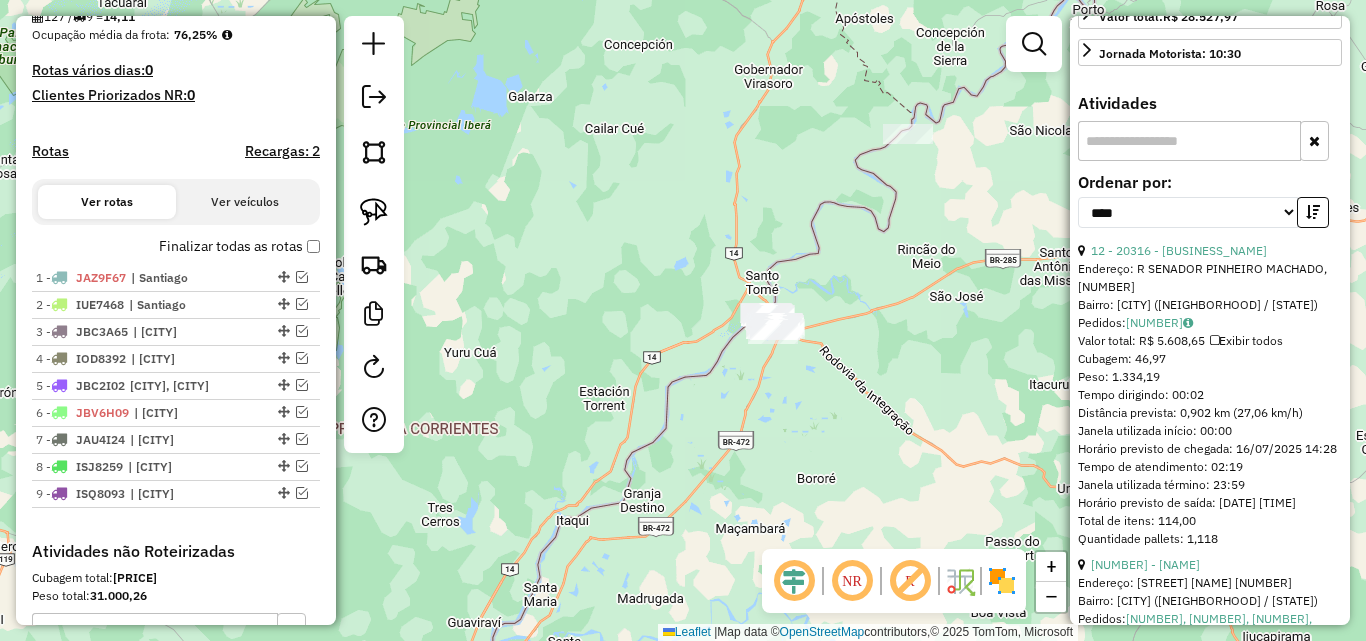 scroll, scrollTop: 700, scrollLeft: 0, axis: vertical 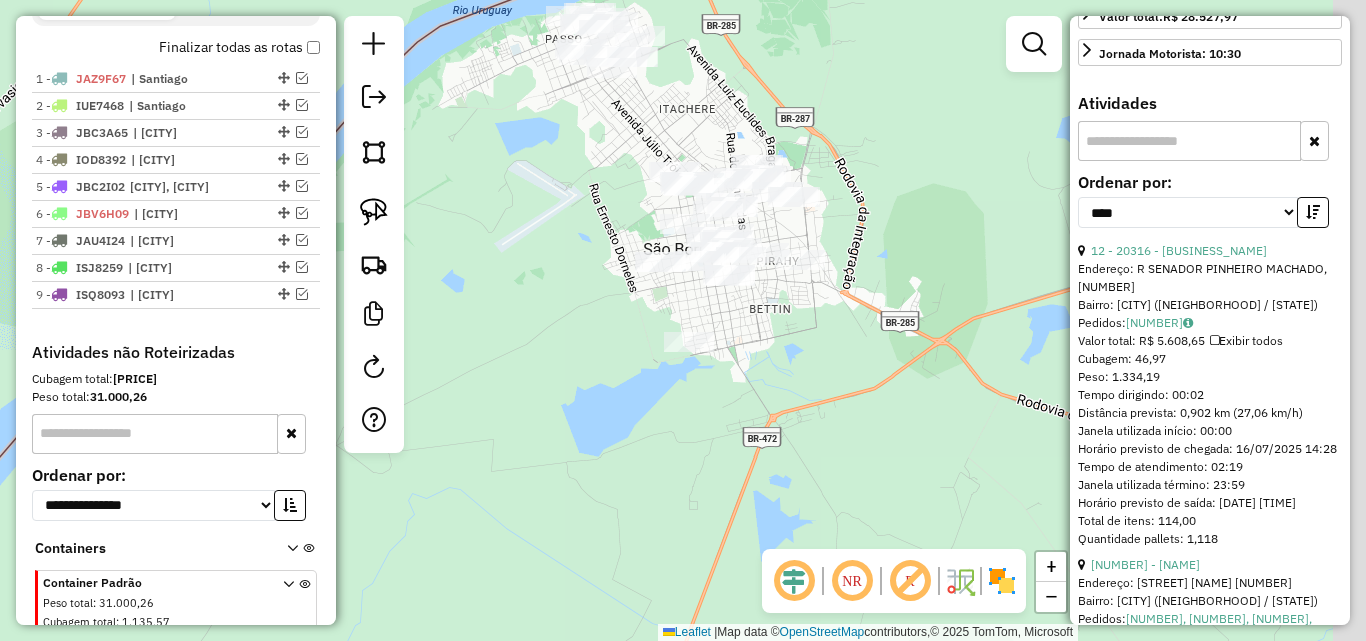 drag, startPoint x: 683, startPoint y: 454, endPoint x: 668, endPoint y: 454, distance: 15 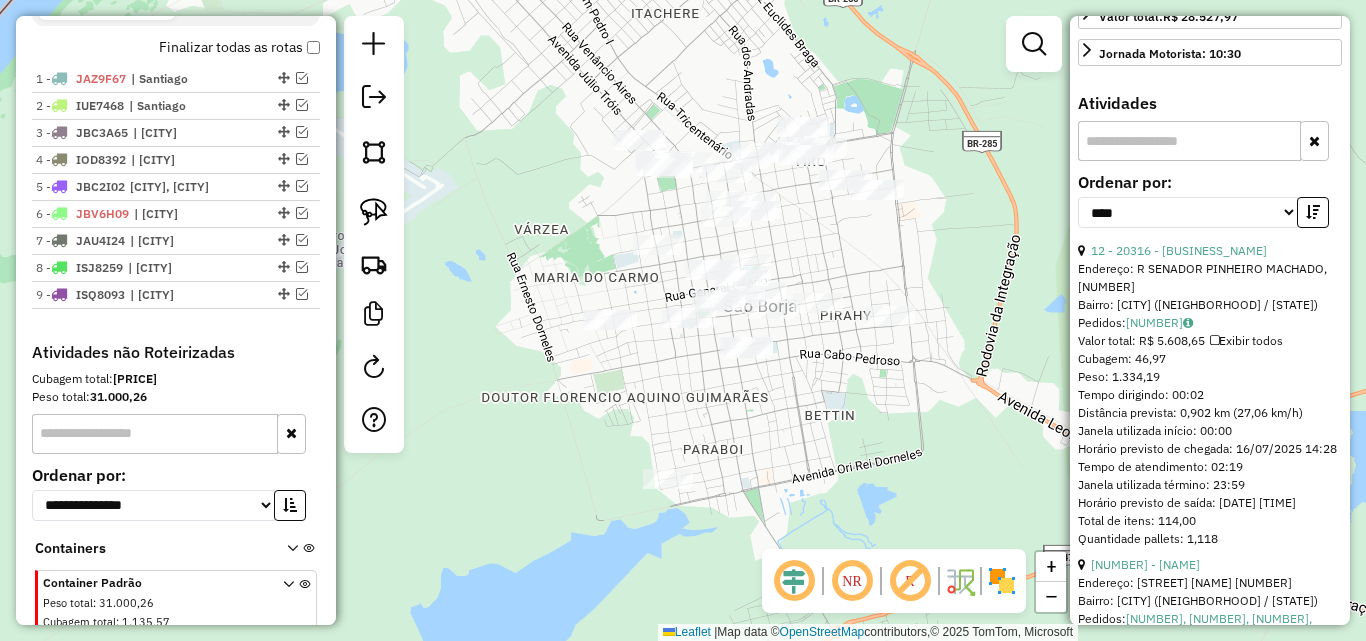 click on "Janela de atendimento Grade de atendimento Capacidade Transportadoras Veículos Cliente Pedidos  Rotas Selecione os dias de semana para filtrar as janelas de atendimento  Seg   Ter   Qua   Qui   Sex   Sáb   Dom  Informe o período da janela de atendimento: De: Até:  Filtrar exatamente a janela do cliente  Considerar janela de atendimento padrão  Selecione os dias de semana para filtrar as grades de atendimento  Seg   Ter   Qua   Qui   Sex   Sáb   Dom   Considerar clientes sem dia de atendimento cadastrado  Clientes fora do dia de atendimento selecionado Filtrar as atividades entre os valores definidos abaixo:  Peso mínimo:   Peso máximo:   Cubagem mínima:   Cubagem máxima:   De:   Até:  Filtrar as atividades entre o tempo de atendimento definido abaixo:  De:   Até:   Considerar capacidade total dos clientes não roteirizados Transportadora: Selecione um ou mais itens Tipo de veículo: Selecione um ou mais itens Veículo: Selecione um ou mais itens Motorista: Selecione um ou mais itens Nome: Rótulo:" 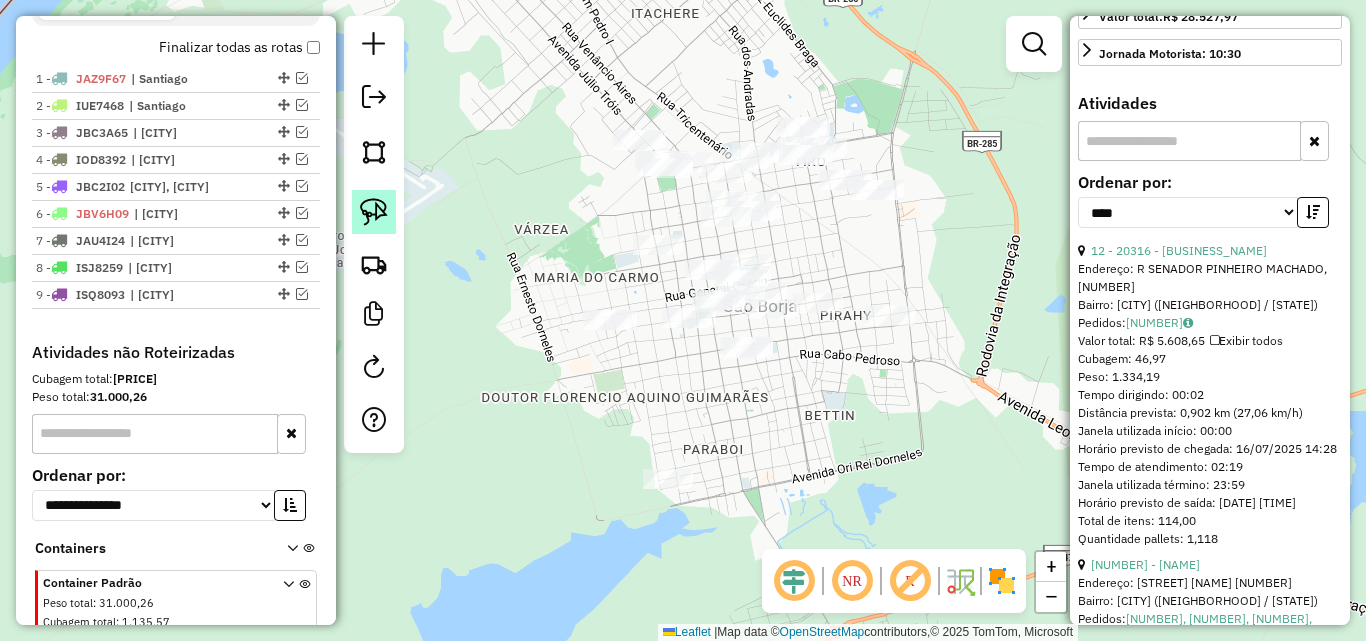 click 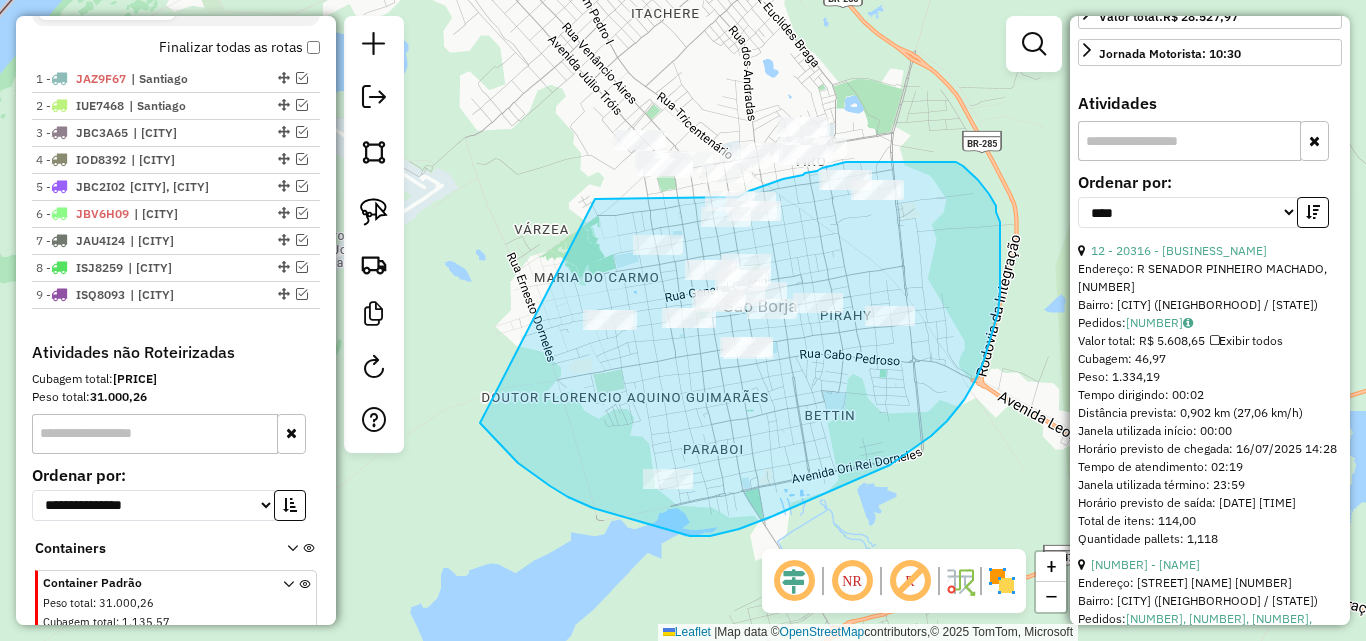 drag, startPoint x: 595, startPoint y: 199, endPoint x: 480, endPoint y: 423, distance: 251.79555 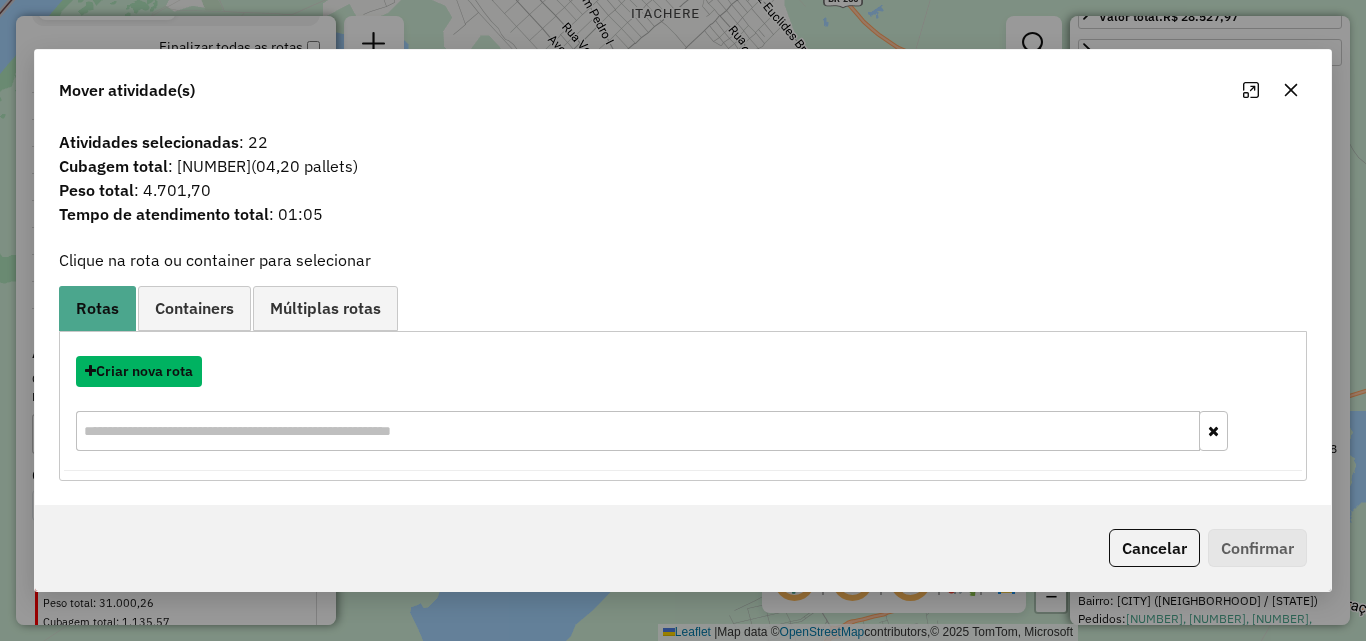click on "Criar nova rota" at bounding box center (139, 371) 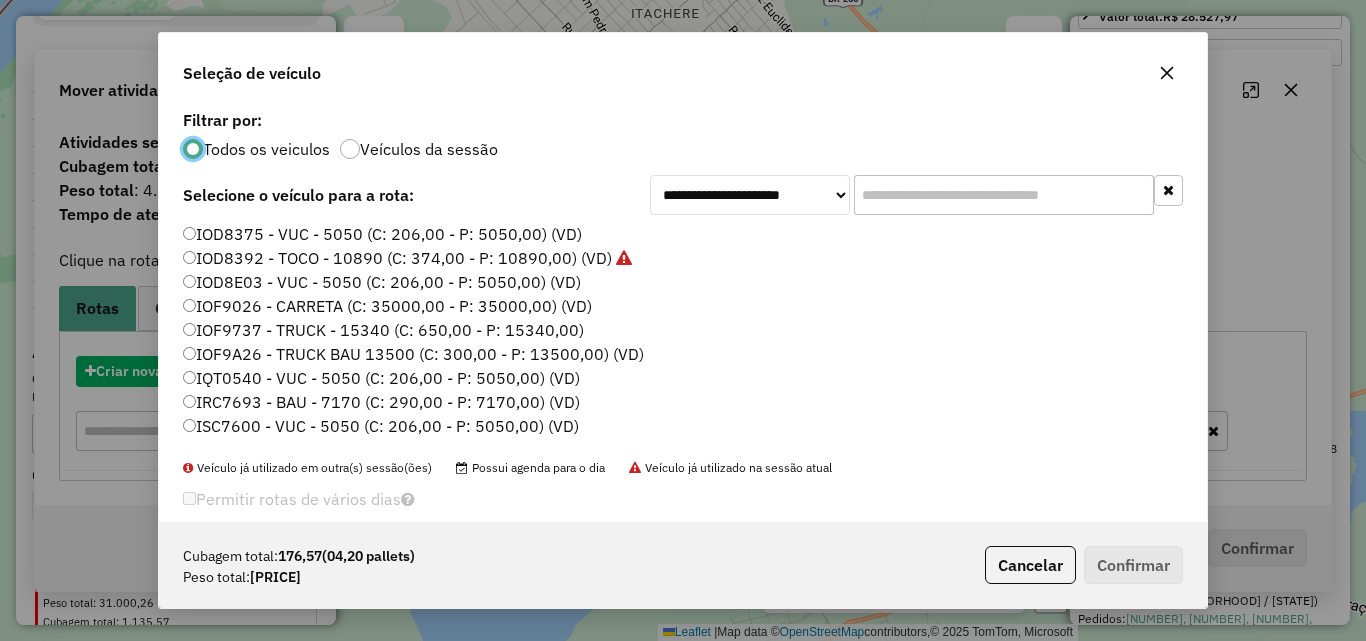 scroll, scrollTop: 11, scrollLeft: 6, axis: both 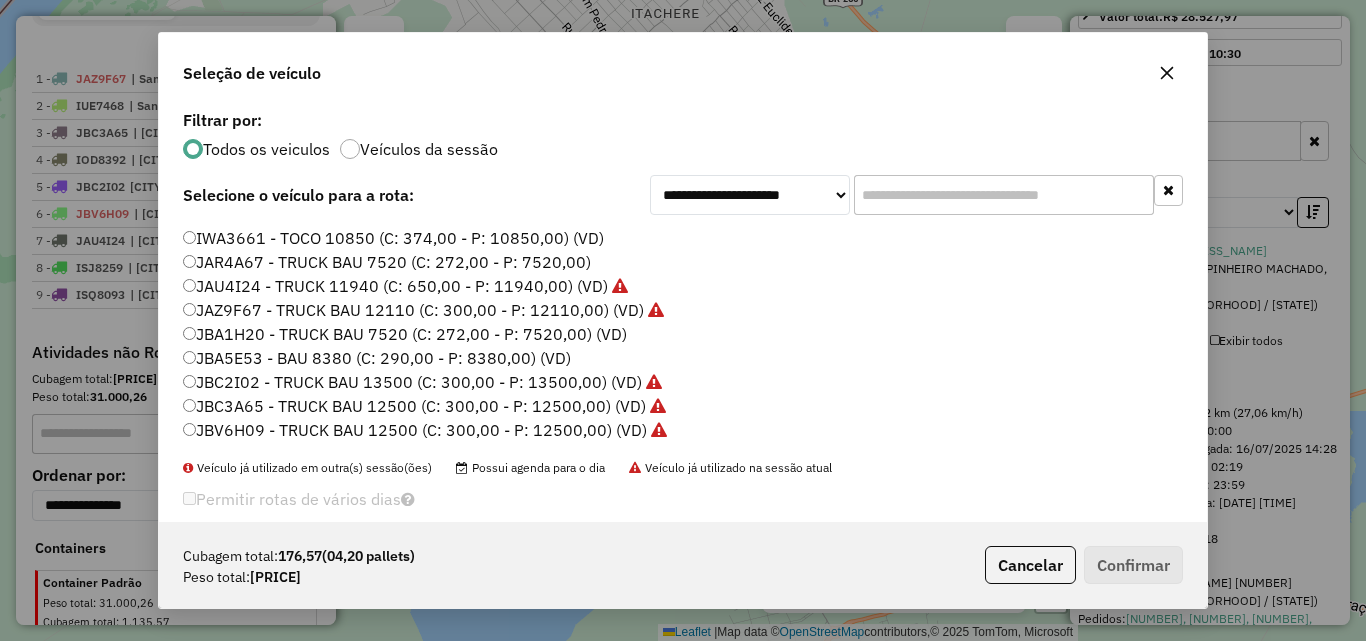 click on "JBA5E53 - BAU 8380 (C: 290,00 - P: 8380,00) (VD)" 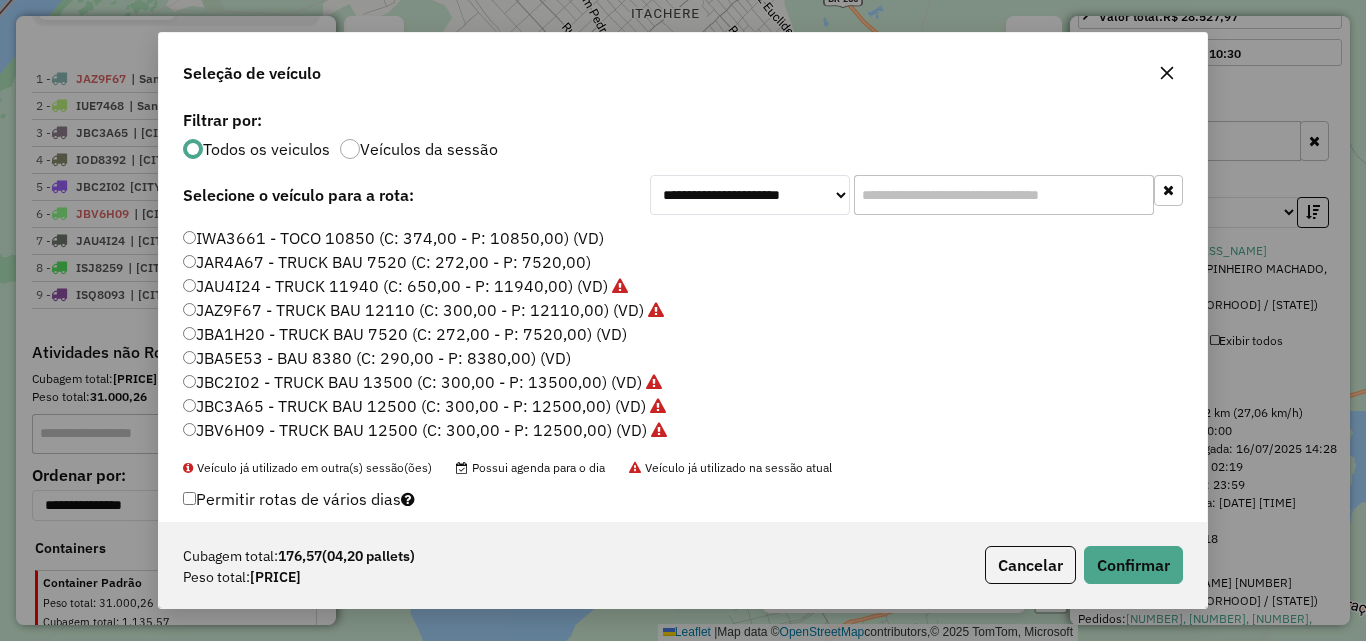 click on "JBA1H20 - TRUCK BAU 7520 (C: 272,00 - P: 7520,00) (VD)" 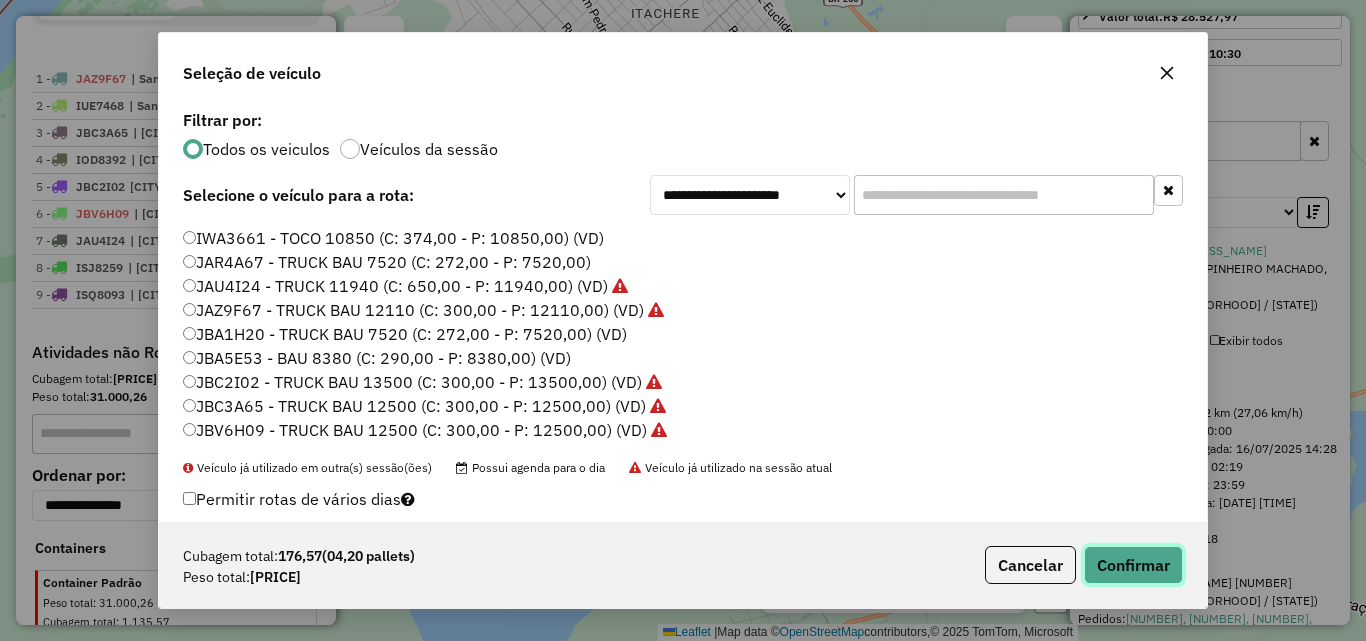 click on "Confirmar" 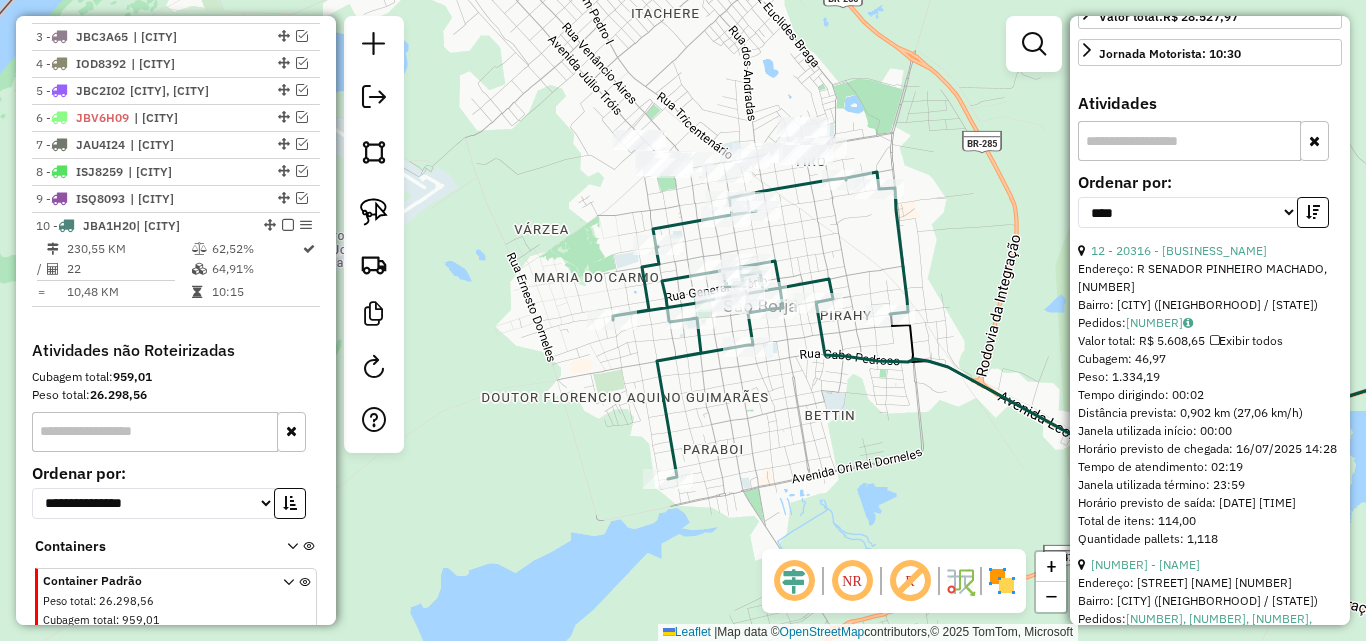 scroll, scrollTop: 871, scrollLeft: 0, axis: vertical 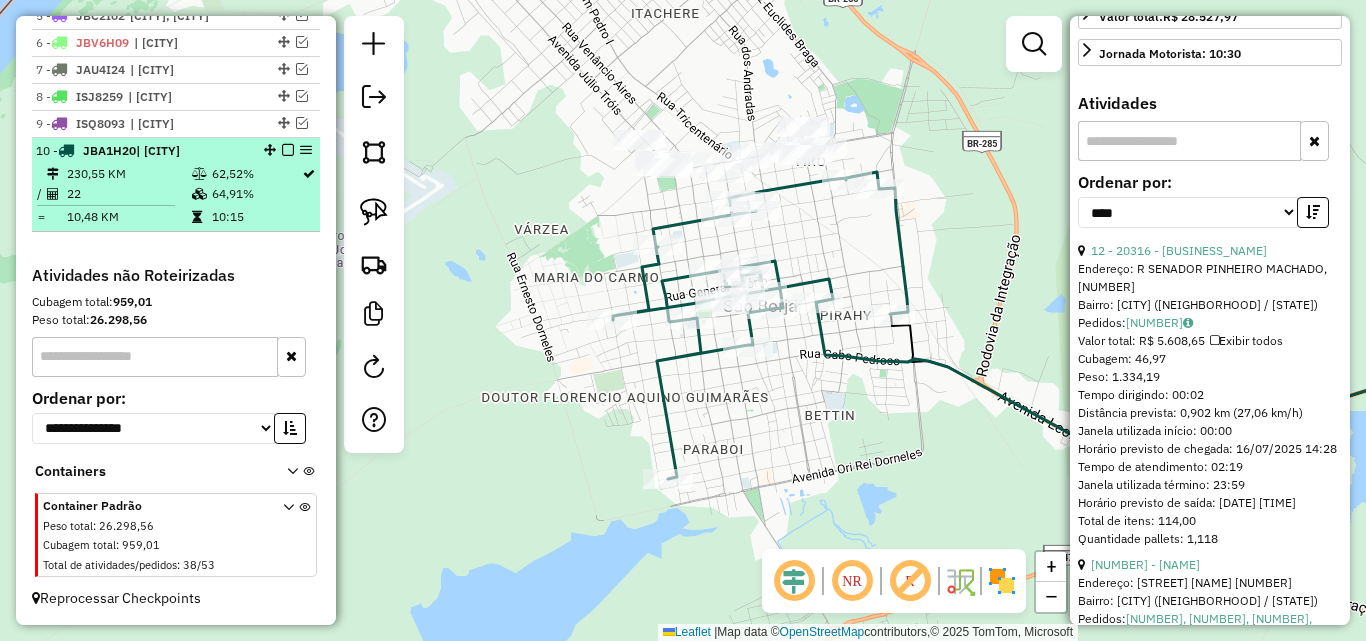 click on "22" at bounding box center [128, 194] 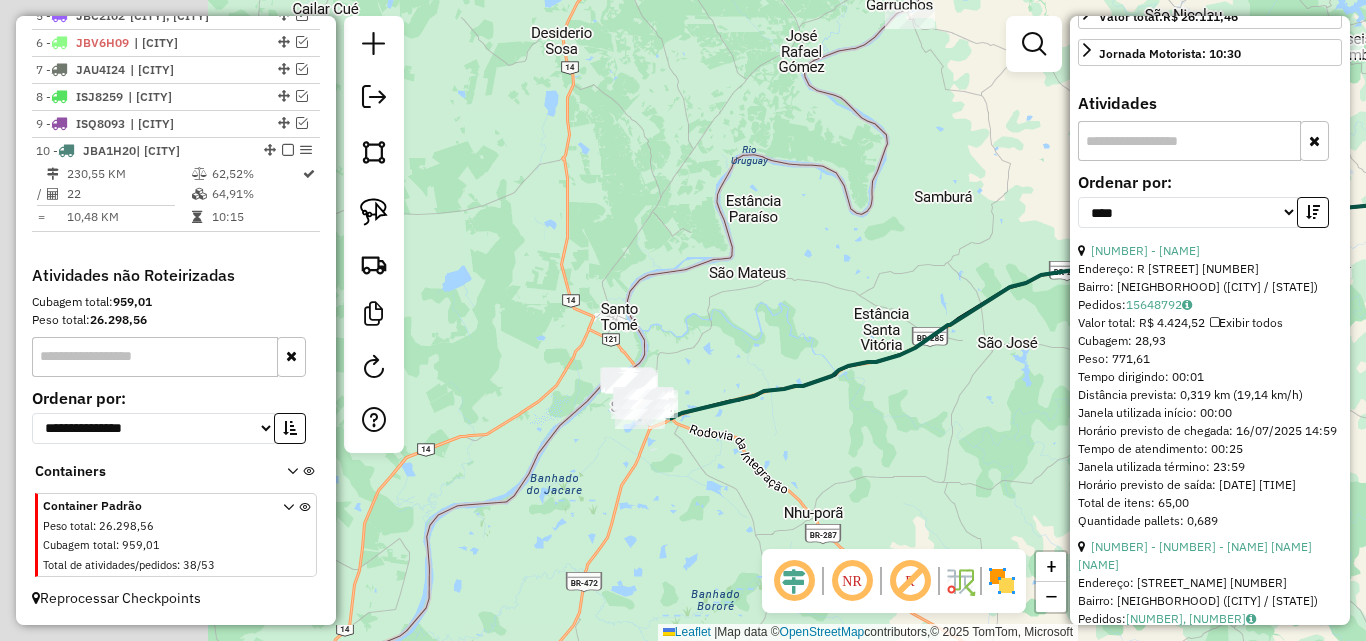 drag, startPoint x: 683, startPoint y: 447, endPoint x: 1018, endPoint y: 437, distance: 335.14923 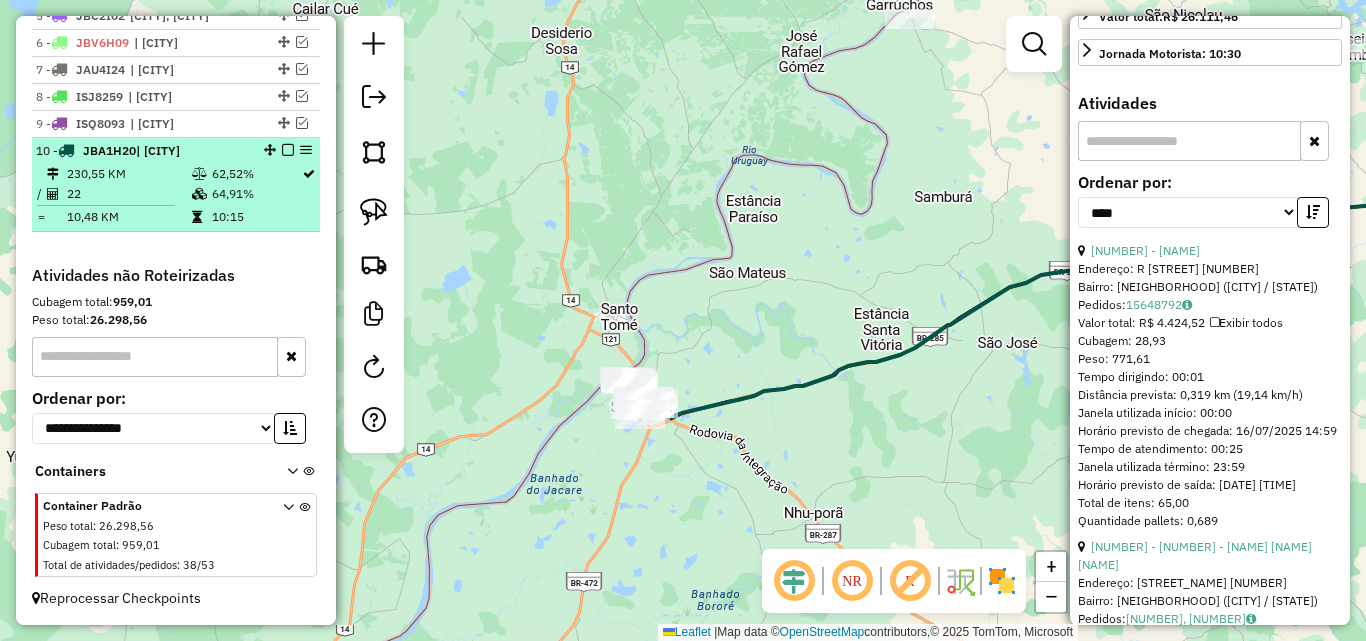 click at bounding box center (288, 150) 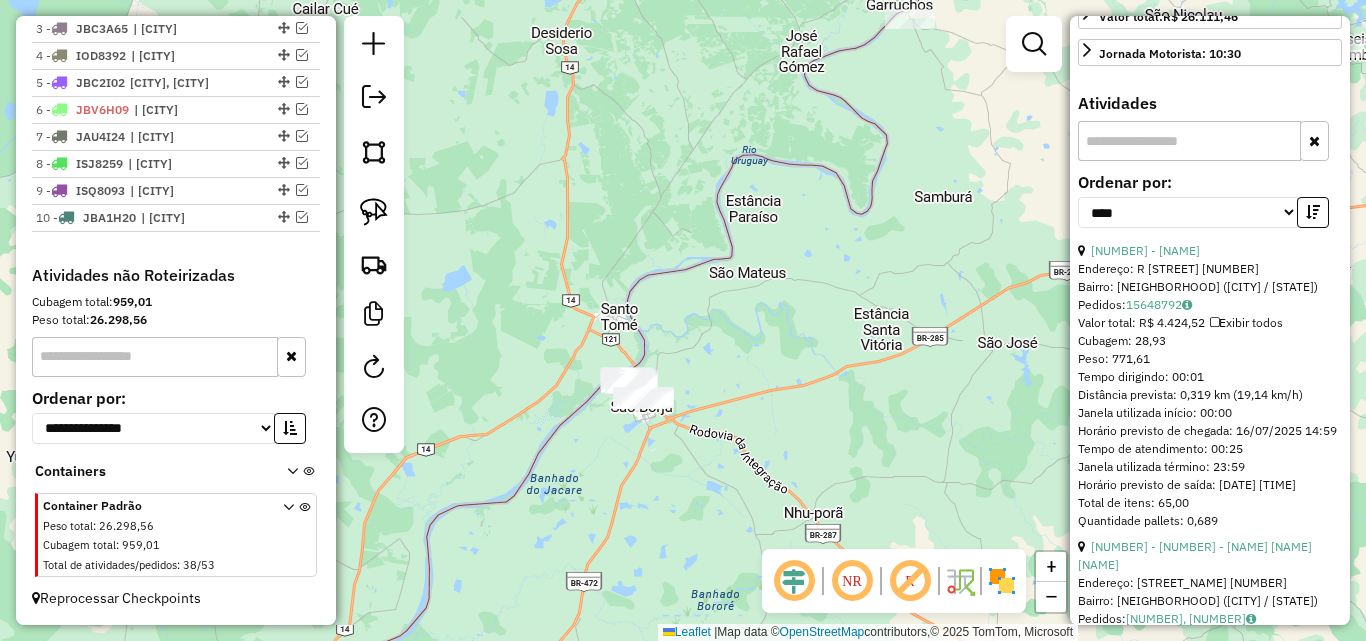 scroll, scrollTop: 804, scrollLeft: 0, axis: vertical 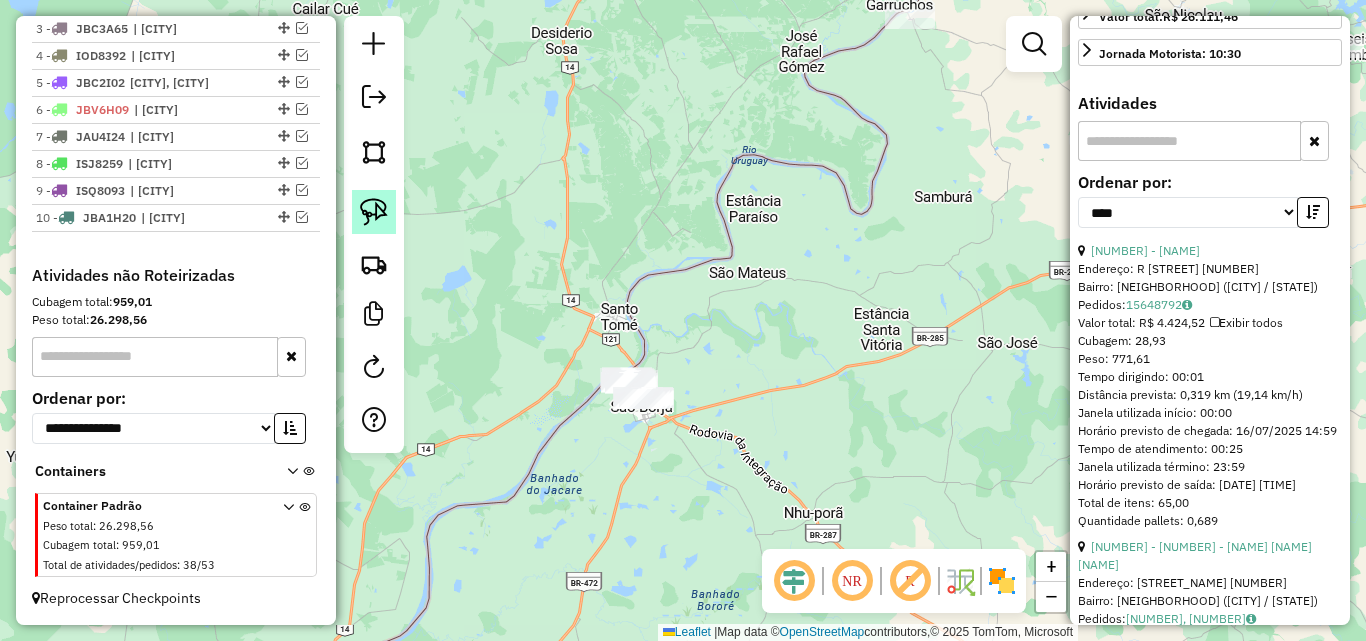 click 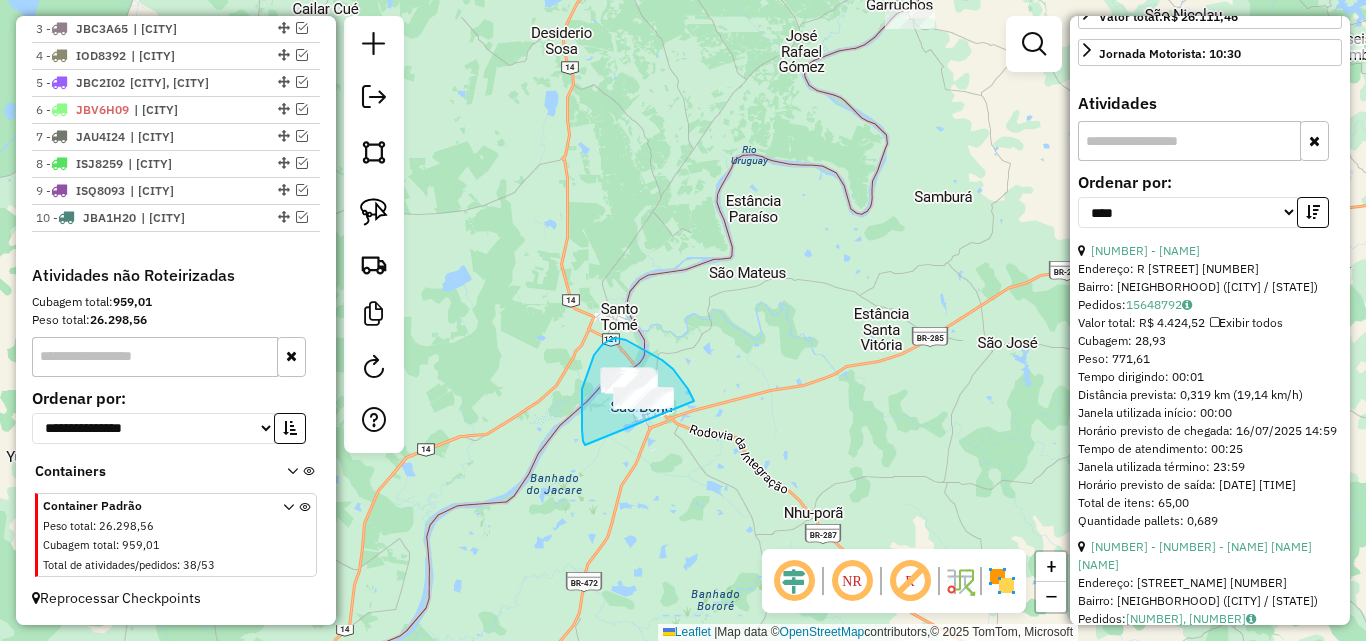 drag, startPoint x: 582, startPoint y: 398, endPoint x: 701, endPoint y: 434, distance: 124.32619 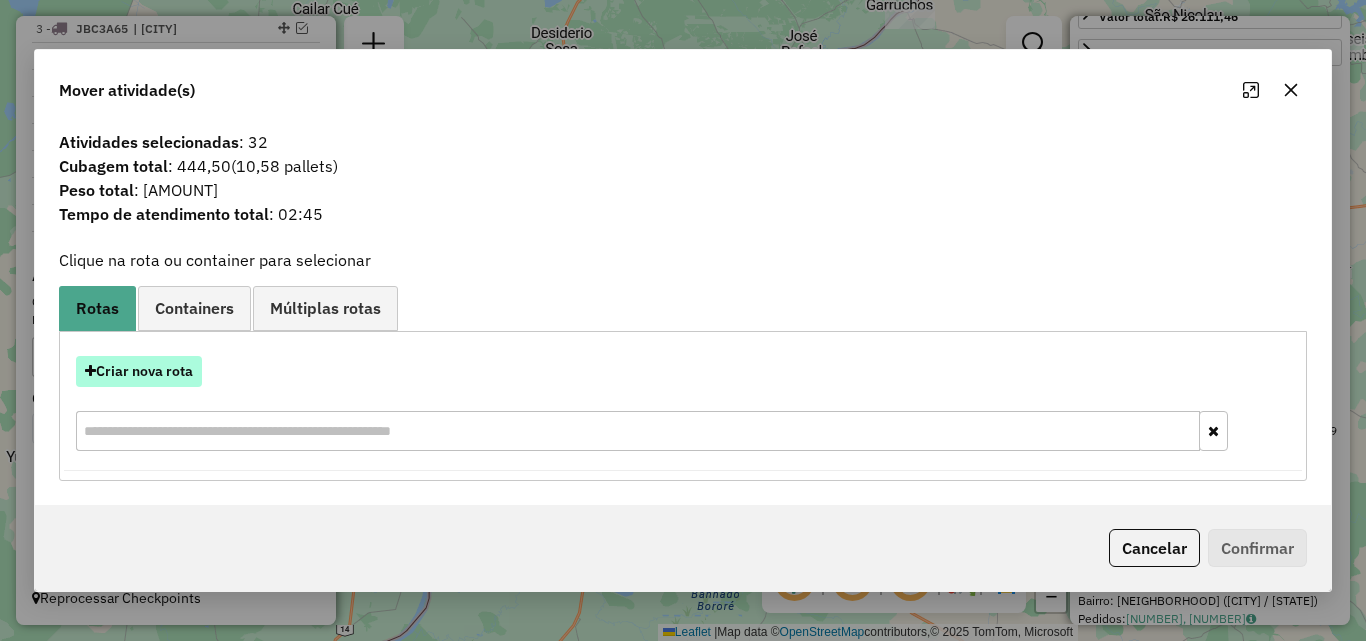 click on "Criar nova rota" at bounding box center (139, 371) 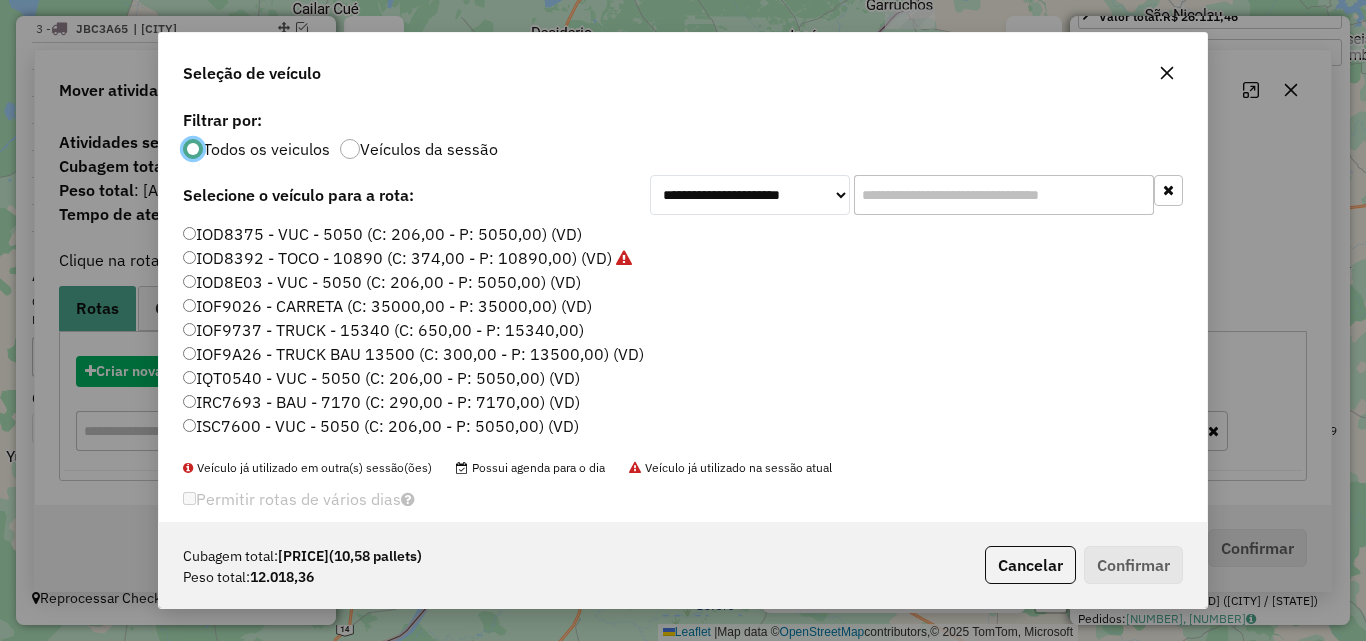 scroll, scrollTop: 11, scrollLeft: 6, axis: both 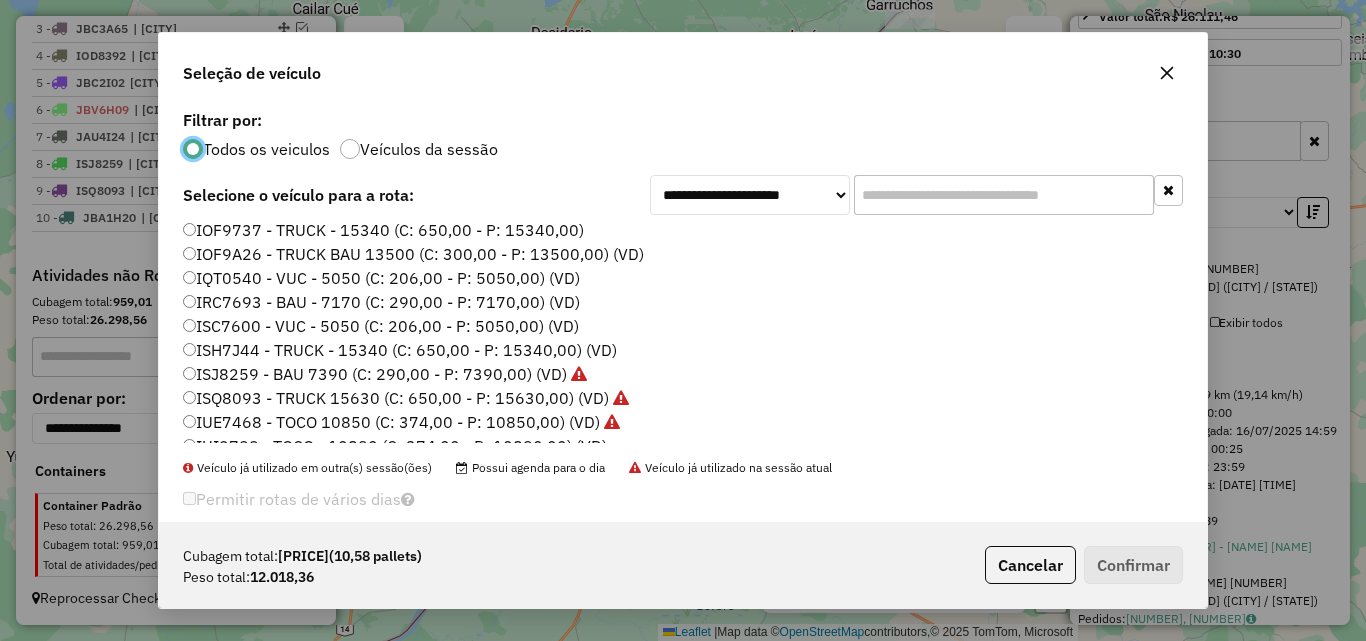 click on "IRC7693 - BAU - 7170 (C: 290,00 - P: 7170,00) (VD)" 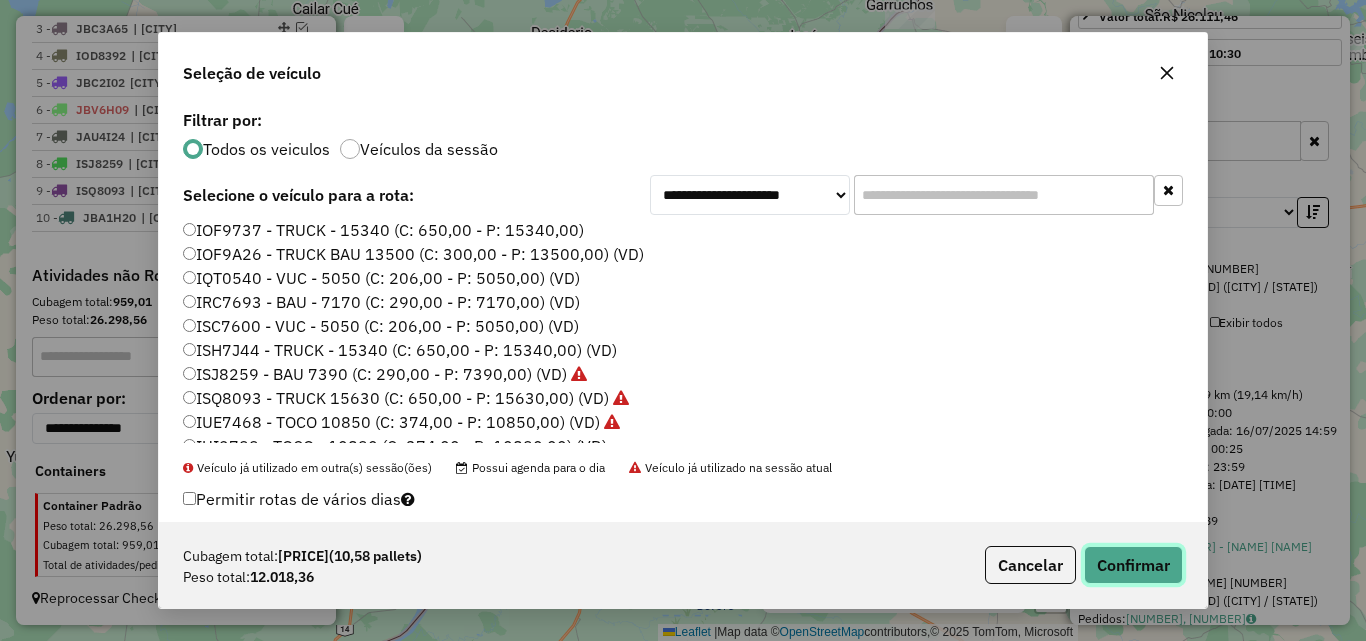 click on "Confirmar" 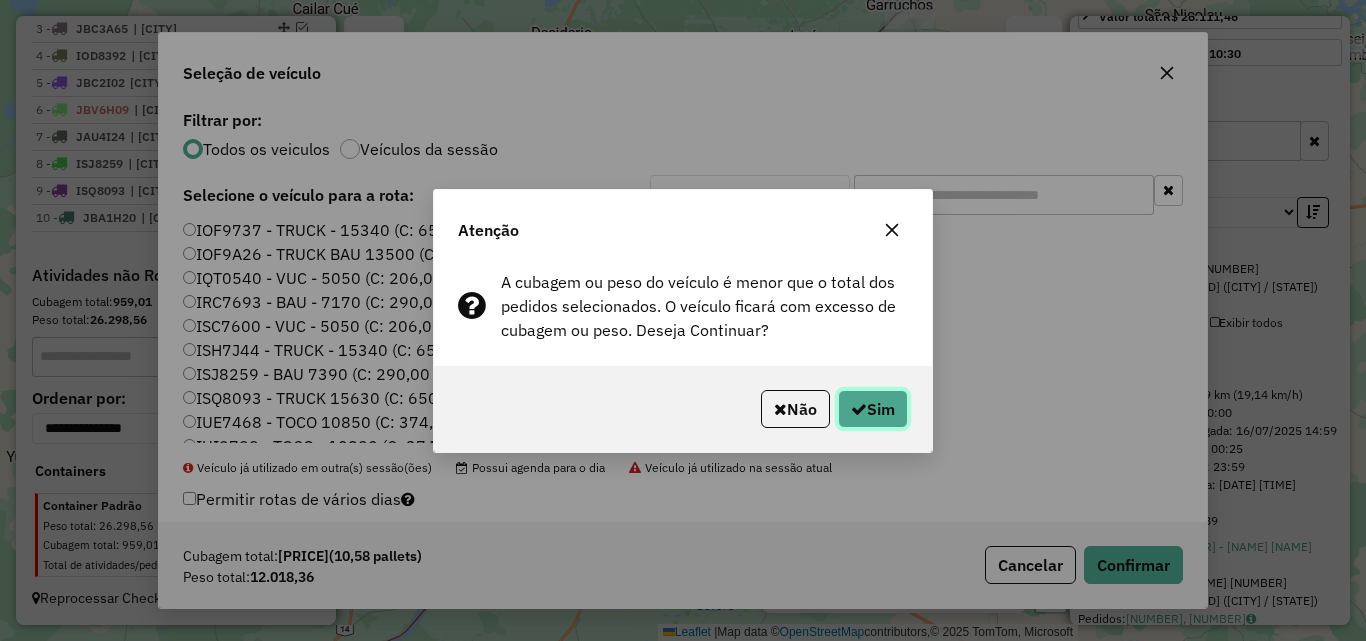 click on "Sim" 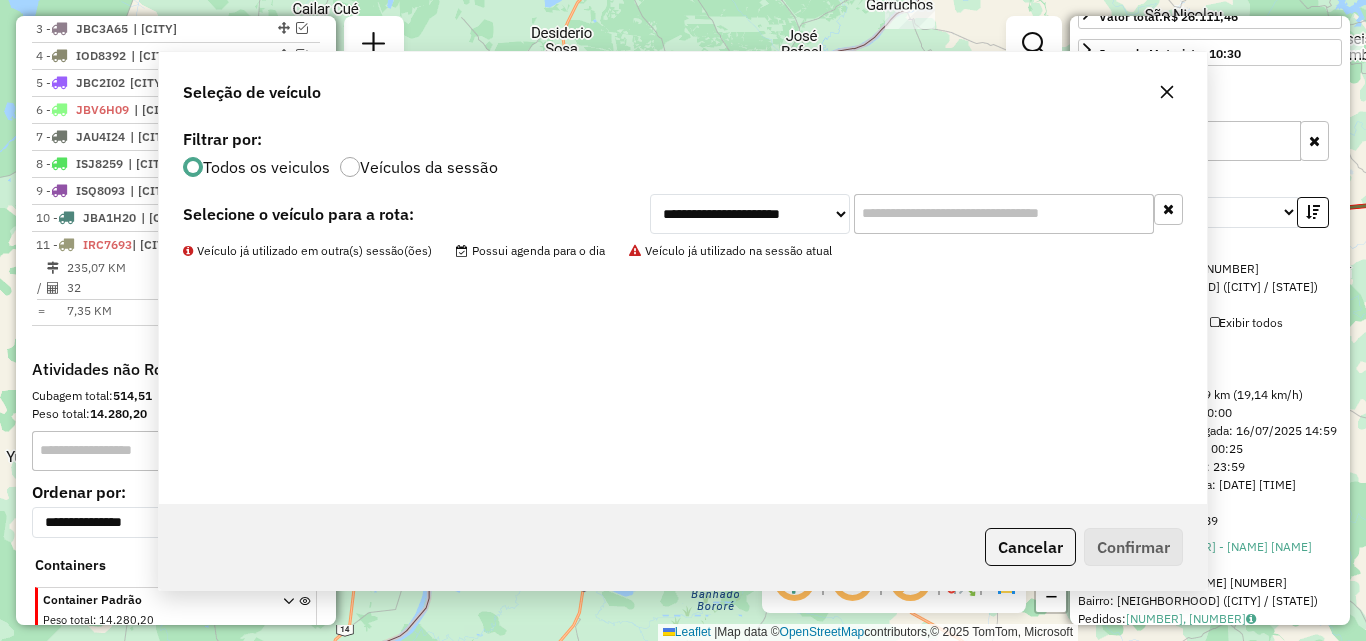 scroll, scrollTop: 898, scrollLeft: 0, axis: vertical 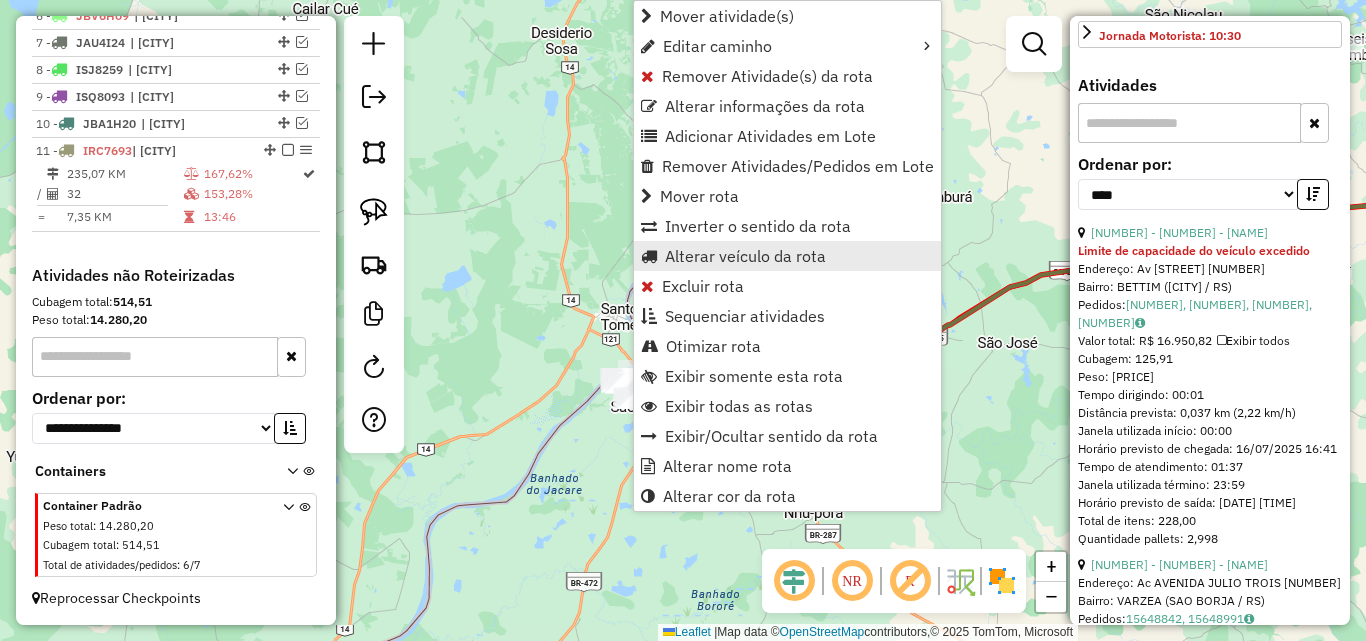 click on "Alterar veículo da rota" at bounding box center [745, 256] 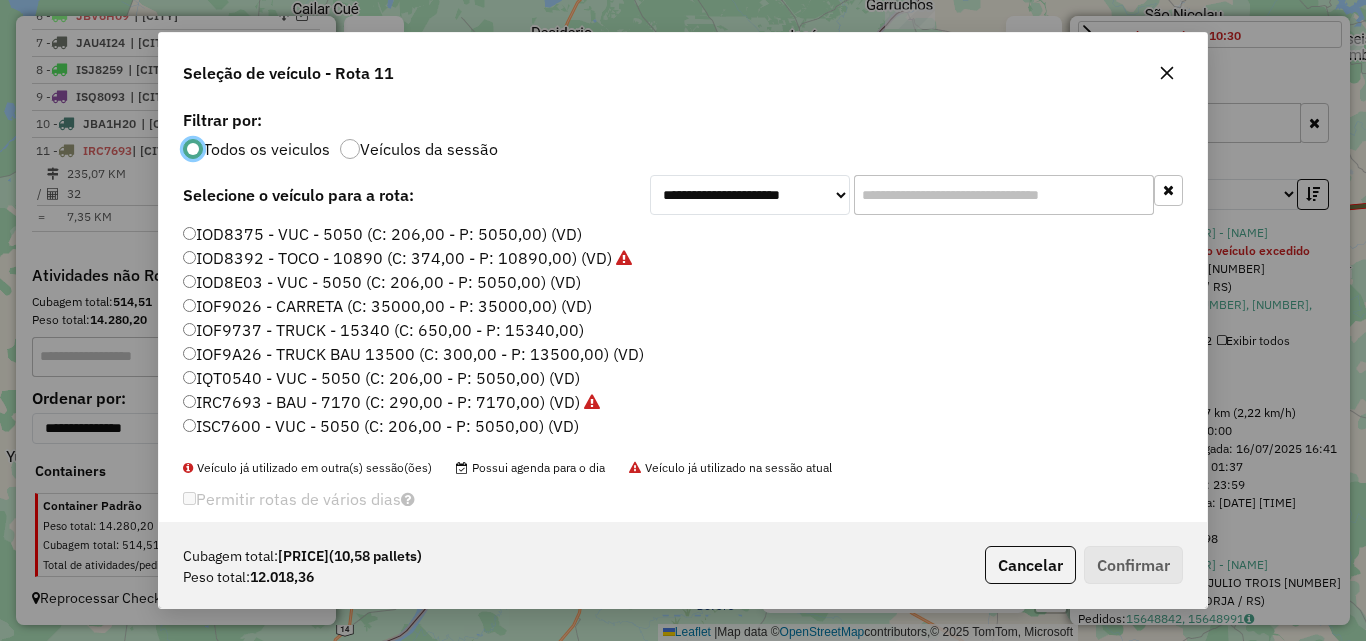 scroll, scrollTop: 11, scrollLeft: 6, axis: both 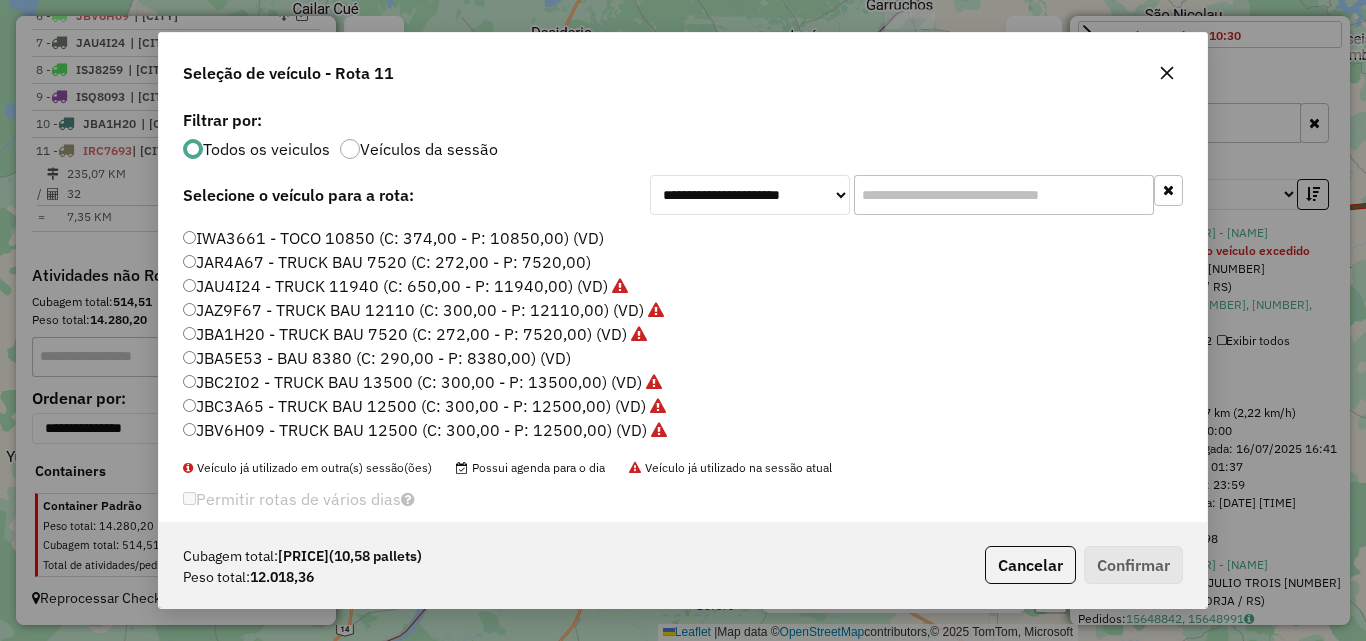 click on "JBA5E53 - BAU 8380 (C: 290,00 - P: 8380,00) (VD)" 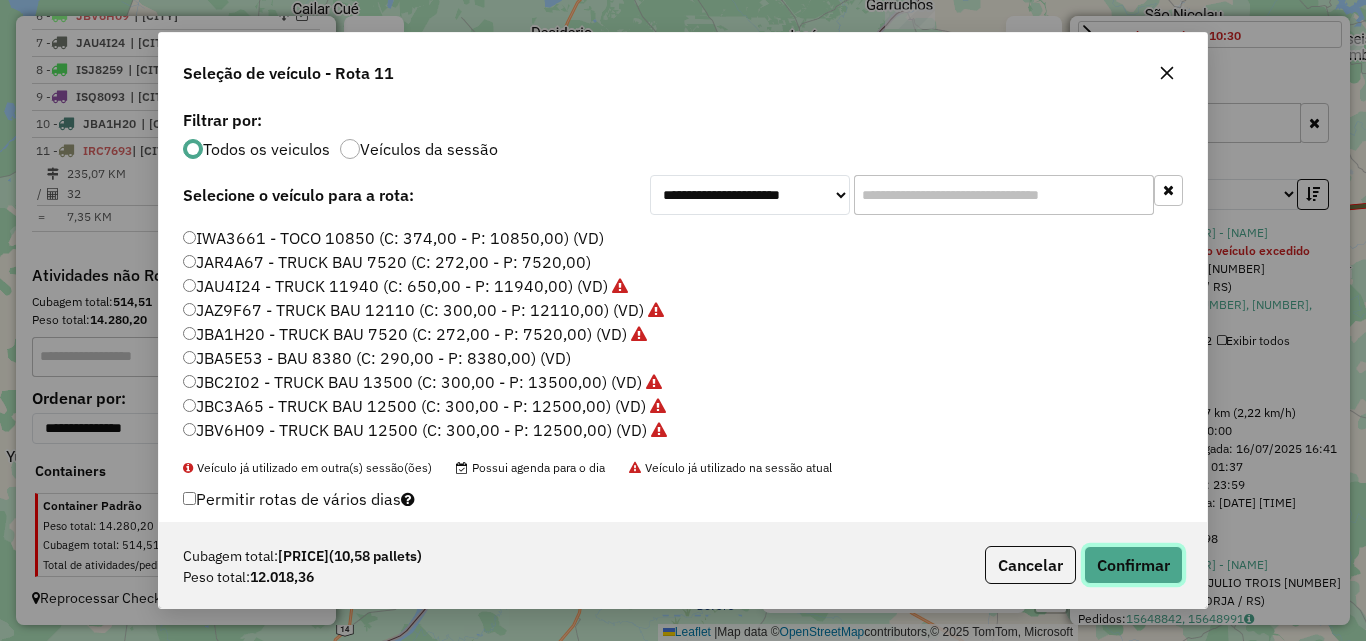 click on "Confirmar" 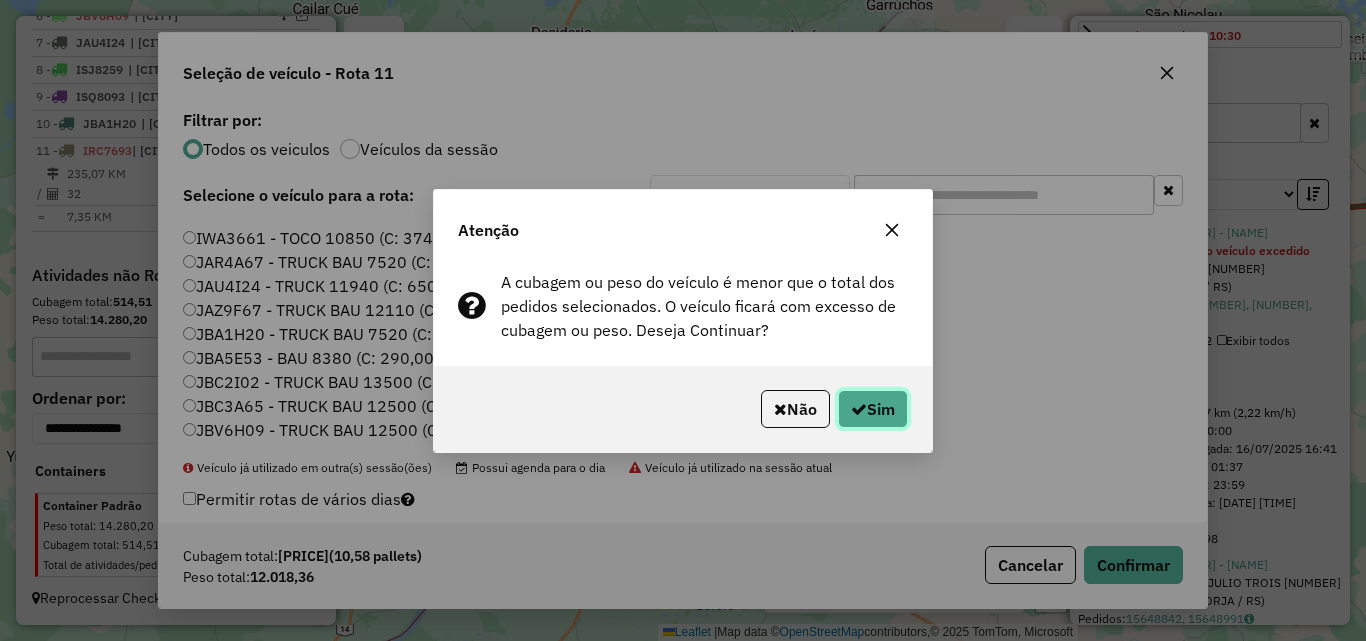 click on "Sim" 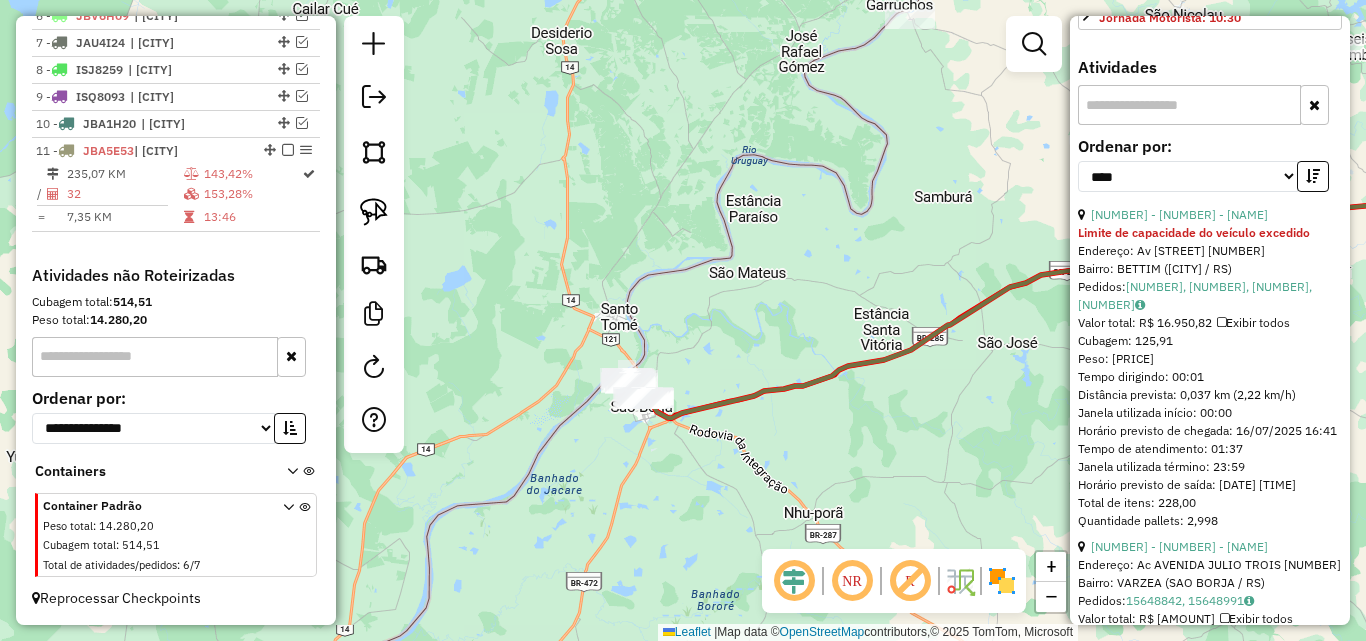 drag, startPoint x: 160, startPoint y: 161, endPoint x: 668, endPoint y: 166, distance: 508.0246 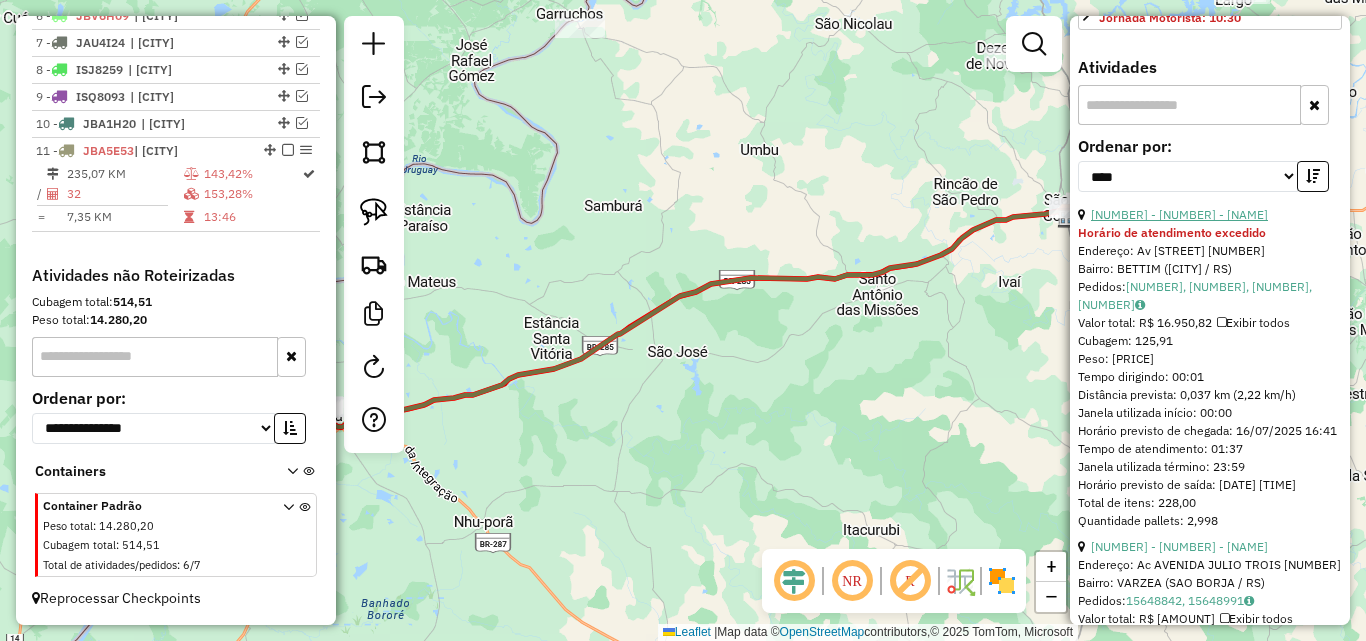 click on "[NUMBER] - [NUMBER] - [NAME]" at bounding box center (1179, 214) 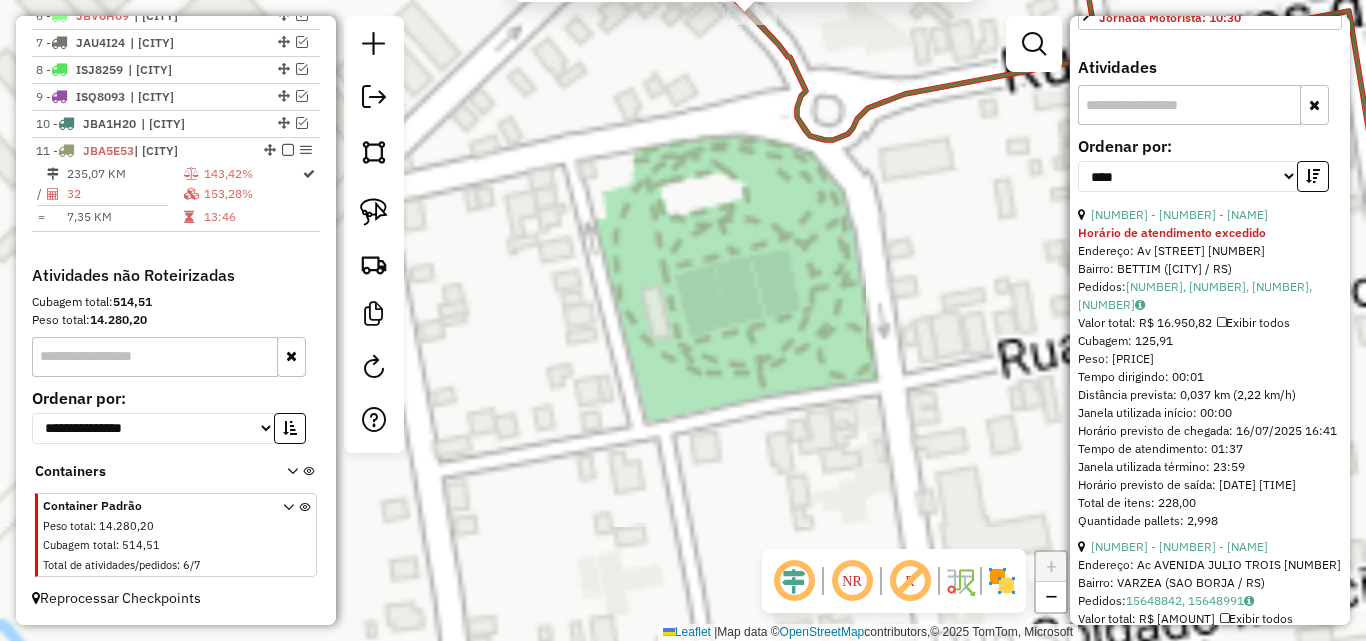 drag, startPoint x: 626, startPoint y: 334, endPoint x: 611, endPoint y: 355, distance: 25.806976 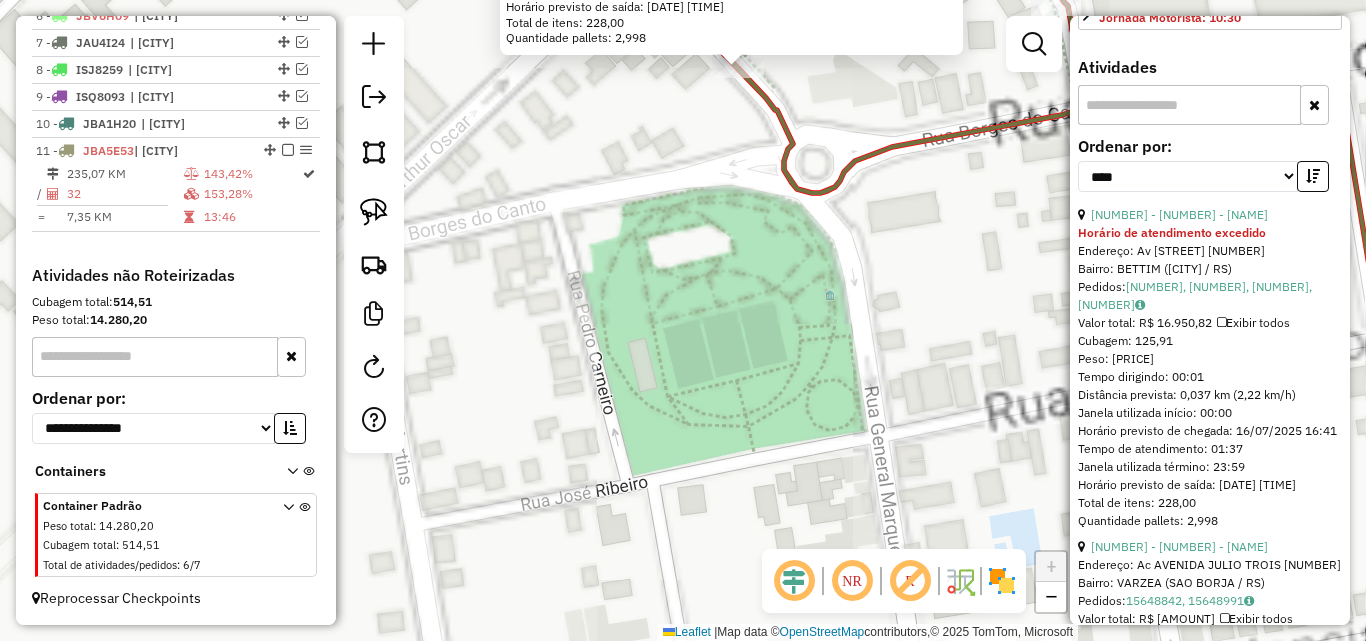 click on "[NUMBER] [FIRST] [LAST] Horário de atendimento excedido Endereço: Av JULIO TROIS [NUMBER] Bairro: BETTIM ([CITY] / RS) Pedidos: [NUMBER] [NUMBER] [NUMBER] [NUMBER] Valor total: [CURRENCY] [NUMBER] Exibir todos Cubagem: [NUMBER] Peso: [NUMBER] Tempo dirigindo: [TIME] Distância prevista: [NUMBER] km ([NUMBER] km/h) Janela utilizada início: [TIME] Horário previsto de chegada: [DATE] [TIME] Tempo de atendimento: [TIME] Janela utilizada término: [TIME] Horário previsto de saída: [DATE] [TIME] Total de itens: [NUMBER] Quantidade pallets: [NUMBER] × Janela de atendimento Grade de atendimento Capacidade Transportadoras Veículos Cliente Pedidos Rotas Selecione os dias de semana para filtrar as janelas de atendimento Seg Ter Qua Qui Sex Sáb Dom Informe o período da janela de atendimento: De: [TIME] Até: [TIME] Filtrar exatamente a janela do cliente Considerar janela de atendimento padrão Selecione os dias de semana para filtrar as grades de atendimento Seg Ter" 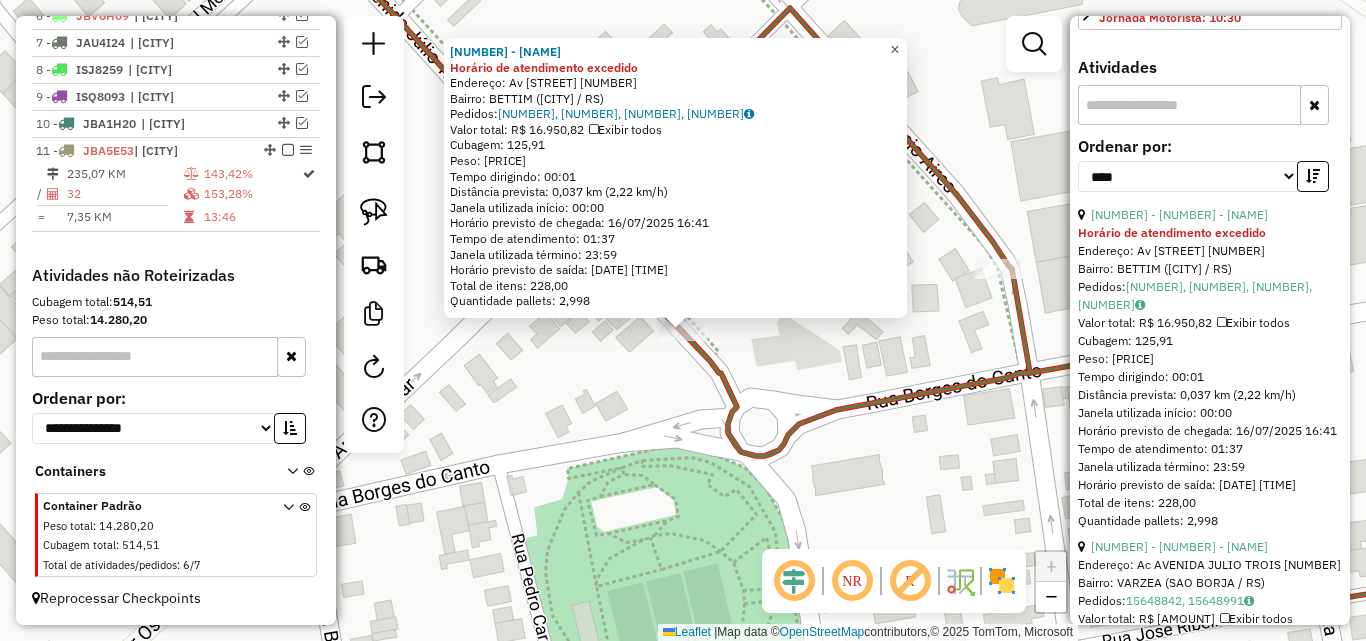 click on "×" 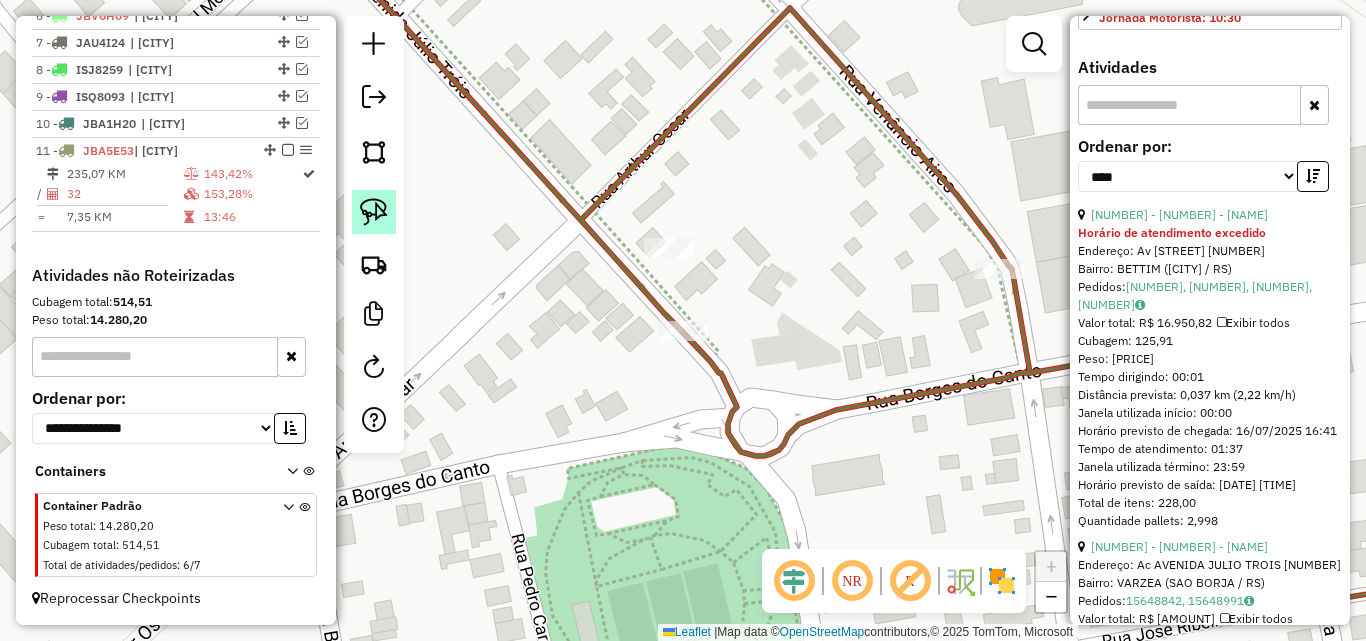 click 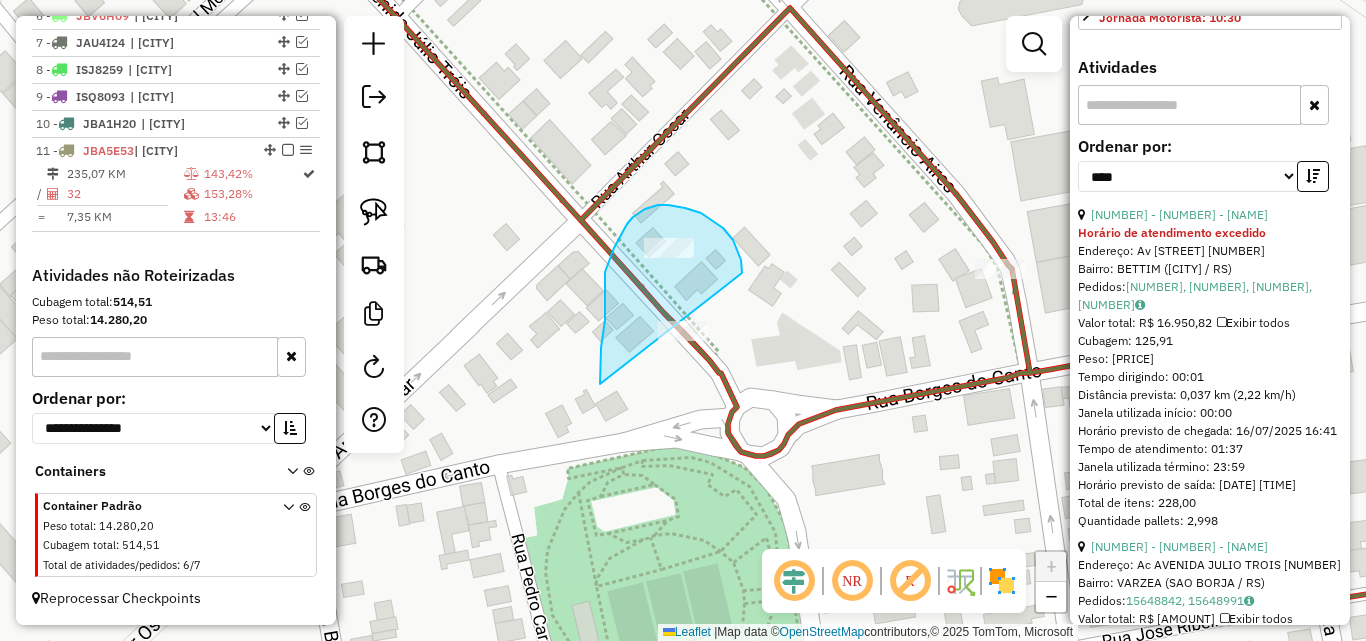 drag, startPoint x: 600, startPoint y: 370, endPoint x: 747, endPoint y: 382, distance: 147.48898 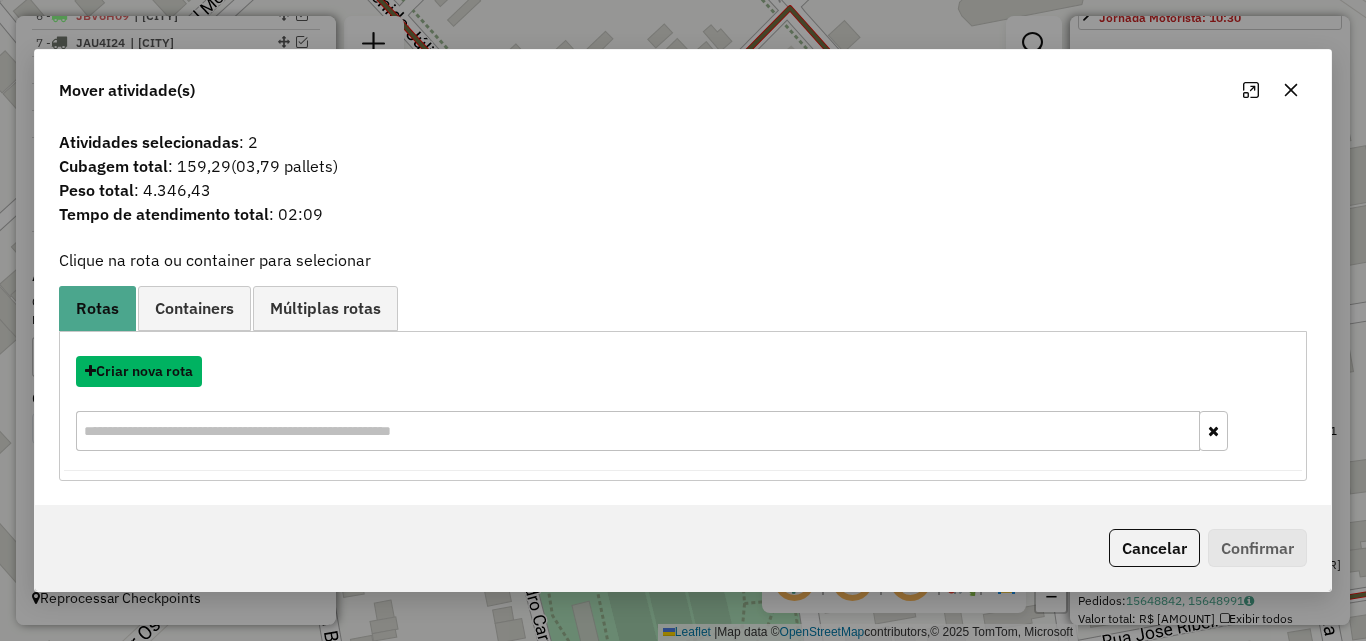 click on "Criar nova rota" at bounding box center (139, 371) 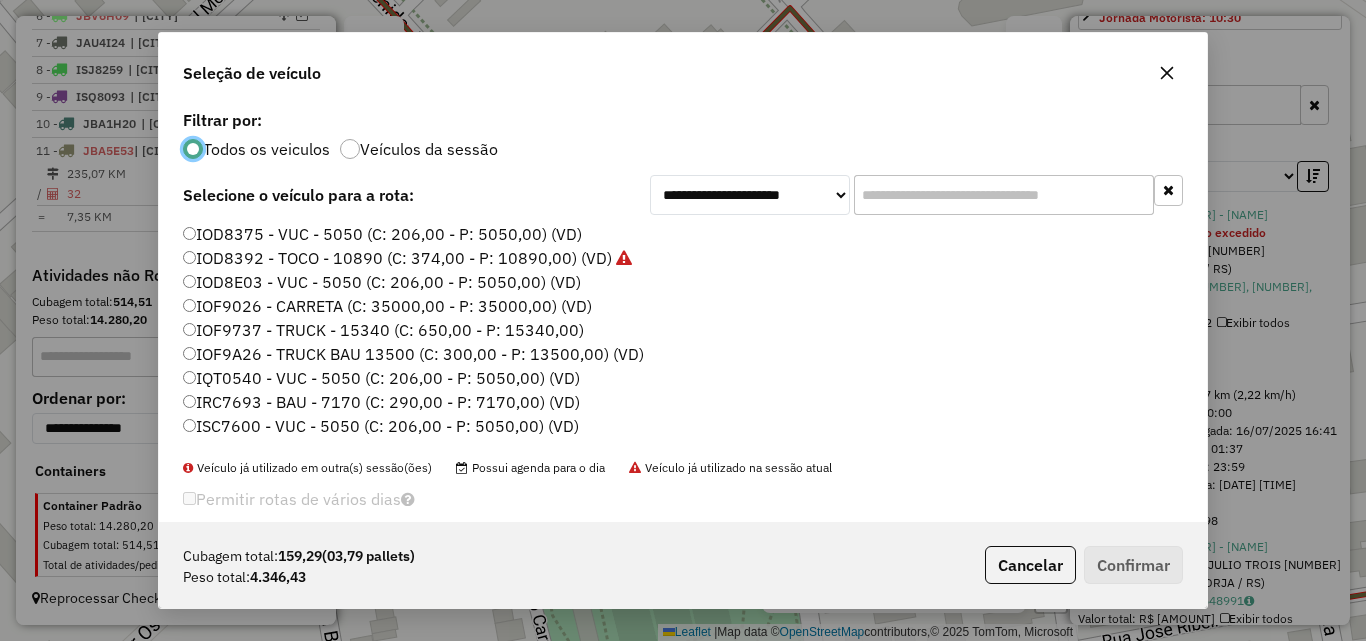 scroll, scrollTop: 11, scrollLeft: 6, axis: both 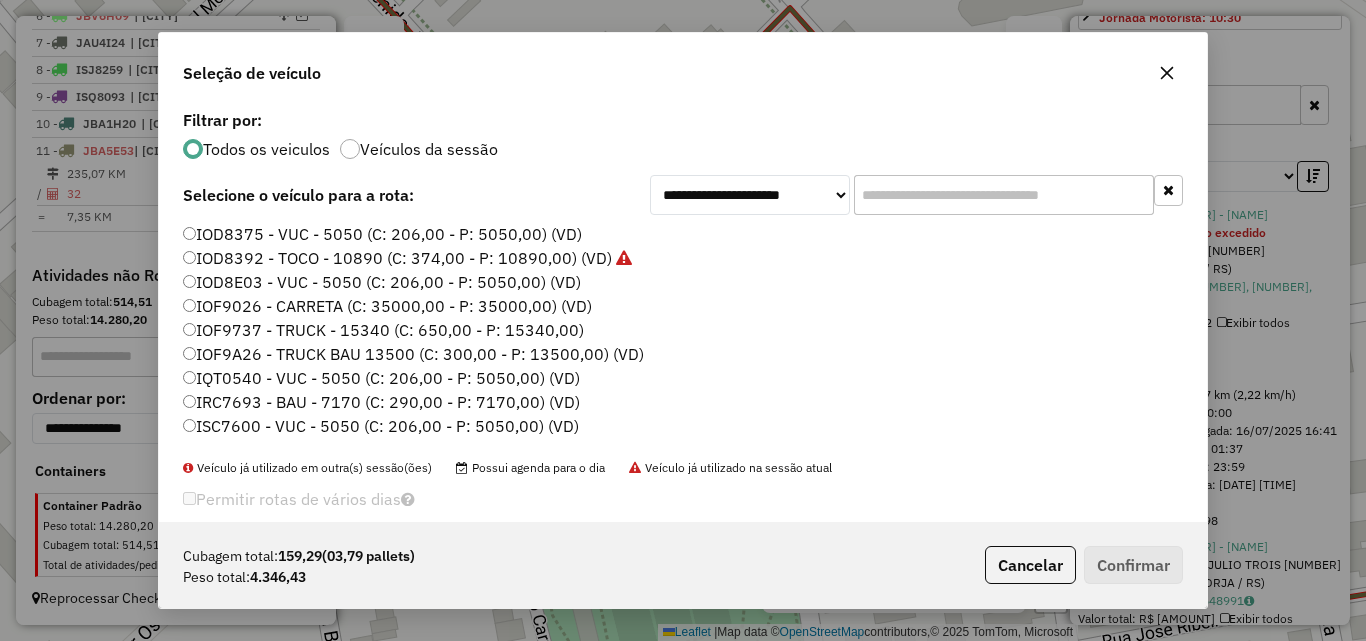 click on "IRC7693 - BAU - 7170 (C: 290,00 - P: 7170,00) (VD)" 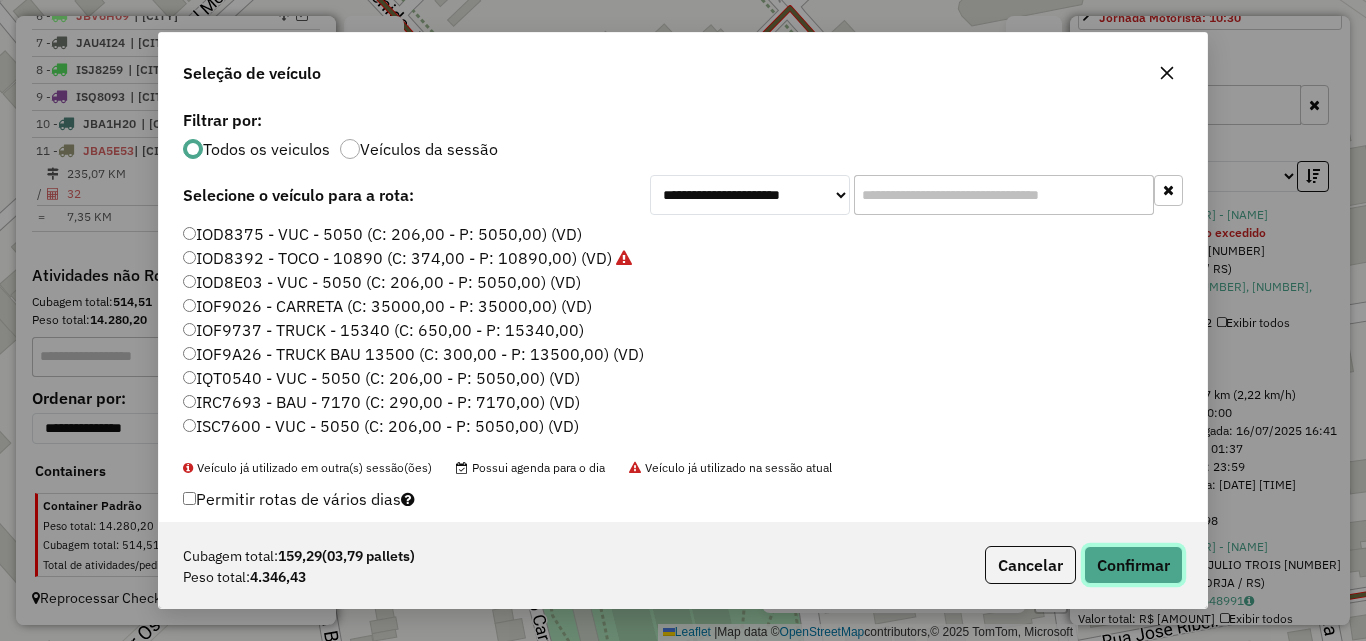 click on "Confirmar" 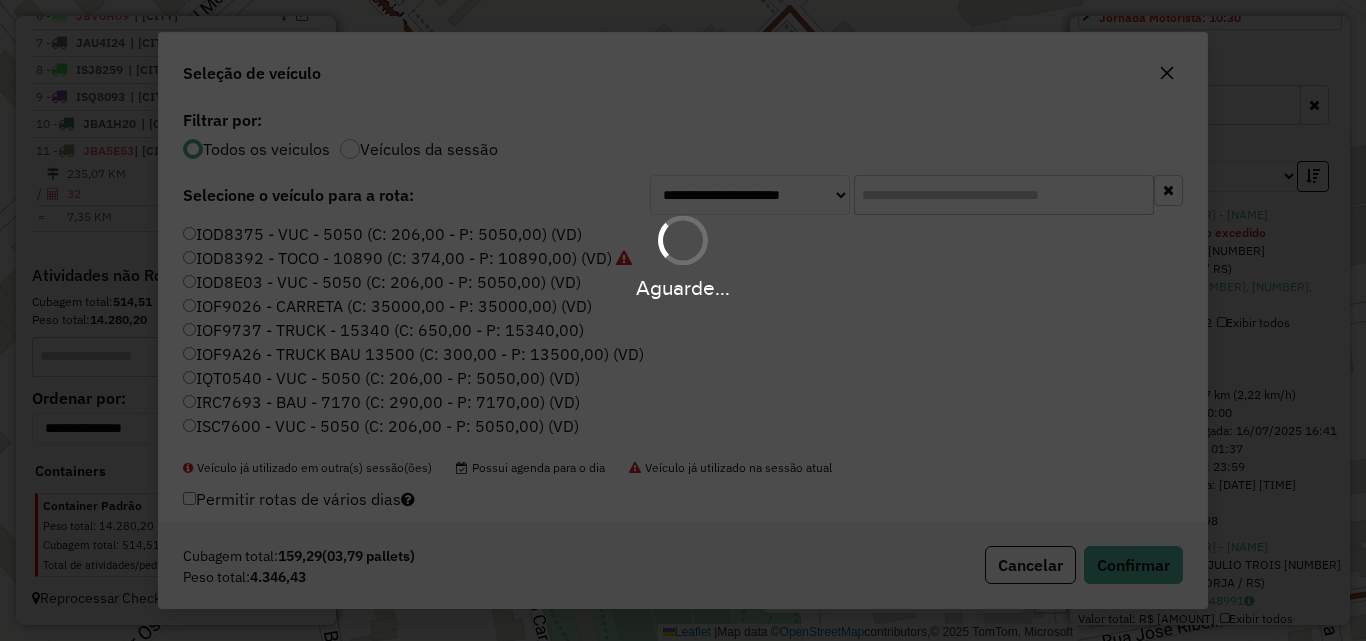 scroll, scrollTop: 582, scrollLeft: 0, axis: vertical 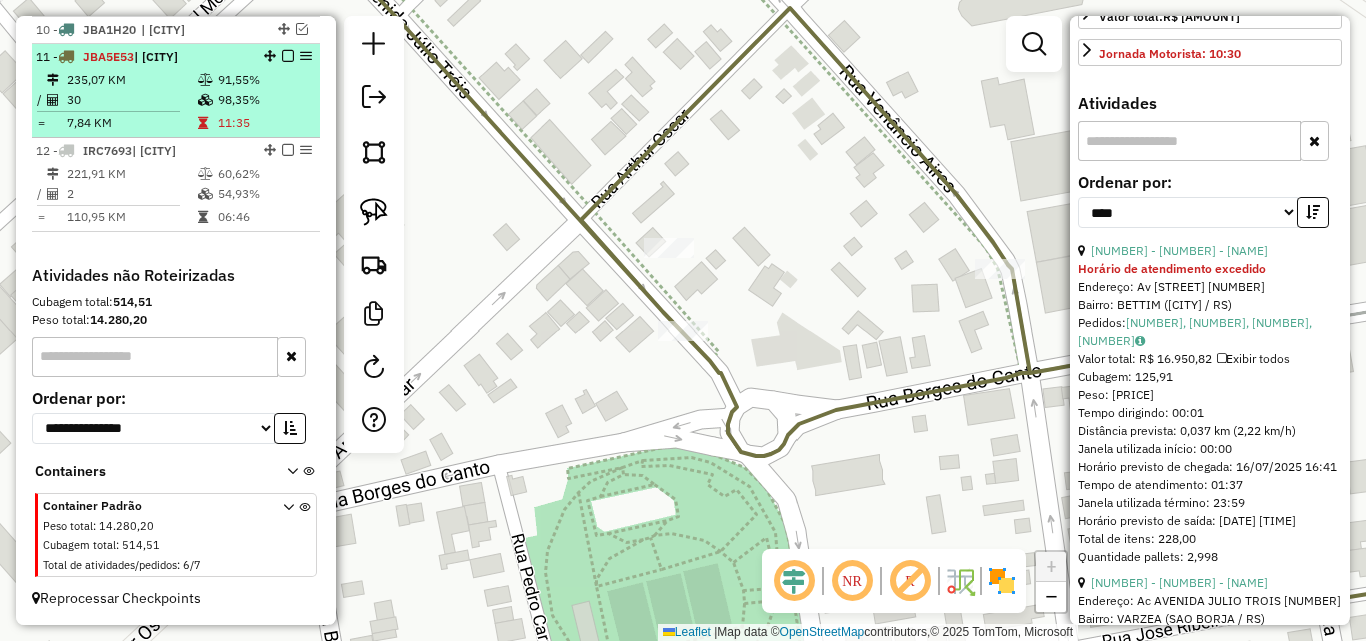drag, startPoint x: 137, startPoint y: 87, endPoint x: 176, endPoint y: 87, distance: 39 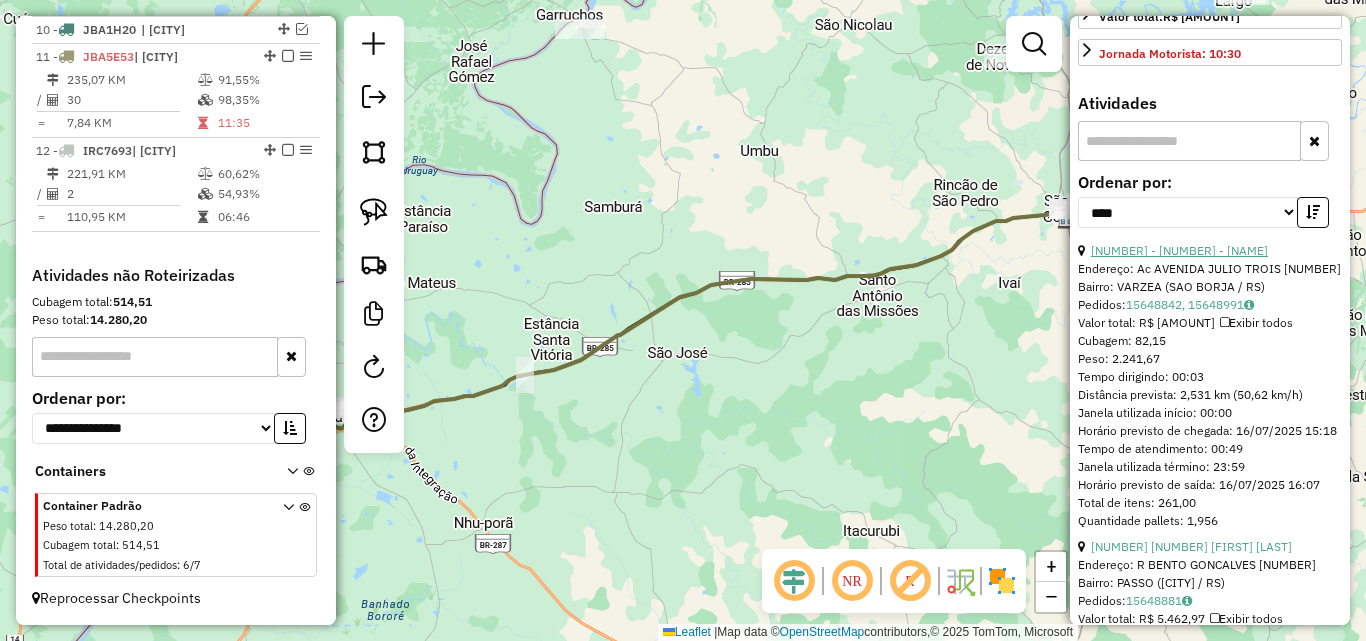 click on "[NUMBER] - [NUMBER] - [NAME]" at bounding box center (1179, 250) 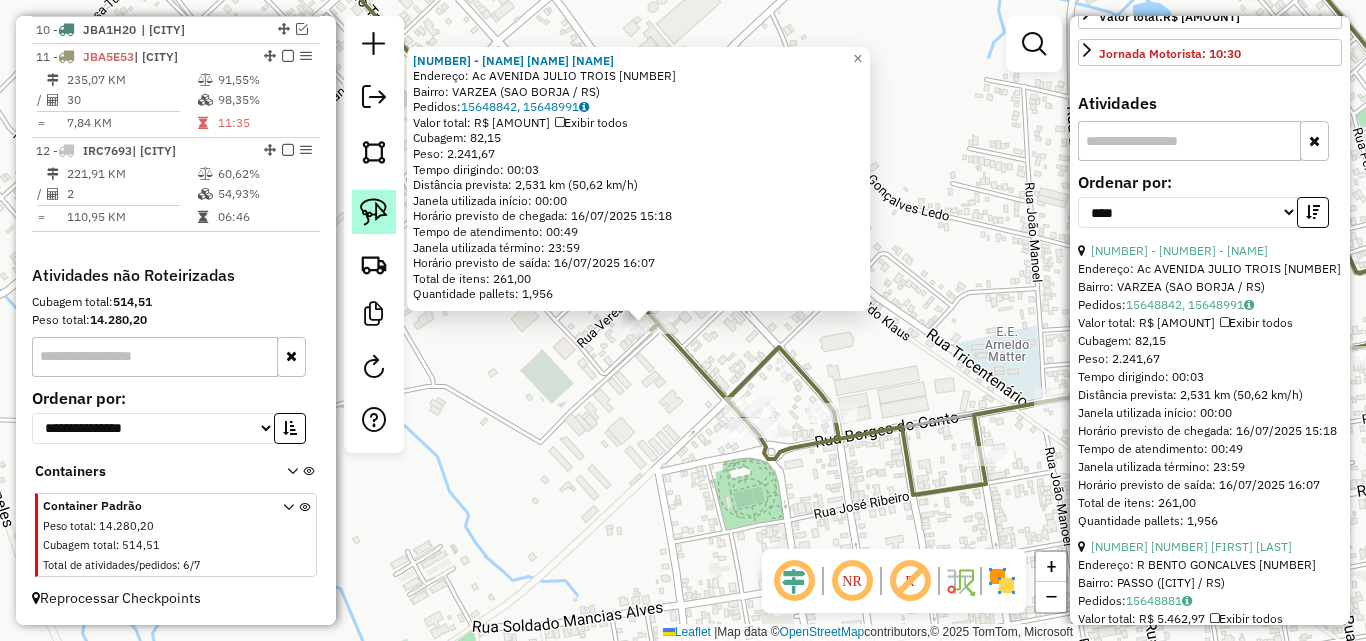 click 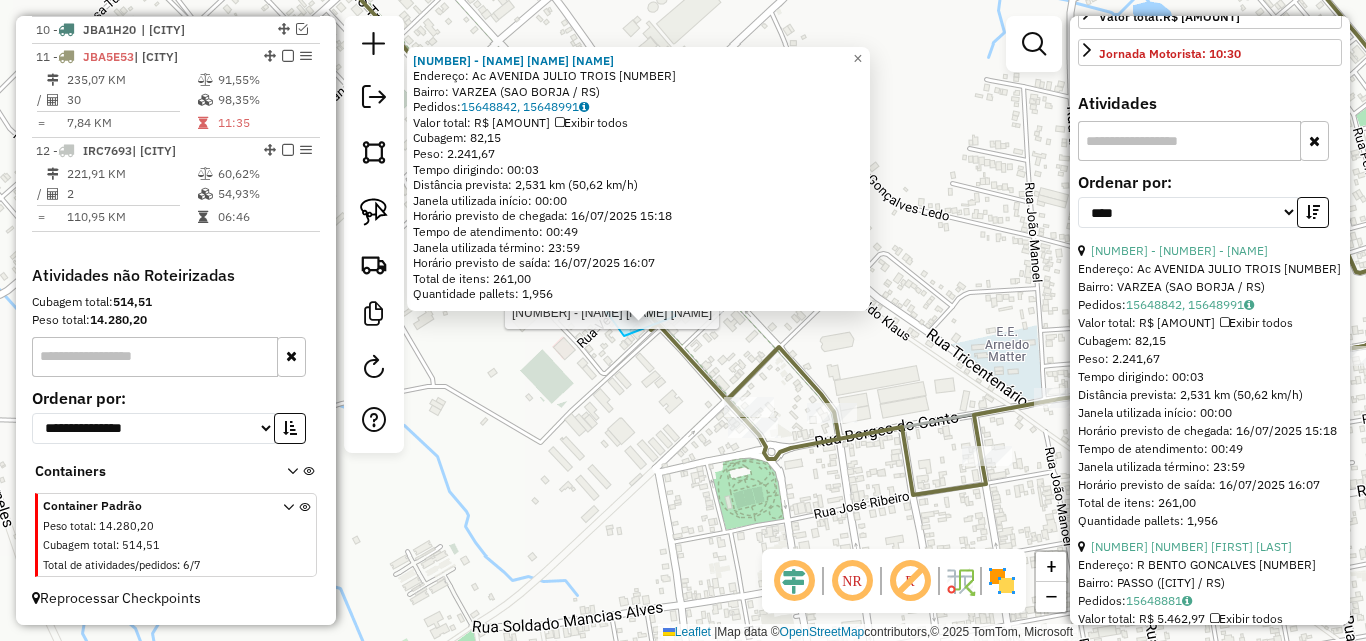 drag, startPoint x: 603, startPoint y: 300, endPoint x: 678, endPoint y: 335, distance: 82.764725 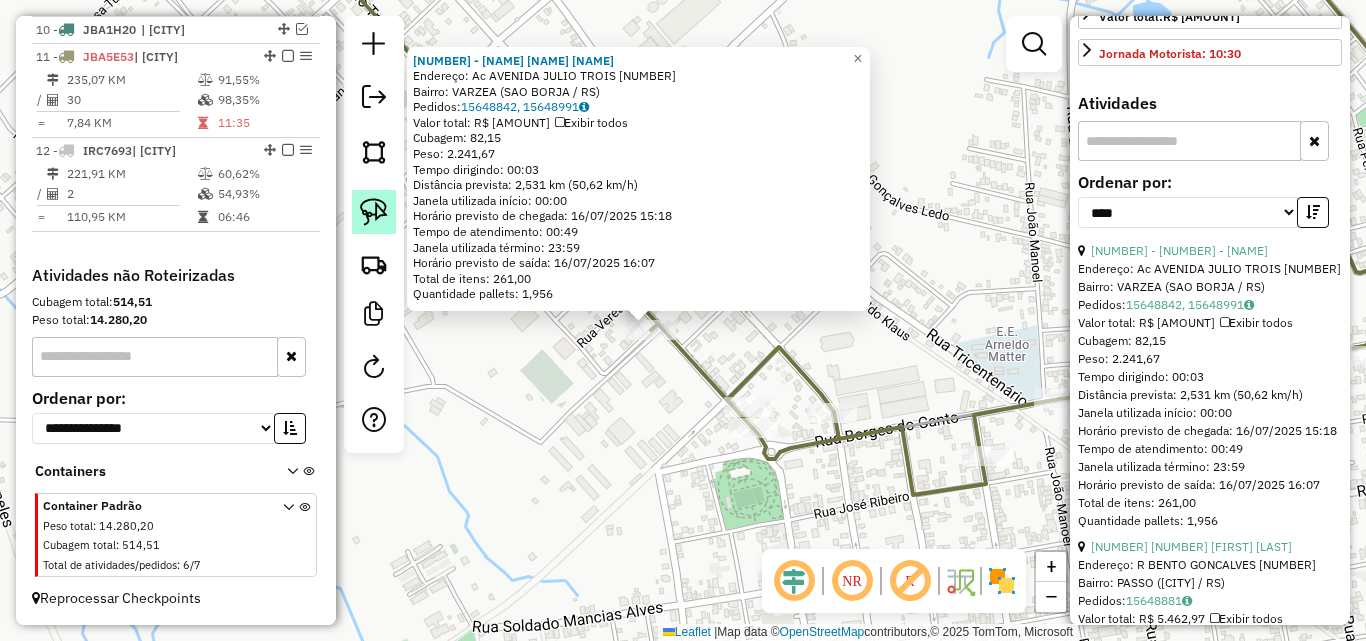 click 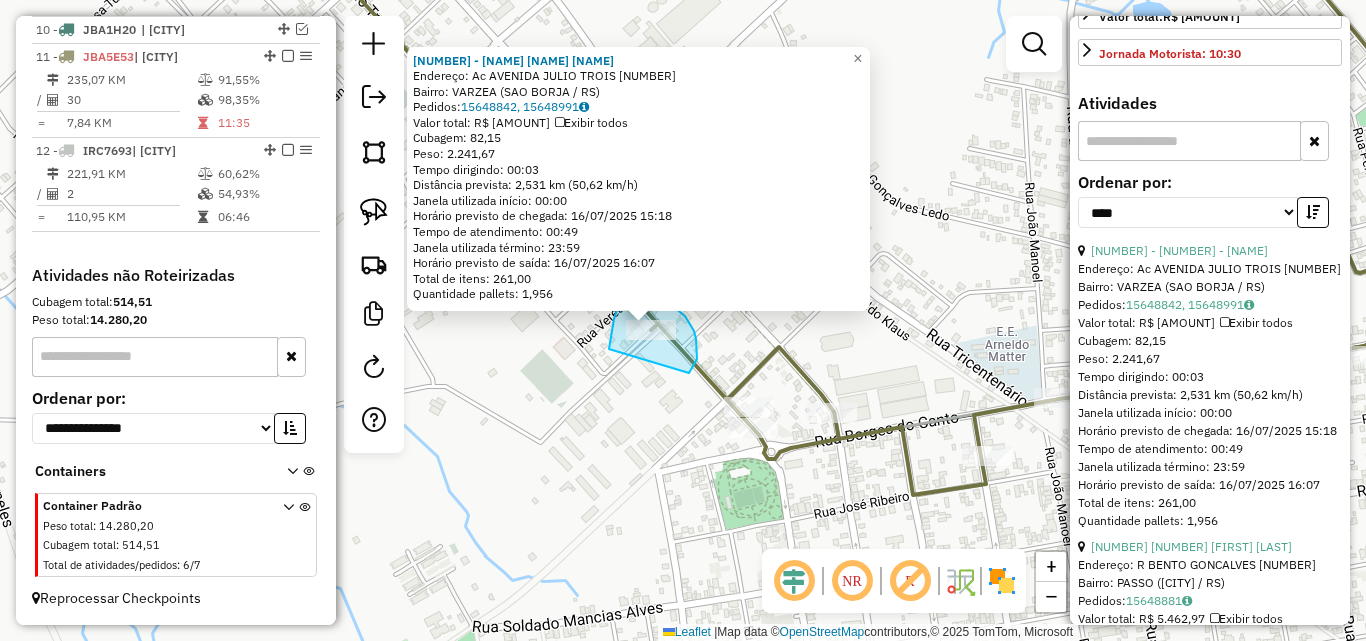 drag, startPoint x: 610, startPoint y: 341, endPoint x: 688, endPoint y: 374, distance: 84.693565 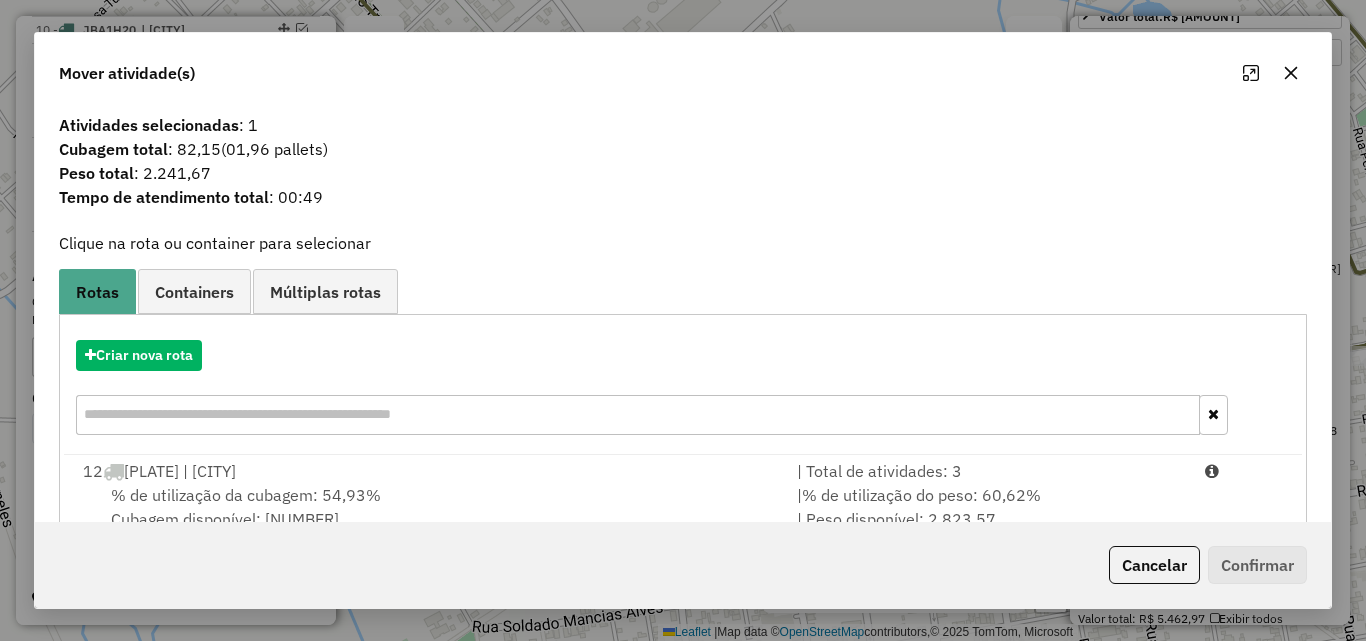 click on "% de utilização da cubagem: 54,93%  Cubagem disponível: 130,71" at bounding box center [428, 507] 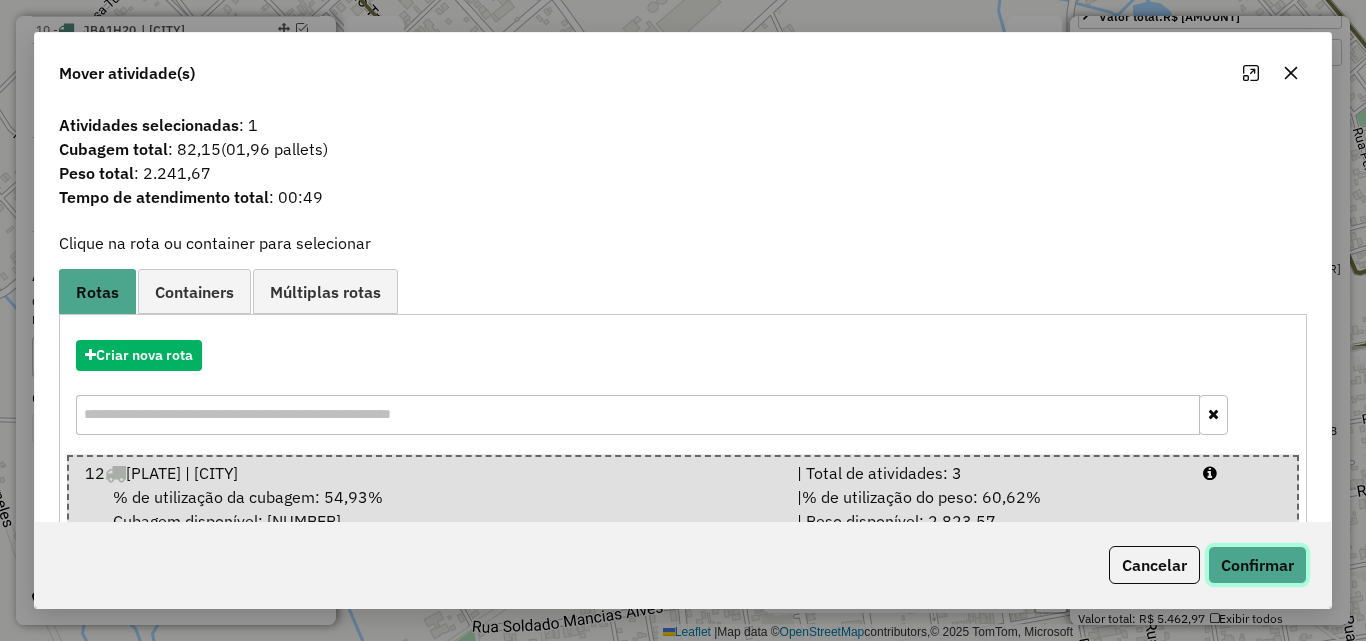 click on "Confirmar" 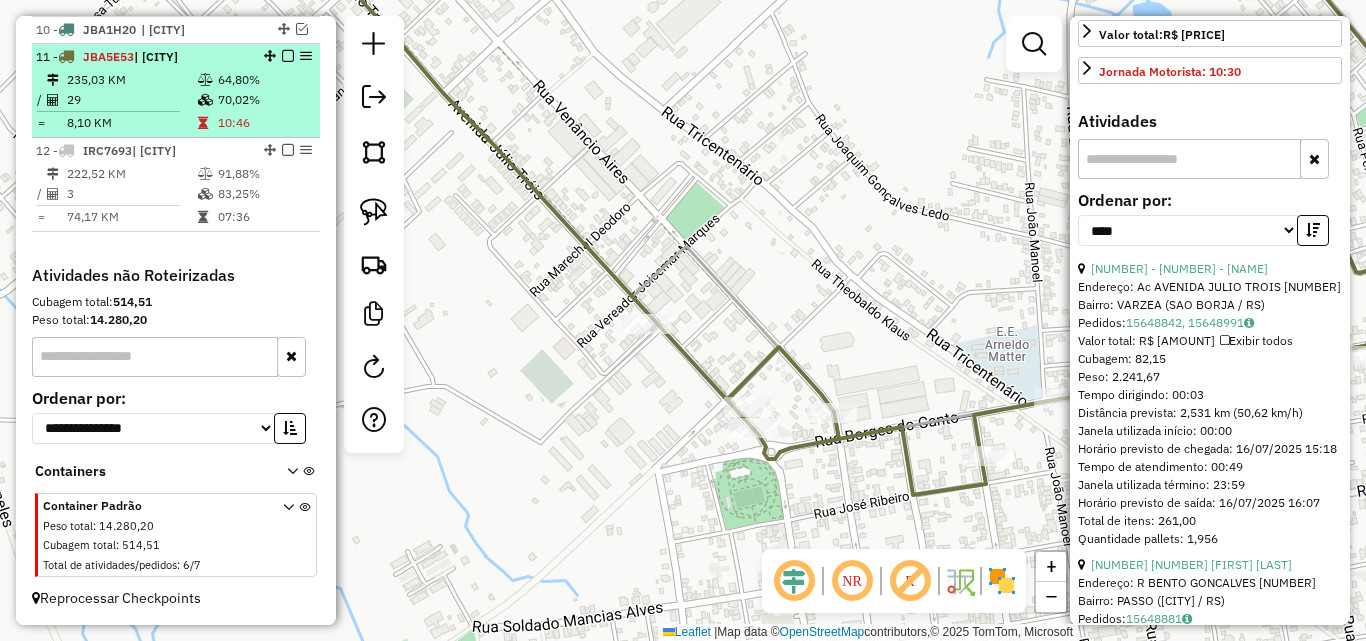 click on "235,03 KM" at bounding box center [131, 80] 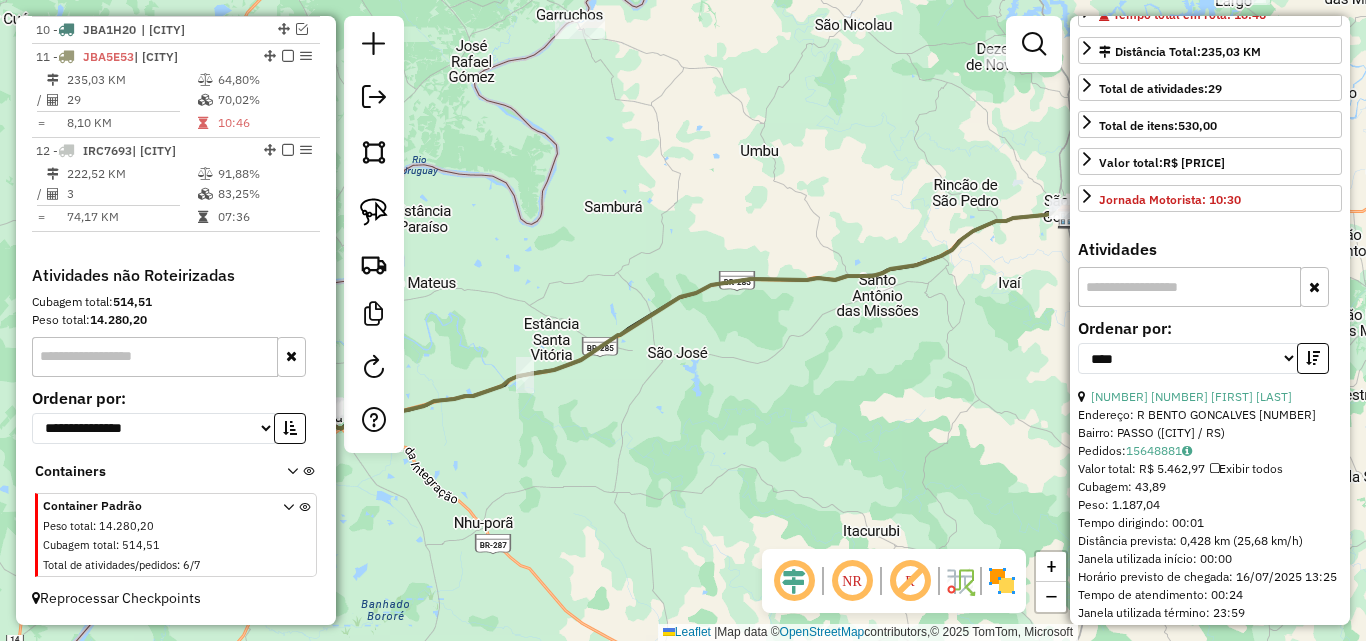 scroll, scrollTop: 282, scrollLeft: 0, axis: vertical 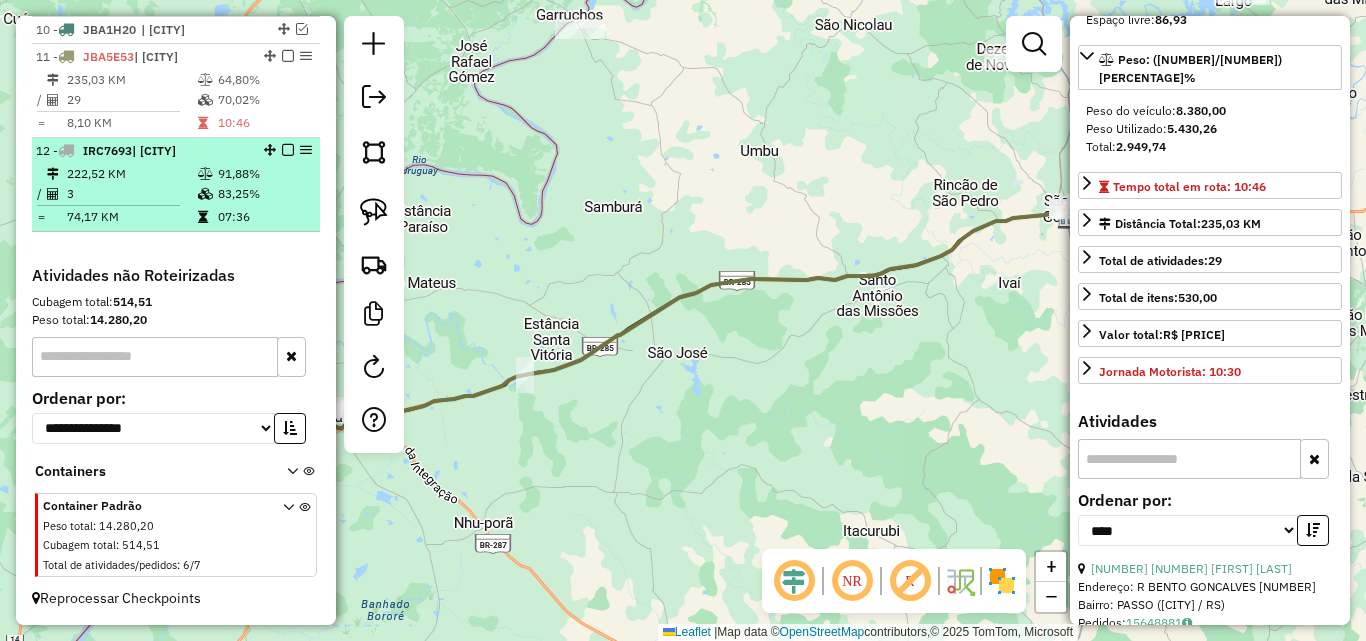 click on "3" at bounding box center (131, 194) 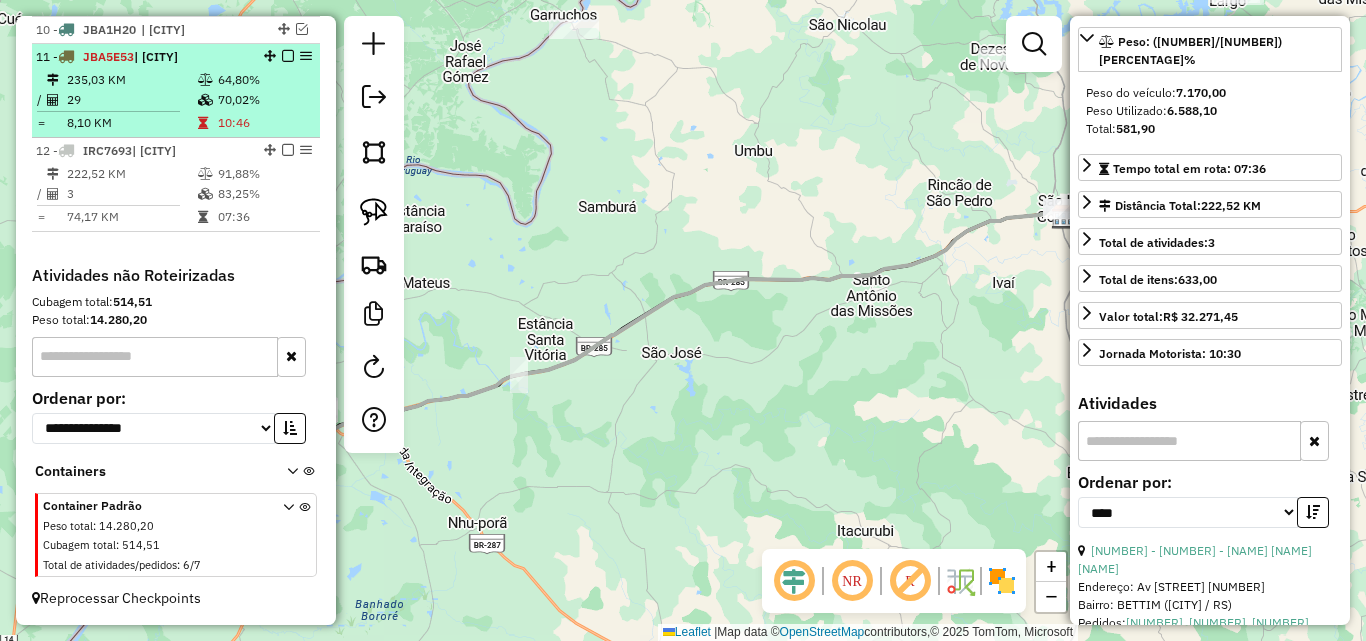click at bounding box center [288, 56] 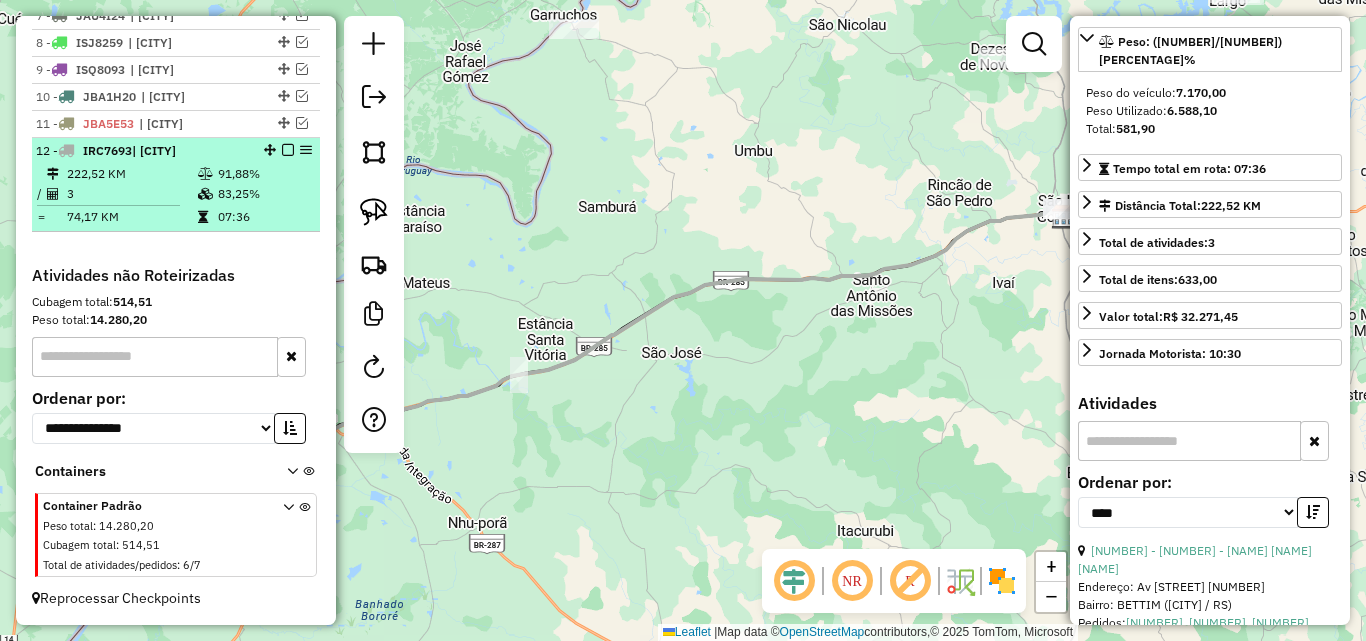 click at bounding box center [288, 150] 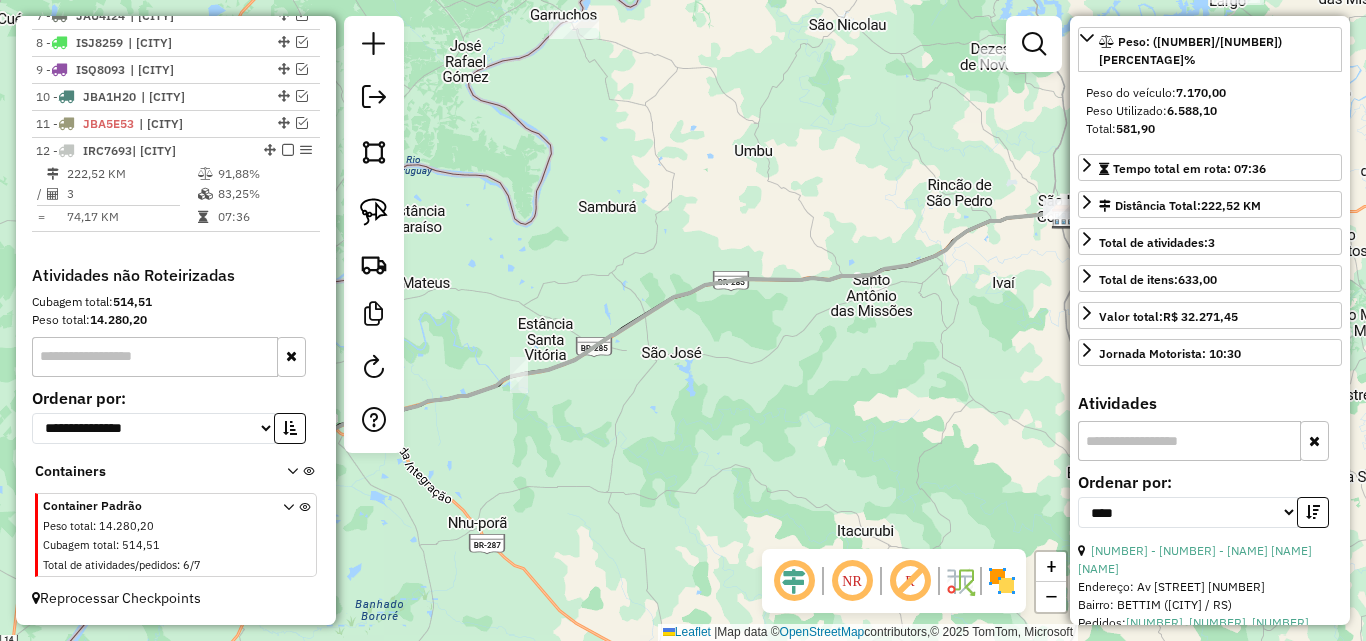 scroll, scrollTop: 858, scrollLeft: 0, axis: vertical 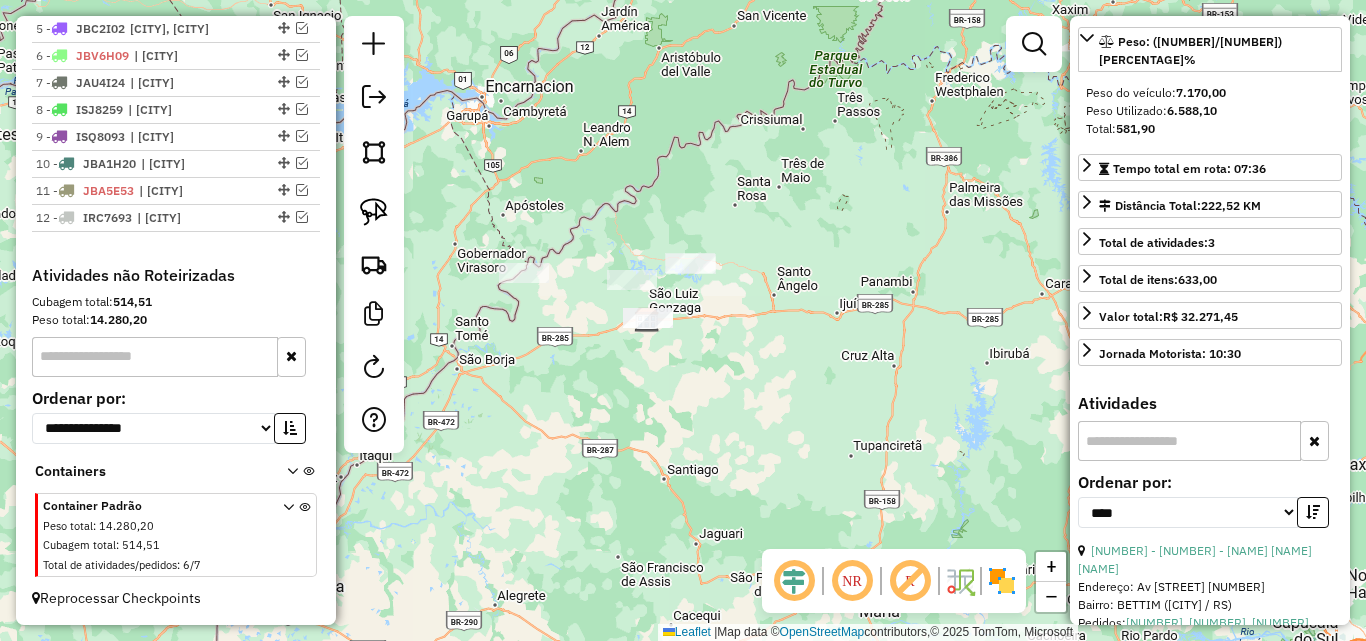 drag, startPoint x: 752, startPoint y: 315, endPoint x: 649, endPoint y: 403, distance: 135.47325 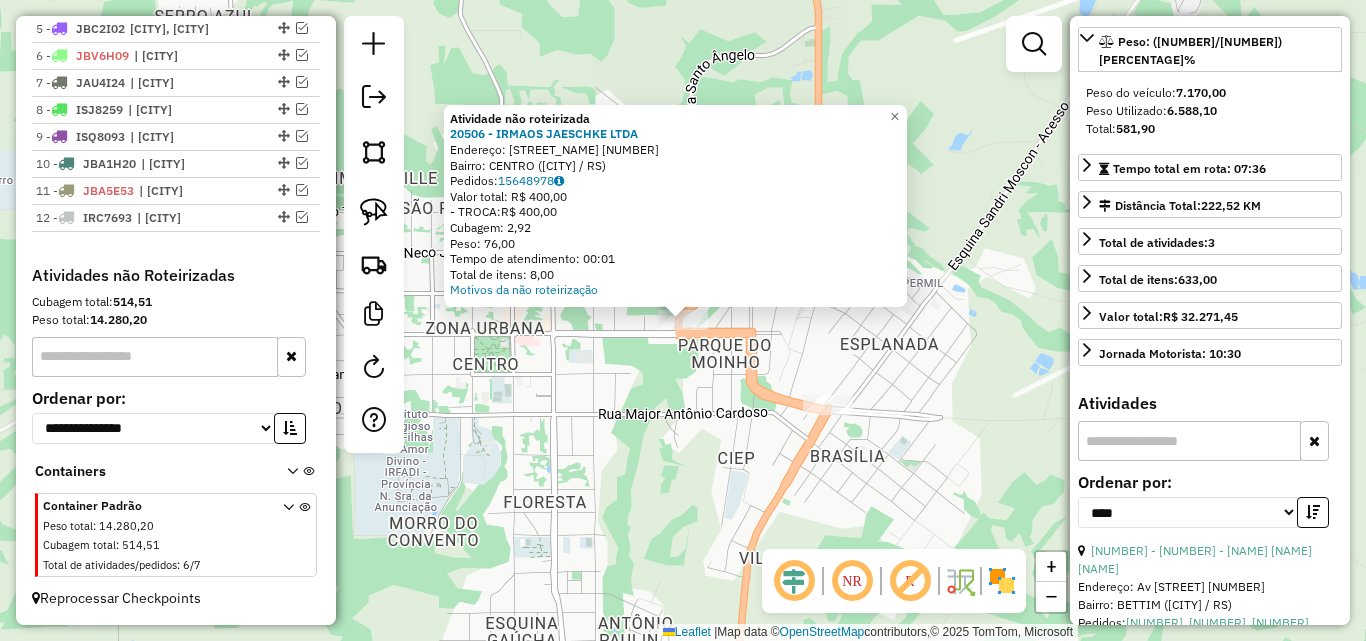 click on "Atividade não roteirizada [NUMBER] - [NAME] [NAME] [NAME]  Endereço: R   CORONEL JORGE FRANTZ          [NUMBER]   Bairro: CENTRO ([CITY] / RS)   Pedidos:  [NUMBER]   Valor total: R$ [NUMBER]   - TROCA:  R$ [NUMBER]   Cubagem: [NUMBER]   Peso: [NUMBER]   Tempo de atendimento: [TIME]  Total de itens: [NUMBER]  Motivos da não roteirização × Janela de atendimento Grade de atendimento Capacidade Transportadoras Veículos Cliente Pedidos  Rotas Selecione os dias de semana para filtrar as janelas de atendimento  Seg   Ter   Qua   Qui   Sex   Sáb   Dom  Informe o período da janela de atendimento: De: Até:  Filtrar exatamente a janela do cliente  Considerar janela de atendimento padrão  Selecione os dias de semana para filtrar as grades de atendimento  Seg   Ter   Qua   Qui   Sex   Sáb   Dom   Considerar clientes sem dia de atendimento cadastrado  Clientes fora do dia de atendimento selecionado Filtrar as atividades entre os valores definidos abaixo:  Peso mínimo:   Peso máximo:   Cubagem mínima:   Cubagem máxima:   De:" 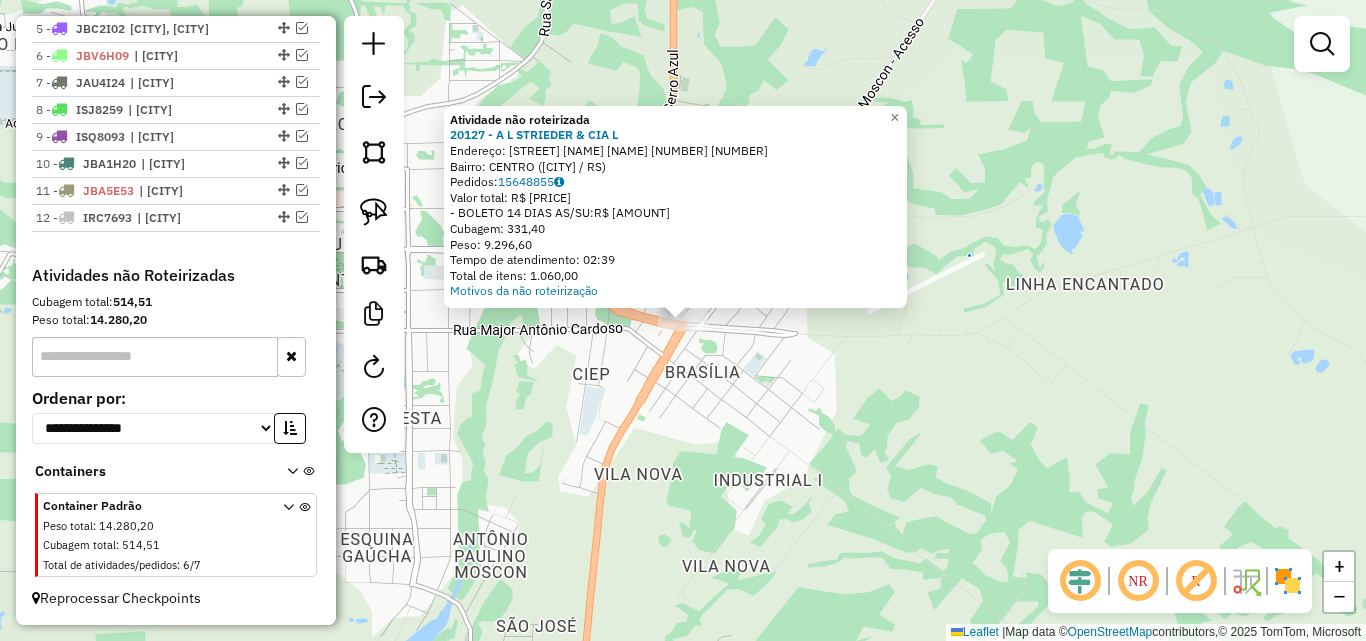 click on "Atividade não roteirizada [NUMBER] - [NAME] Endereço: [STREET_NAME] [NUMBER] [NUMBER] Bairro: [NEIGHBORHOOD] ([CITY] / [STATE]) Pedidos: [NUMBER] Valor total: [CURRENCY] [PRICE] - BOLETO [DAYS] DIAS AS/SU: [CURRENCY] [PRICE] Cubagem: [QUANTITY] Peso: [WEIGHT] Tempo de atendimento: [TIME] Total de itens: [QUANTITY] Motivos da não roteirização × Janela de atendimento Grade de atendimento Capacidade Transportadoras Veículos Cliente Pedidos Rotas Selecione os dias de semana para filtrar as janelas de atendimento Seg Ter Qua Qui Sex Sáb Dom Informe o período da janela de atendimento: De: Até: Filtrar exatamente a janela do cliente Considerar janela de atendimento padrão Selecione os dias de semana para filtrar as grades de atendimento Seg Ter Qua Qui Sex Sáb Dom Considerar clientes sem dia de atendimento cadastrado Clientes fora do dia de atendimento selecionado Filtrar as atividades entre os valores definidos abaixo: Peso mínimo: Peso máximo: De: De:" 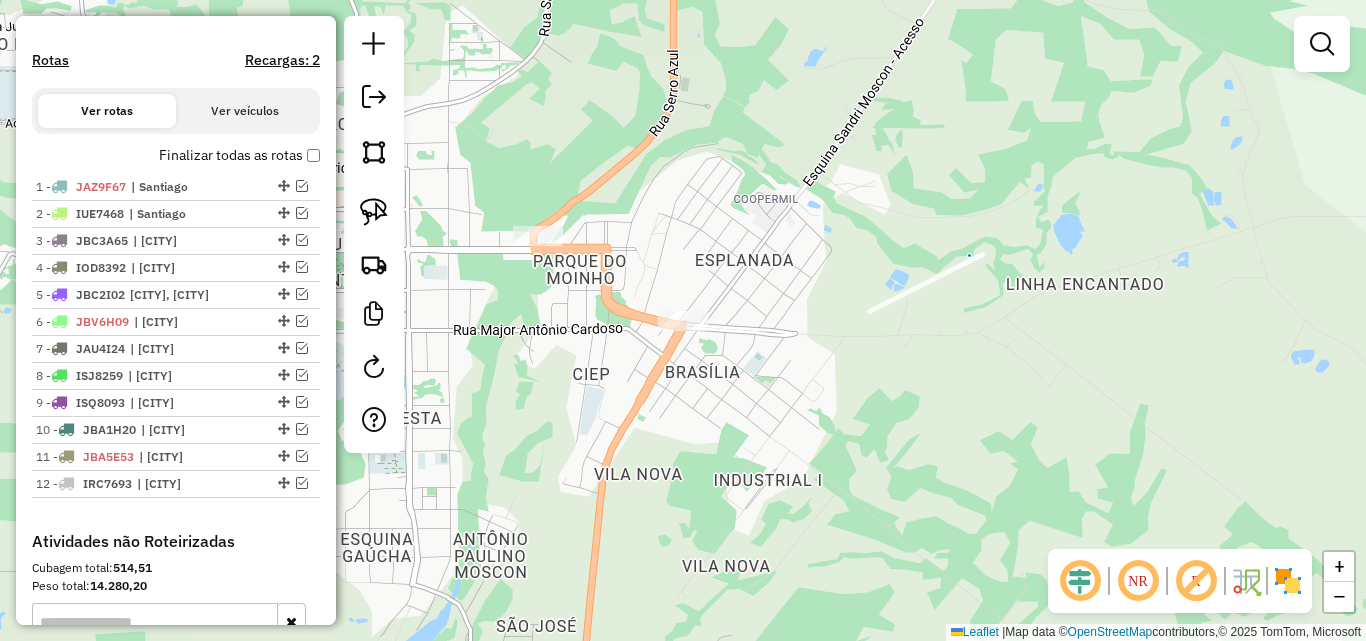scroll, scrollTop: 600, scrollLeft: 0, axis: vertical 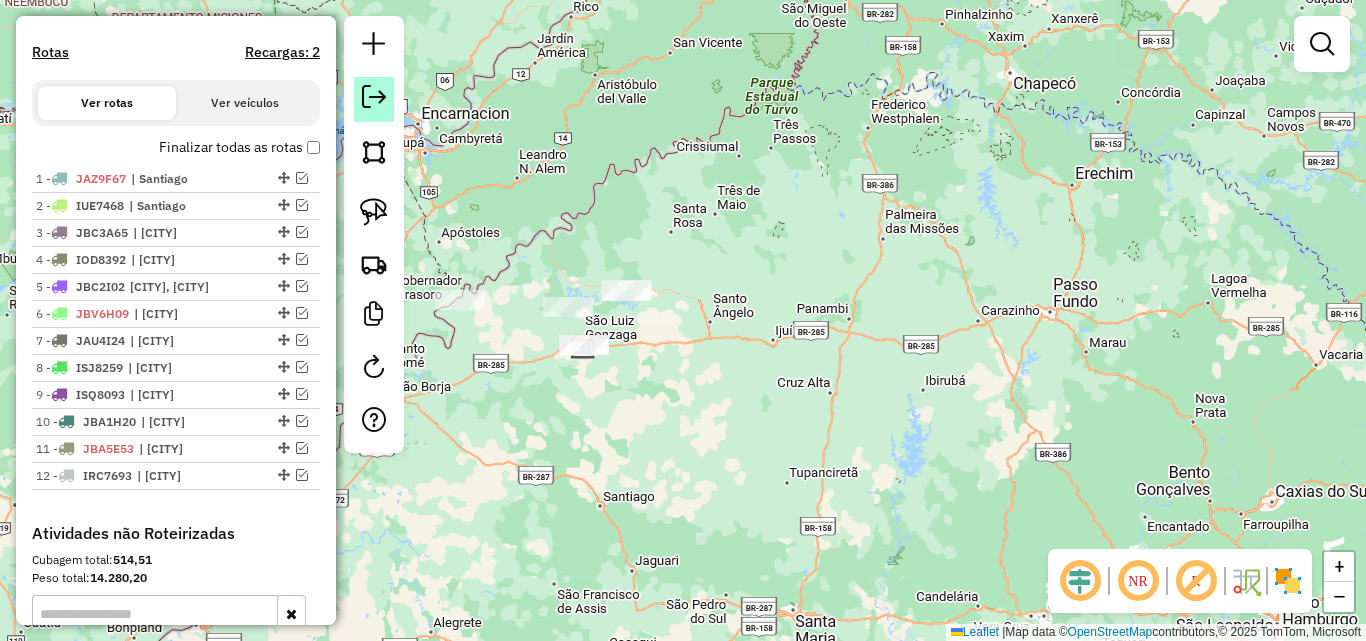 click 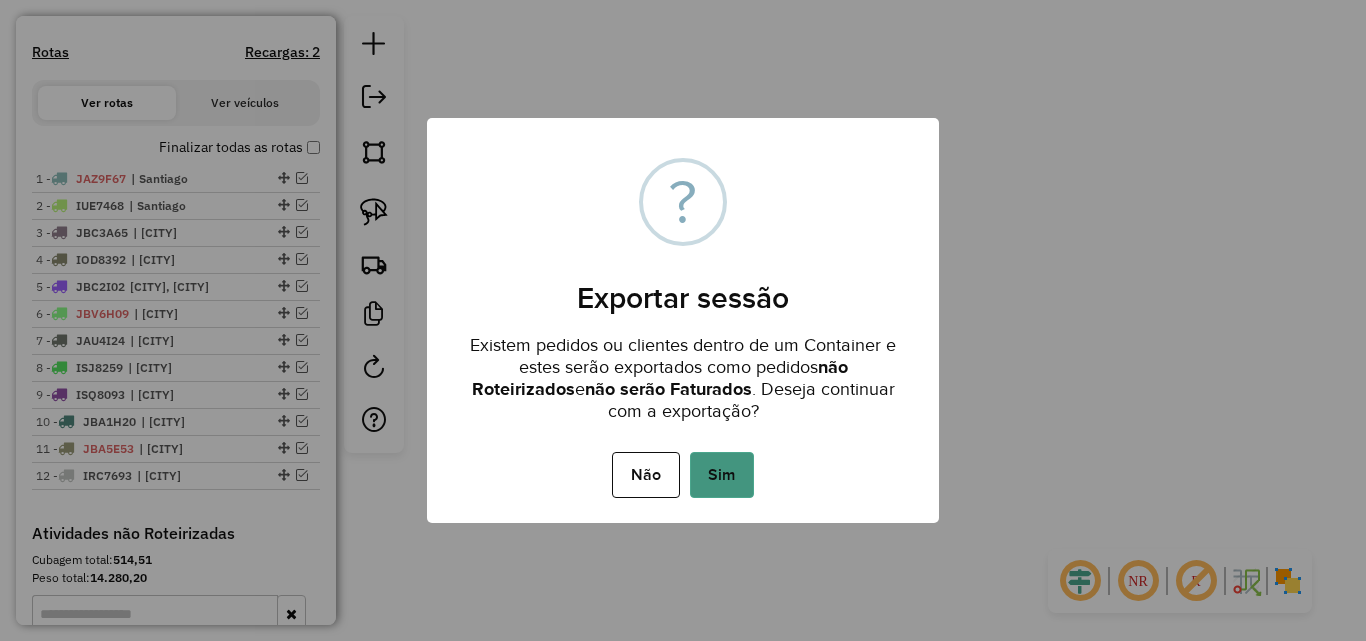 click on "Sim" at bounding box center [722, 475] 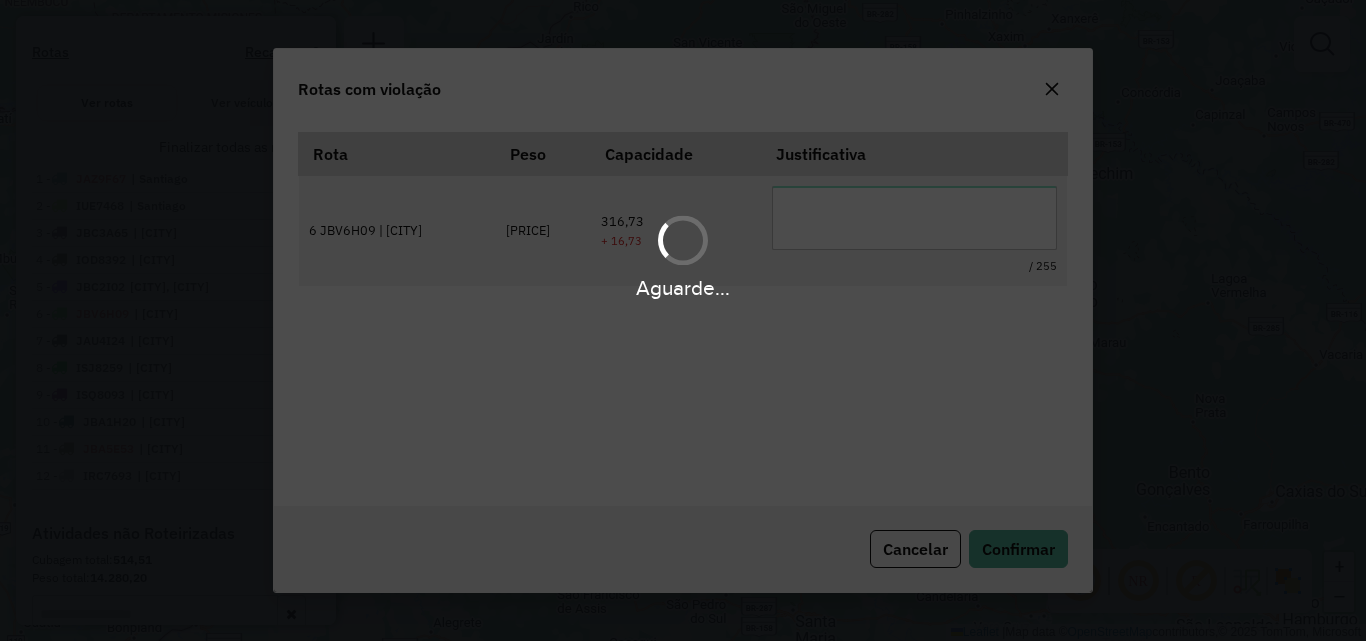 scroll, scrollTop: 37, scrollLeft: 0, axis: vertical 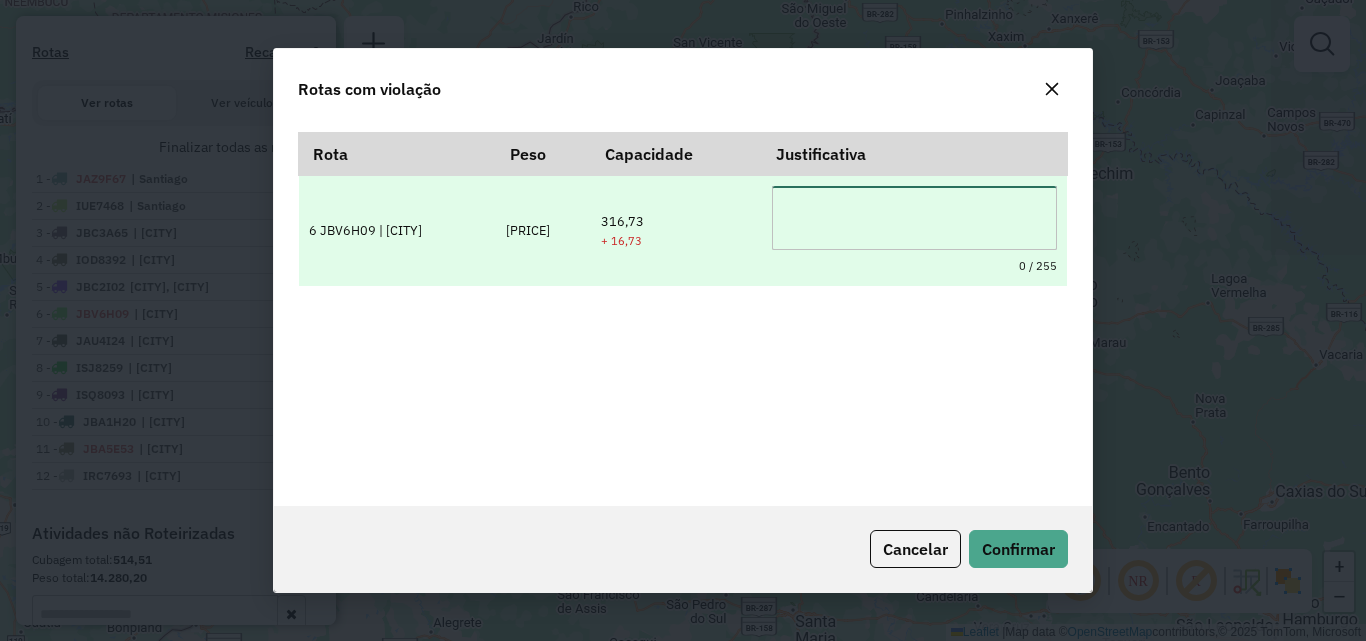 click at bounding box center (914, 218) 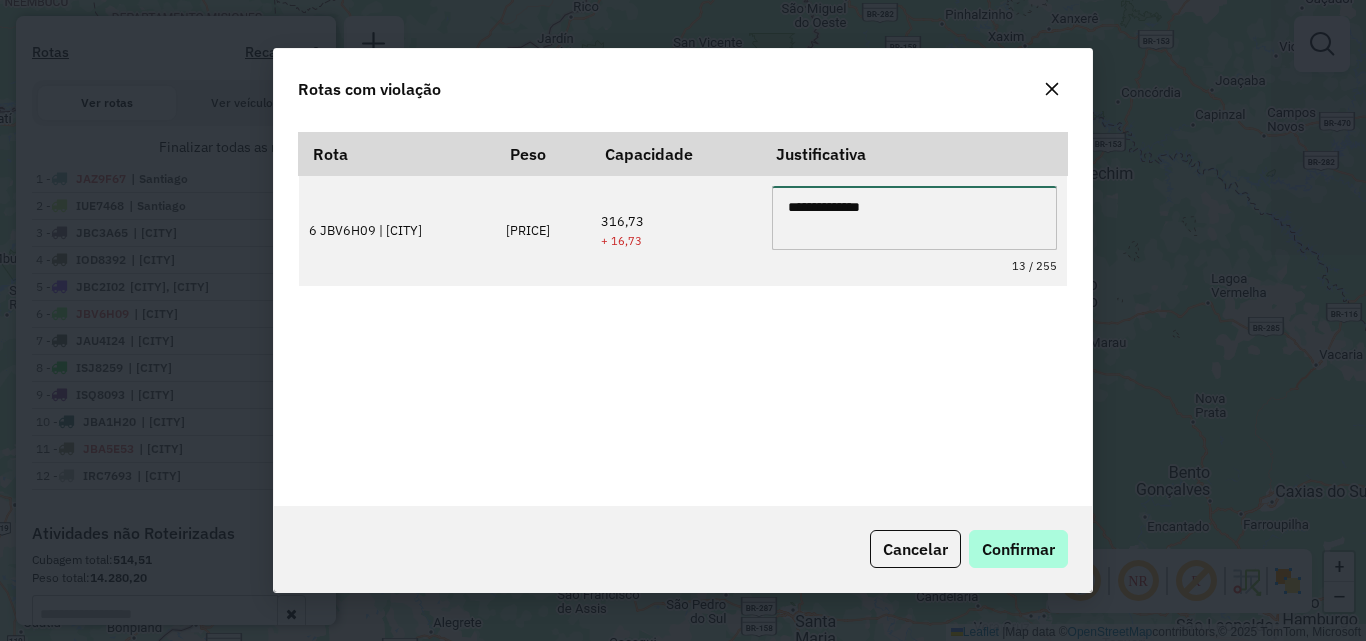 type on "**********" 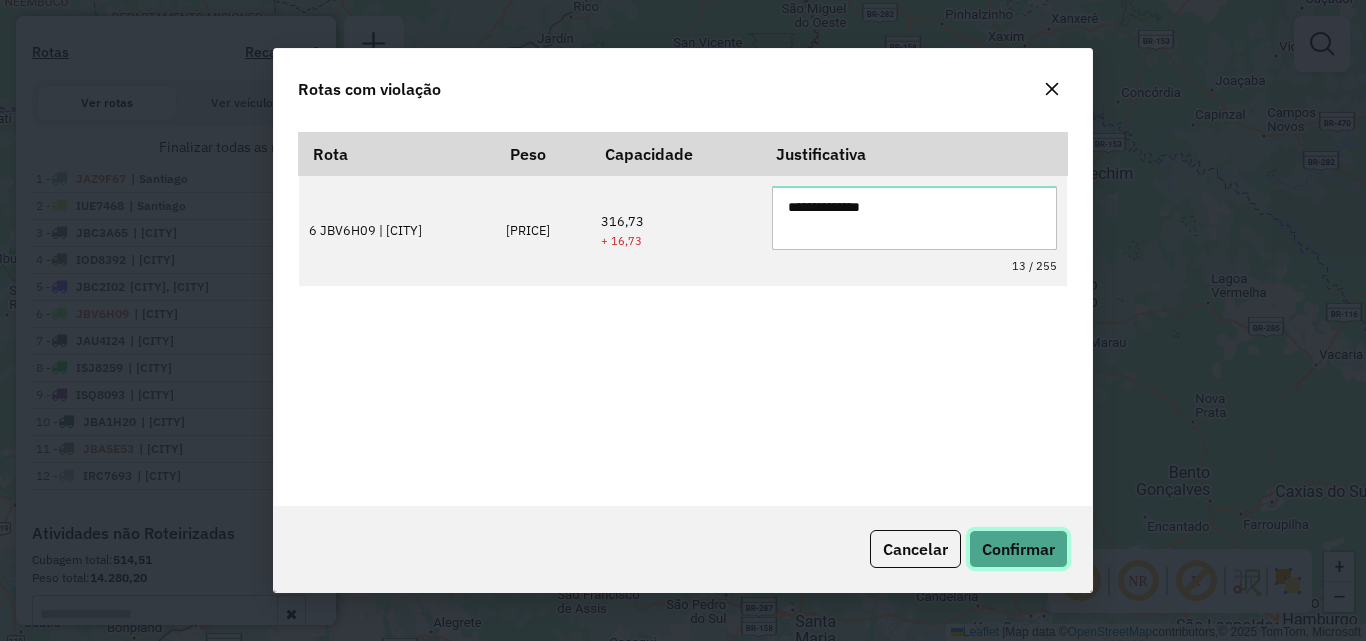 click on "Confirmar" 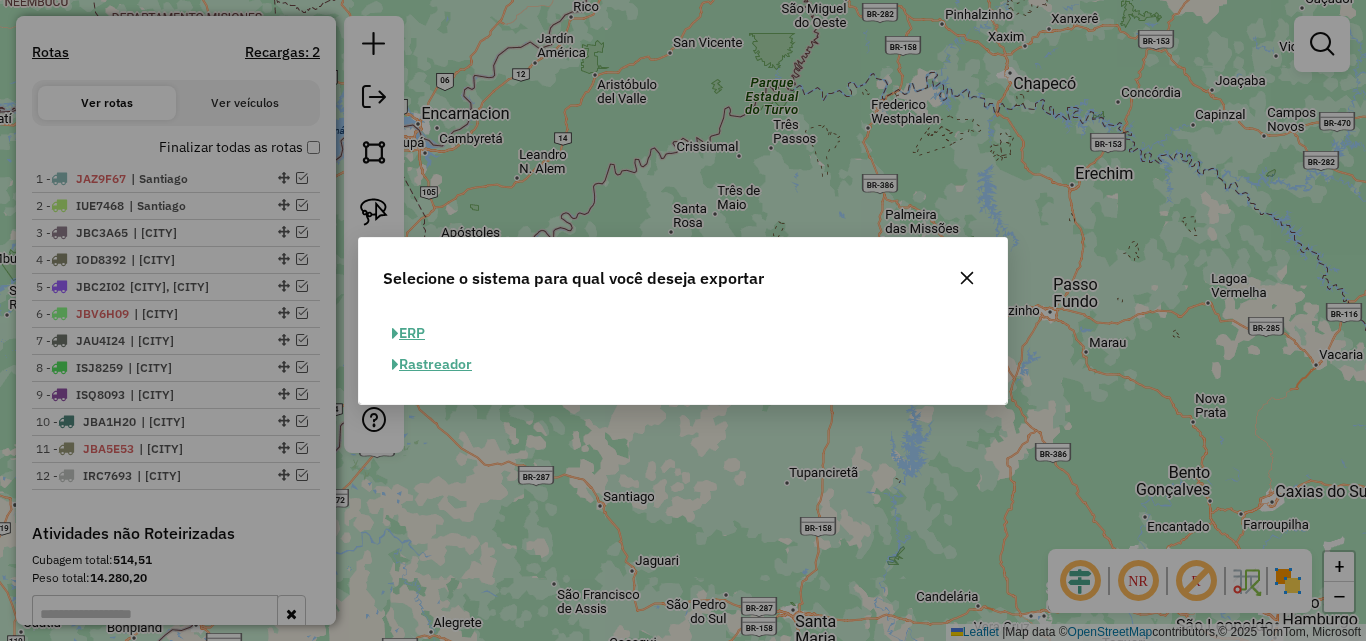 click on "ERP" 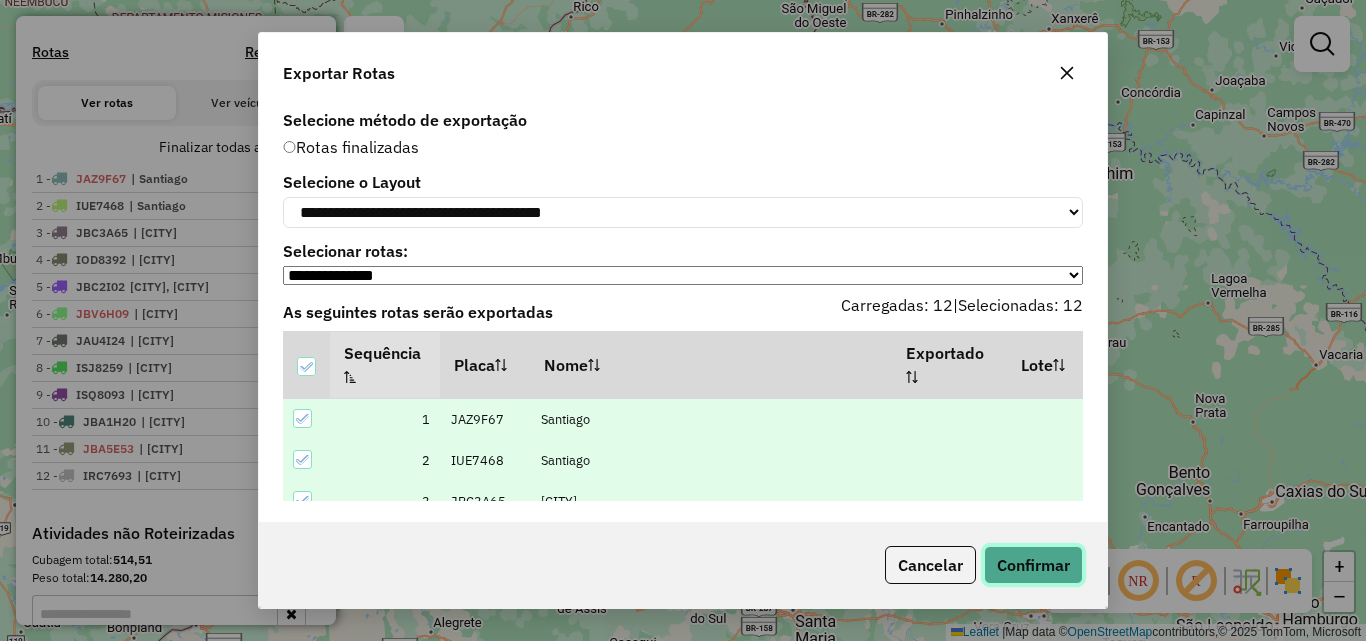 click on "Confirmar" 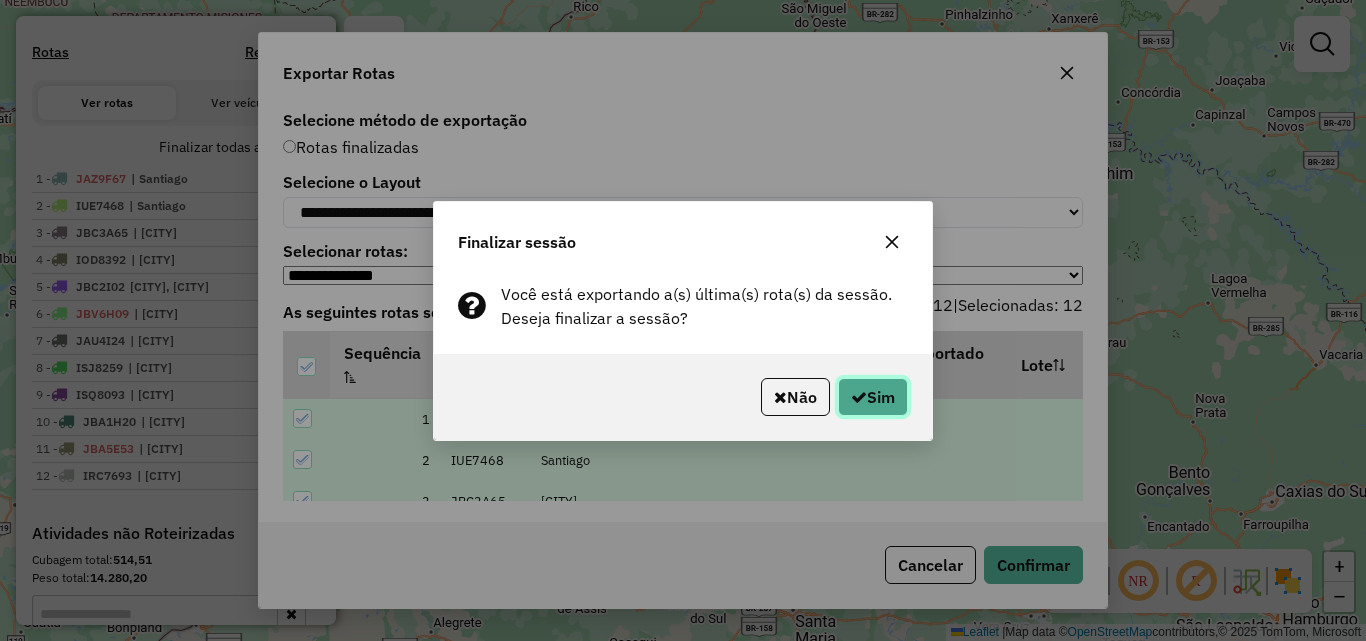 click on "Sim" 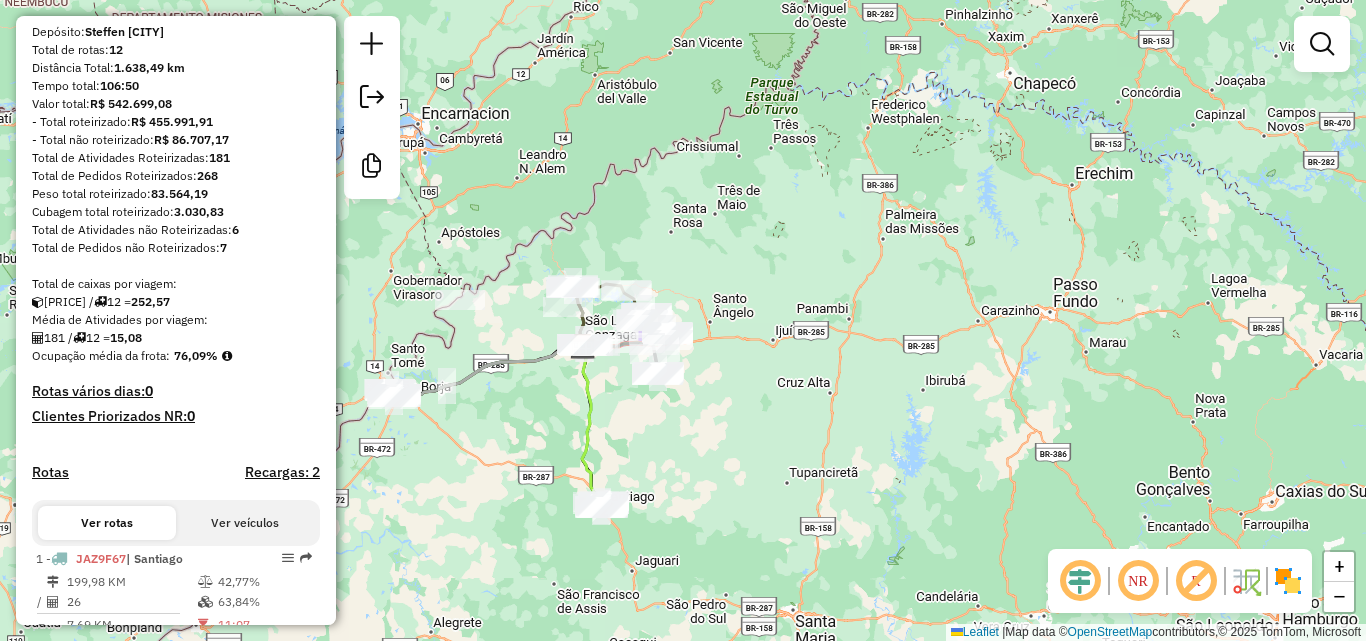 scroll, scrollTop: 0, scrollLeft: 0, axis: both 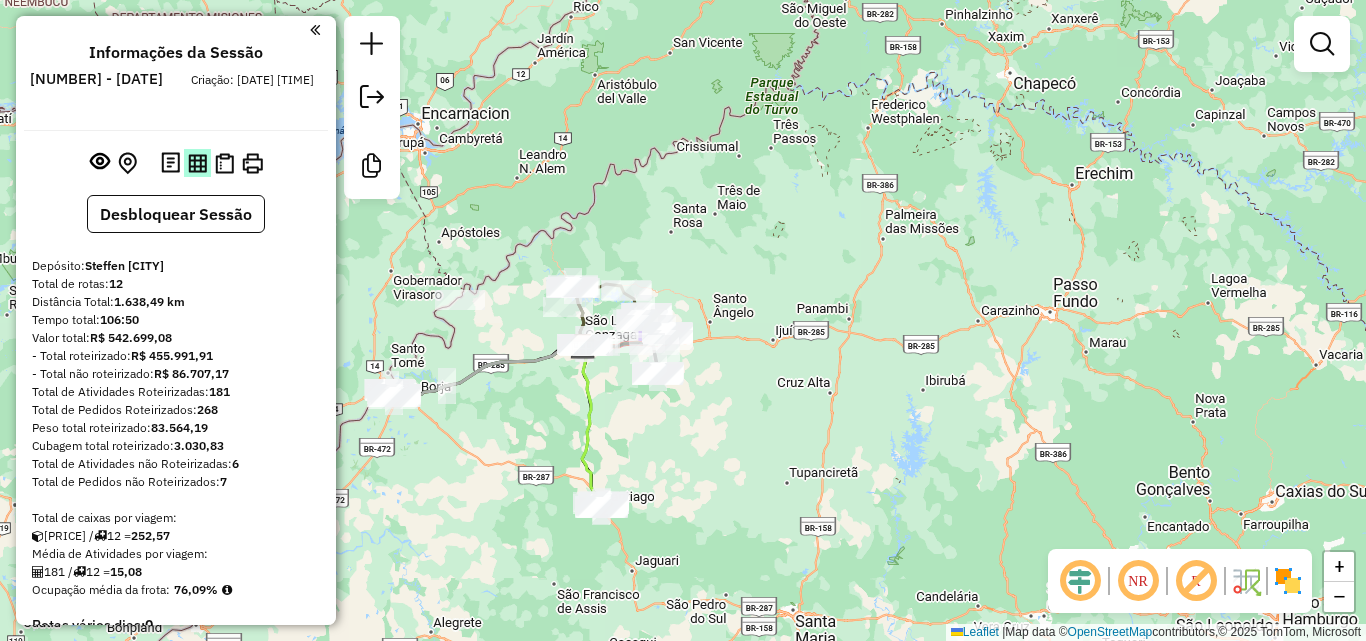 click at bounding box center (197, 163) 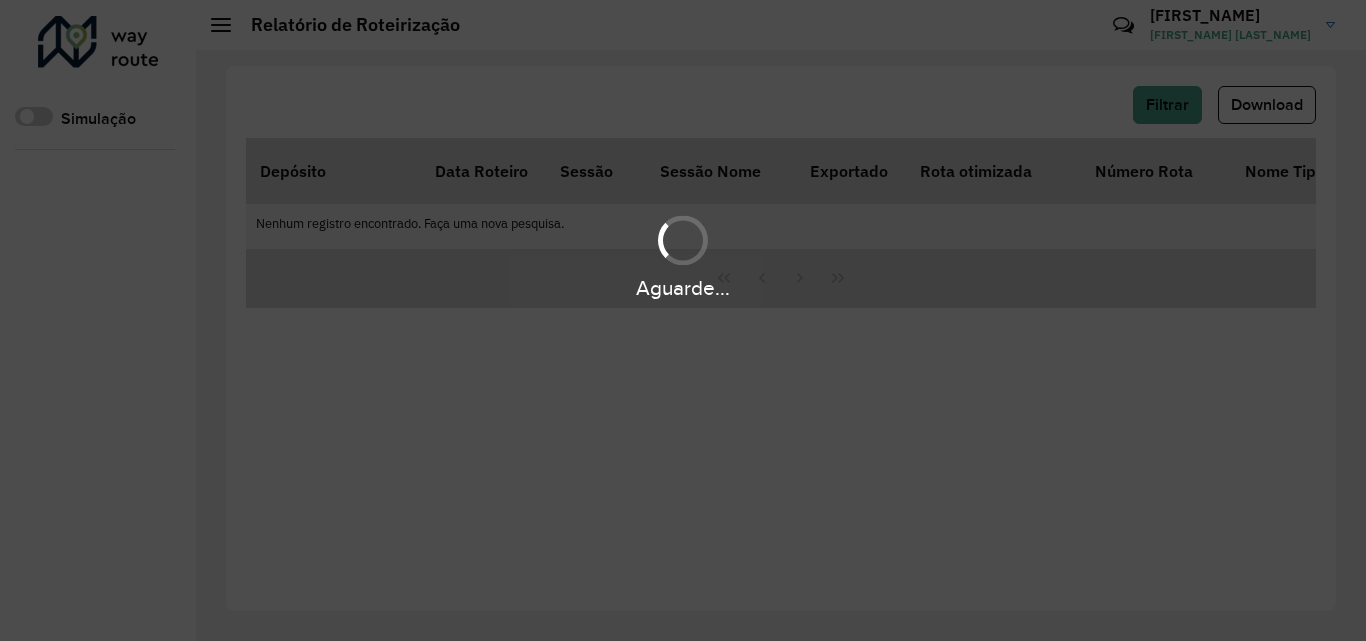 scroll, scrollTop: 0, scrollLeft: 0, axis: both 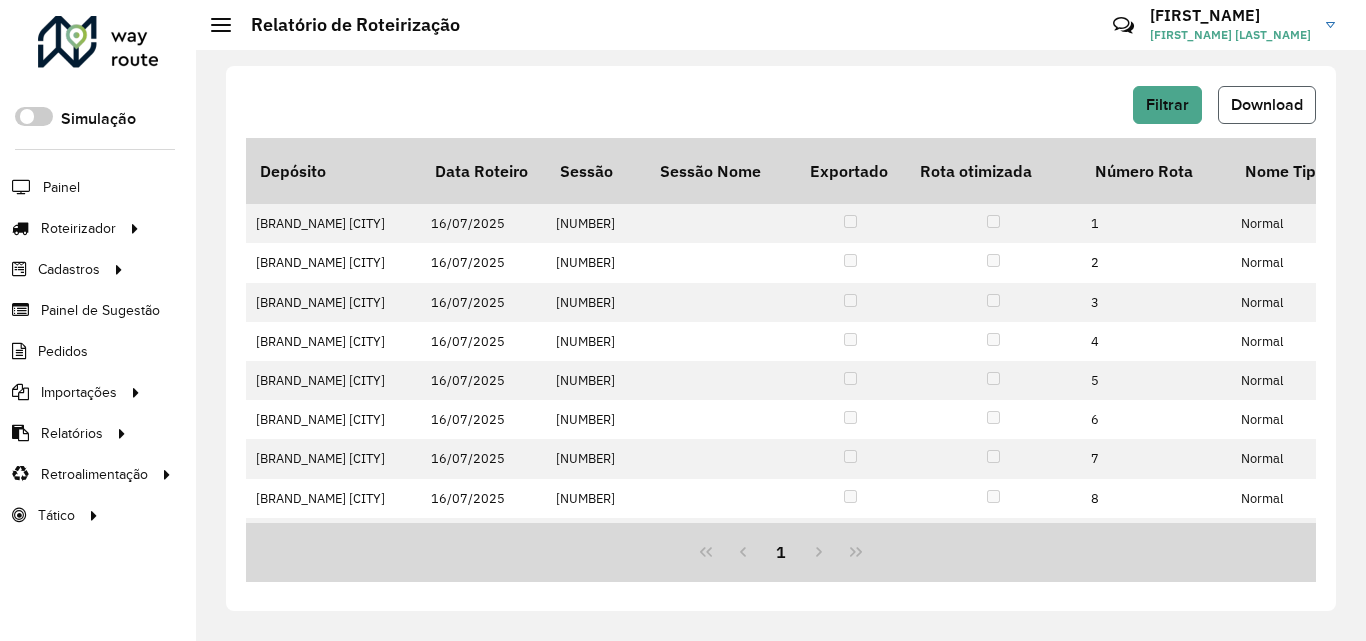 click on "Download" 